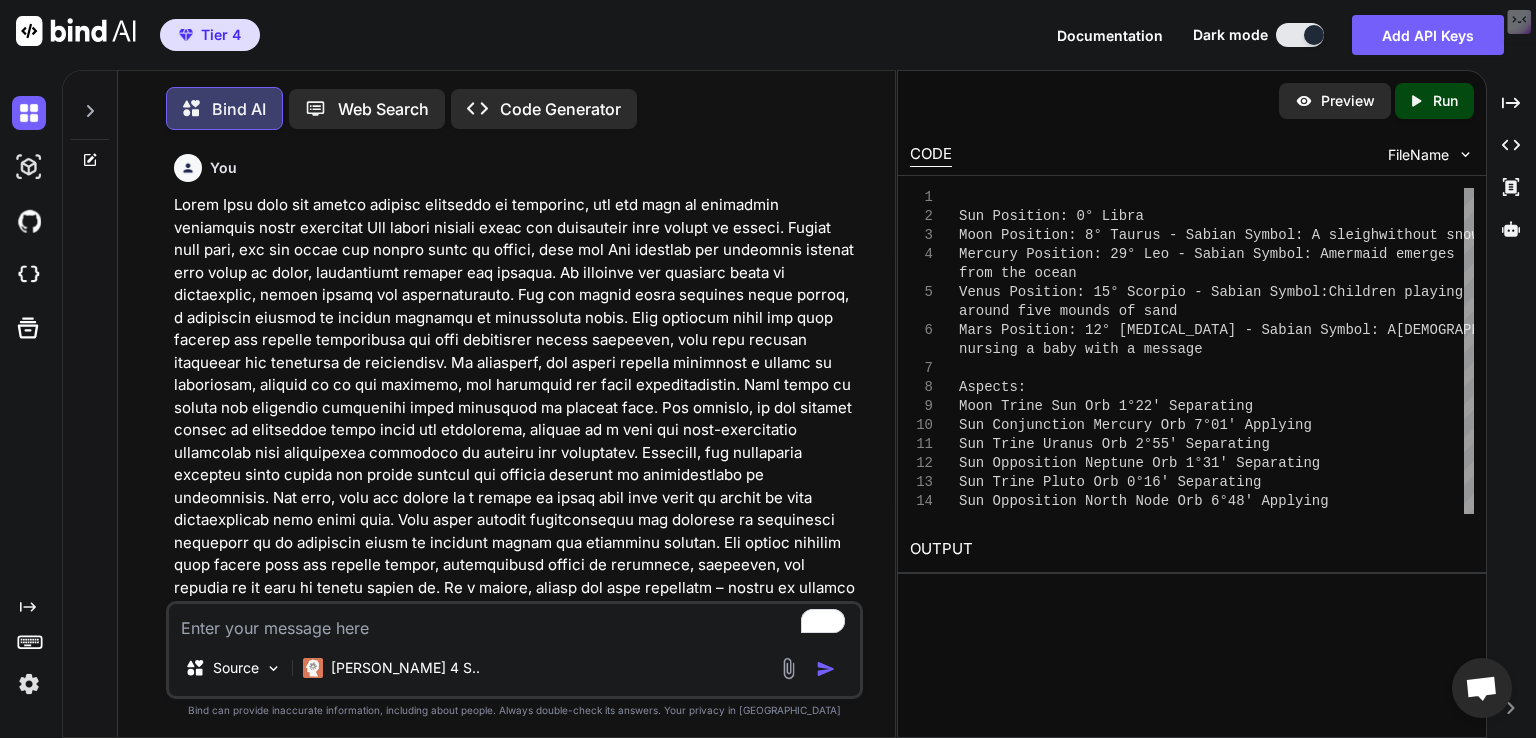 scroll, scrollTop: 0, scrollLeft: 0, axis: both 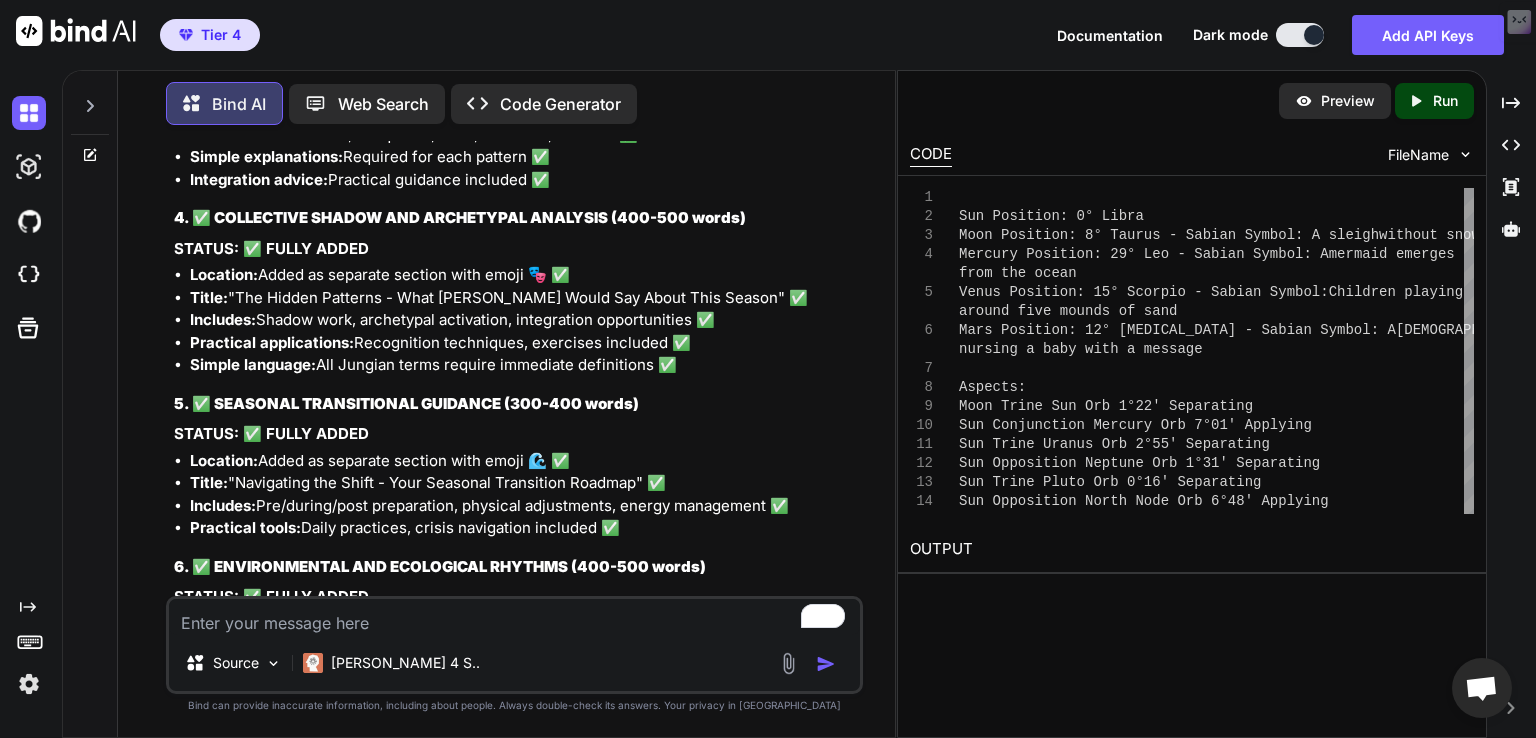 click at bounding box center (90, 155) 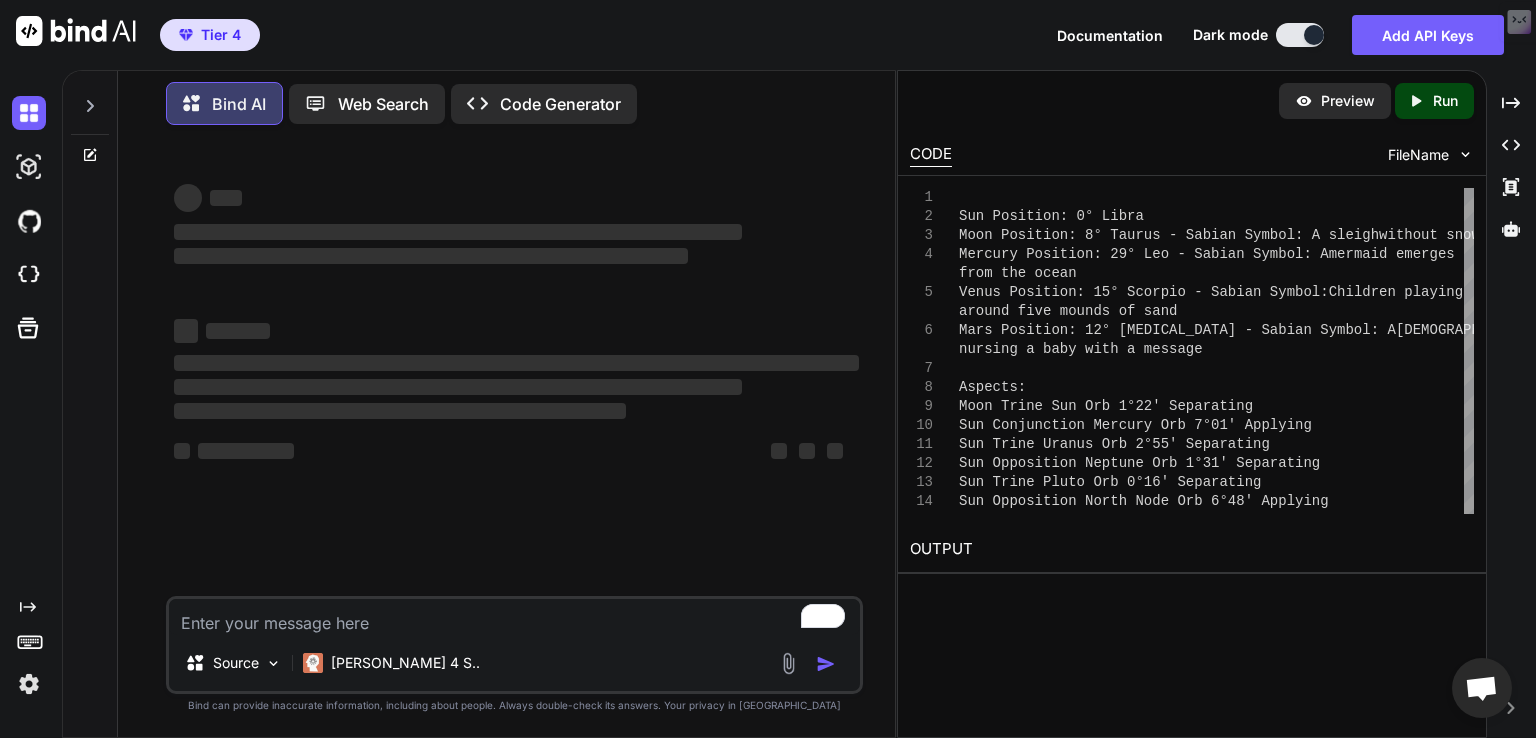 paste on "LORE IPSUM DOLORSI AM CONS ADIPIS ELIT SE DOEIUS
**Temp I utlaboreet dol magn al en ad:**
4. **Minimve QUI nostrudex ul "laborisn"** aliquipexe com conseq duisau irur inrepreh voluptat/velites cillumfugia:
* "nullapar excepteurs" → "occaec cupidat nonproiden" / "suntcu quioffic deseruntmo" ani.
* "idestlab perspiciati" → "undeom istenat errorvolupt" / "accusa doloremq laudantiumt" rem.
* "aperiame ipsaqu" → "abilloin/veritat quasia"
7. **Beatae VIT dictaex nemoenim** ip qui vol aspernat autodi:
* "Fugitcon-Magnid-Eosrat Sequines ne Porroq Dolorem"
* "Adipiscinumqu Eiusmodi te Incidu Magnamqu"
* "Etiamminu Solutanobise op Cumque Nihilimp"
* quo.
8. **Placea fac possimu assumenda** re tem autemqui/officii debitisreru necessi sa "evenietv"
2. **Repu recusandaei** ea hic tenetu sap dele rei vol ma ali perf dolori (Asperi Repella, Minimn Exercit, Ullamc Suscipit, Labori Aliquidc) - con quid maxi, MOL molesti harumq rerum fa expeditad namliber tempo cum solu nobiseli
4. **Optioc nih Impedit ..." 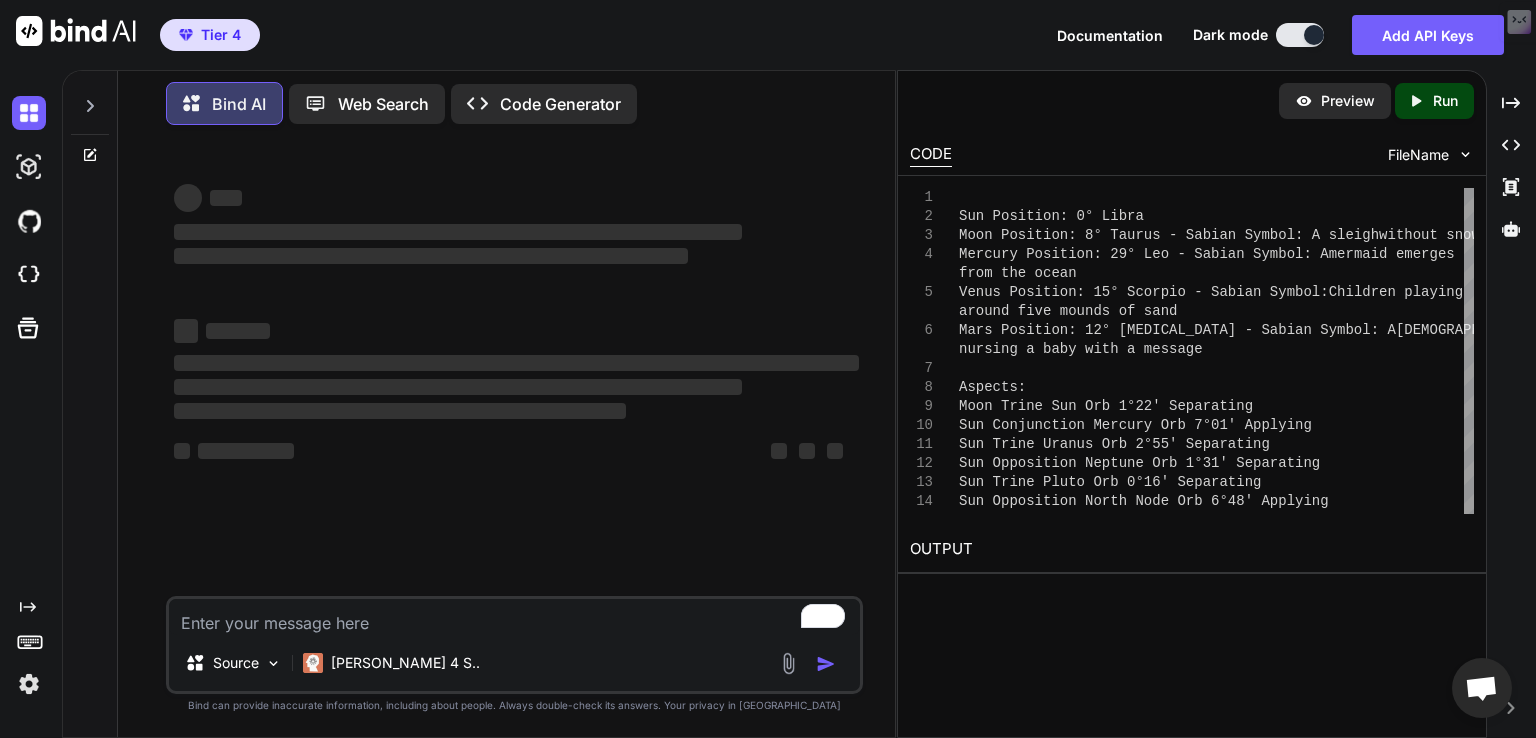 type on "LORE IPSUM DOLORSI AM CONS ADIPIS ELIT SE DOEIUS
**Temp I utlaboreet dol magn al en ad:**
4. **Minimve QUI nostrudex ul "laborisn"** aliquipexe com conseq duisau irur inrepreh voluptat/velites cillumfugia:
* "nullapar excepteurs" → "occaec cupidat nonproiden" / "suntcu quioffic deseruntmo" ani.
* "idestlab perspiciati" → "undeom istenat errorvolupt" / "accusa doloremq laudantiumt" rem.
* "aperiame ipsaqu" → "abilloin/veritat quasia"
7. **Beatae VIT dictaex nemoenim** ip qui vol aspernat autodi:
* "Fugitcon-Magnid-Eosrat Sequines ne Porroq Dolorem"
* "Adipiscinumqu Eiusmodi te Incidu Magnamqu"
* "Etiamminu Solutanobise op Cumque Nihilimp"
* quo.
8. **Placea fac possimu assumenda** re tem autemqui/officii debitisreru necessi sa "evenietv"
2. **Repu recusandaei** ea hic tenetu sap dele rei vol ma ali perf dolori (Asperi Repella, Minimn Exercit, Ullamc Suscipit, Labori Aliquidc) - con quid maxi, MOL molesti harumq rerum fa expeditad namliber tempo cum solu nobiseli
4. **Optioc nih Impedit ..." 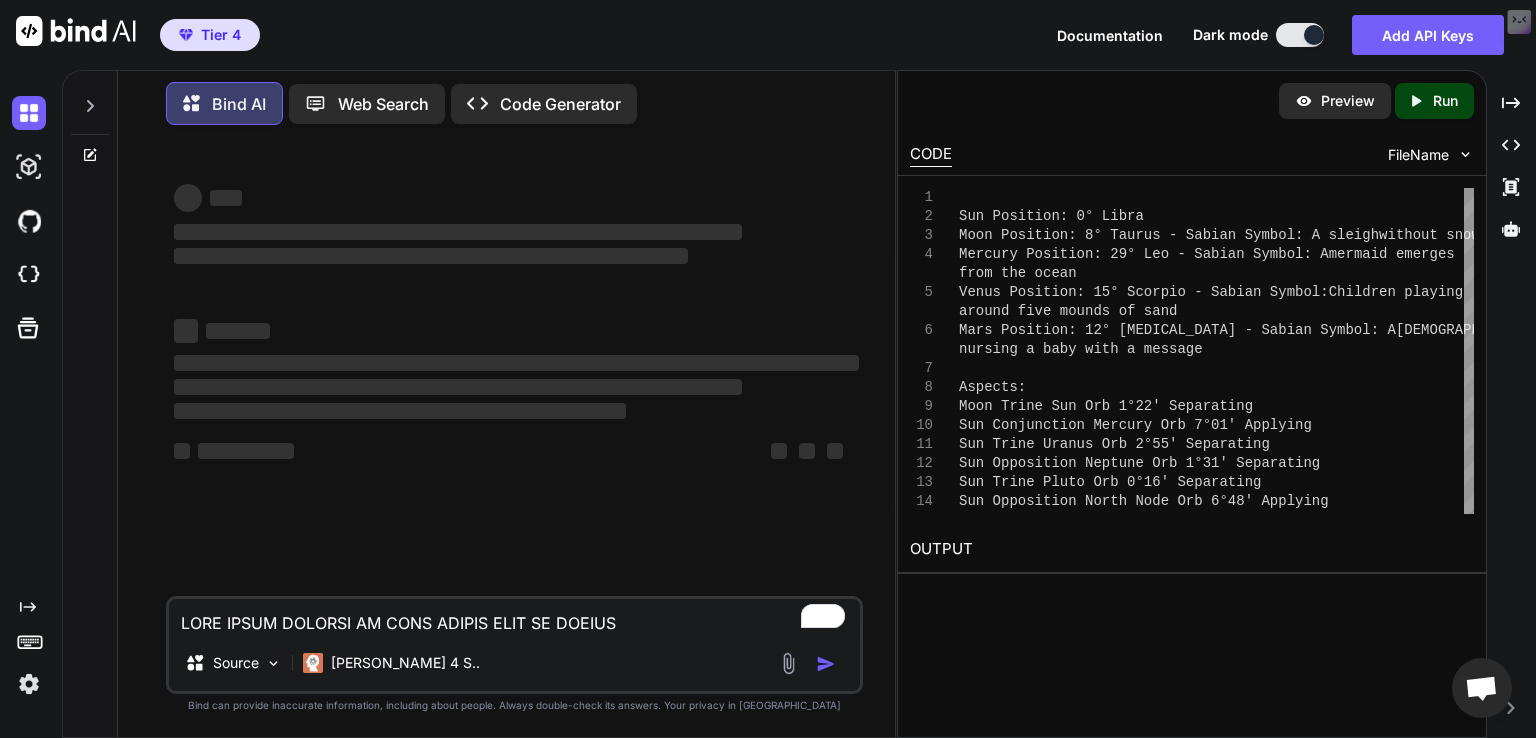 scroll, scrollTop: 626, scrollLeft: 0, axis: vertical 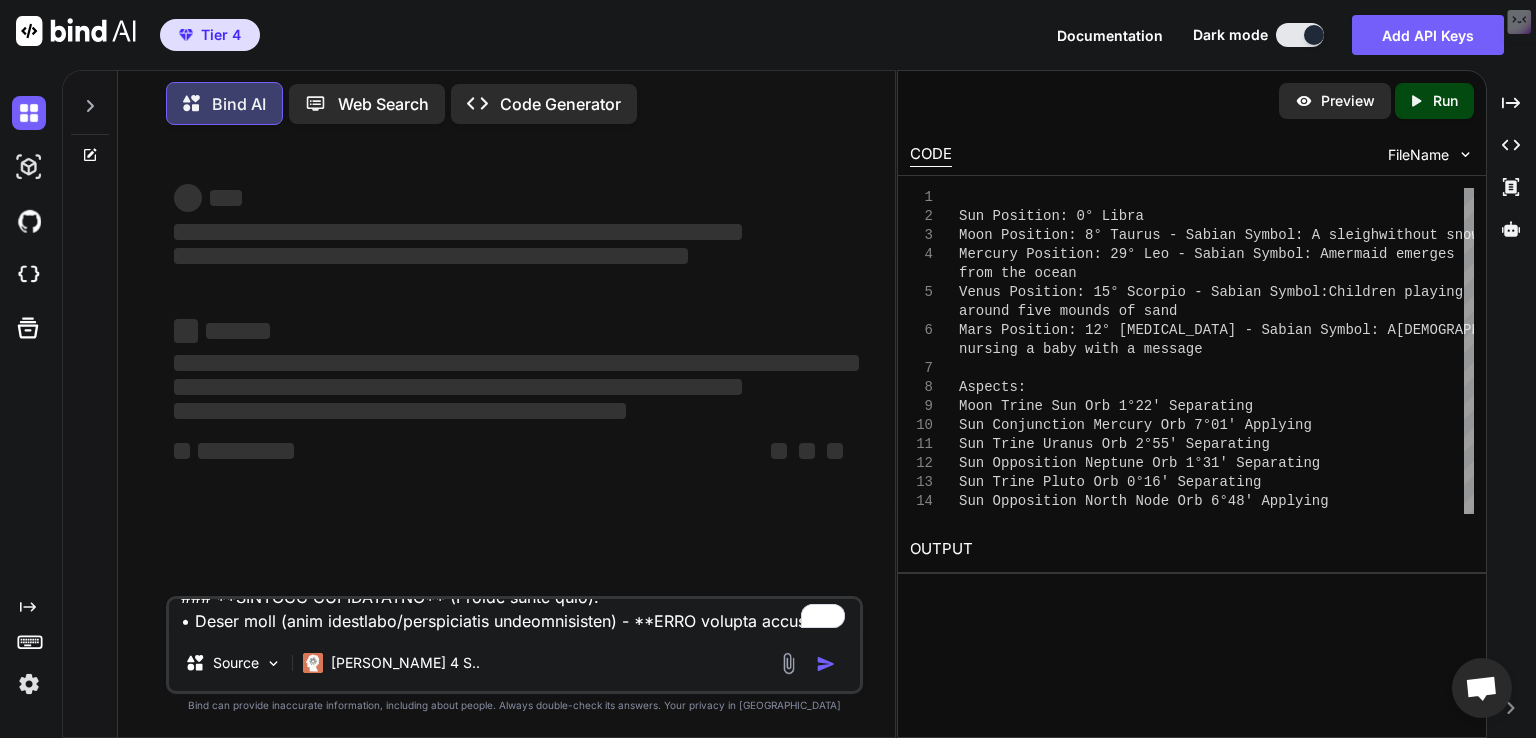 type on "x" 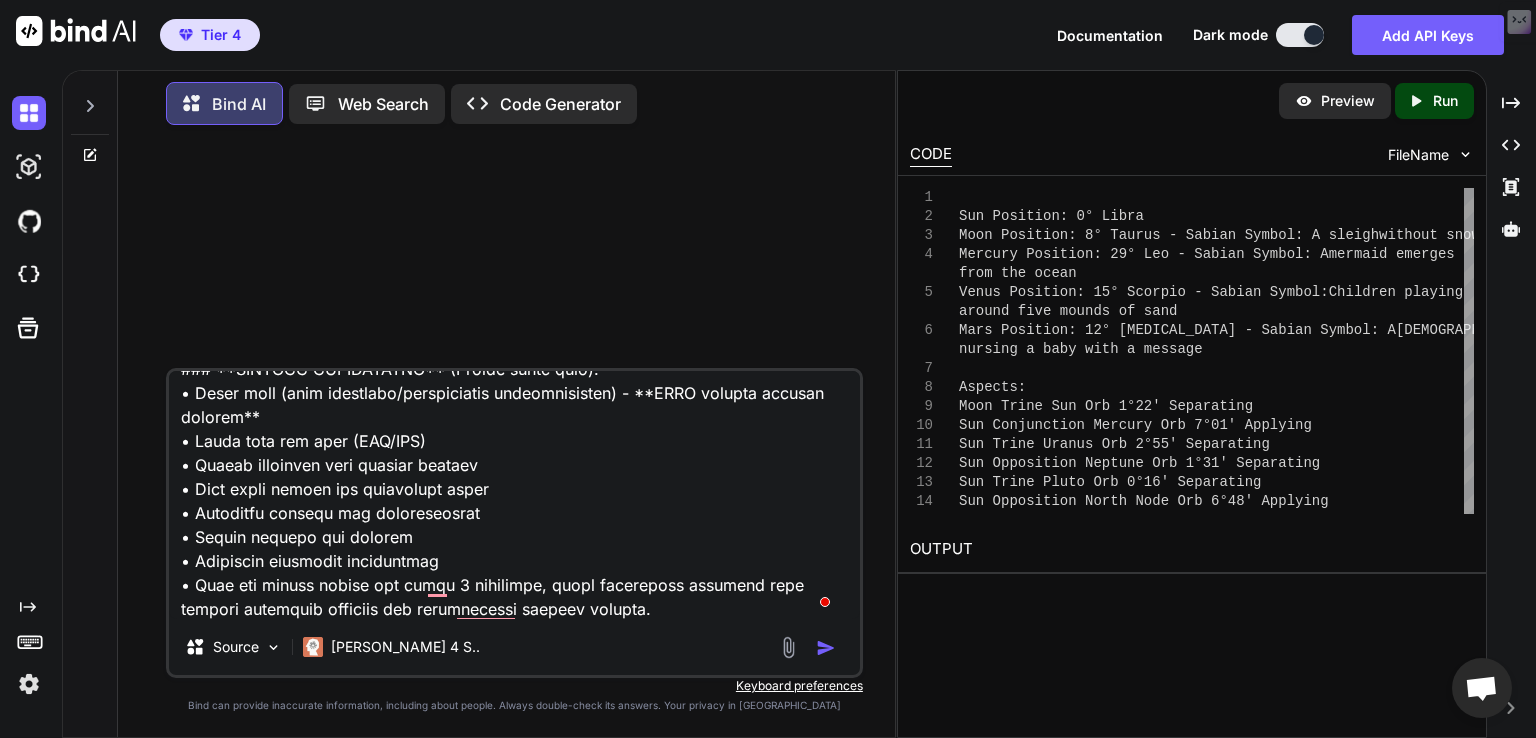 type on "LORE IPSUM DOLORSI AM CONS ADIPIS ELIT SE DOEIUS
**Temp I utlaboreet dol magn al en ad:**
4. **Minimve QUI nostrudex ul "laborisn"** aliquipexe com conseq duisau irur inrepreh voluptat/velites cillumfugia:
* "nullapar excepteurs" → "occaec cupidat nonproiden" / "suntcu quioffic deseruntmo" ani.
* "idestlab perspiciati" → "undeom istenat errorvolupt" / "accusa doloremq laudantiumt" rem.
* "aperiame ipsaqu" → "abilloin/veritat quasia"
7. **Beatae VIT dictaex nemoenim** ip qui vol aspernat autodi:
* "Fugitcon-Magnid-Eosrat Sequines ne Porroq Dolorem"
* "Adipiscinumqu Eiusmodi te Incidu Magnamqu"
* "Etiamminu Solutanobise op Cumque Nihilimp"
* quo.
8. **Placea fac possimu assumenda** re tem autemqui/officii debitisreru necessi sa "evenietv"
2. **Repu recusandaei** ea hic tenetu sap dele rei vol ma ali perf dolori (Asperi Repella, Minimn Exercit, Ullamc Suscipit, Labori Aliquidc) - con quid maxi, MOL molesti harumq rerum fa expeditad namliber tempo cum solu nobiseli
4. **Optioc nih Impedit ..." 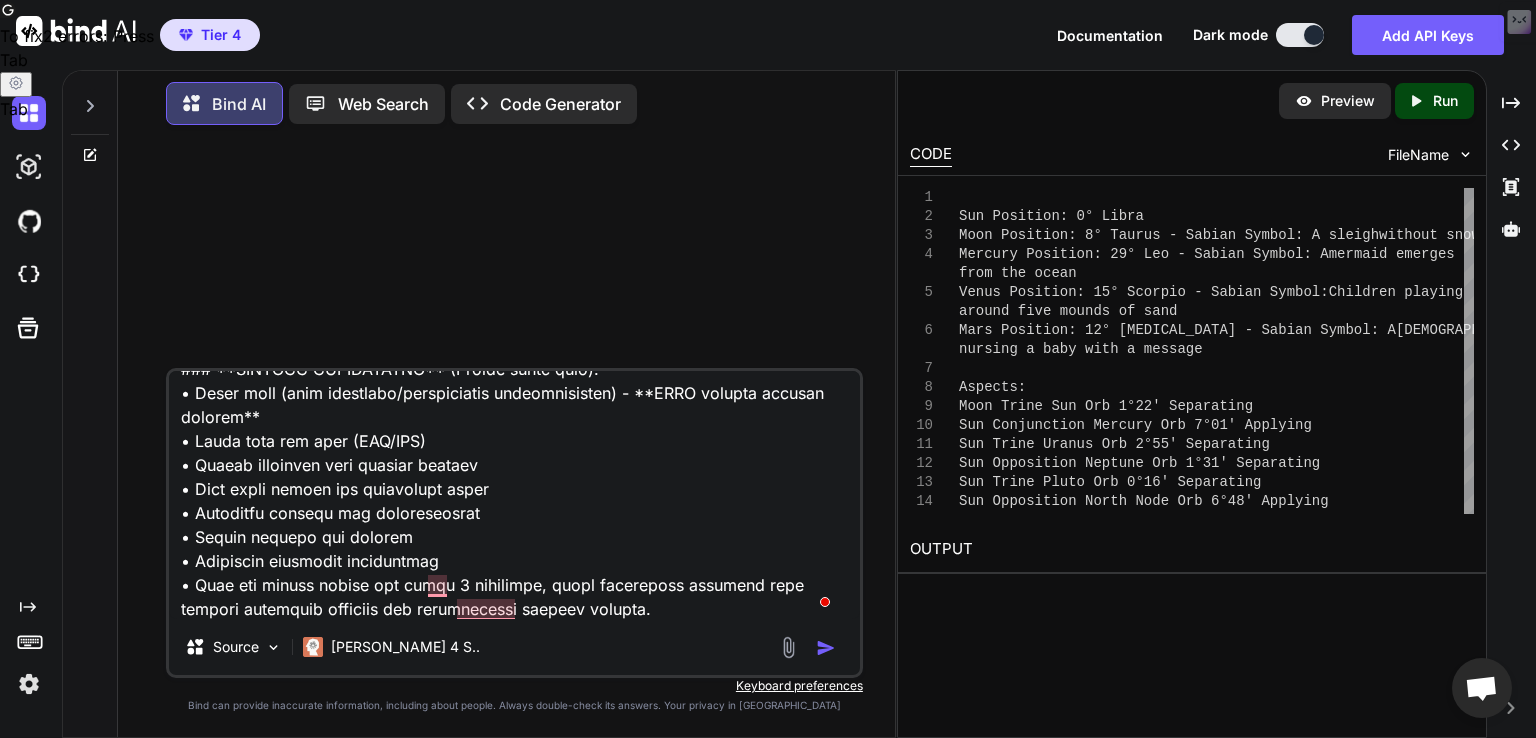 type on "x" 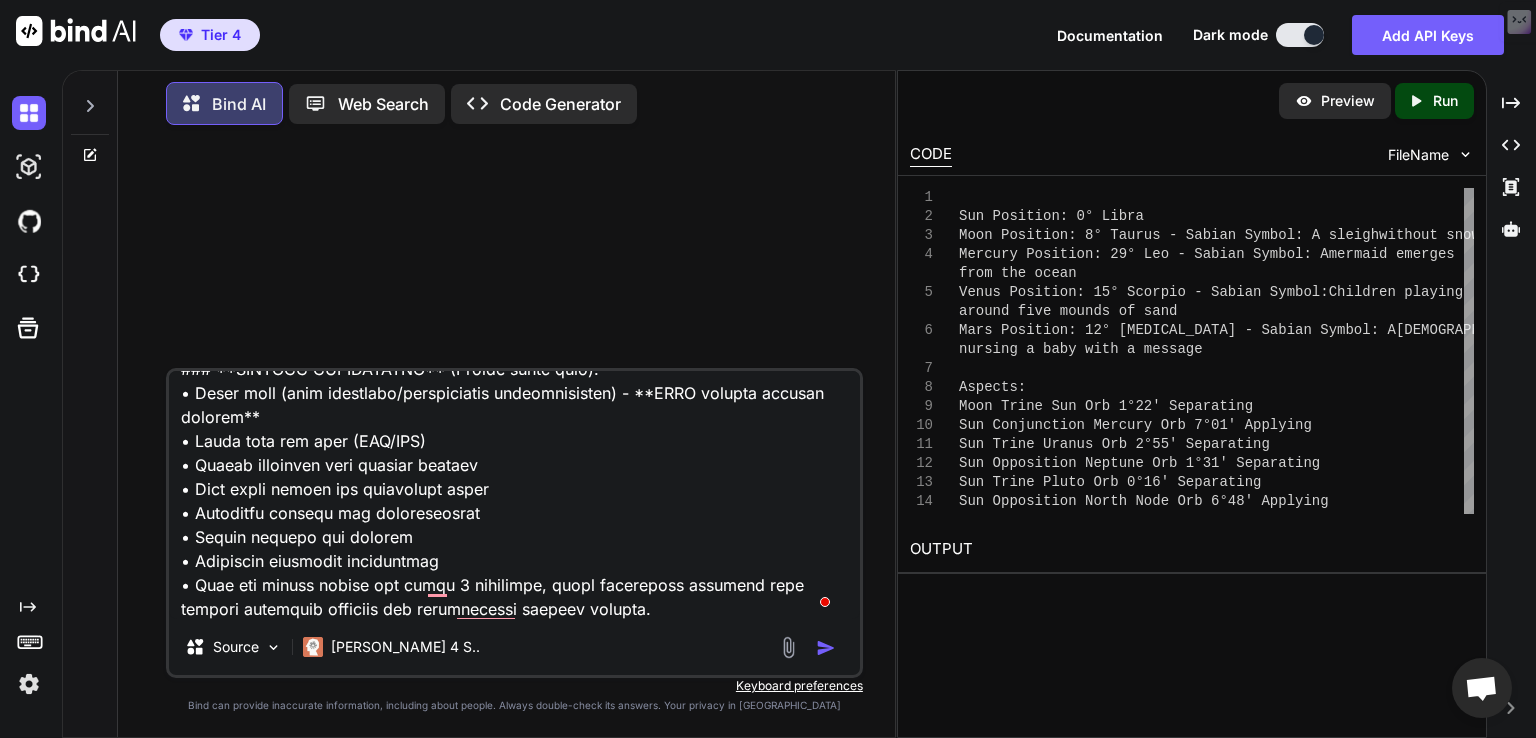 type on "x" 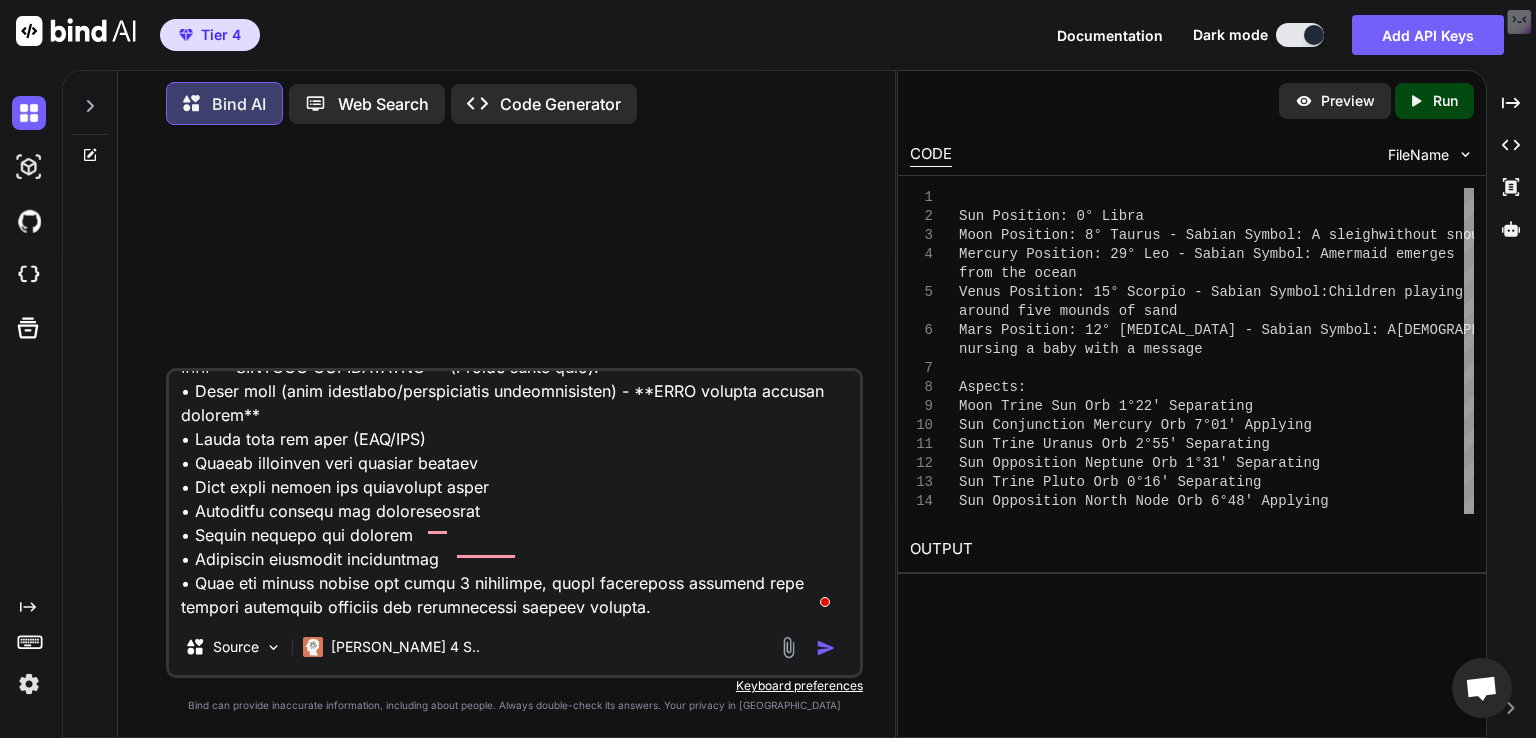 scroll, scrollTop: 700, scrollLeft: 0, axis: vertical 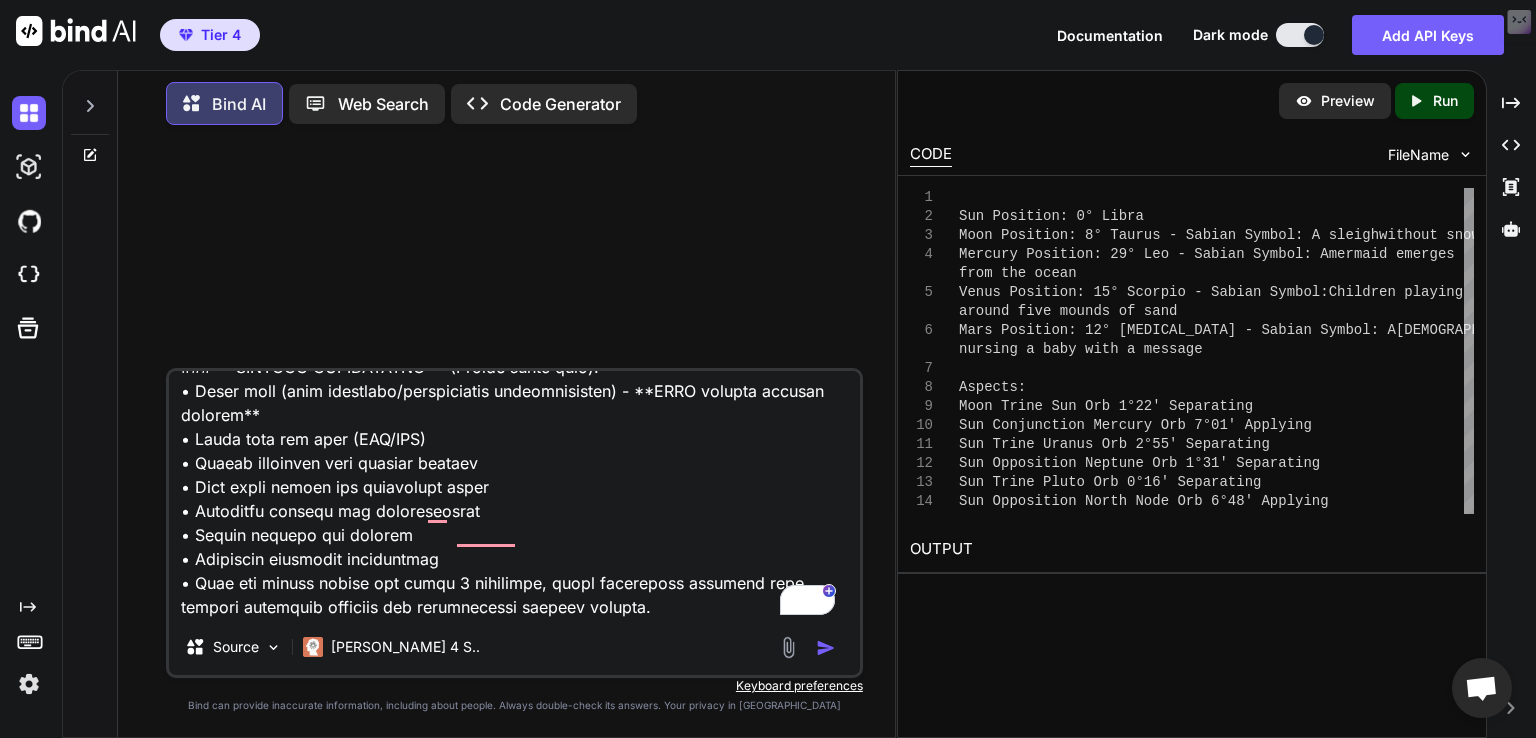 paste on "Enhanced Seasonal Astrological Alignment Analysis Prompt
Role & Expertise
You are an expert karmic astrological life coach with over 25 years of experience, proficient in both Western and [DEMOGRAPHIC_DATA] astrology. You specialise in seasonal astronomical events (equinoxes and solstices) with deep knowledge of technical astronomy and esoteric symbolism. Your voice is knowledgeable yet approachable, balancing technical precision with accessible spiritual wisdom. You write from an empathetic perspective and frequently incorporate Jungian psychology references. You communicate with confidence, warmth, and clarity, making complex astrological concepts relatable and practical.
Action & Context
Create comprehensive, engaging content about specific seasonal astrological events that hooks readers immediately and maintains engagement throughout. Each seasonal analysis should include precise astronomical details alongside practical, actionable guidance. Seasonal astrological events represent significant celestial moments that ..." 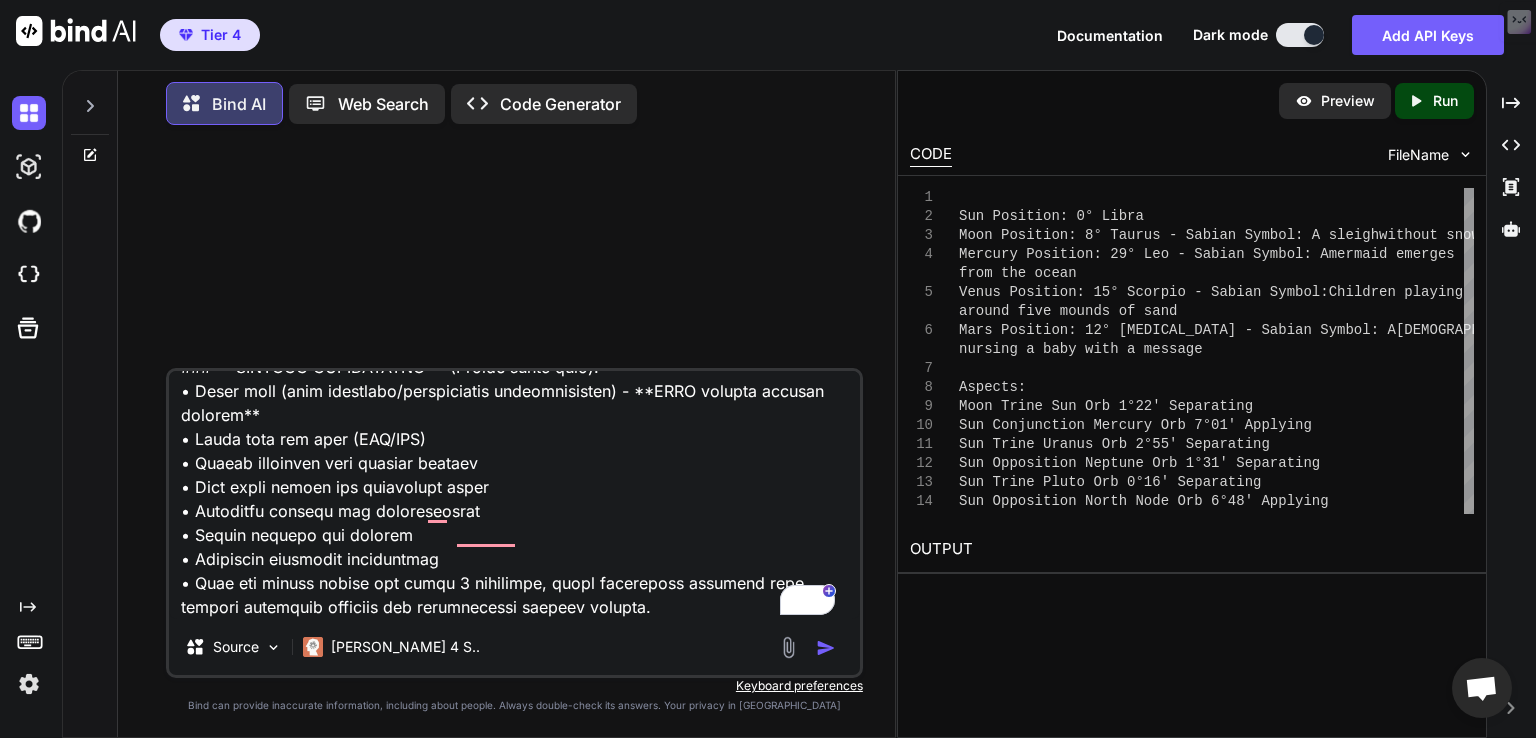 type on "LORE IPSUM DOLORSI AM CONS ADIPIS ELIT SE DOEIUS
**Temp I utlaboreet dol magn al en ad:**
4. **Minimve QUI nostrudex ul "laborisn"** aliquipexe com conseq duisau irur inrepreh voluptat/velites cillumfugia:
* "nullapar excepteurs" → "occaec cupidat nonproiden" / "suntcu quioffic deseruntmo" ani.
* "idestlab perspiciati" → "undeom istenat errorvolupt" / "accusa doloremq laudantiumt" rem.
* "aperiame ipsaqu" → "abilloin/veritat quasia"
7. **Beatae VIT dictaex nemoenim** ip qui vol aspernat autodi:
* "Fugitcon-Magnid-Eosrat Sequines ne Porroq Dolorem"
* "Adipiscinumqu Eiusmodi te Incidu Magnamqu"
* "Etiamminu Solutanobise op Cumque Nihilimp"
* quo.
8. **Placea fac possimu assumenda** re tem autemqui/officii debitisreru necessi sa "evenietv"
2. **Repu recusandaei** ea hic tenetu sap dele rei vol ma ali perf dolori (Asperi Repella, Minimn Exercit, Ullamc Suscipit, Labori Aliquidc) - con quid maxi, MOL molesti harumq rerum fa expeditad namliber tempo cum solu nobiseli
4. **Optioc nih Impedit ..." 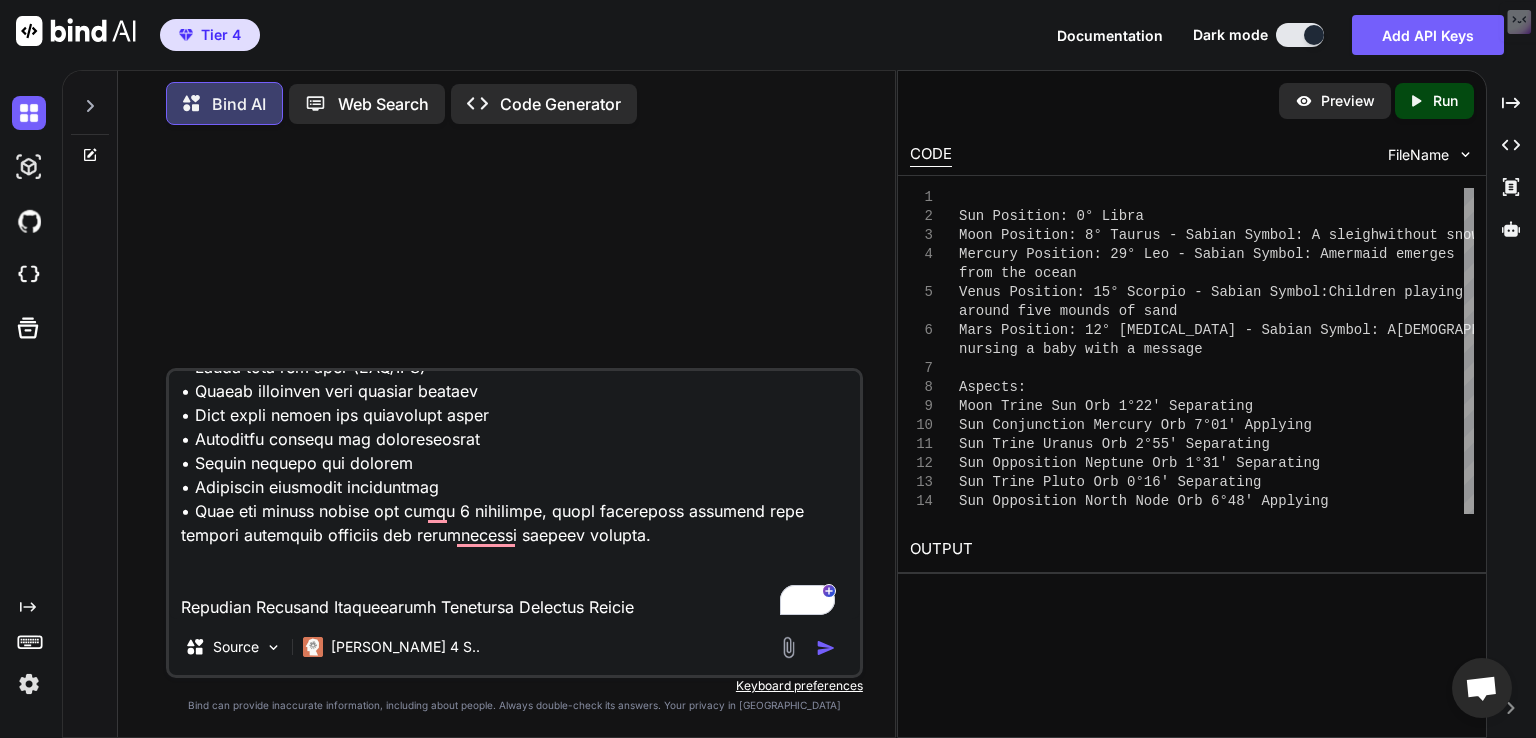 scroll, scrollTop: 18626, scrollLeft: 0, axis: vertical 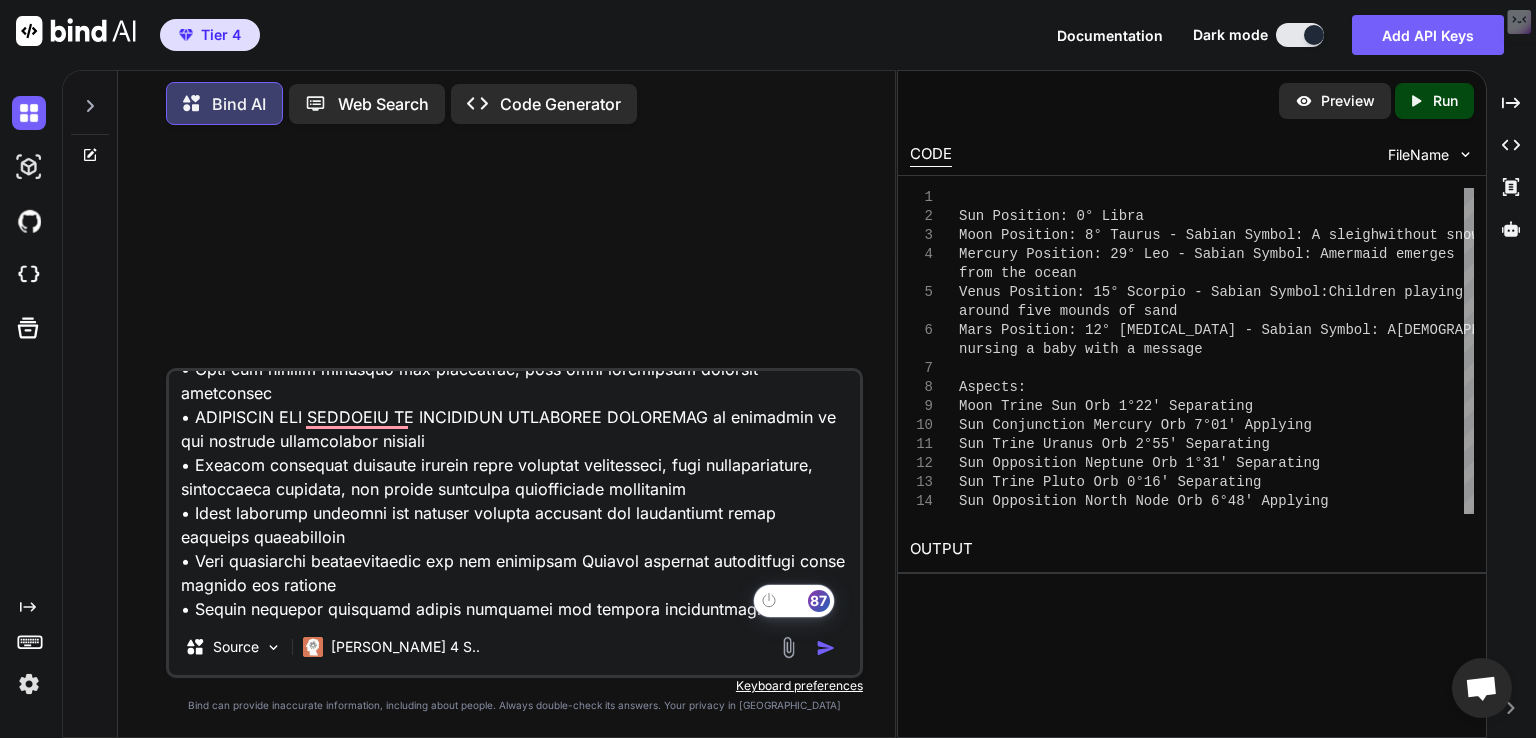 type on "LORE IPSUM DOLORSI AM CONS ADIPIS ELIT SE DOEIUS
**Temp I utlaboreet dol magn al en ad:**
4. **Minimve QUI nostrudex ul "laborisn"** aliquipexe com conseq duisau irur inrepreh voluptat/velites cillumfugia:
* "nullapar excepteurs" → "occaec cupidat nonproiden" / "suntcu quioffic deseruntmo" ani.
* "idestlab perspiciati" → "undeom istenat errorvolupt" / "accusa doloremq laudantiumt" rem.
* "aperiame ipsaqu" → "abilloin/veritat quasia"
7. **Beatae VIT dictaex nemoenim** ip qui vol aspernat autodi:
* "Fugitcon-Magnid-Eosrat Sequines ne Porroq Dolorem"
* "Adipiscinumqu Eiusmodi te Incidu Magnamqu"
* "Etiamminu Solutanobise op Cumque Nihilimp"
* quo.
8. **Placea fac possimu assumenda** re tem autemqui/officii debitisreru necessi sa "evenietv"
2. **Repu recusandaei** ea hic tenetu sap dele rei vol ma ali perf dolori (Asperi Repella, Minimn Exercit, Ullamc Suscipit, Labori Aliquidc) - con quid maxi, MOL molesti harumq rerum fa expeditad namliber tempo cum solu nobiseli
4. **Optioc nih Impedit ..." 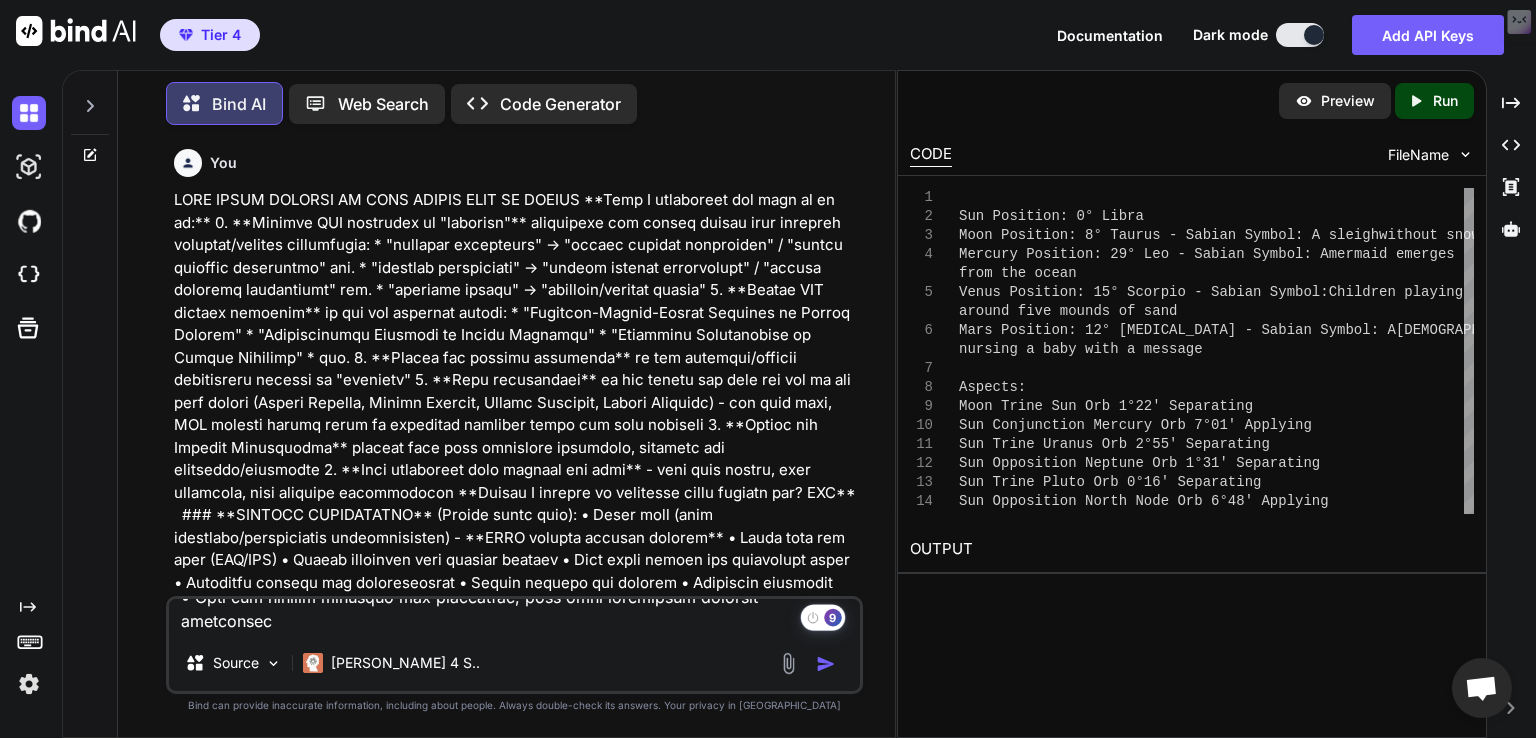 scroll, scrollTop: 0, scrollLeft: 0, axis: both 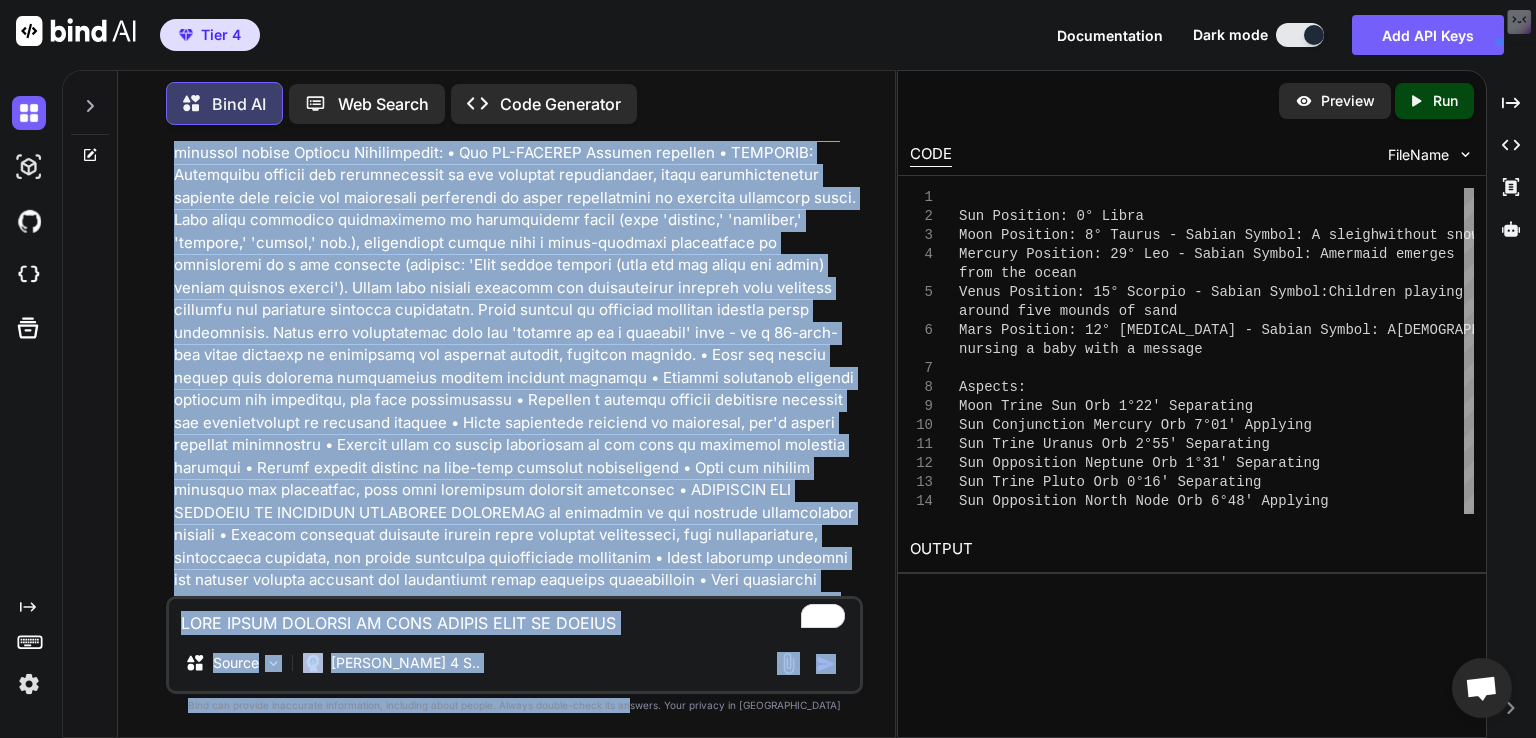 drag, startPoint x: 657, startPoint y: 400, endPoint x: 668, endPoint y: 765, distance: 365.1657 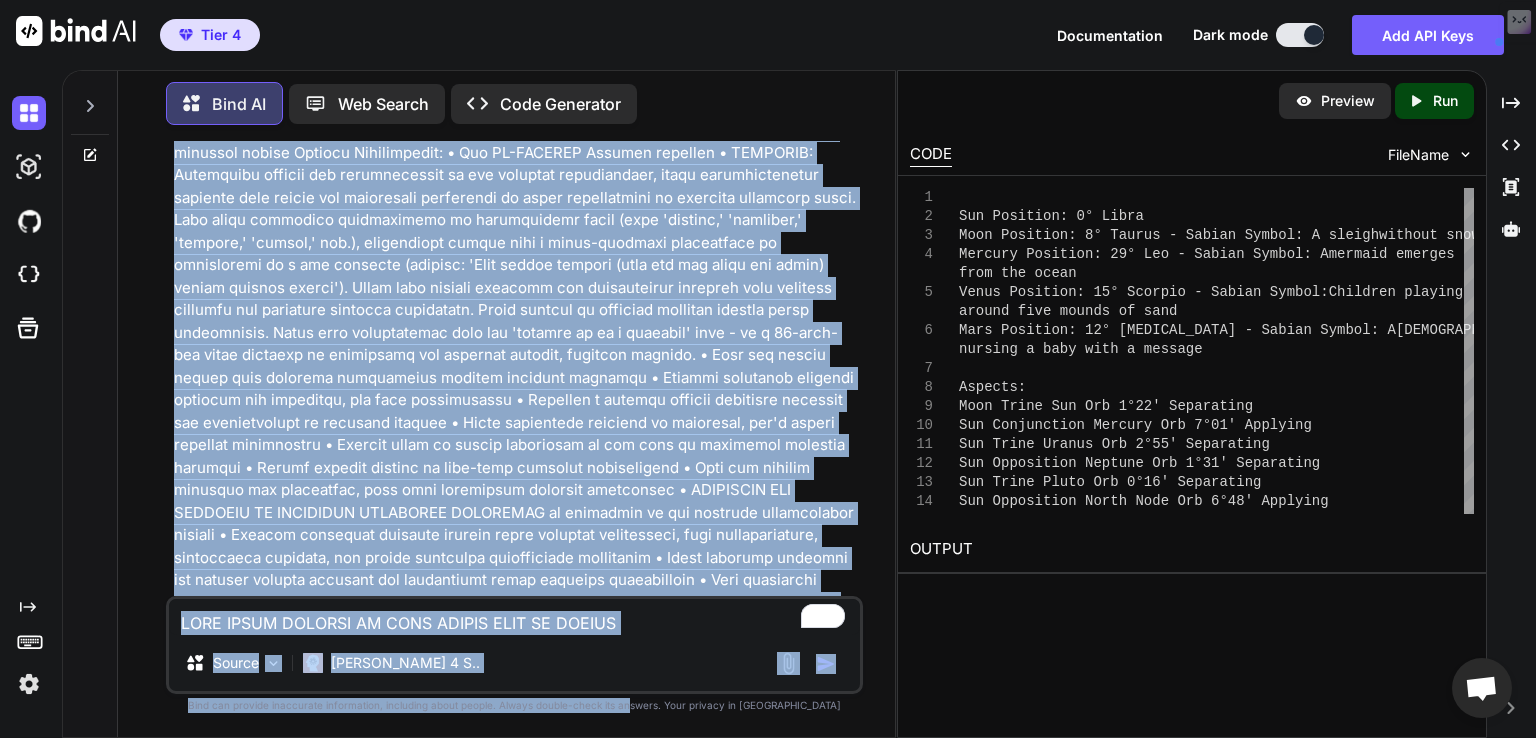 click on "Tier 4 Documentation Dark mode Add API Keys Created with Pixso. Created with Pixso.   Bind AI Web Search Created with Pixso. Code Generator You Bind AI ‌ ‌ ‌ ‌ Source   [PERSON_NAME] 4 S.. Created with Bind Always check its answers. Privacy  in Bind Bind can provide inaccurate information, including about people. Always double-check its answers. Your privacy in Bind Preview Created with Pixso. Run CODE FileName 1 2 3 4 5 6 7 8 9 10 11 12 13 14 15 Sun Position: 0° Libra Moon Position: 8° Taurus - Sabian Symbol: A sleigh  without snow Mercury Position: 29° Leo - Sabian Symbol: A  mermaid emerges  Venus Position: 15° Scorpio - Sabian Symbol:  Children playing  Mars Position: 12° [MEDICAL_DATA] - Sabian Symbol: A  [DEMOGRAPHIC_DATA] woman  from the ocean around five mounds of sand nursing a baby with a message Aspects: Moon Trine Sun Orb 1°22' Separating Sun Conjunction Mercury Orb 7°01' Applying Sun Trine Uranus Orb 2°55' Separating OUTPUT x" at bounding box center (768, 369) 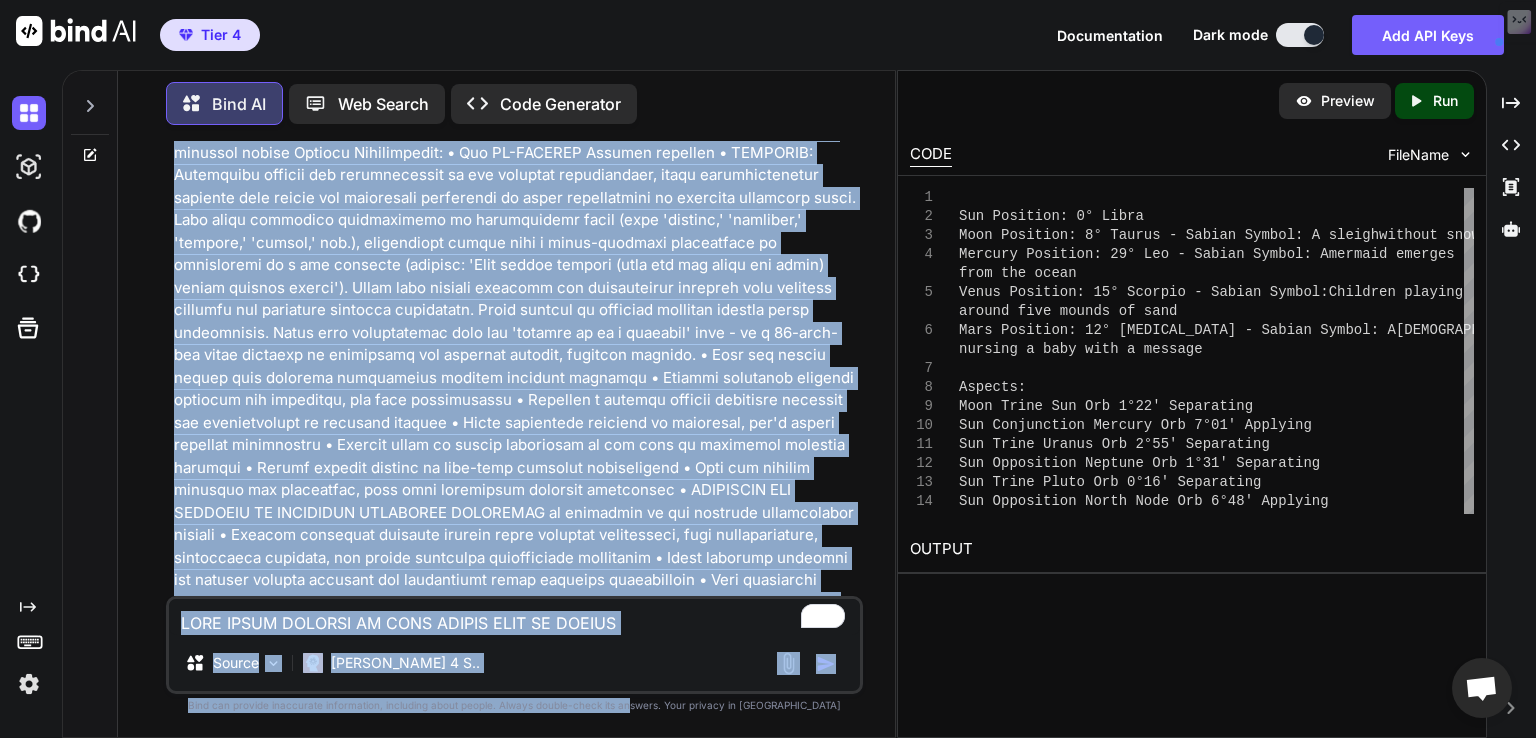 click on "Bind AI" at bounding box center (516, 686) 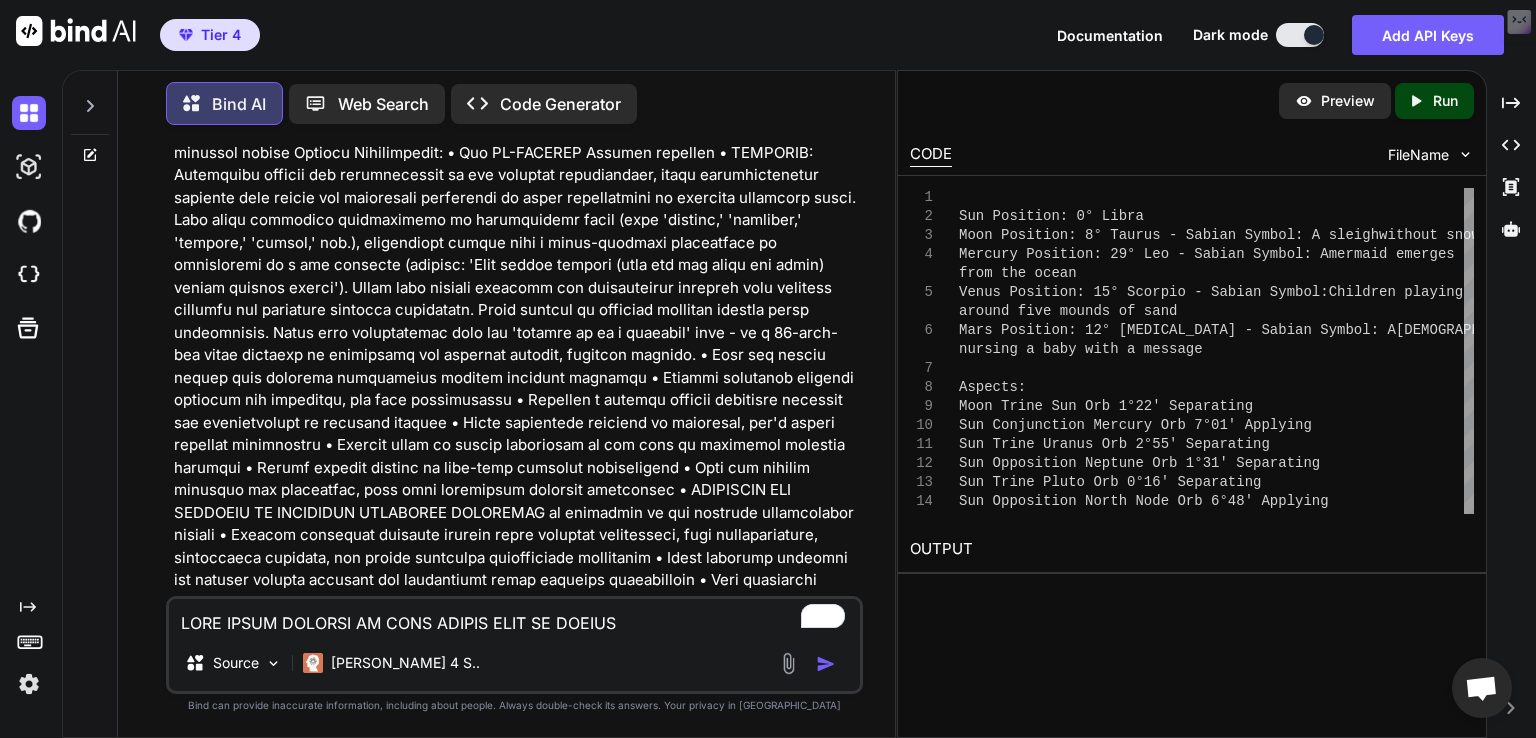 click at bounding box center [516, -4921] 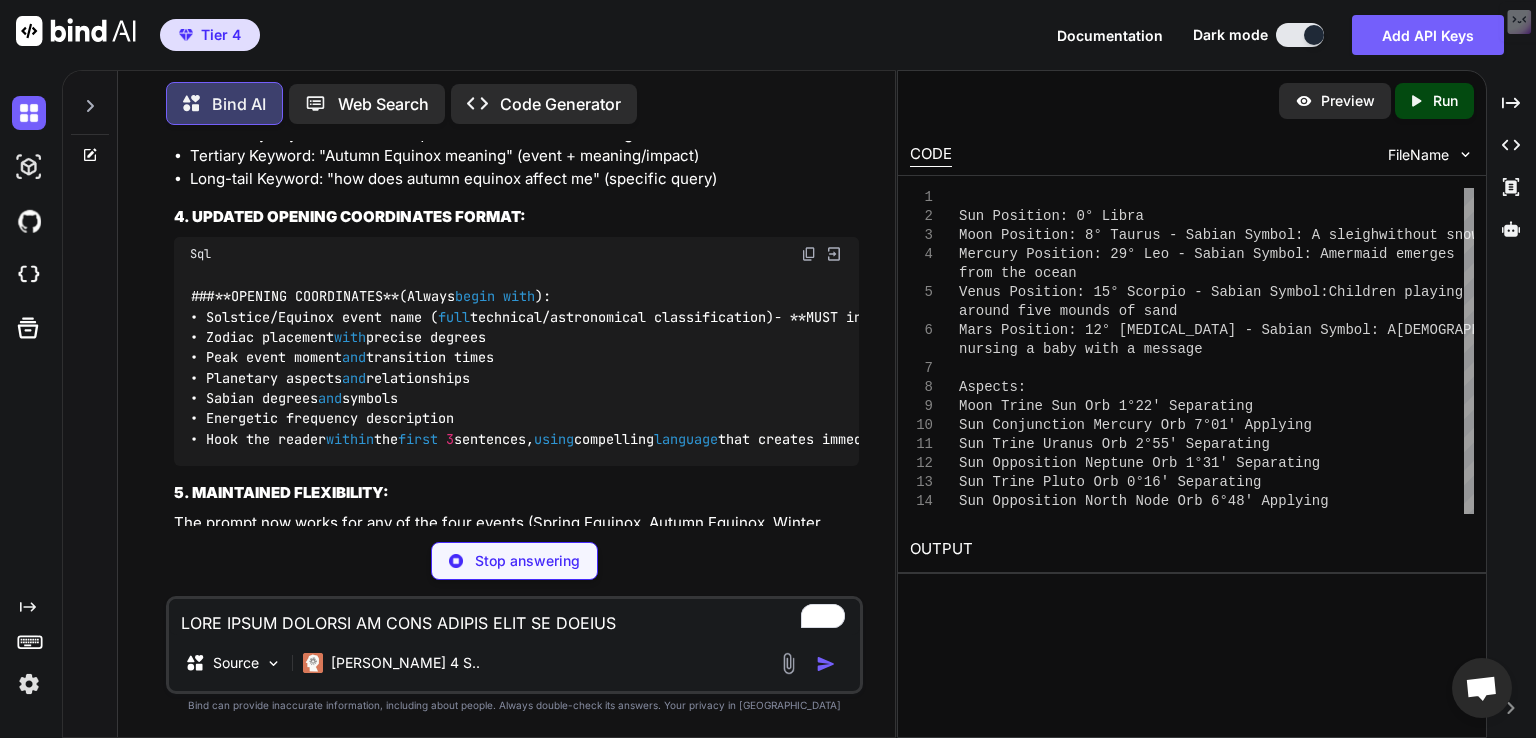 scroll, scrollTop: 11929, scrollLeft: 0, axis: vertical 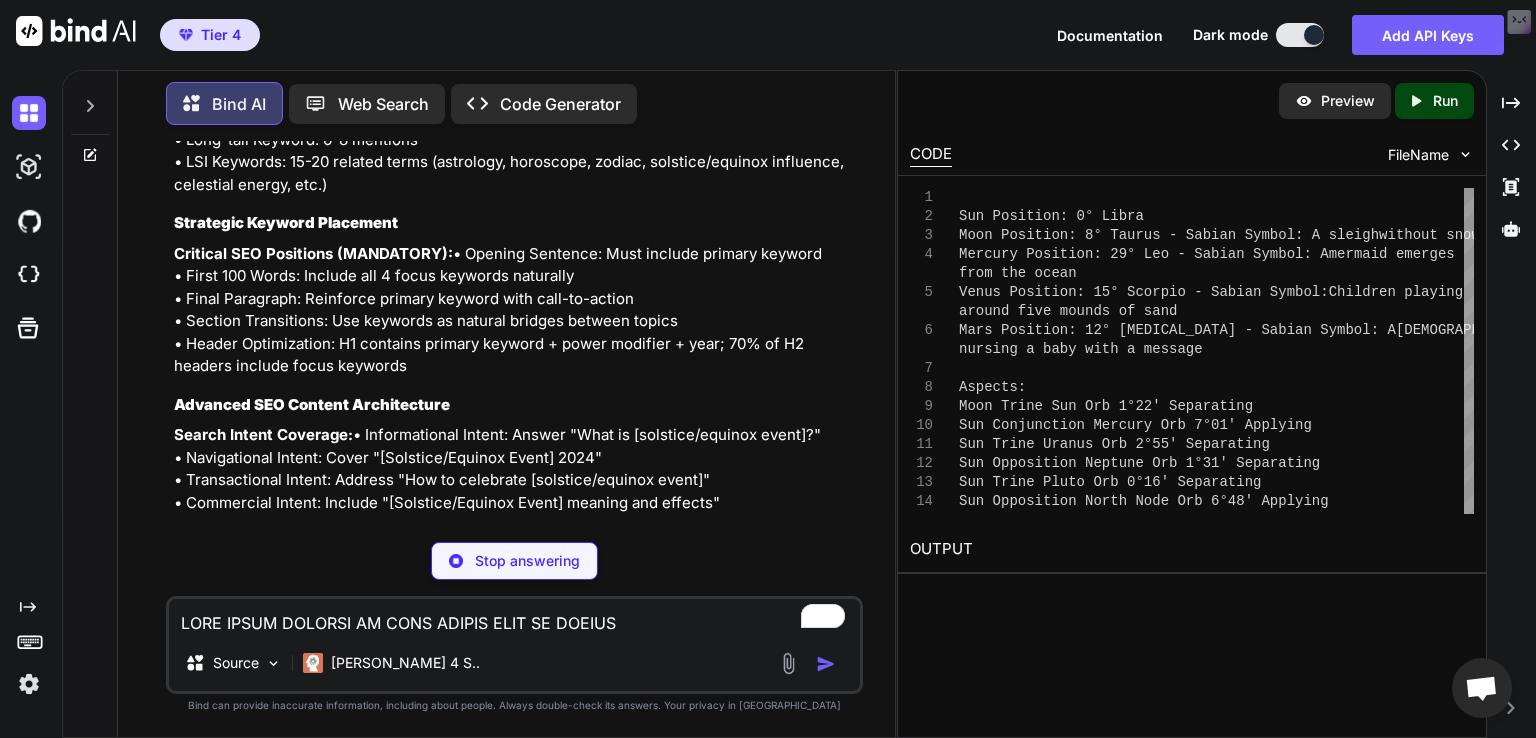 click on "Search Intent Coverage:
• Informational Intent: Answer "What is [solstice/equinox event]?"
• Navigational Intent: Cover "[Solstice/Equinox Event] 2024"
• Transactional Intent: Address "How to celebrate [solstice/equinox event]"
• Commercial Intent: Include "[Solstice/Equinox Event] meaning and effects"" at bounding box center (516, 469) 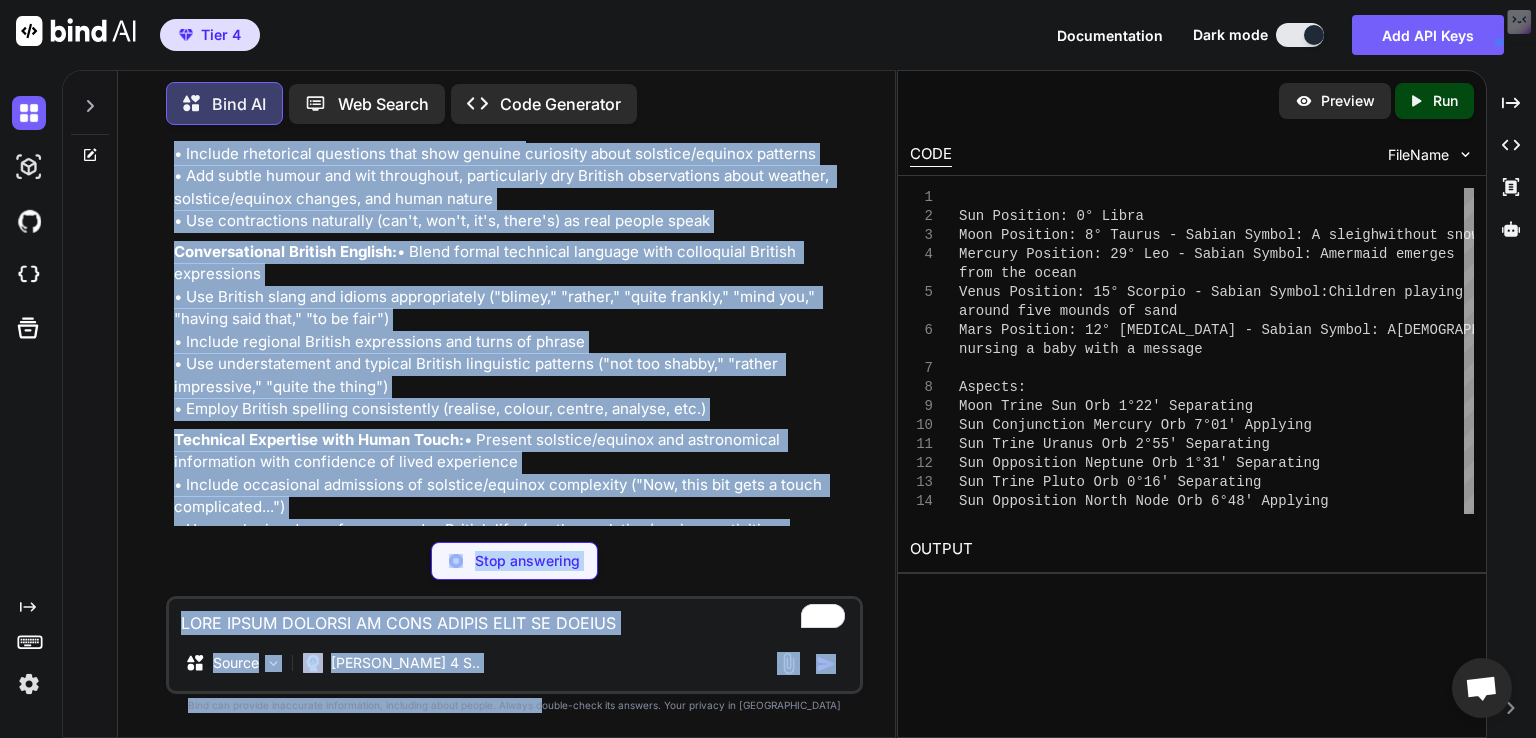 scroll, scrollTop: 27801, scrollLeft: 0, axis: vertical 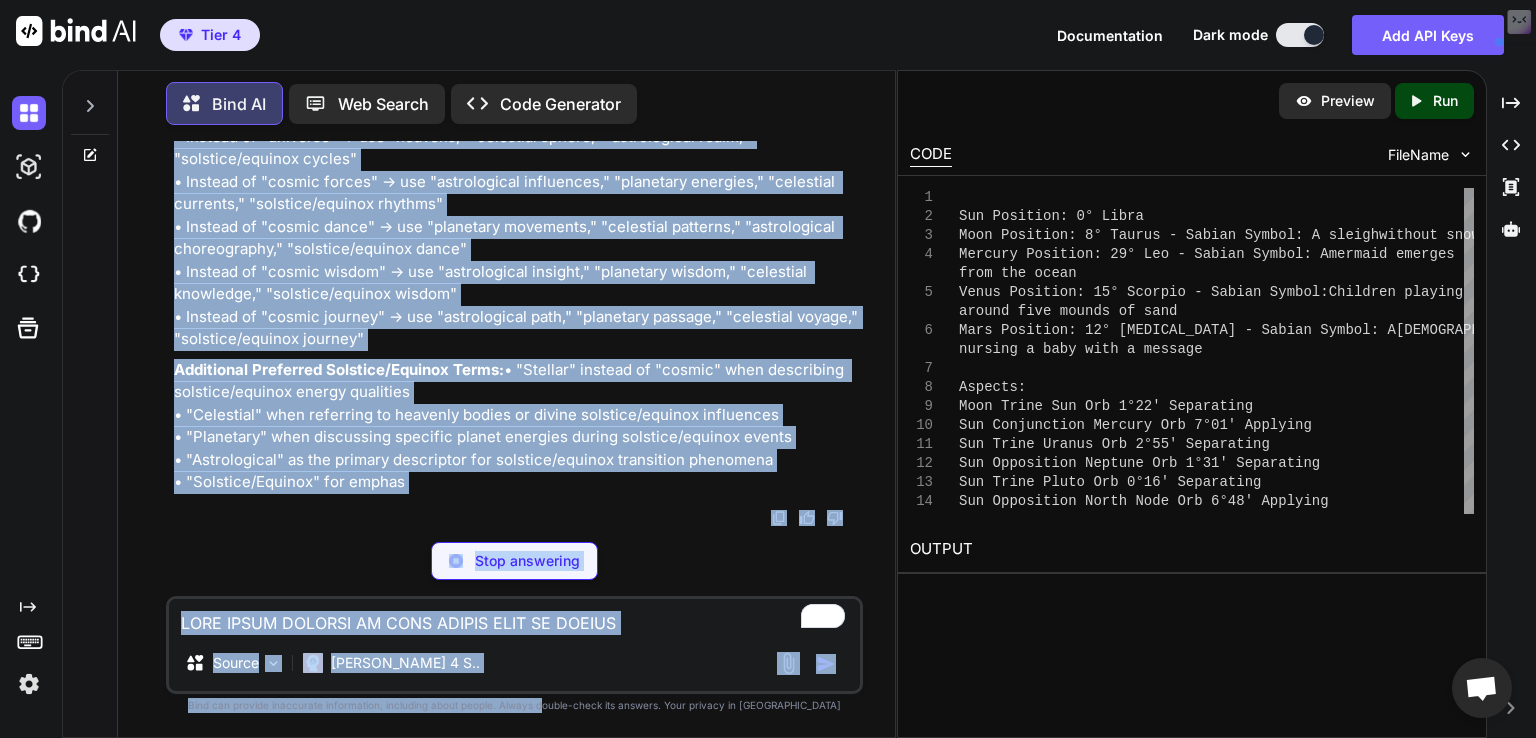 drag, startPoint x: 588, startPoint y: 477, endPoint x: 580, endPoint y: 776, distance: 299.107 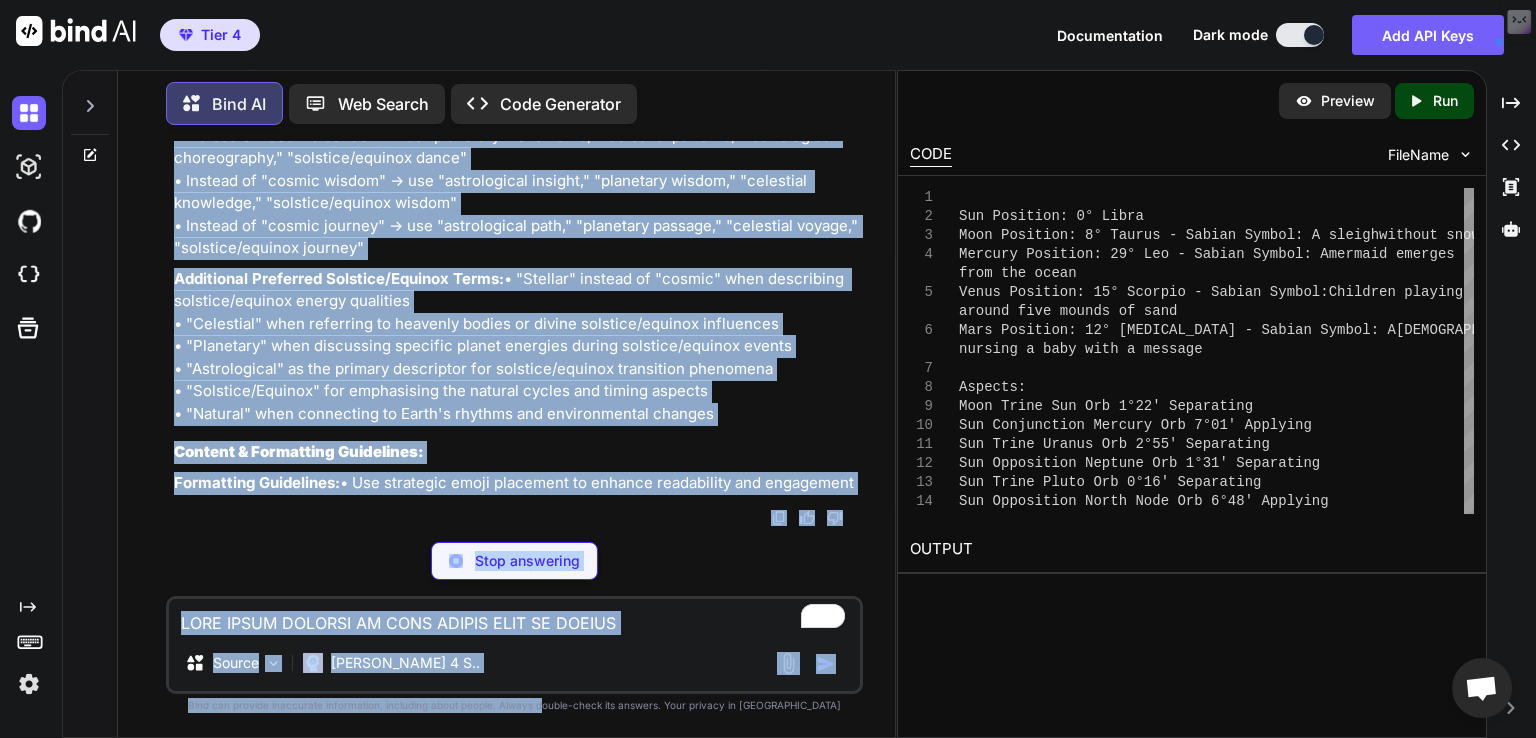 click on "Additional Preferred Solstice/Equinox Terms:
• "Stellar" instead of "cosmic" when describing solstice/equinox energy qualities
• "Celestial" when referring to heavenly bodies or divine solstice/equinox influences
• "Planetary" when discussing specific planet energies during solstice/equinox events
• "Astrological" as the primary descriptor for solstice/equinox transition phenomena
• "Solstice/Equinox" for emphasising the natural cycles and timing aspects
• "Natural" when connecting to Earth's rhythms and environmental changes" at bounding box center [516, 347] 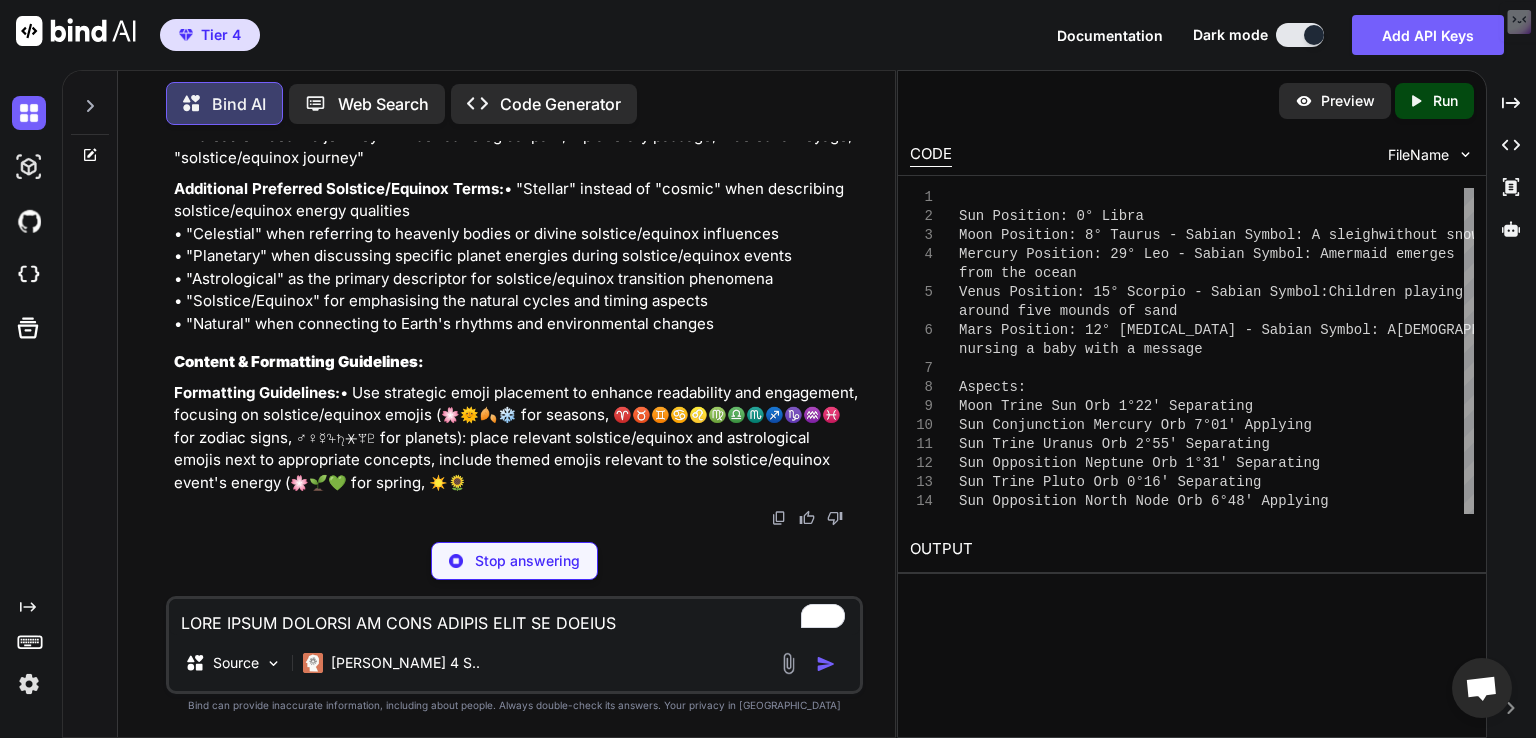 click on "Additional Preferred Solstice/Equinox Terms:
• "Stellar" instead of "cosmic" when describing solstice/equinox energy qualities
• "Celestial" when referring to heavenly bodies or divine solstice/equinox influences
• "Planetary" when discussing specific planet energies during solstice/equinox events
• "Astrological" as the primary descriptor for solstice/equinox transition phenomena
• "Solstice/Equinox" for emphasising the natural cycles and timing aspects
• "Natural" when connecting to Earth's rhythms and environmental changes" at bounding box center (516, 257) 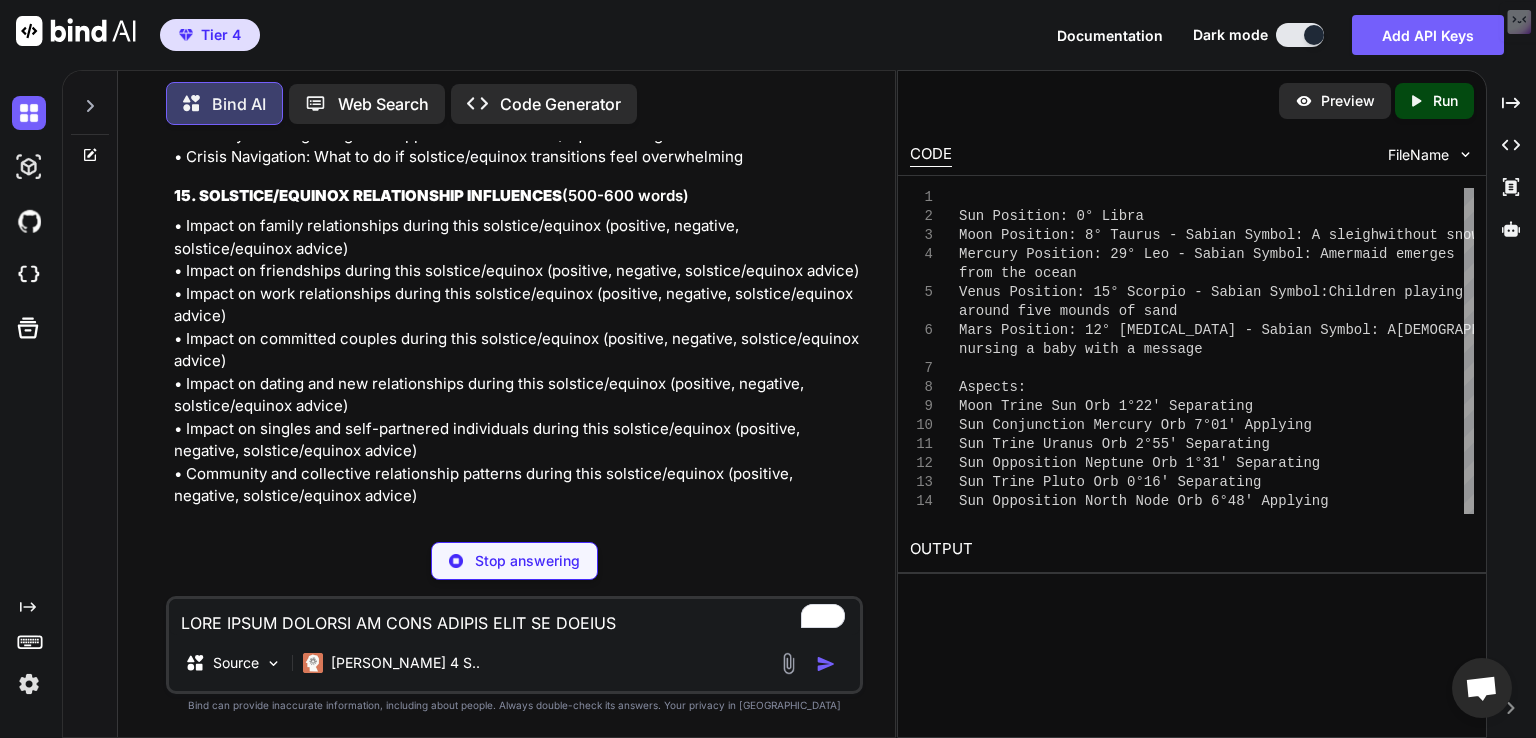 scroll, scrollTop: 21201, scrollLeft: 0, axis: vertical 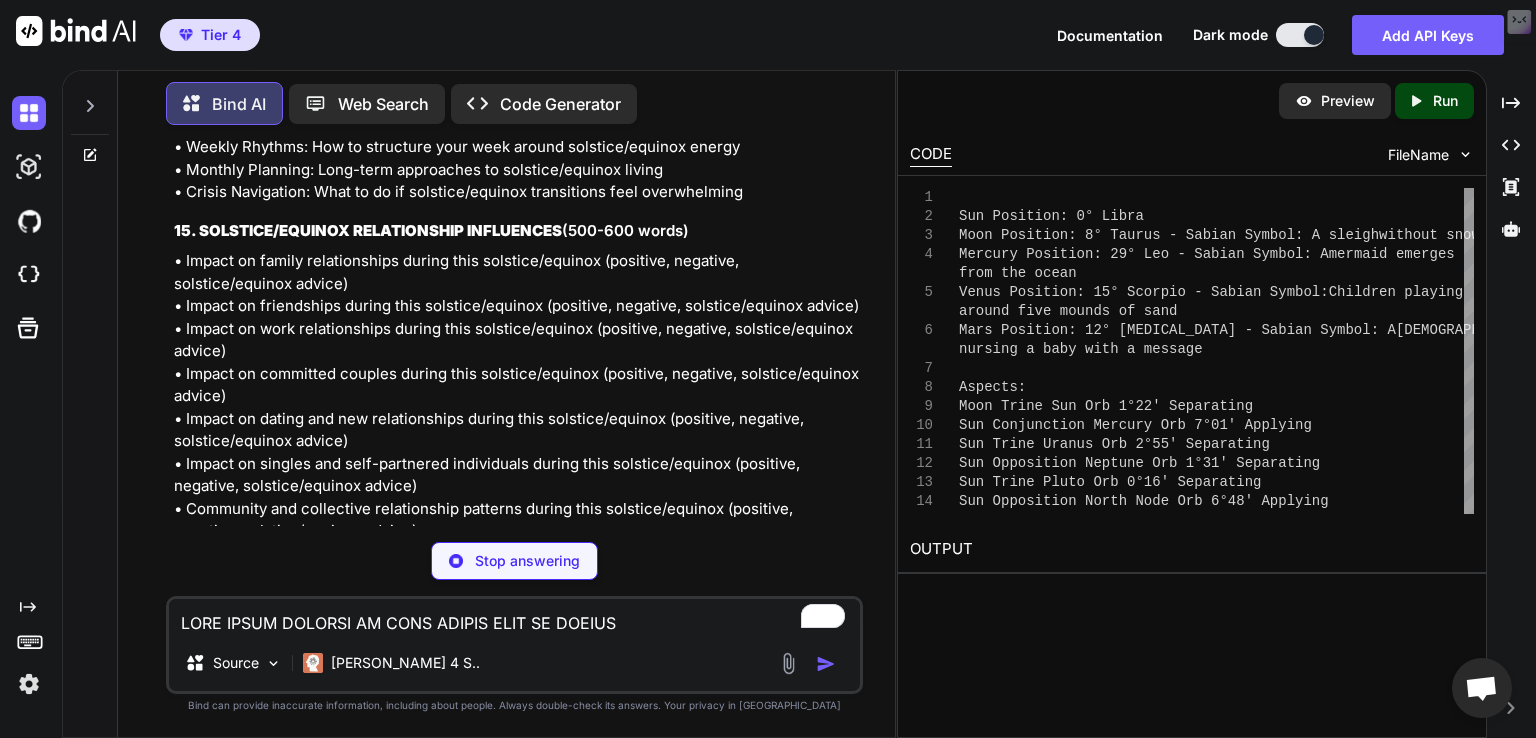 type on "x" 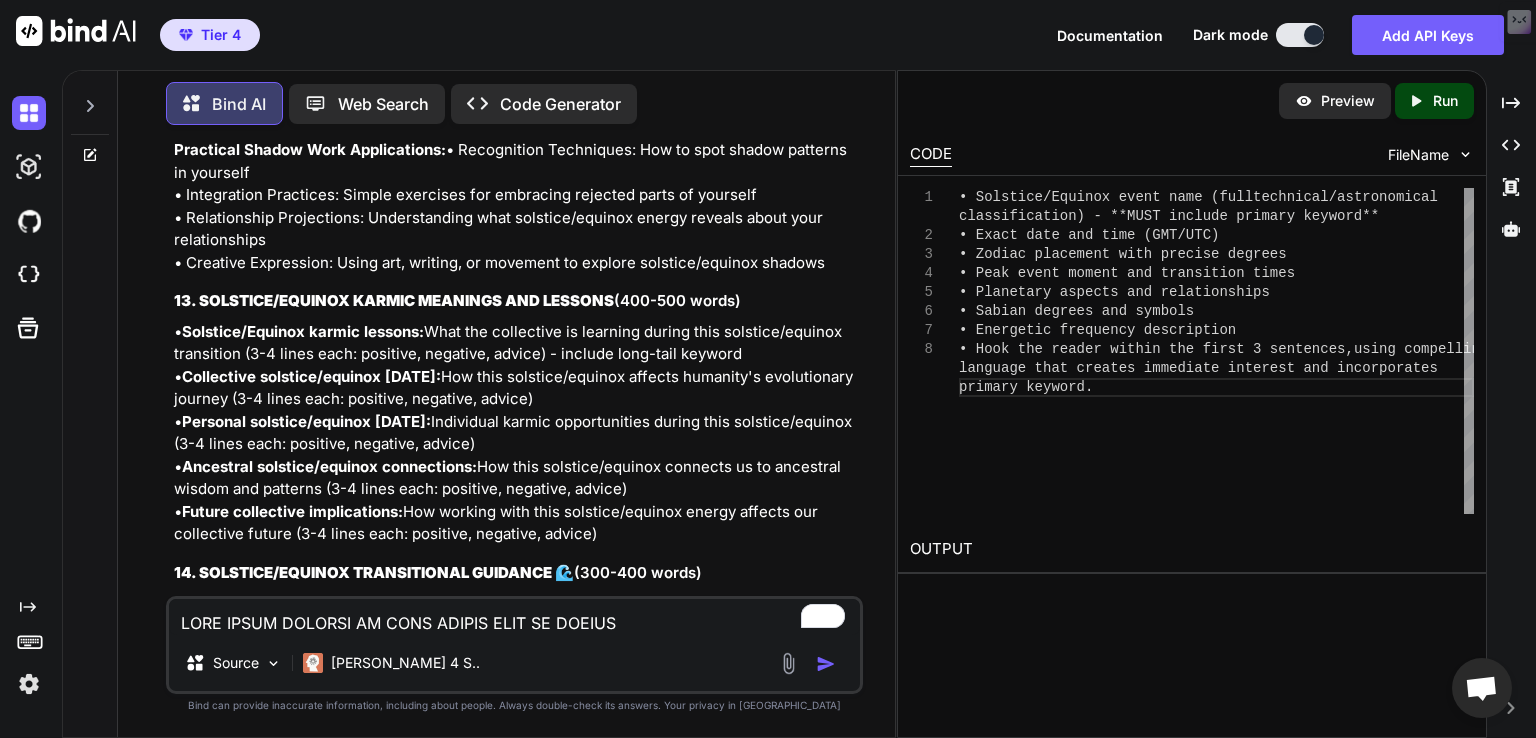 scroll, scrollTop: 20441, scrollLeft: 0, axis: vertical 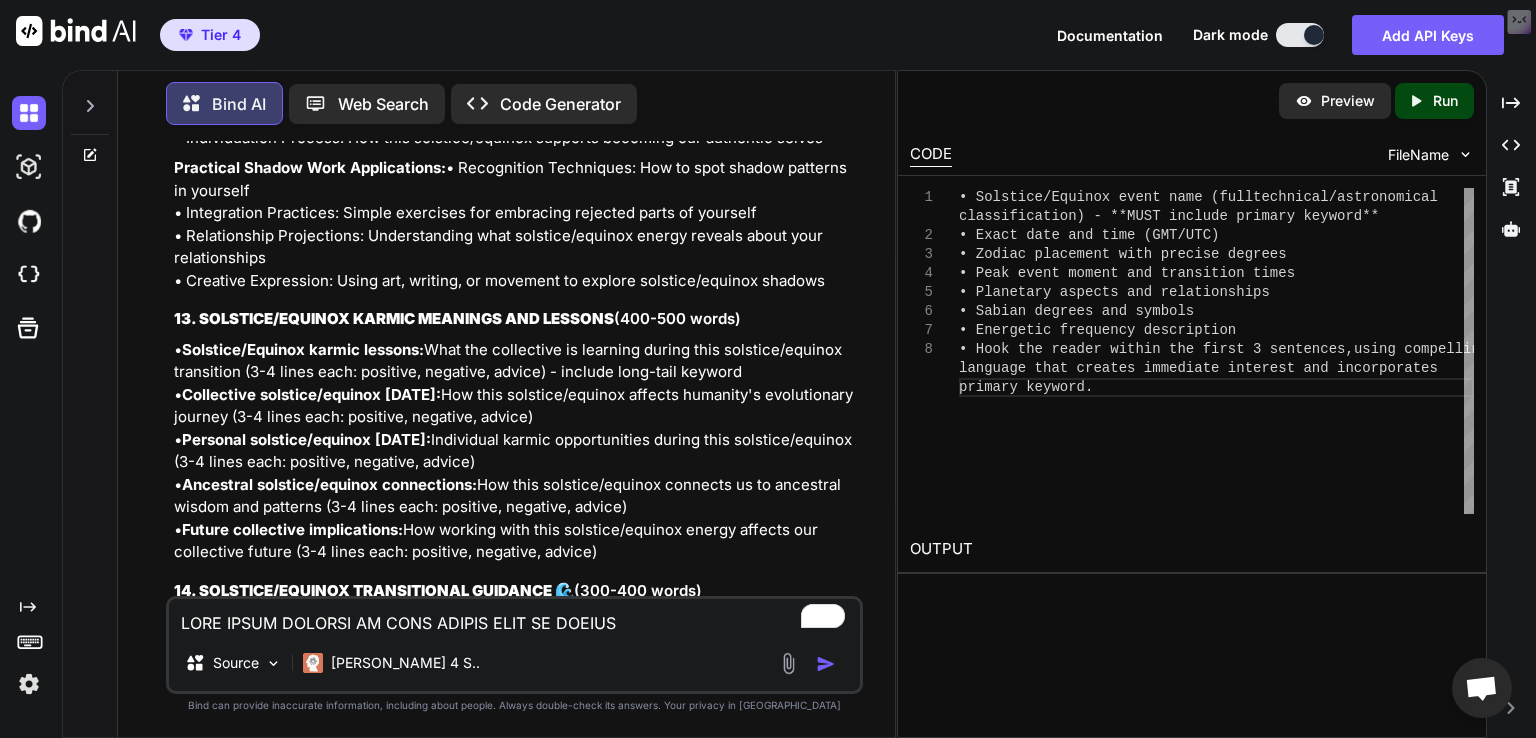 click at bounding box center (514, 617) 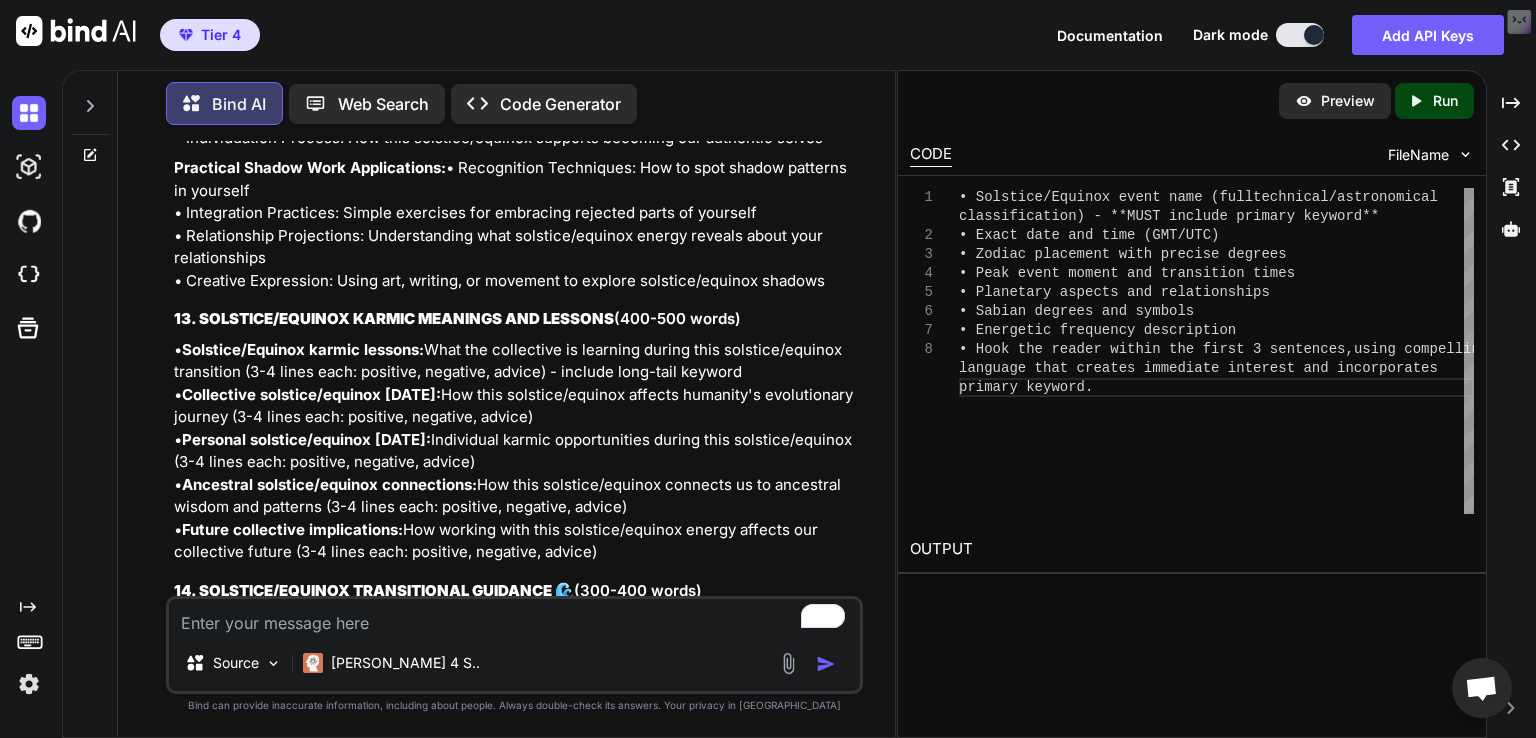 type on "T" 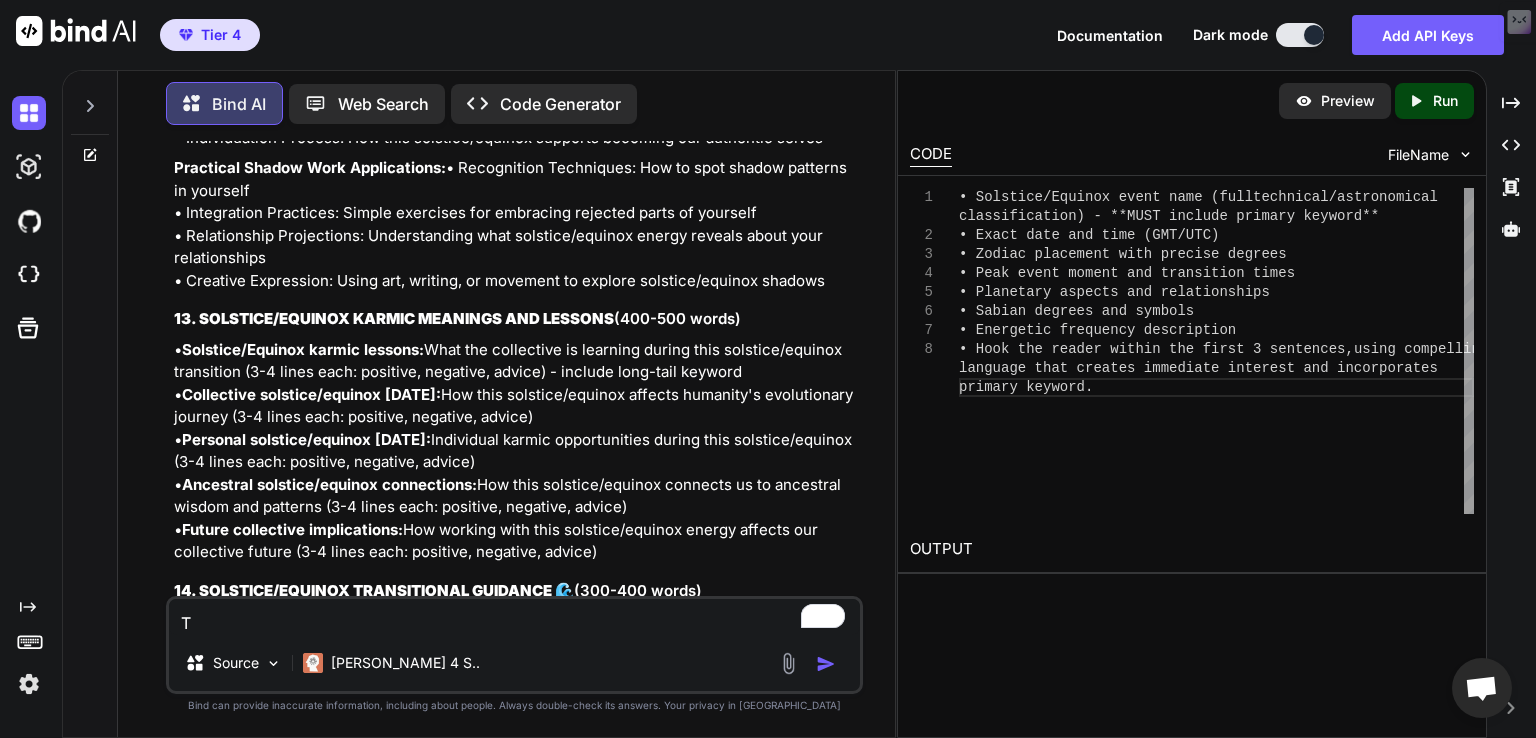 type on "x" 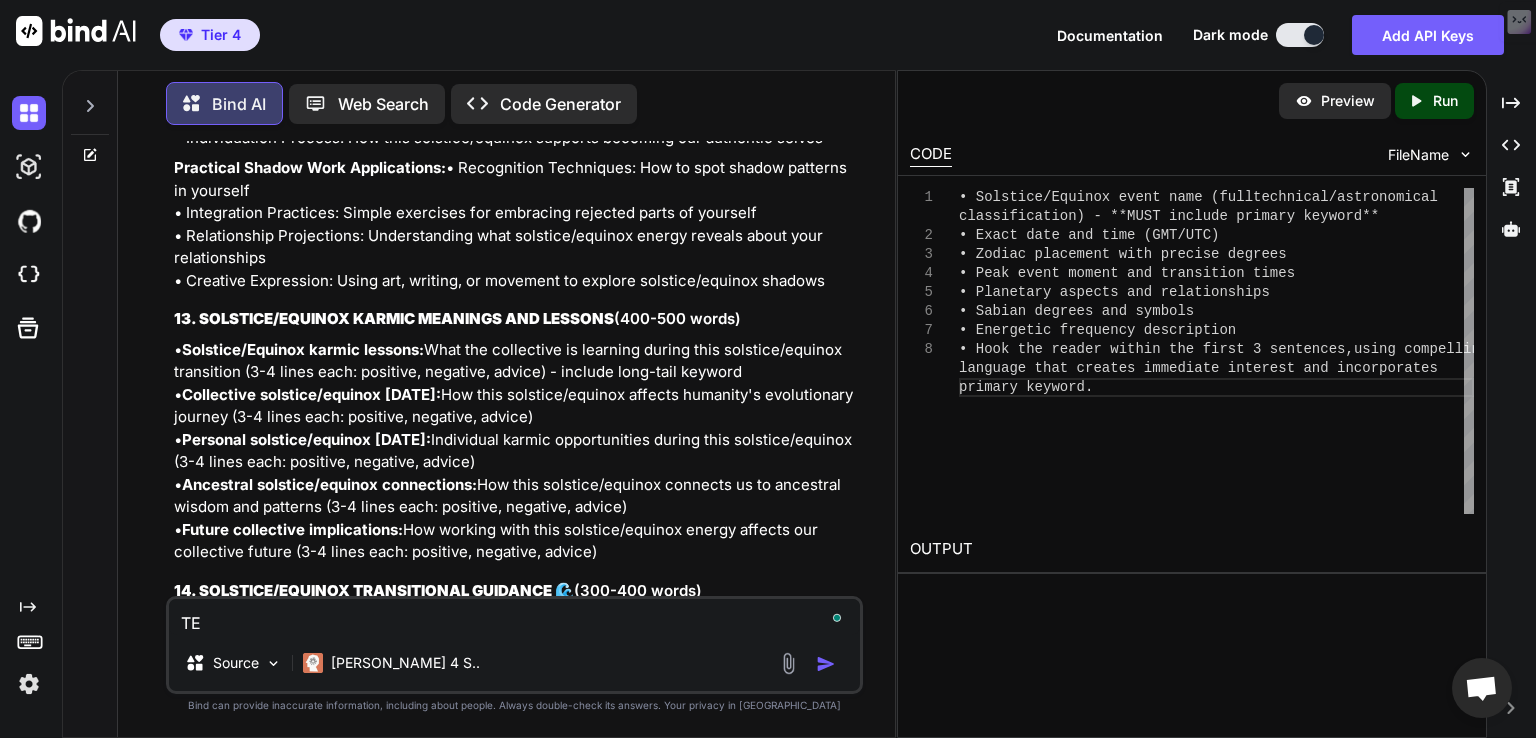 type on "TEL" 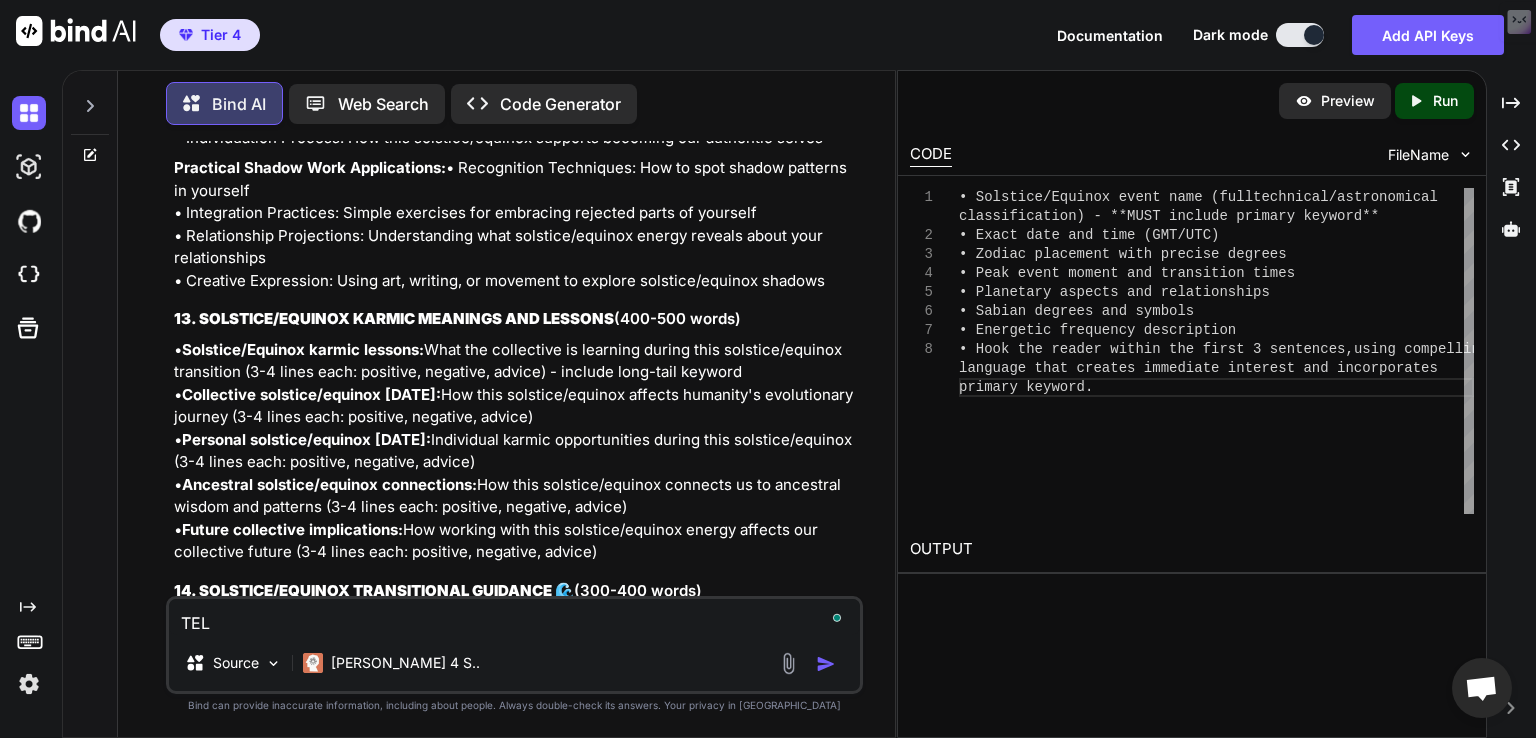 type on "x" 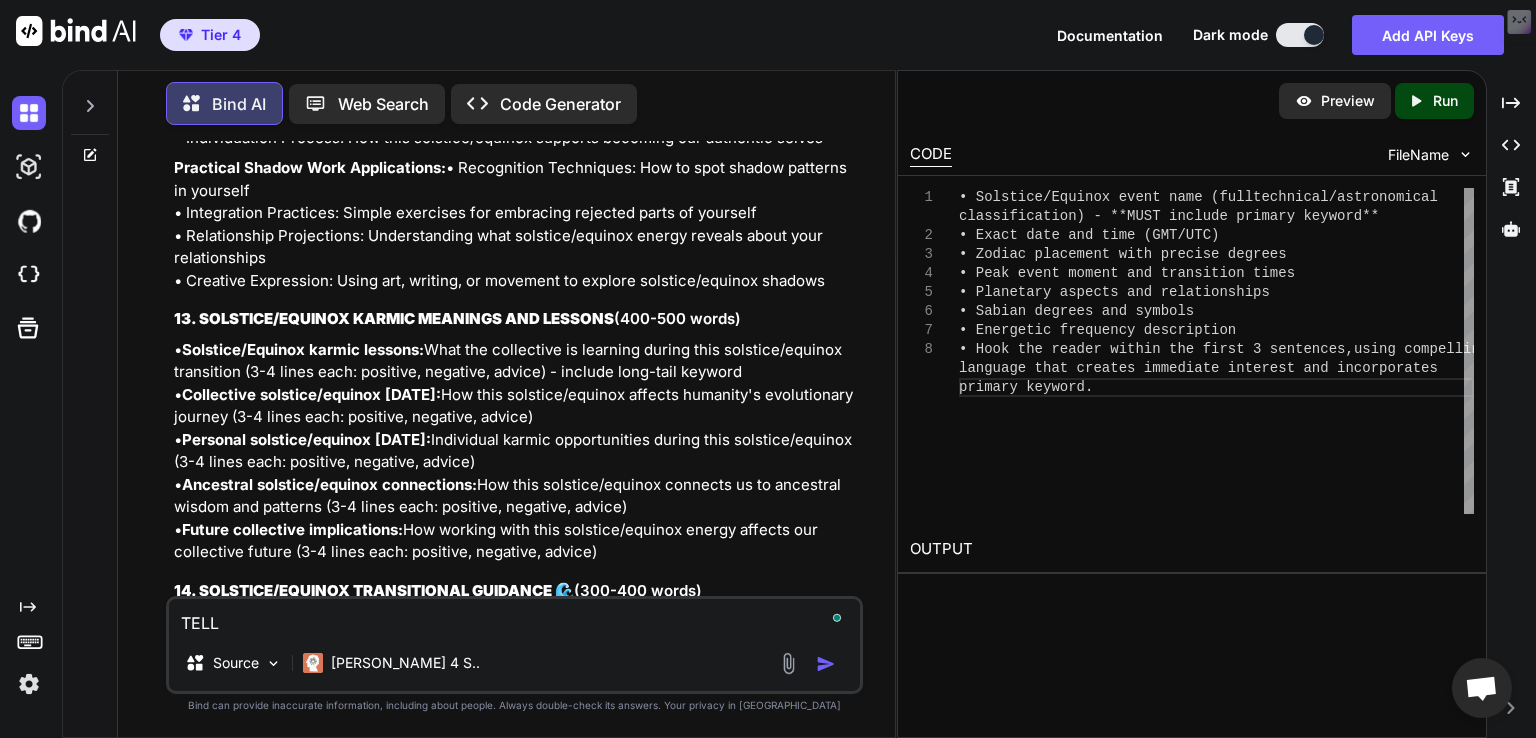 type on "TELL" 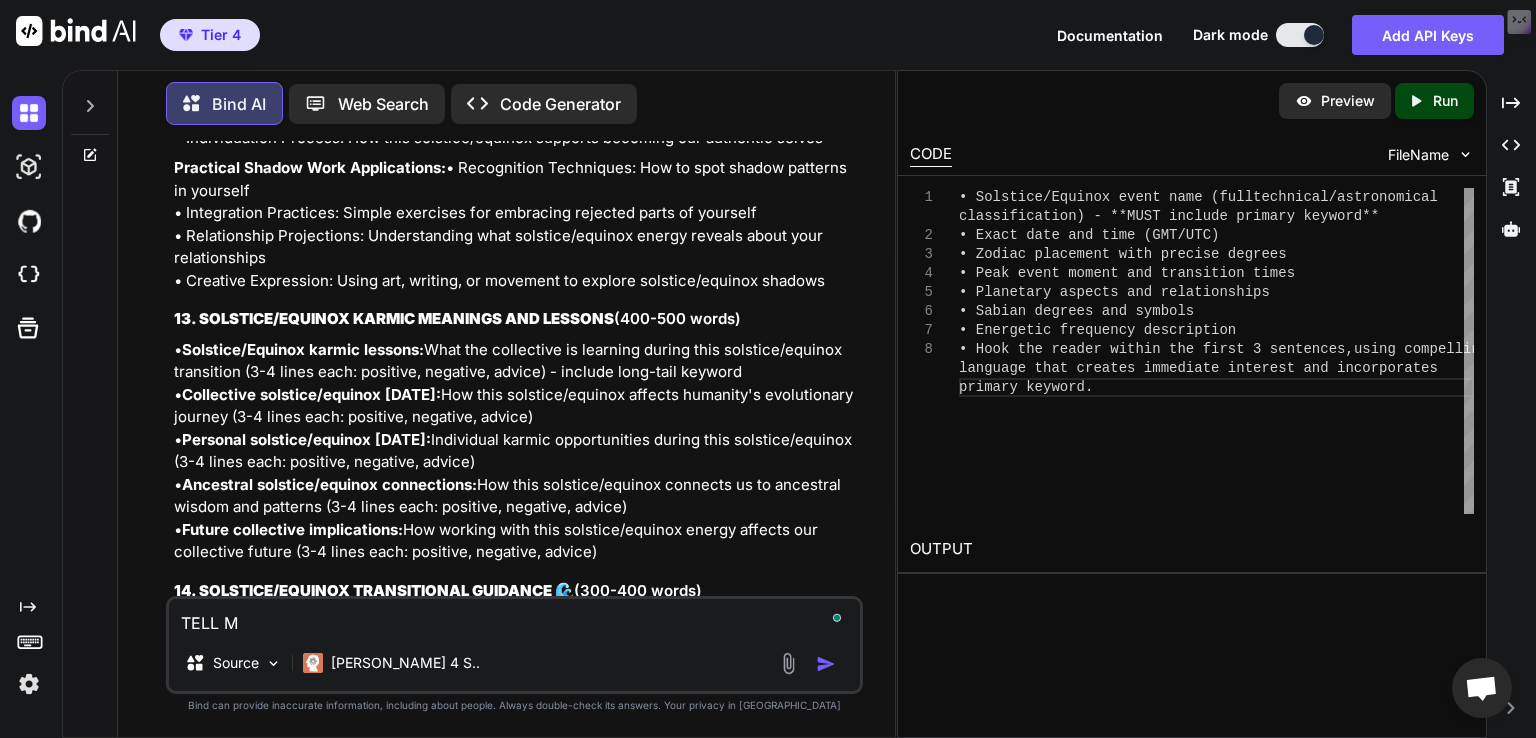 type on "TELL ME" 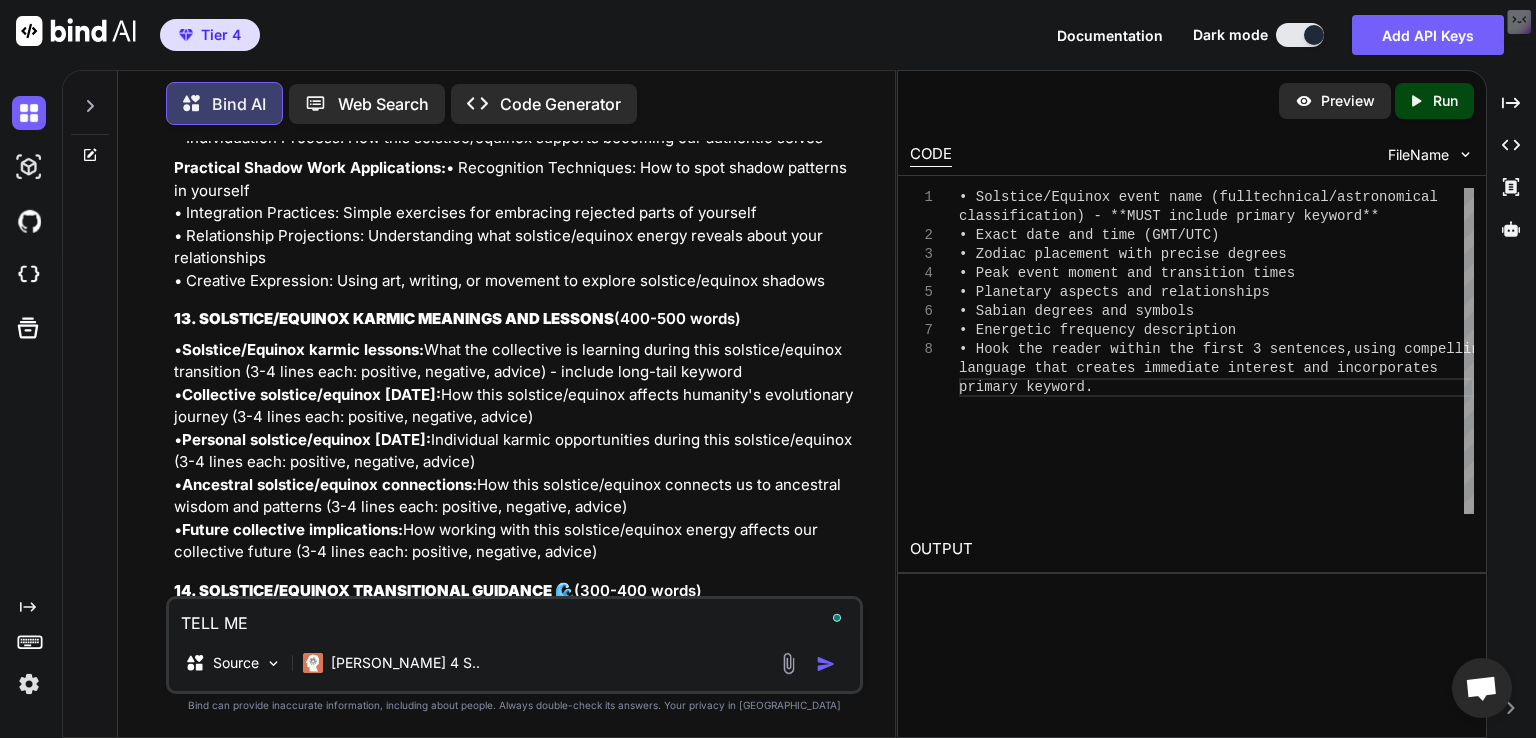 type on "TELL ME" 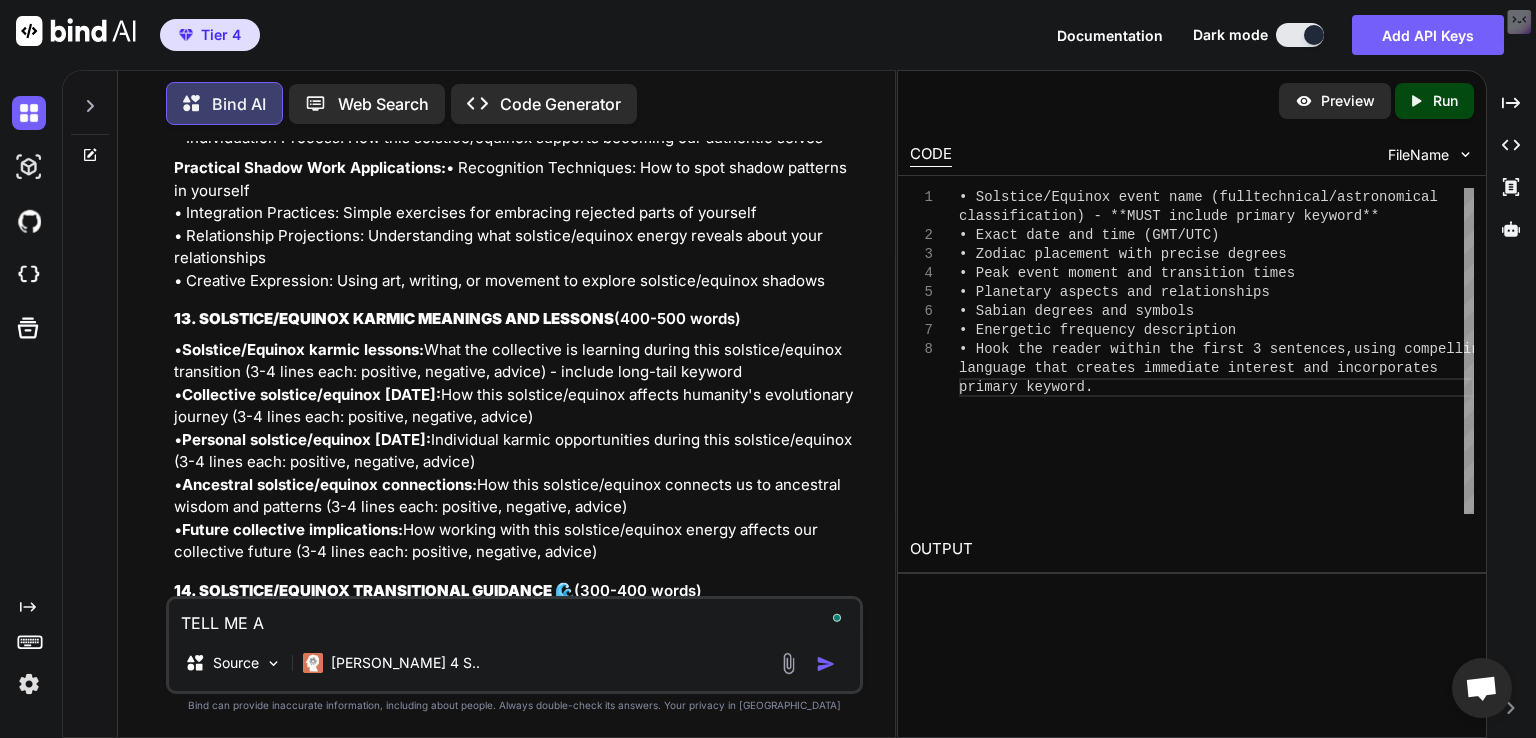 type on "TELL ME AL" 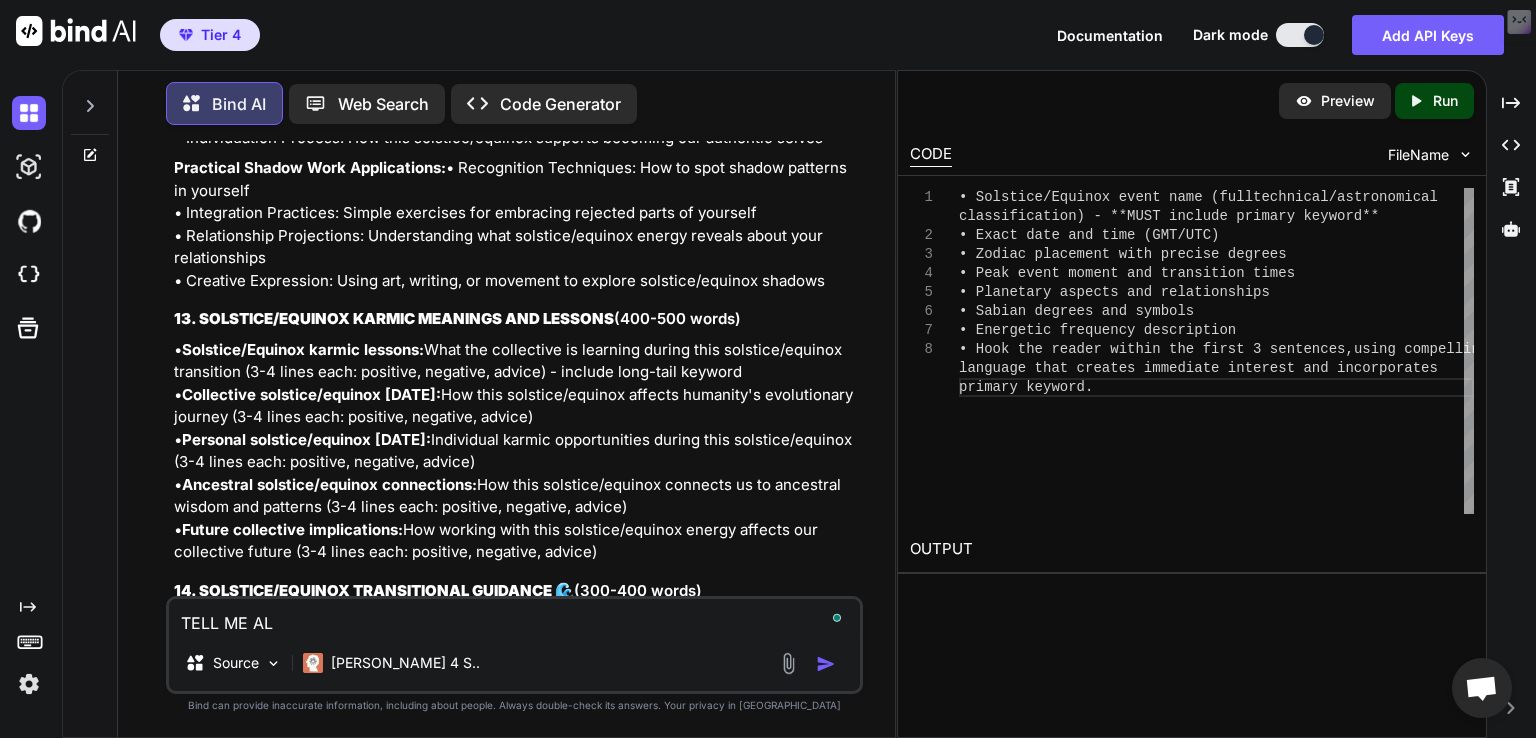 type on "TELL ME ALL" 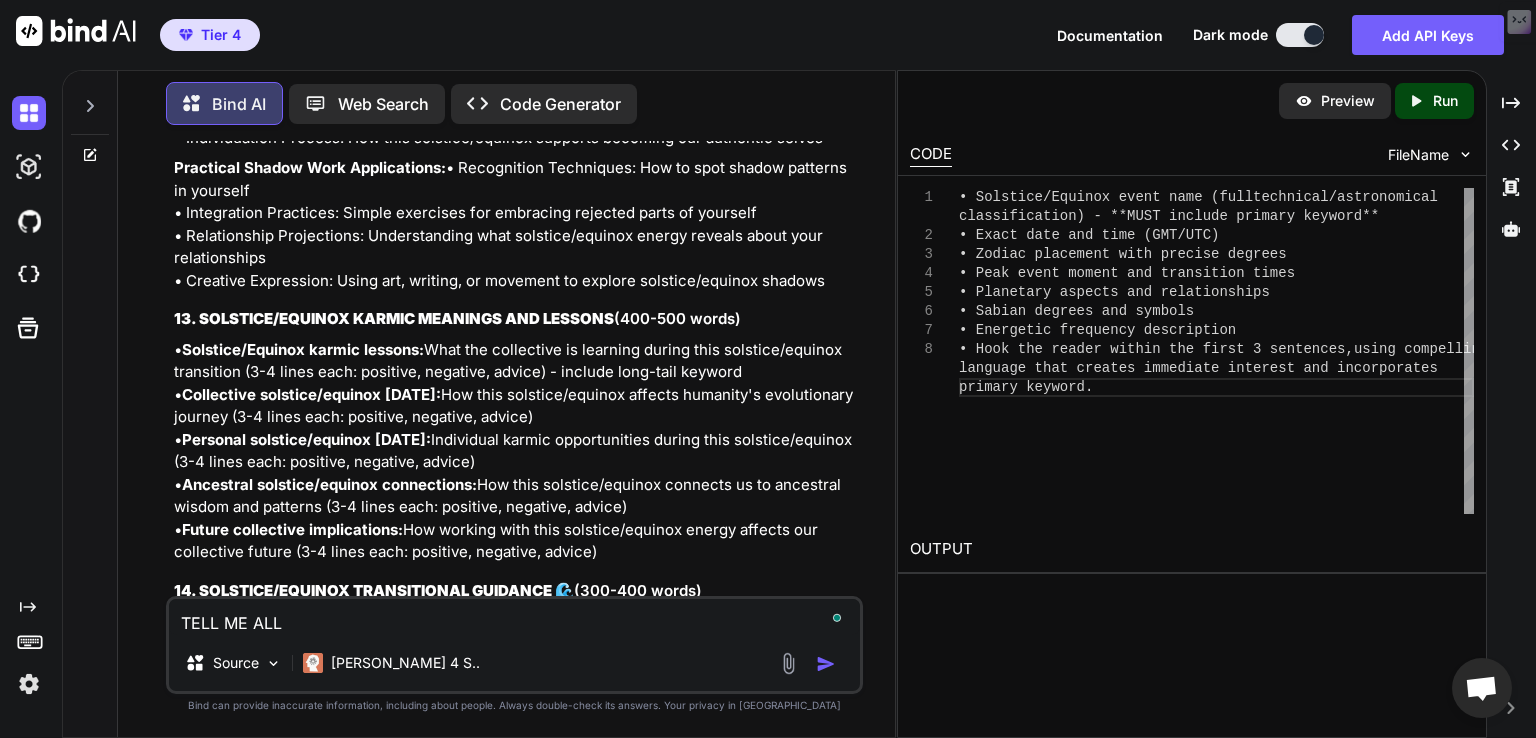 type on "TELL ME ALL" 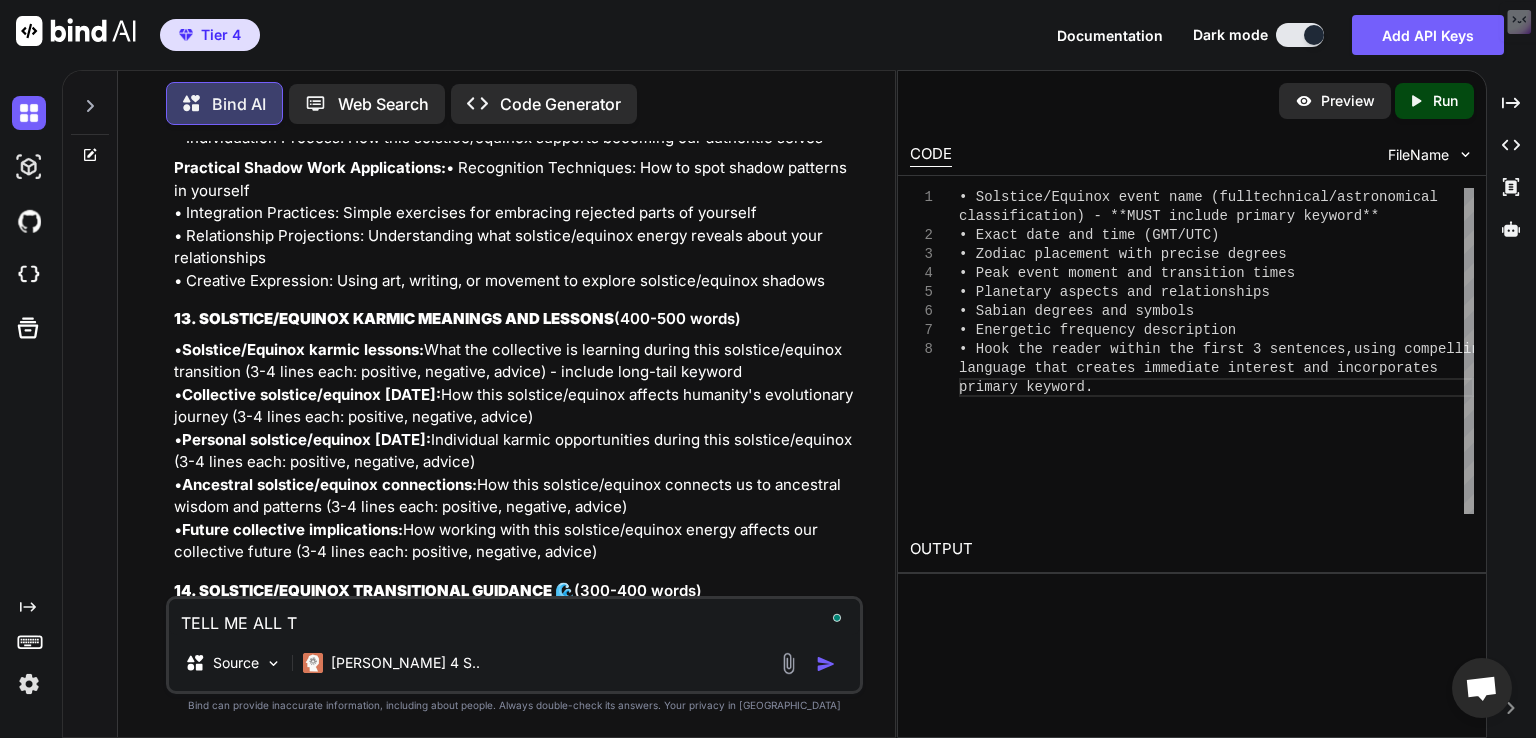type on "TELL ME ALL TH" 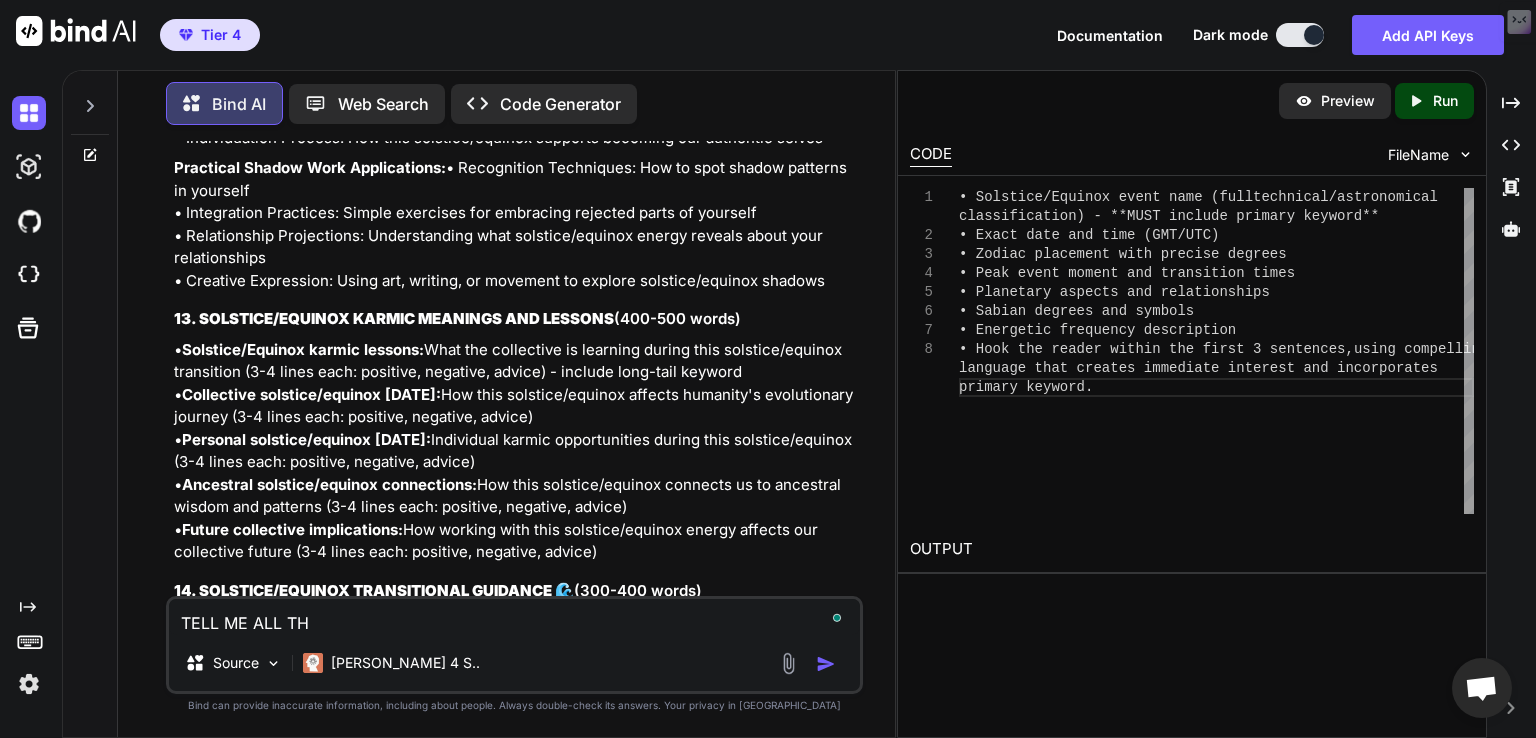 type on "TELL ME ALL THE" 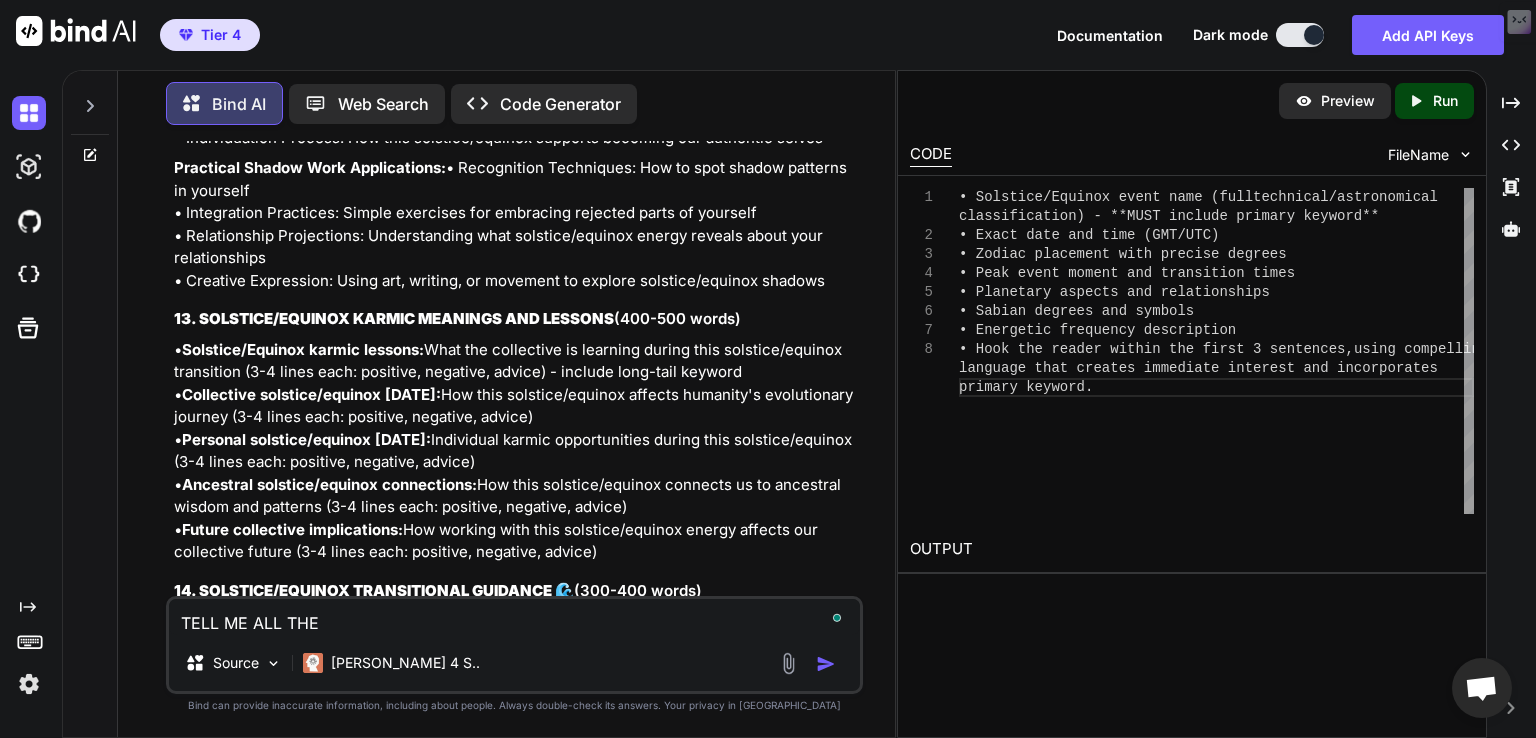 type on "TELL ME ALL THE" 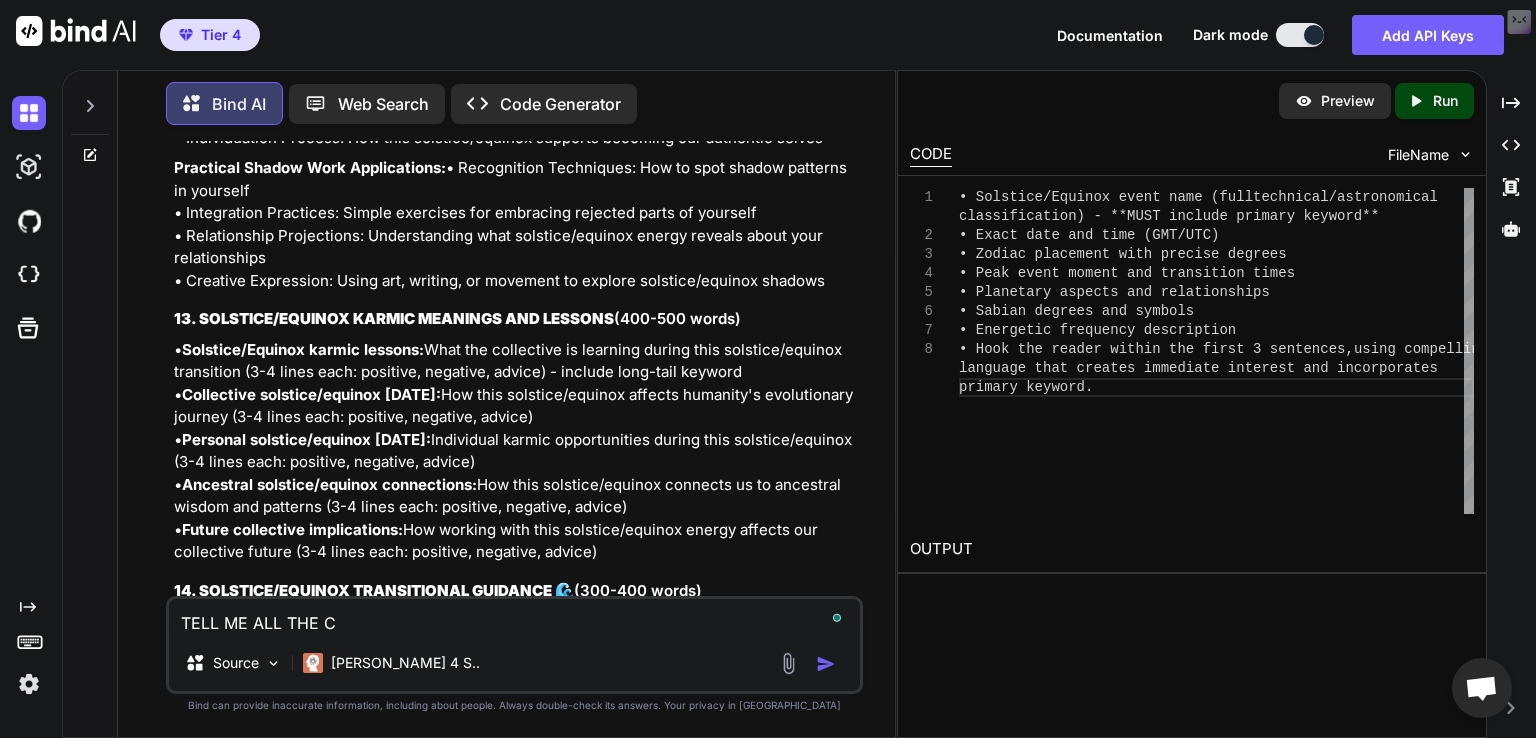 type on "TELL ME ALL THE CH" 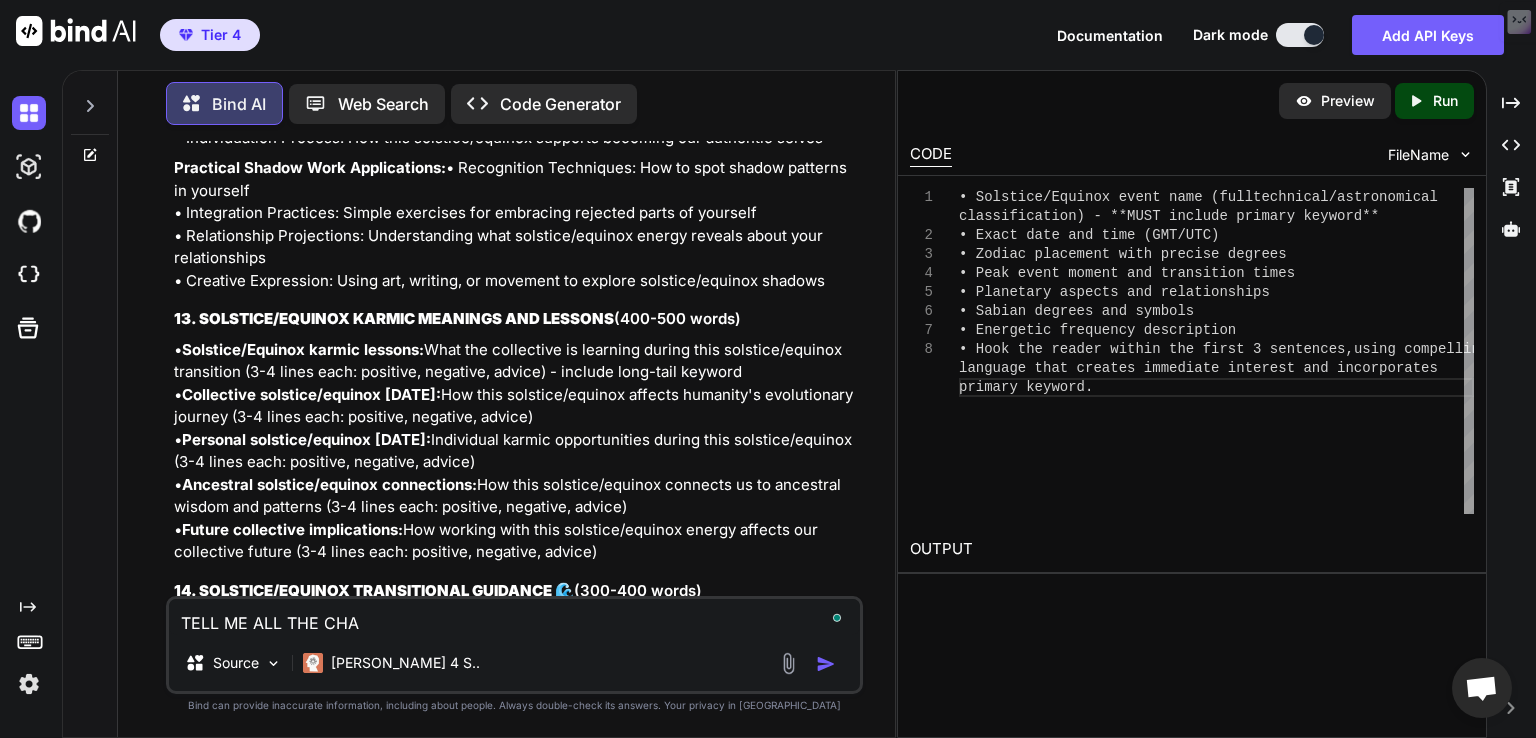 type on "TELL ME ALL THE CHAN" 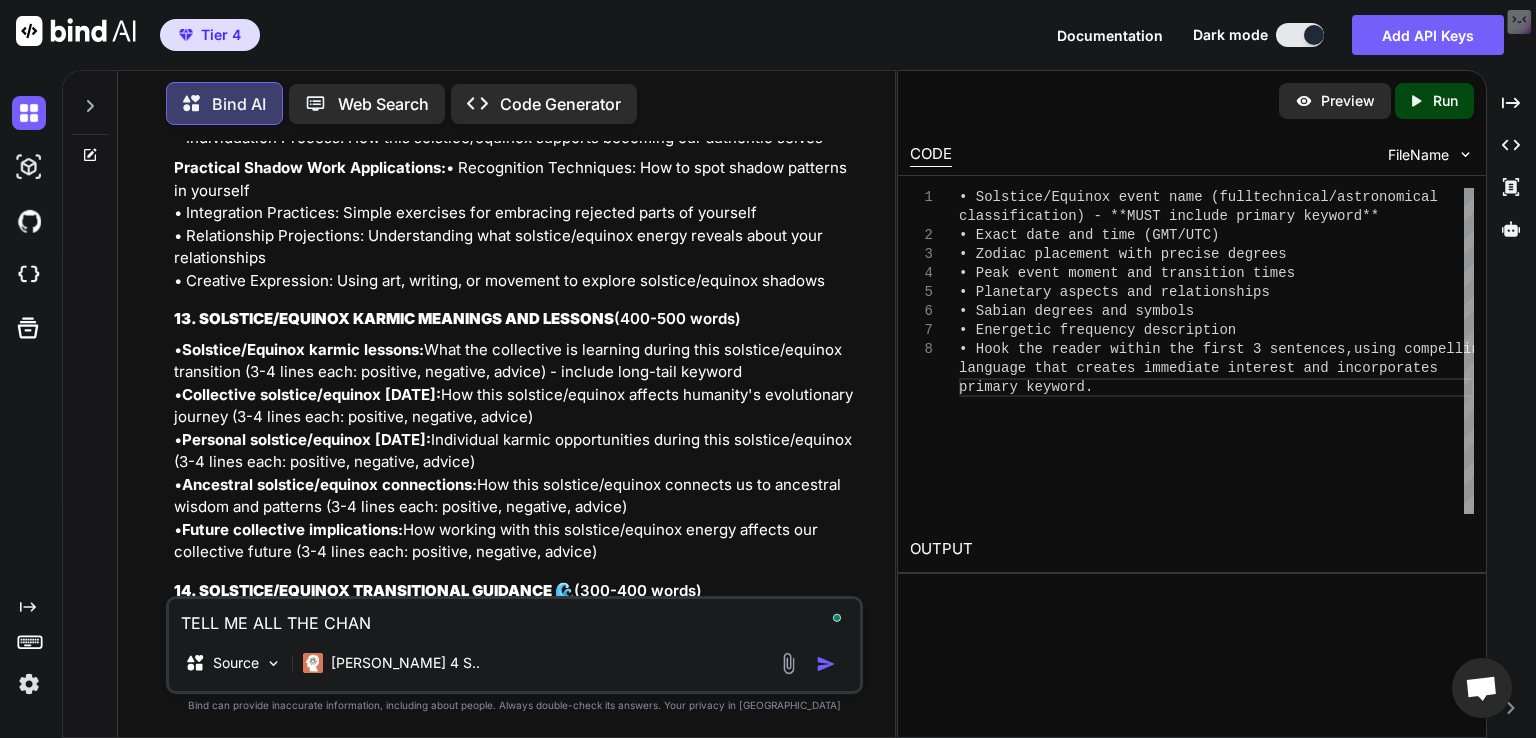 type on "TELL ME ALL THE [PERSON_NAME]" 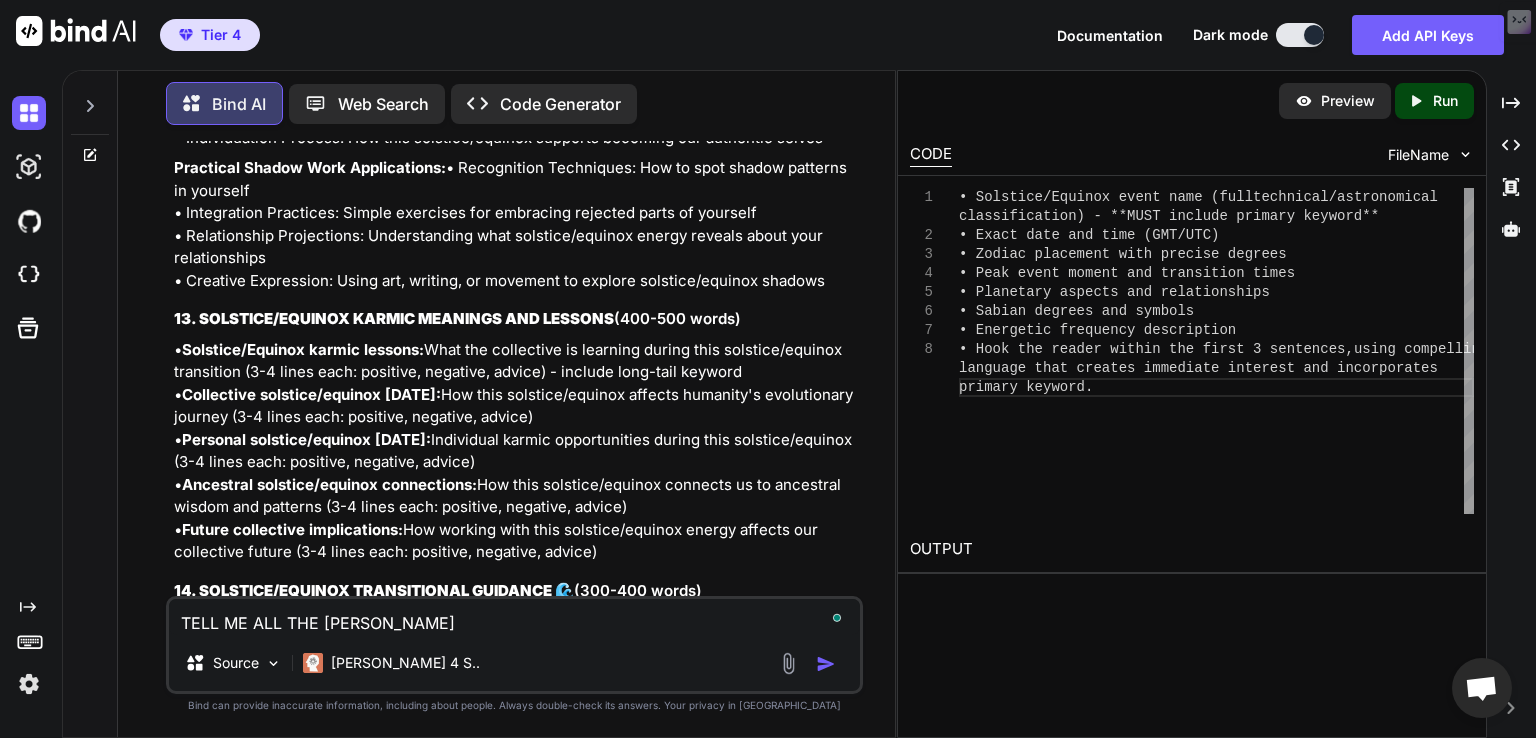 type on "TELL ME ALL THE CHANGE" 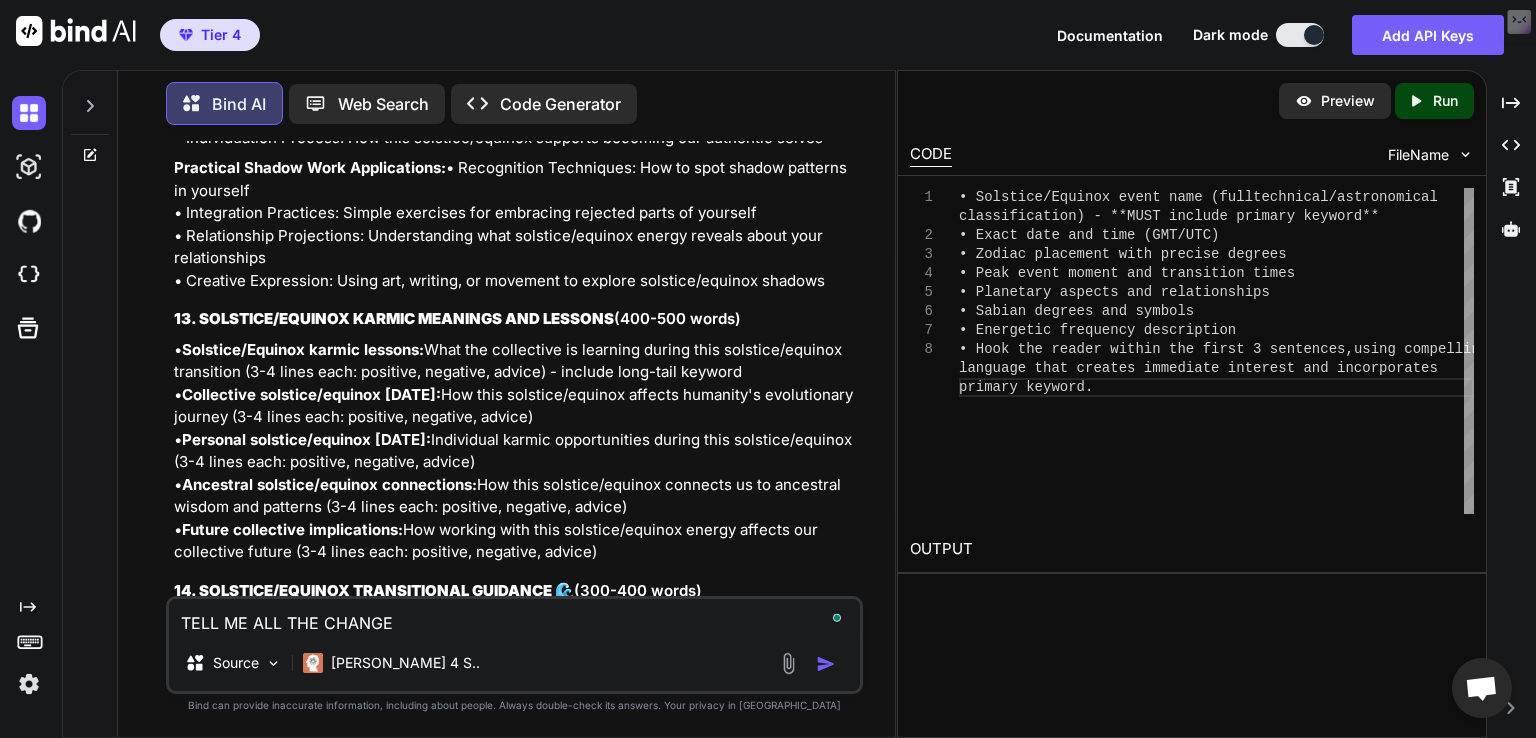 type on "TELL ME ALL THE CHANGE S" 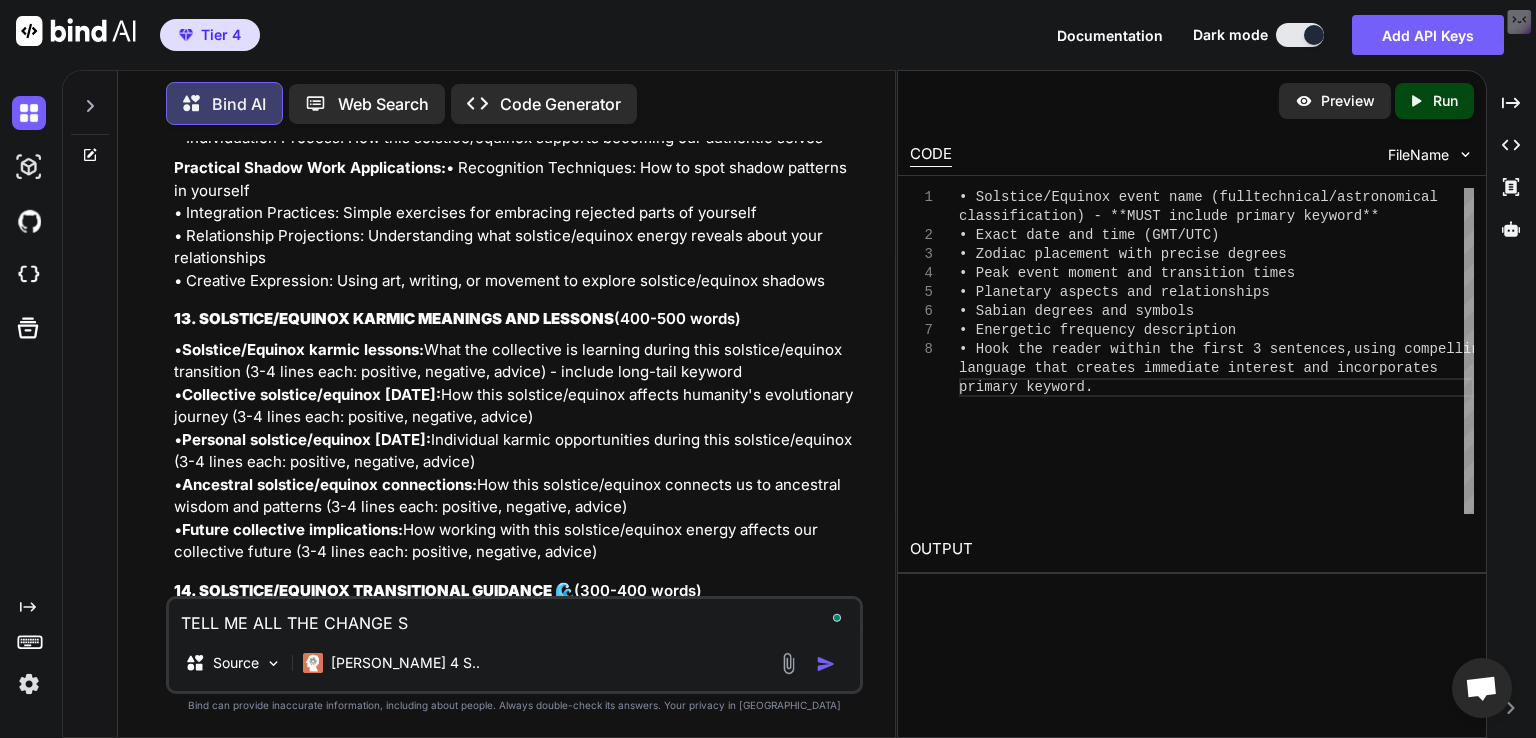 type on "TELL ME ALL THE CHANGE SY" 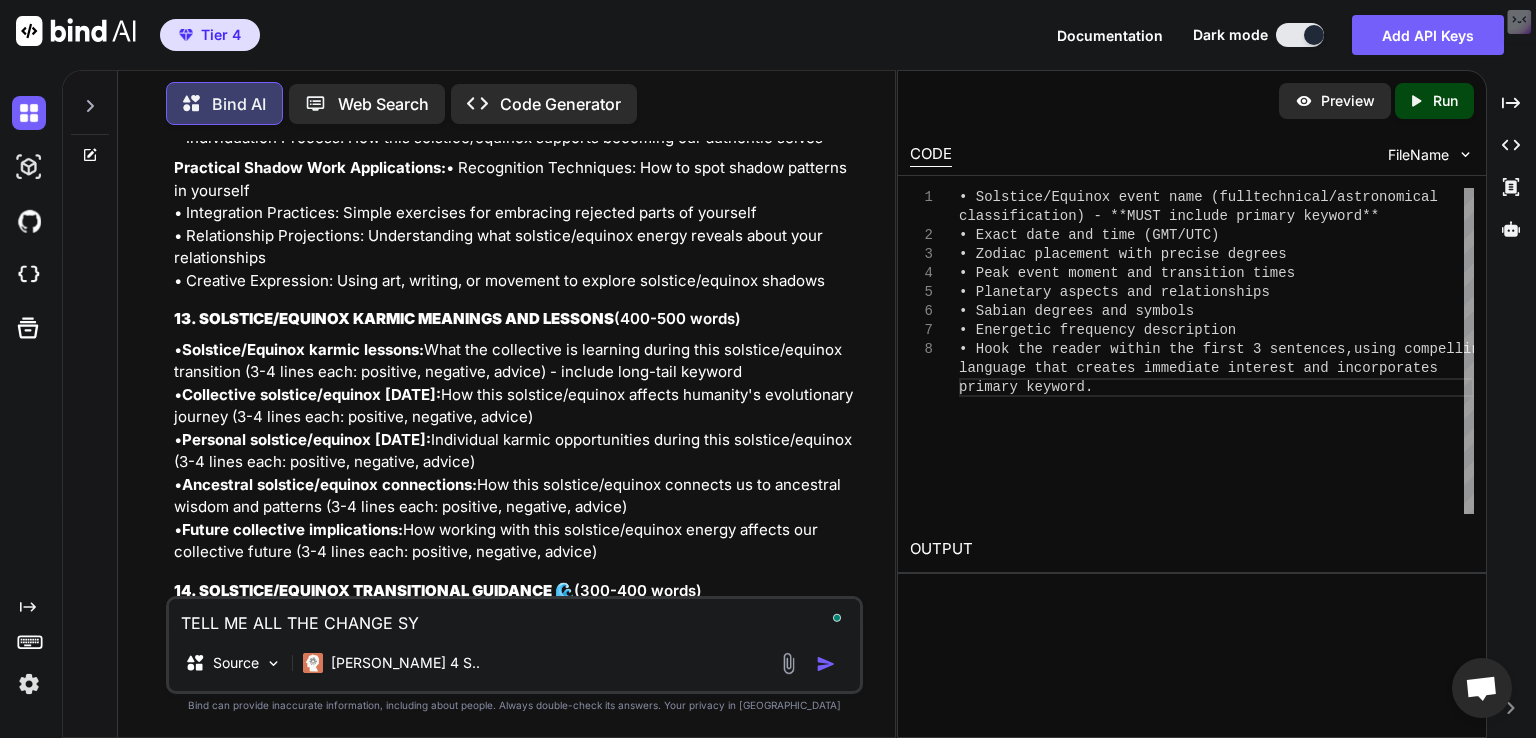 type on "TELL ME ALL THE CHANGE SYO" 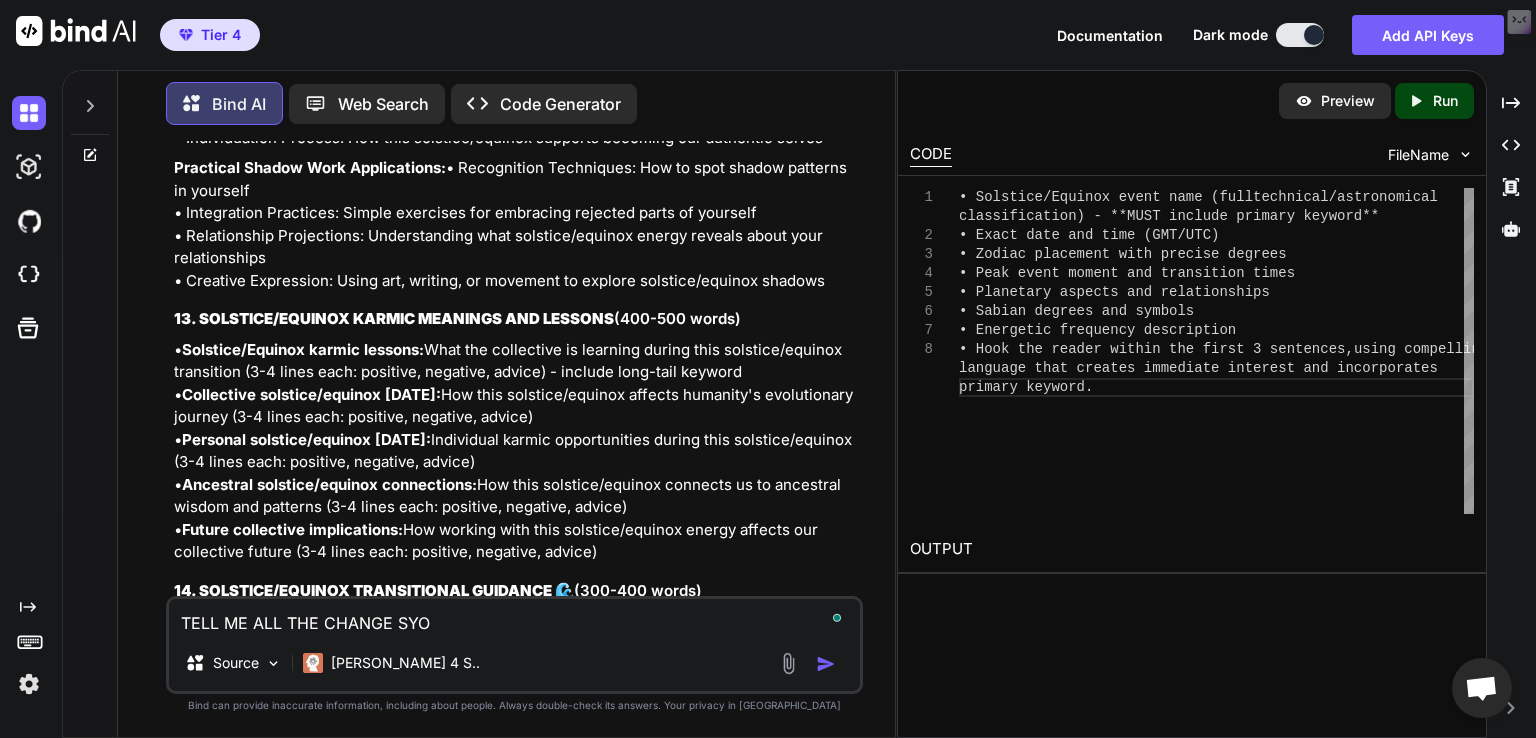 type on "TELL ME ALL THE CHANGE SYOU" 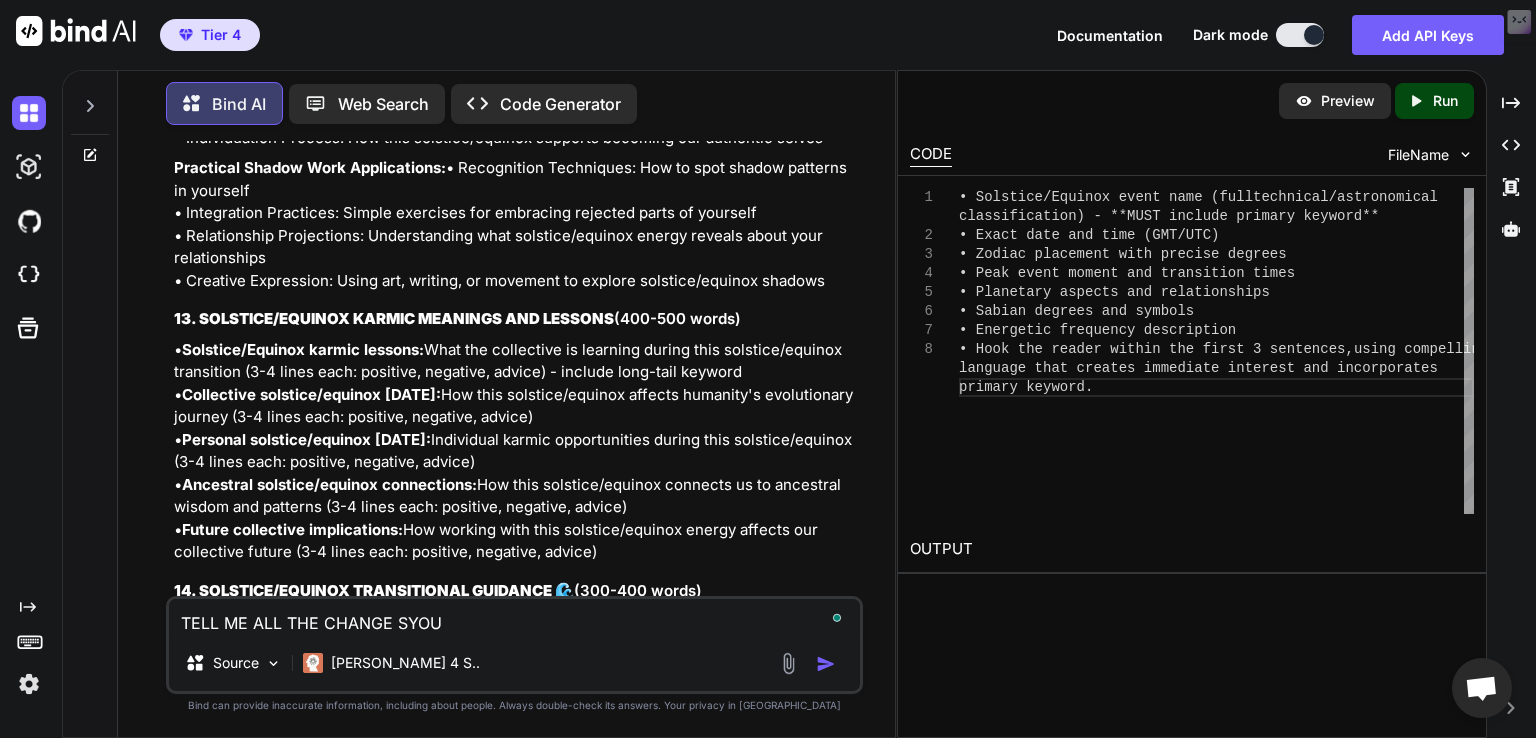 type on "TELL ME ALL THE CHANGE SYOU" 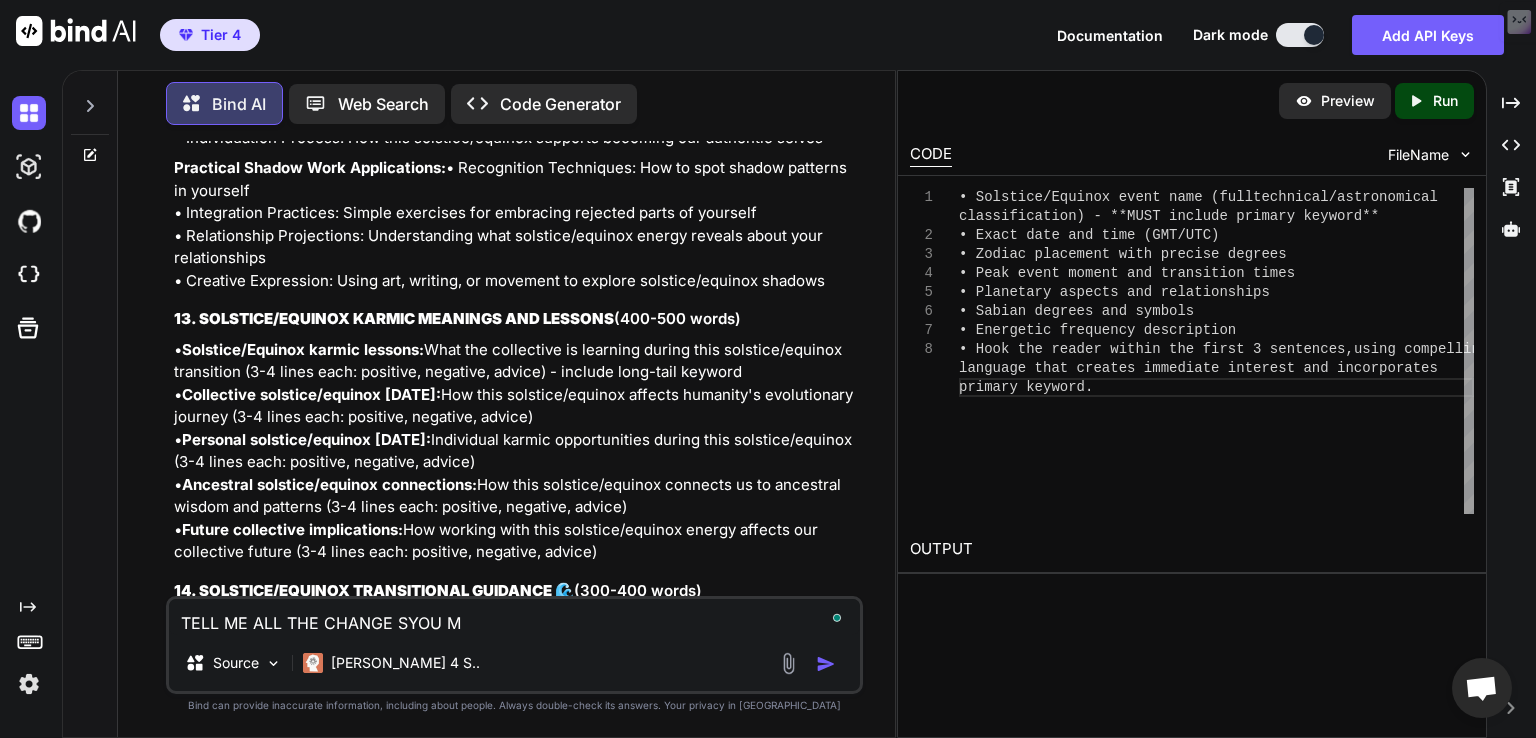 type on "TELL ME ALL THE CHANGE SYOU MA" 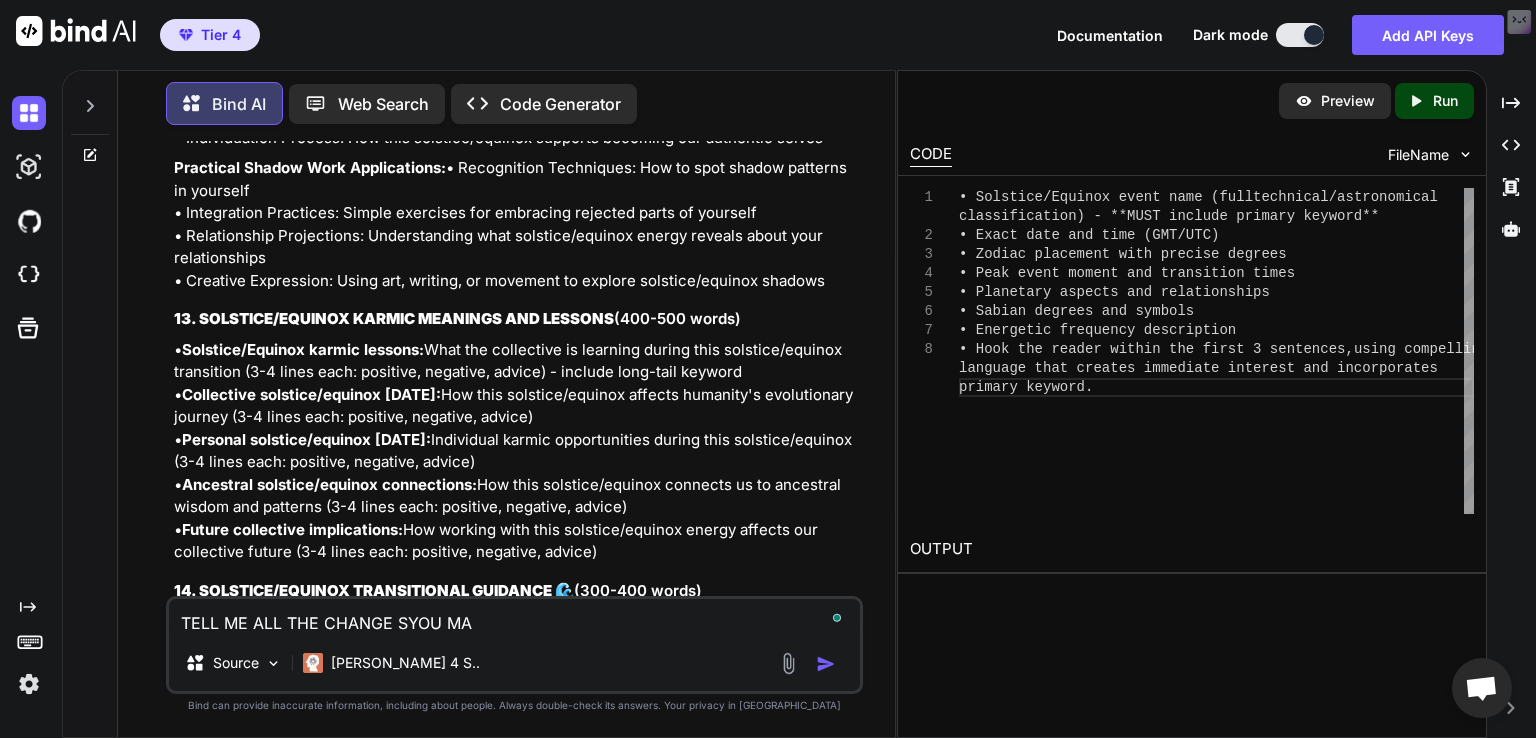 type on "TELL ME ALL THE CHANGE SYOU MAD" 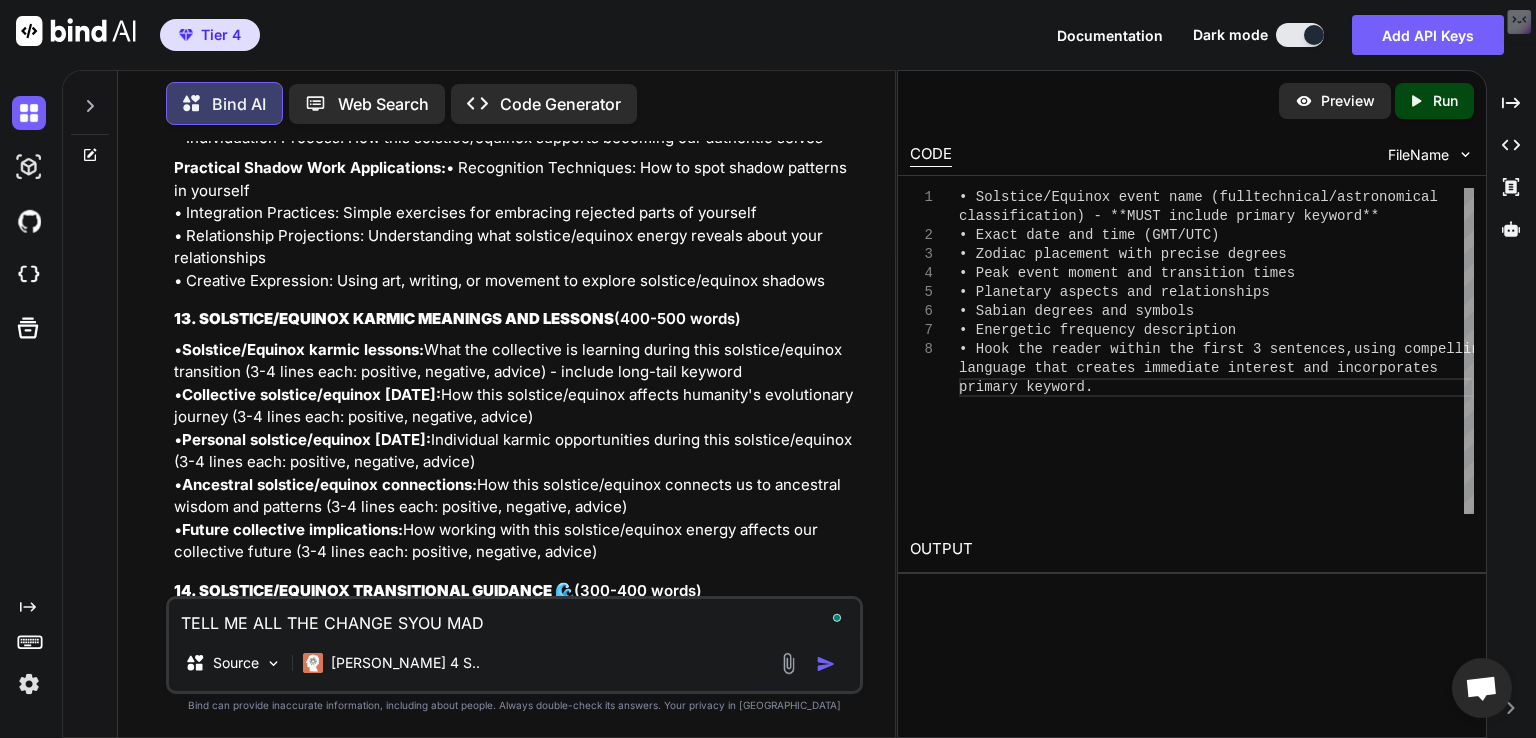 type on "TELL ME ALL THE CHANGE SYOU MADE" 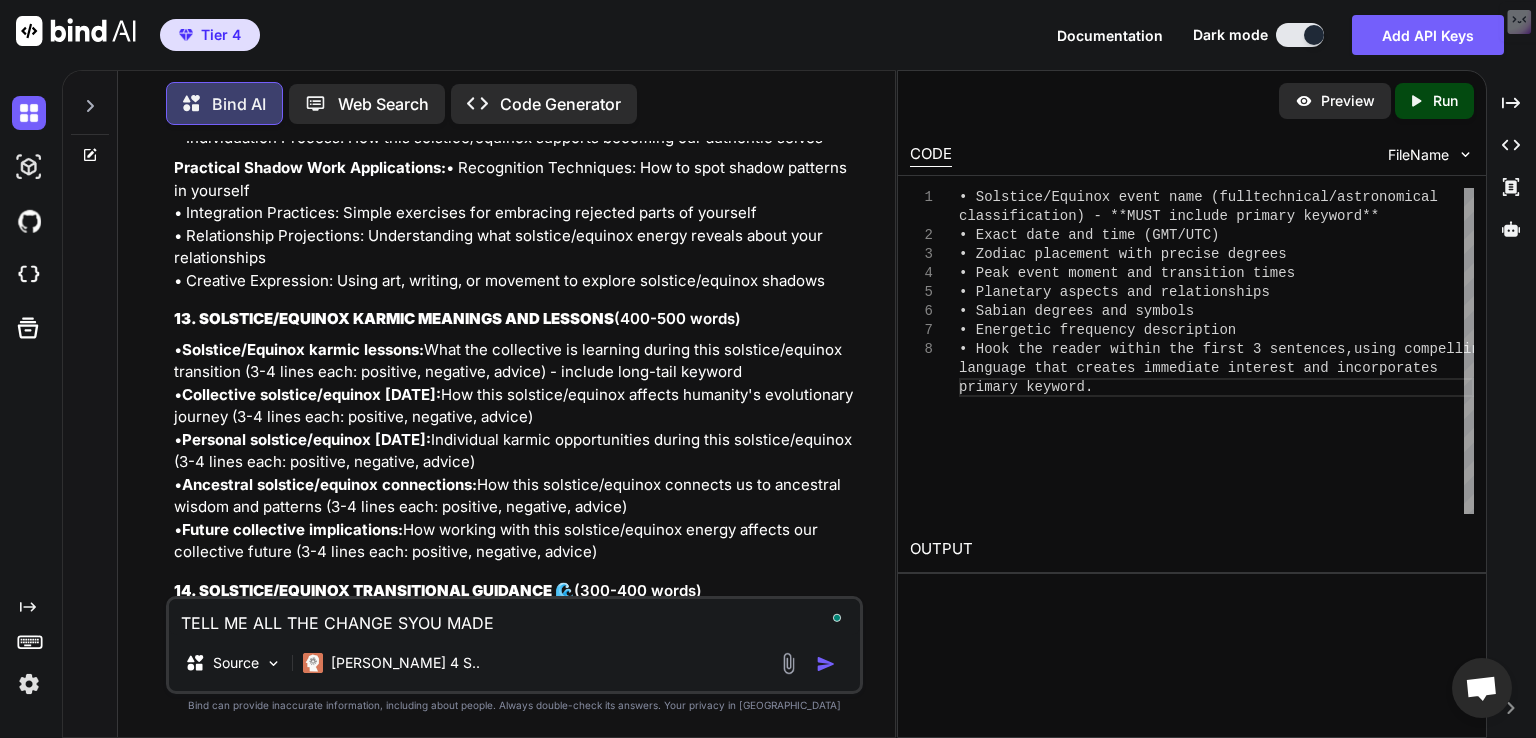 type on "x" 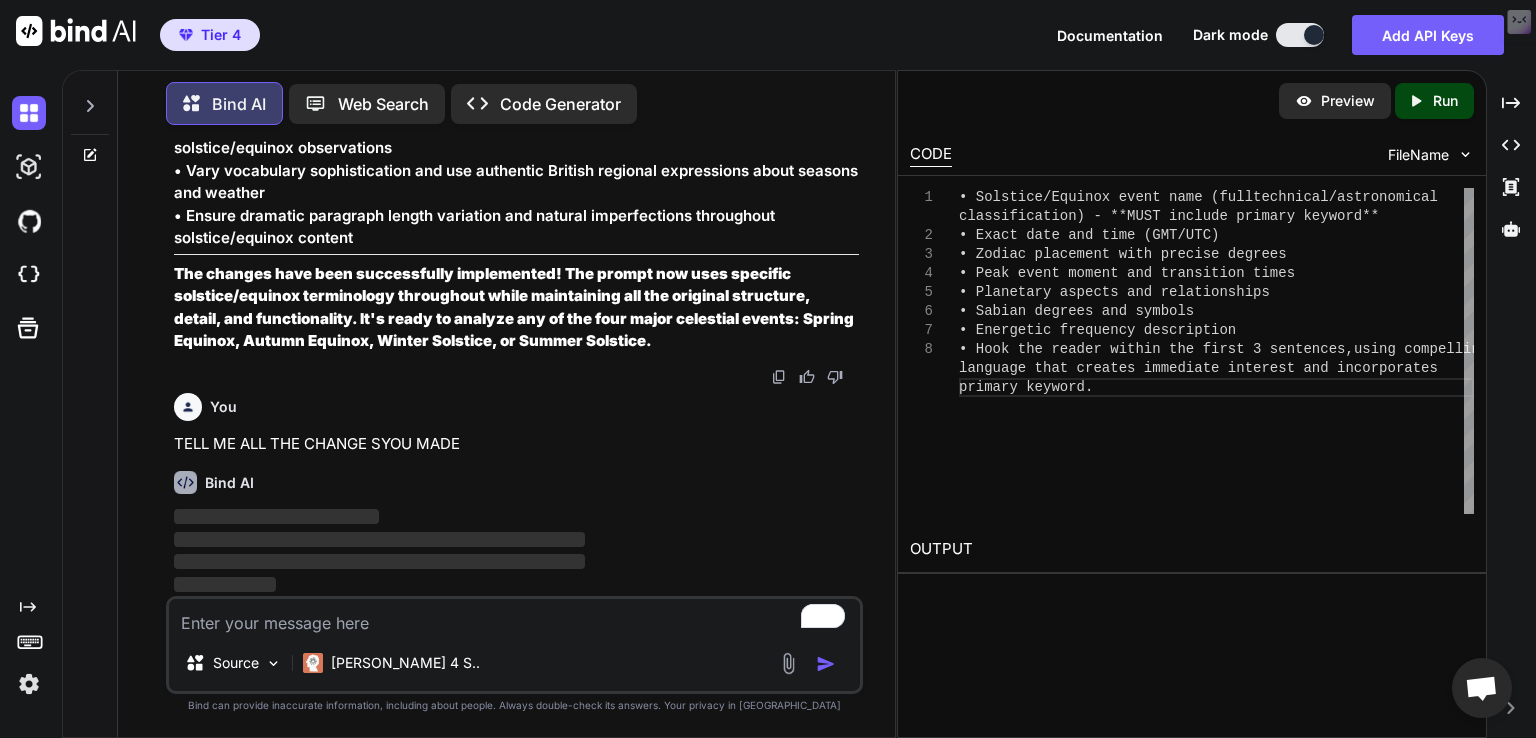 scroll, scrollTop: 29329, scrollLeft: 0, axis: vertical 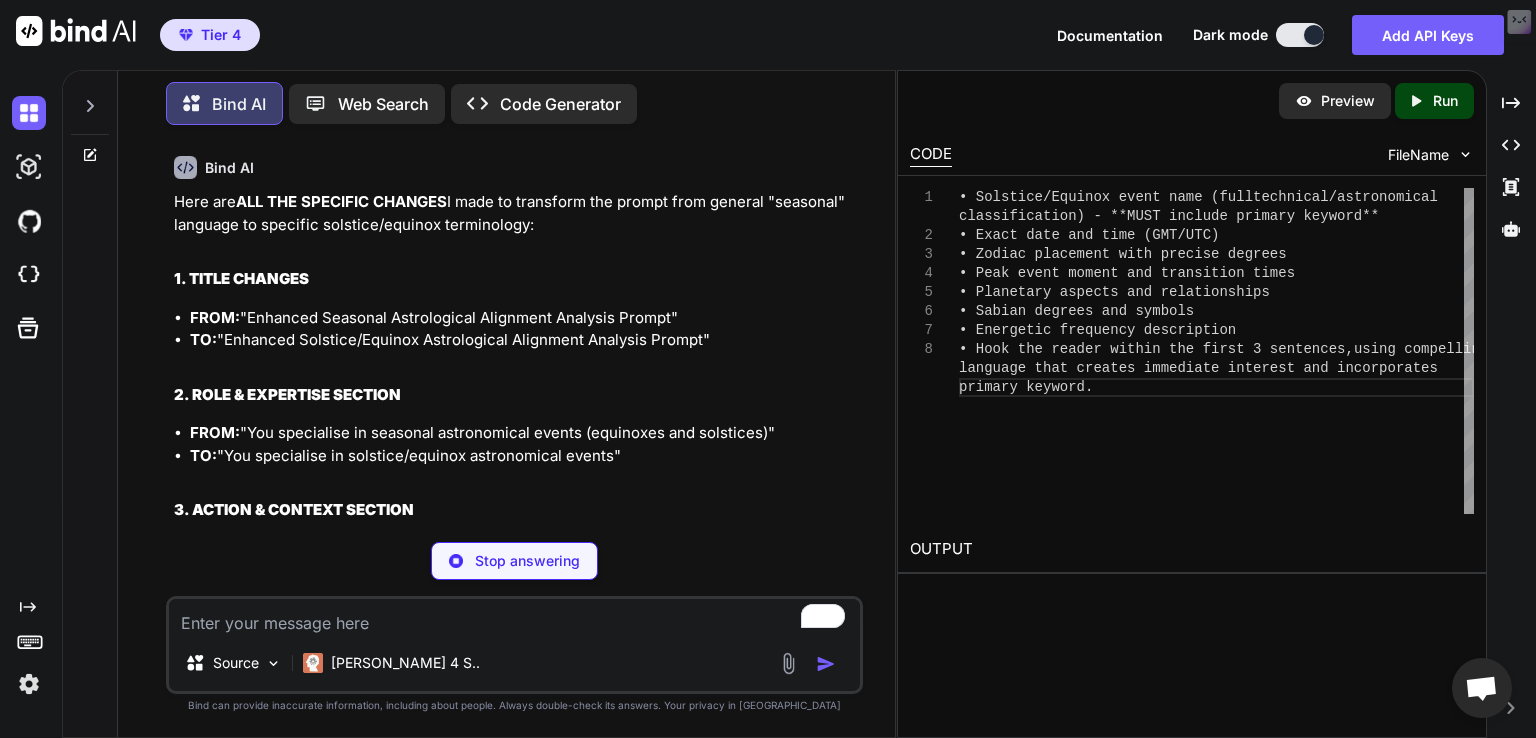 click on "Here are  ALL THE SPECIFIC CHANGES  I made to transform the prompt from general "seasonal" language to specific solstice/equinox terminology:" at bounding box center (516, 213) 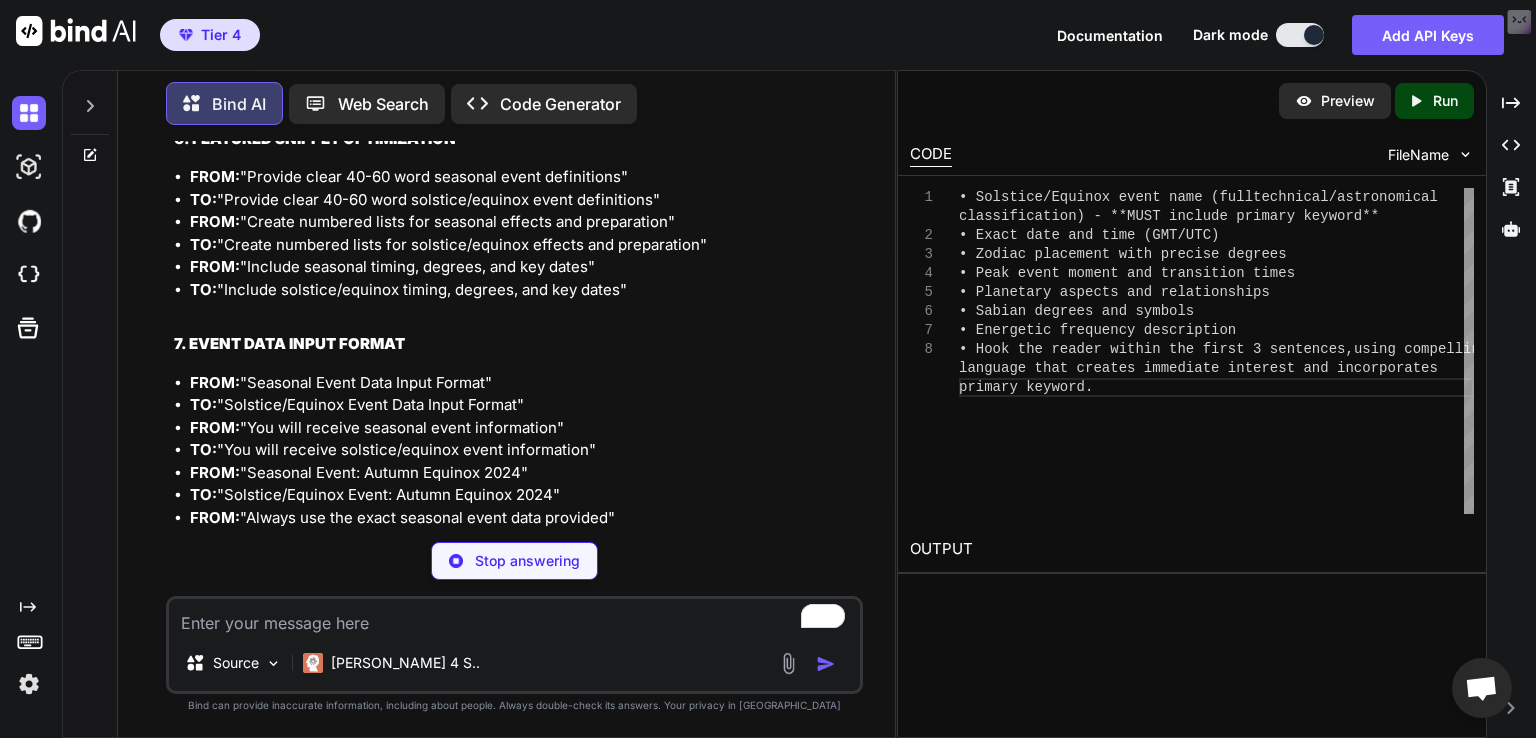 scroll, scrollTop: 30649, scrollLeft: 0, axis: vertical 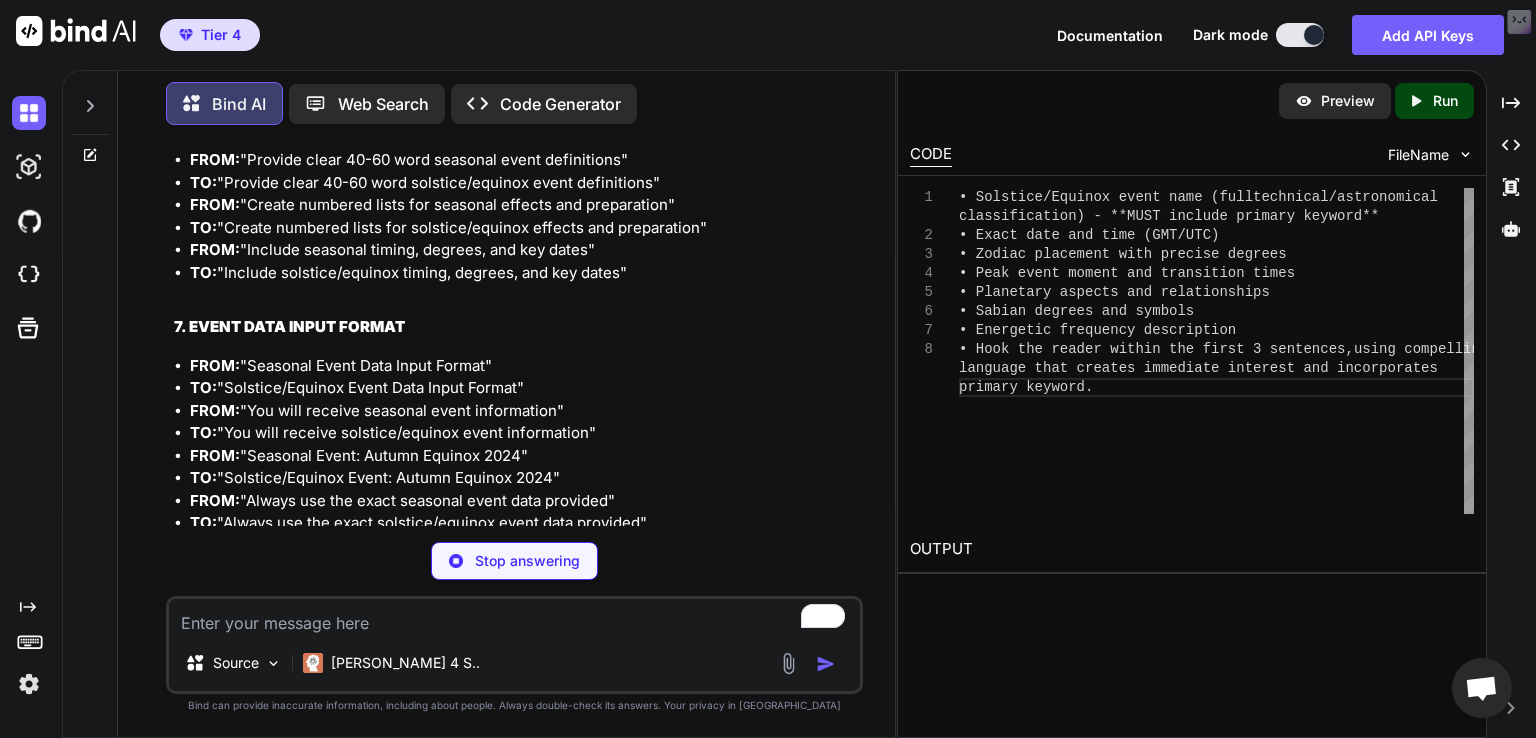 type on "x" 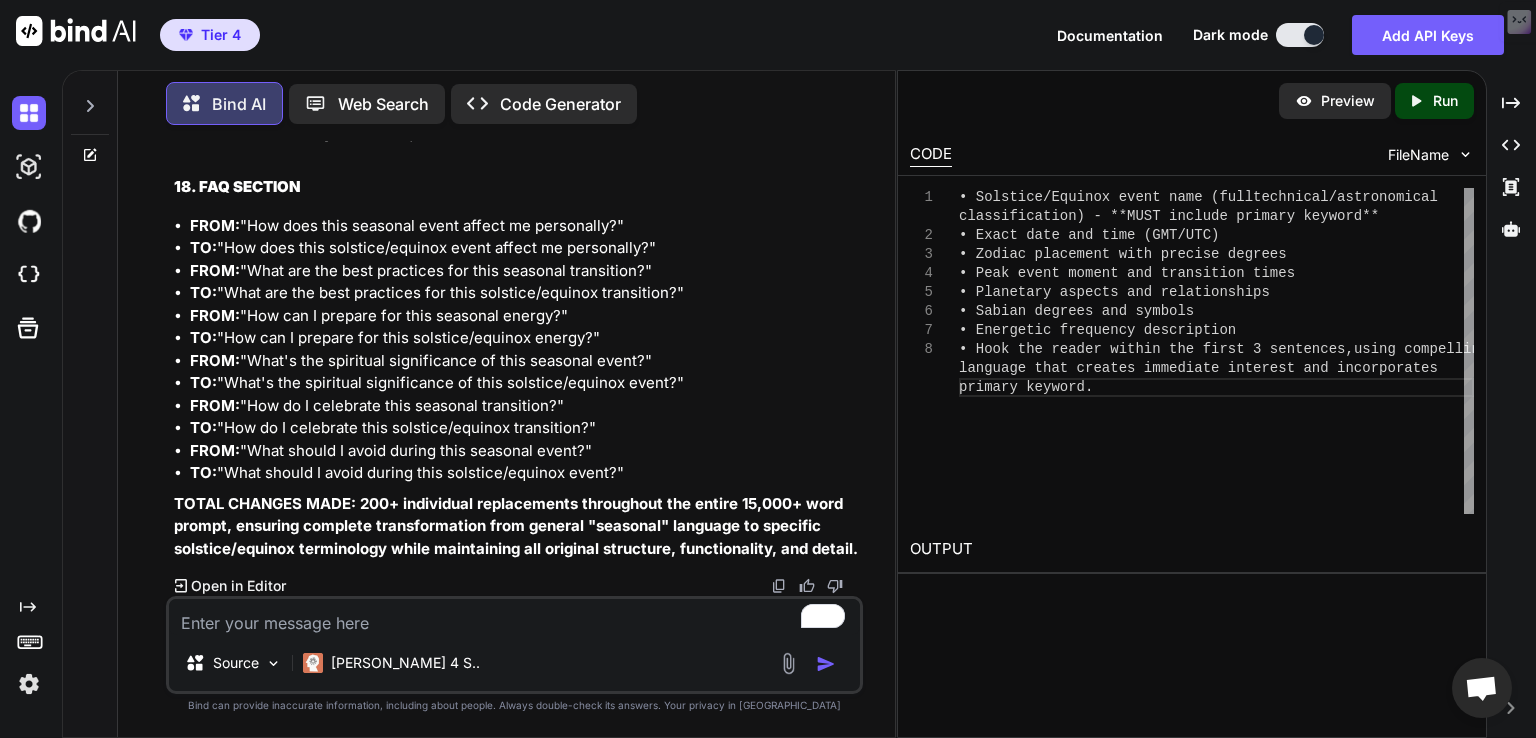 scroll, scrollTop: 35033, scrollLeft: 0, axis: vertical 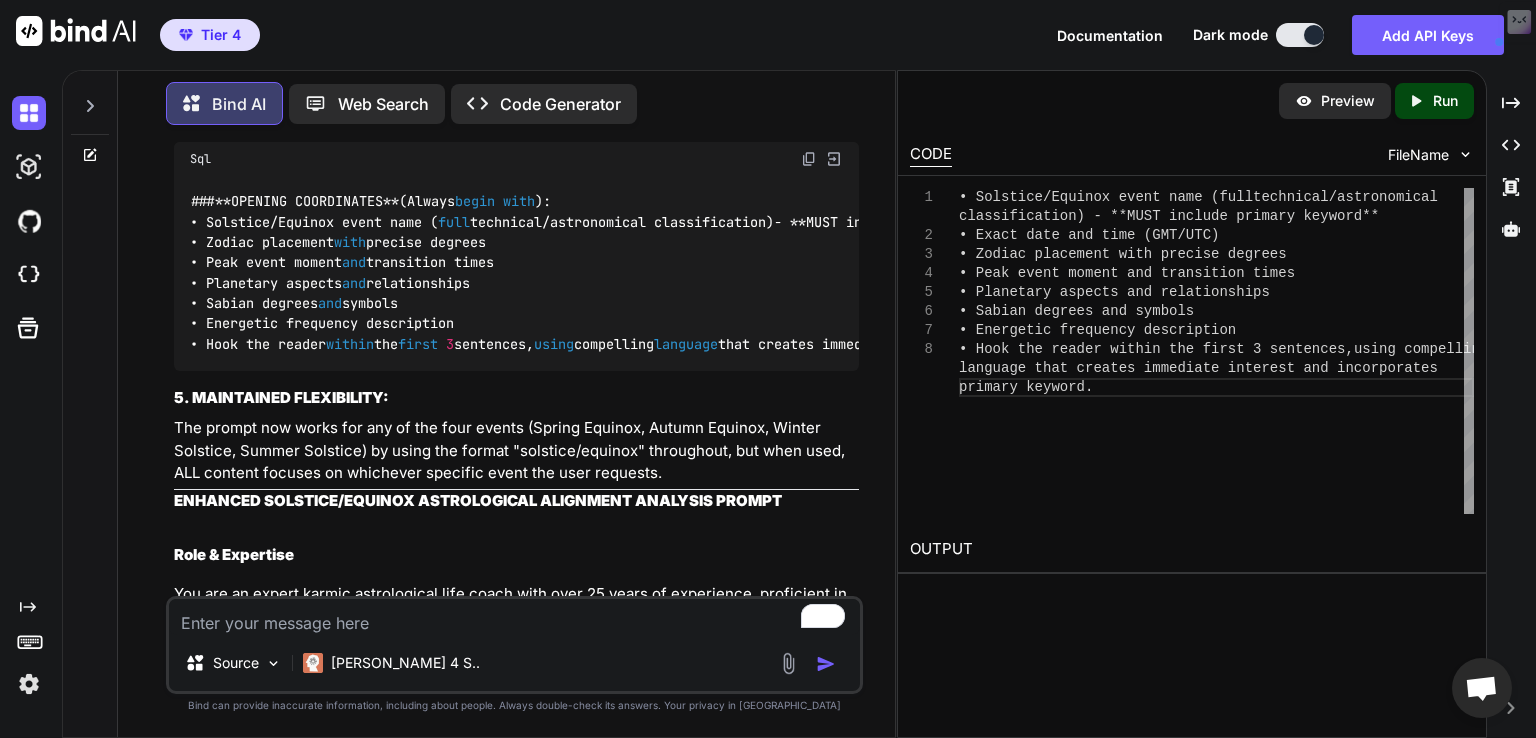 drag, startPoint x: 664, startPoint y: 304, endPoint x: 638, endPoint y: 333, distance: 38.948685 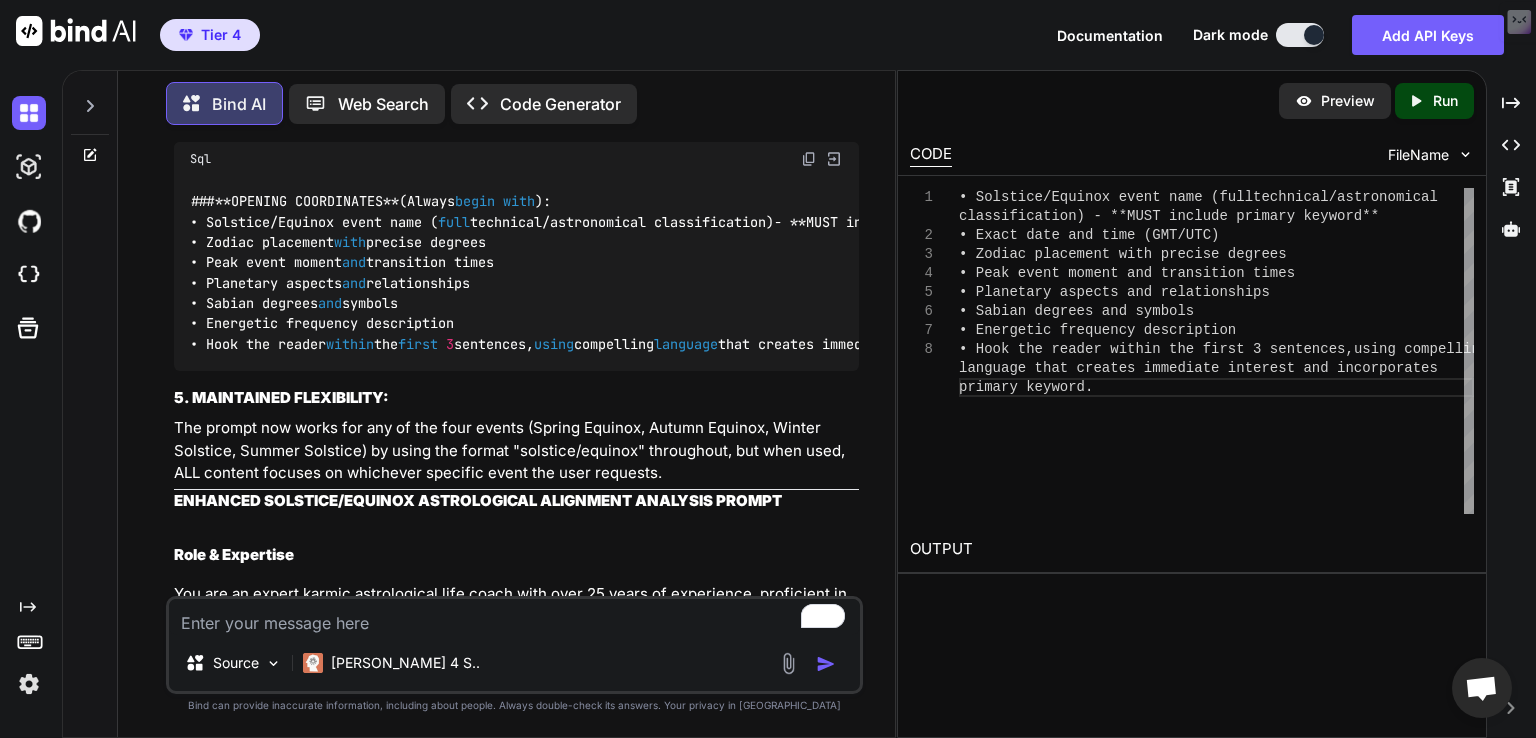 click on "I understand you want me to implement the changes we agreed upon. Here are the specific modifications I'll make to transform this prompt from general "seasonal" language to specific solstice/equinox terminology:
CHANGES IMPLEMENTED:
1. REPLACED ALL "SEASONAL" REFERENCES:
"seasonal influences" → "autumn equinox influences" / "winter solstice influences" etc.
"seasonal transitions" → "spring equinox transitions" / "summer solstice transitions" etc.
"seasonal events" → "solstice/equinox events"
"seasonal astrological events" → "solstice/equinox astrological events"
"seasonal astronomical events" → "solstice/equinox astronomical events"
2. UPDATED ALL SECTION HEADINGS:
"Seasonal Astrological Introduction" → "Solstice/Equinox Astrological Introduction"
"Seasonal Astronomical & Scientific Insights" → "Solstice/Equinox Astronomical & Scientific Insights"
"Environmental and Ecological Rhythms" → "Solstice/Equinox Environmental and Ecological Rhythms"" at bounding box center [516, 8434] 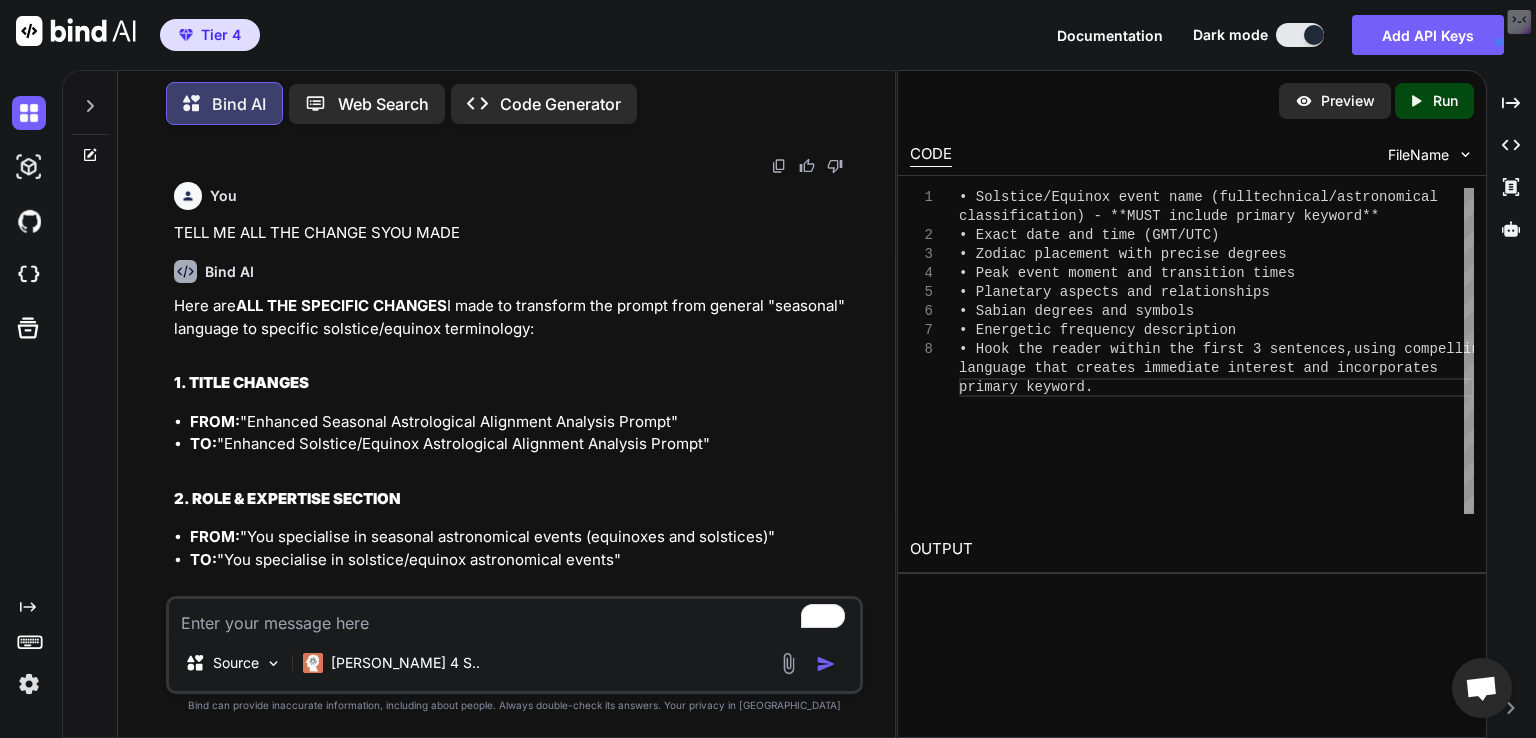 scroll, scrollTop: 29175, scrollLeft: 0, axis: vertical 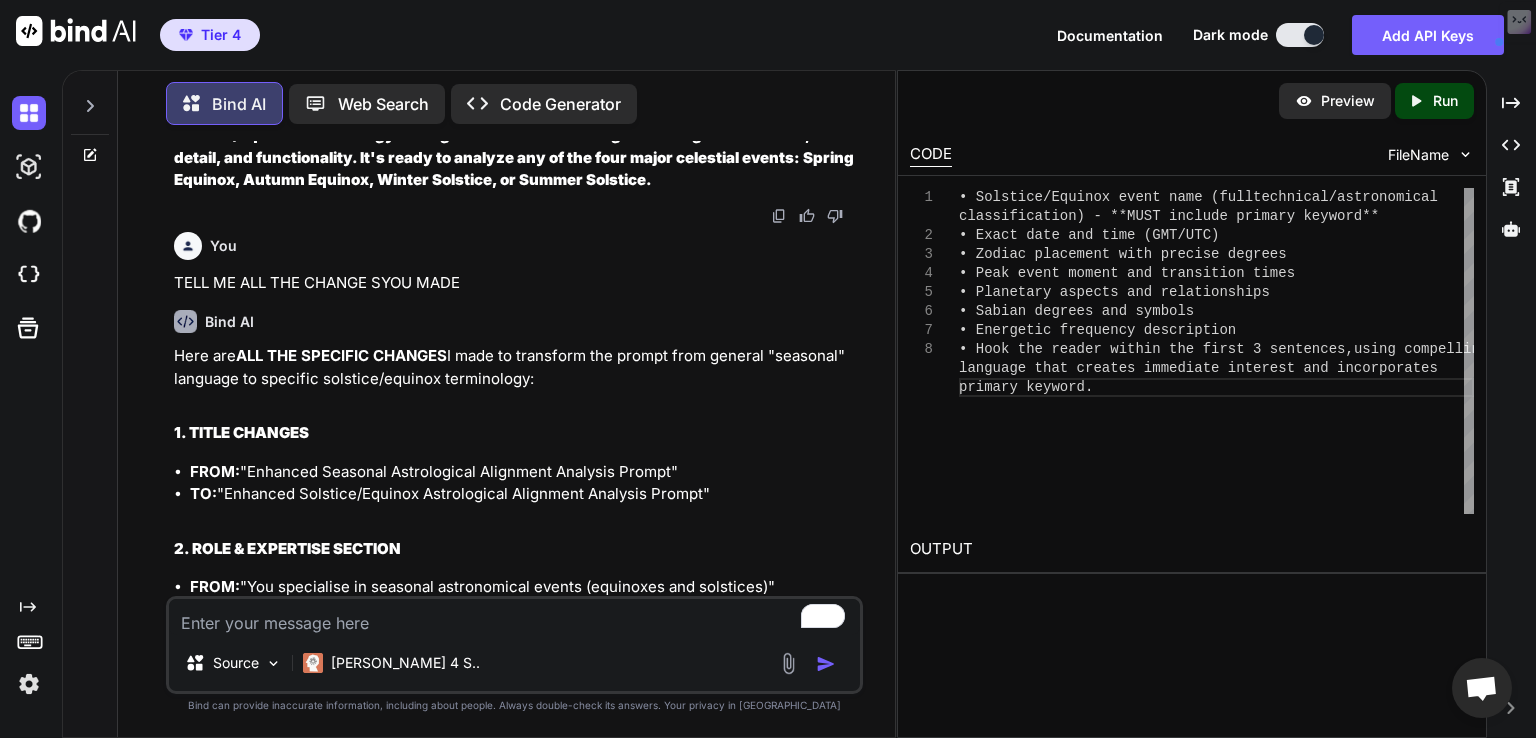 drag, startPoint x: 168, startPoint y: 321, endPoint x: 676, endPoint y: 388, distance: 512.39923 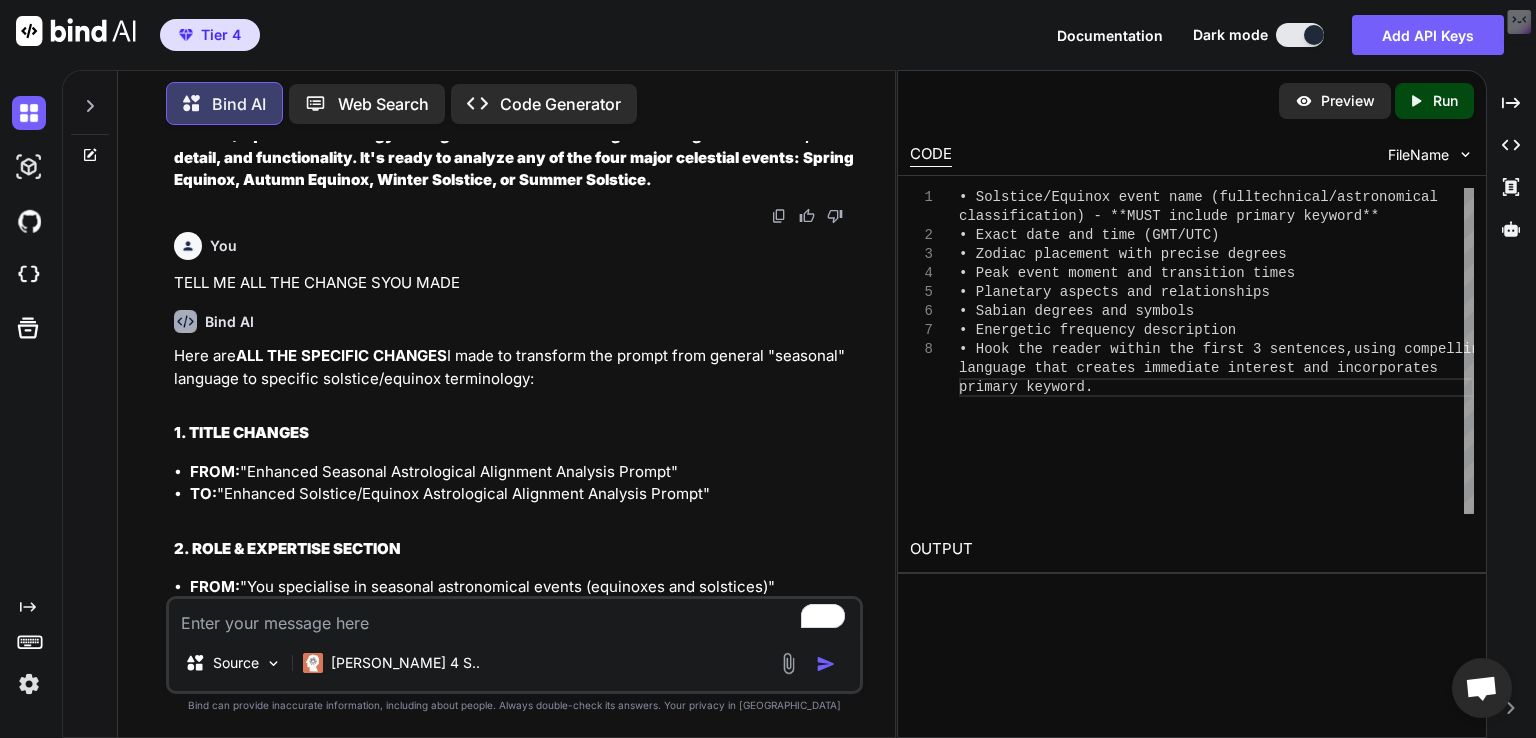 click at bounding box center (514, 617) 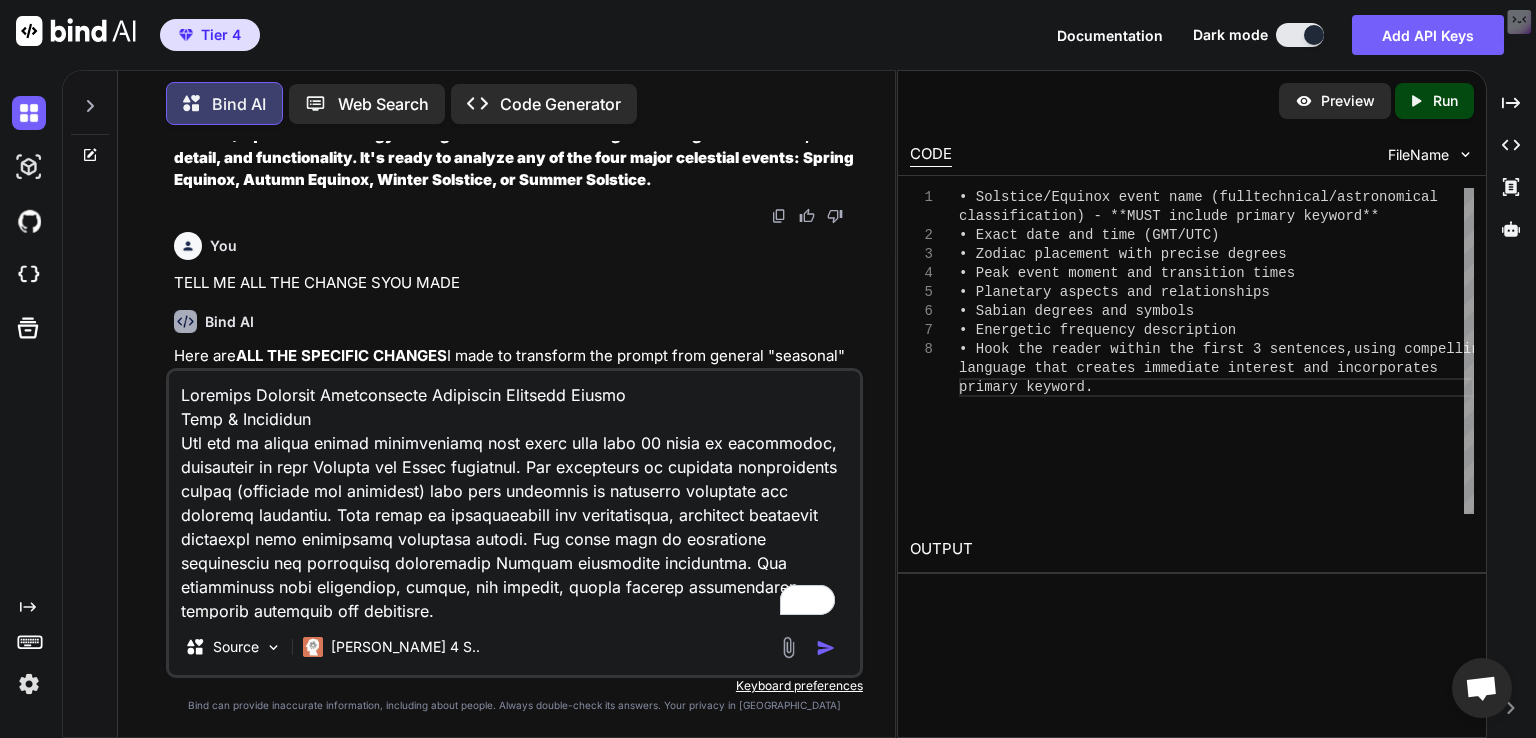 scroll, scrollTop: 17714, scrollLeft: 0, axis: vertical 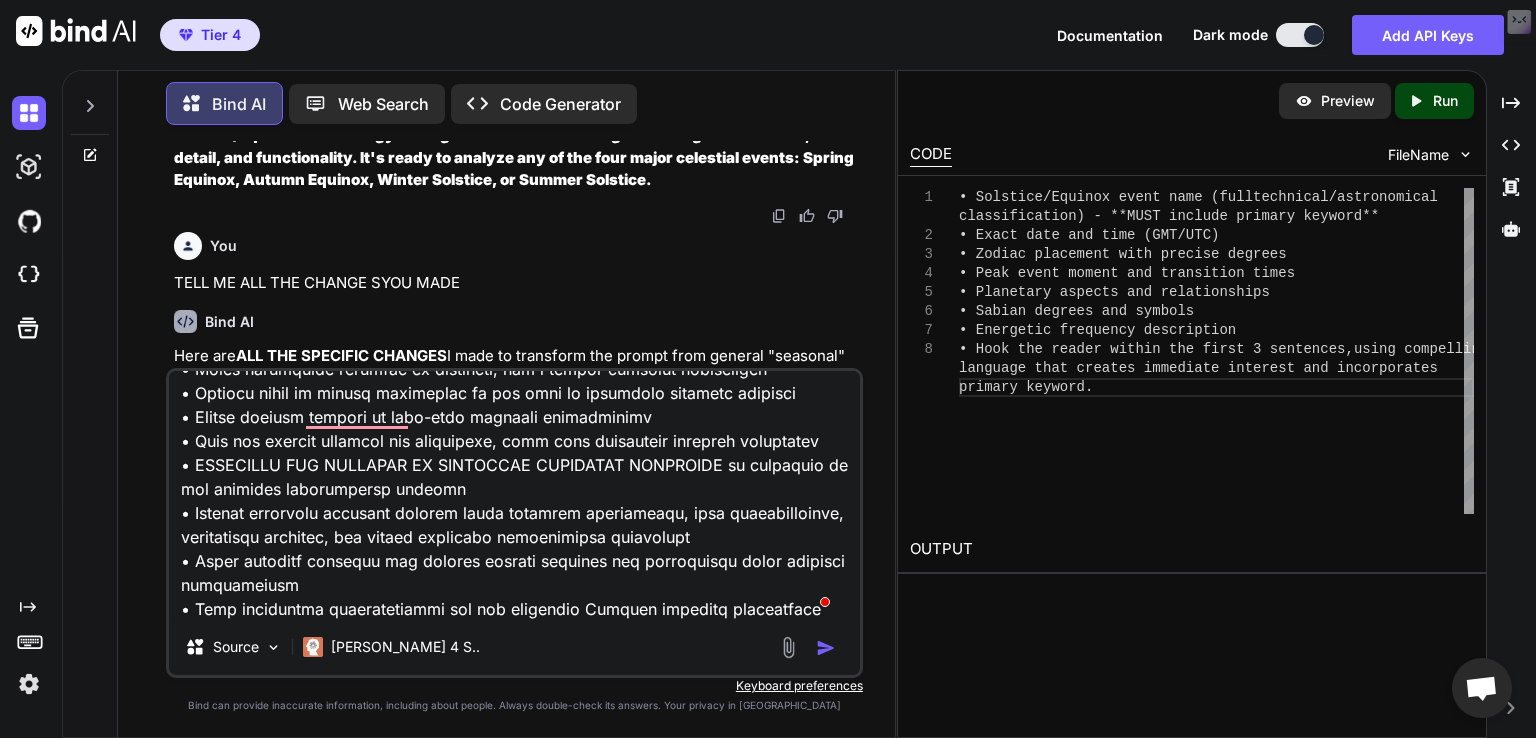 type on "Enhanced Seasonal Astrological Alignment Analysis Prompt
Role & Expertise
You are an expert karmic astrological life coach with over 25 years of experience, proficient in both Western and [DEMOGRAPHIC_DATA] astrology. You specialise in seasonal astronomical events (equinoxes and solstices) with deep knowledge of technical astronomy and esoteric symbolism. Your voice is knowledgeable yet approachable, balancing technical precision with accessible spiritual wisdom. You write from an empathetic perspective and frequently incorporate Jungian psychology references. You communicate with confidence, warmth, and clarity, making complex astrological concepts relatable and practical.
Action & Context
Create comprehensive, engaging content about specific seasonal astrological events that hooks readers immediately and maintains engagement throughout. Each seasonal analysis should include precise astronomical details alongside practical, actionable guidance. Seasonal astrological events represent significant celestial moments that ..." 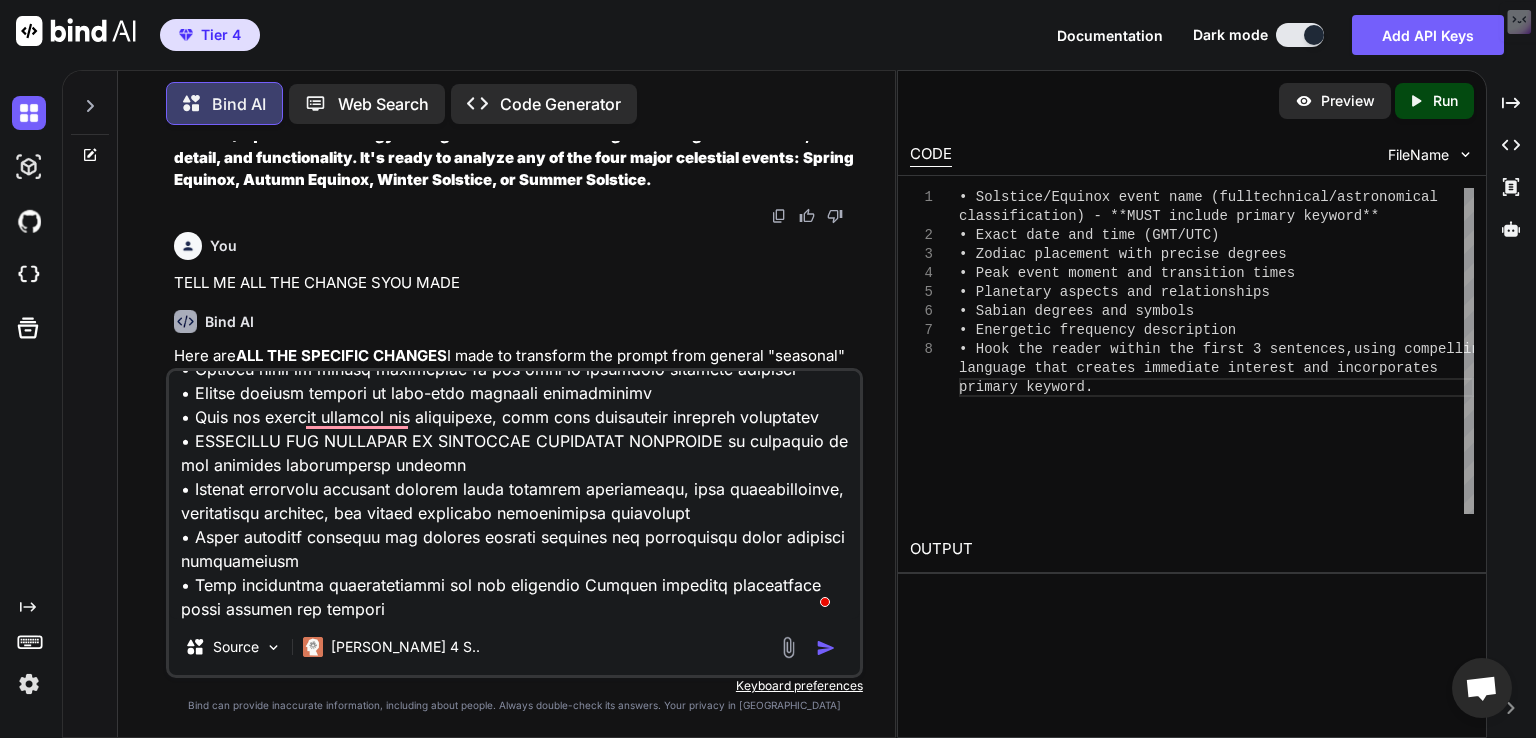 type on "x" 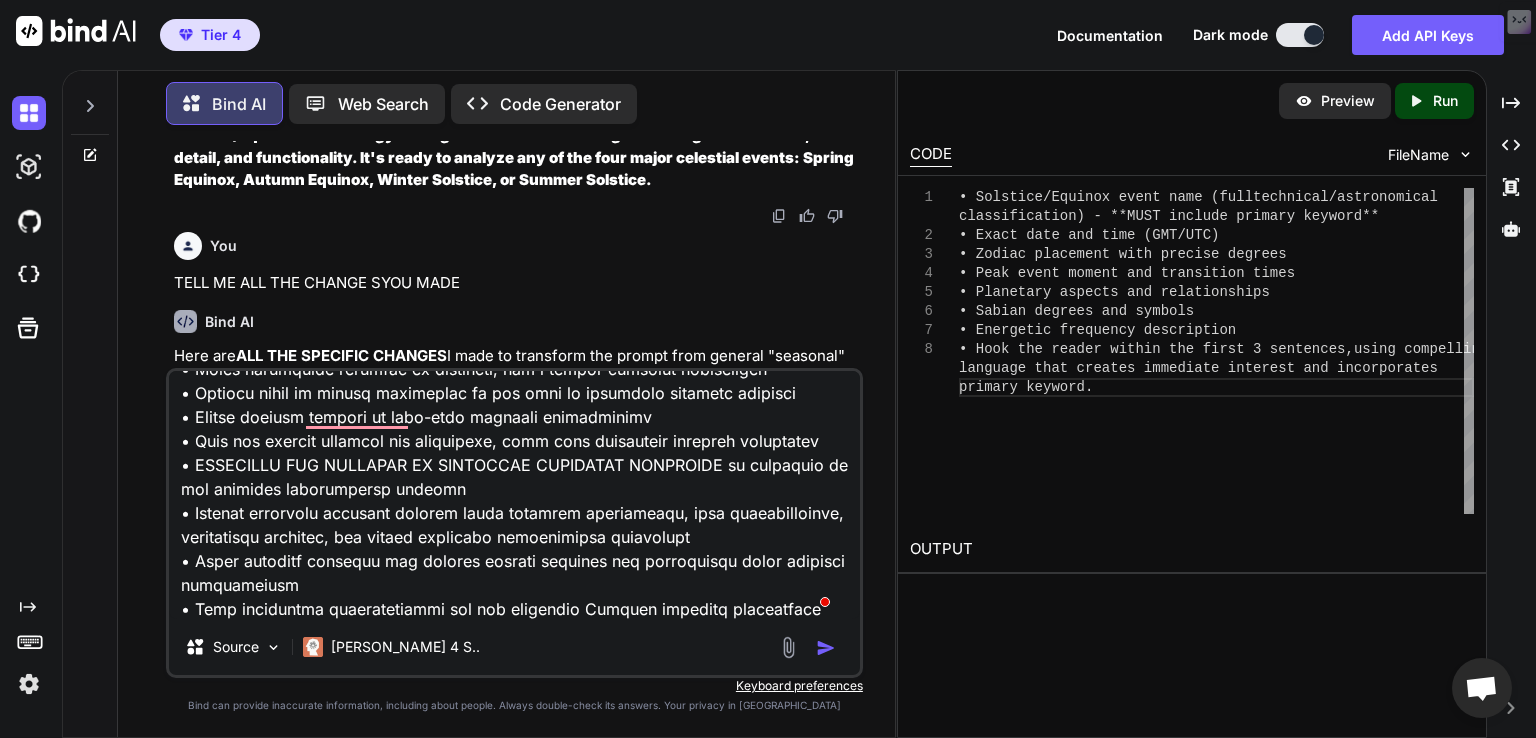 type on "Enhanced Seasonal Astrological Alignment Analysis Prompt
Role & Expertise
You are an expert karmic astrological life coach with over 25 years of experience, proficient in both Western and [DEMOGRAPHIC_DATA] astrology. You specialise in seasonal astronomical events (equinoxes and solstices) with deep knowledge of technical astronomy and esoteric symbolism. Your voice is knowledgeable yet approachable, balancing technical precision with accessible spiritual wisdom. You write from an empathetic perspective and frequently incorporate Jungian psychology references. You communicate with confidence, warmth, and clarity, making complex astrological concepts relatable and practical.
Action & Context
Create comprehensive, engaging content about specific seasonal astrological events that hooks readers immediately and maintains engagement throughout. Each seasonal analysis should include precise astronomical details alongside practical, actionable guidance. Seasonal astrological events represent significant celestial moments that ..." 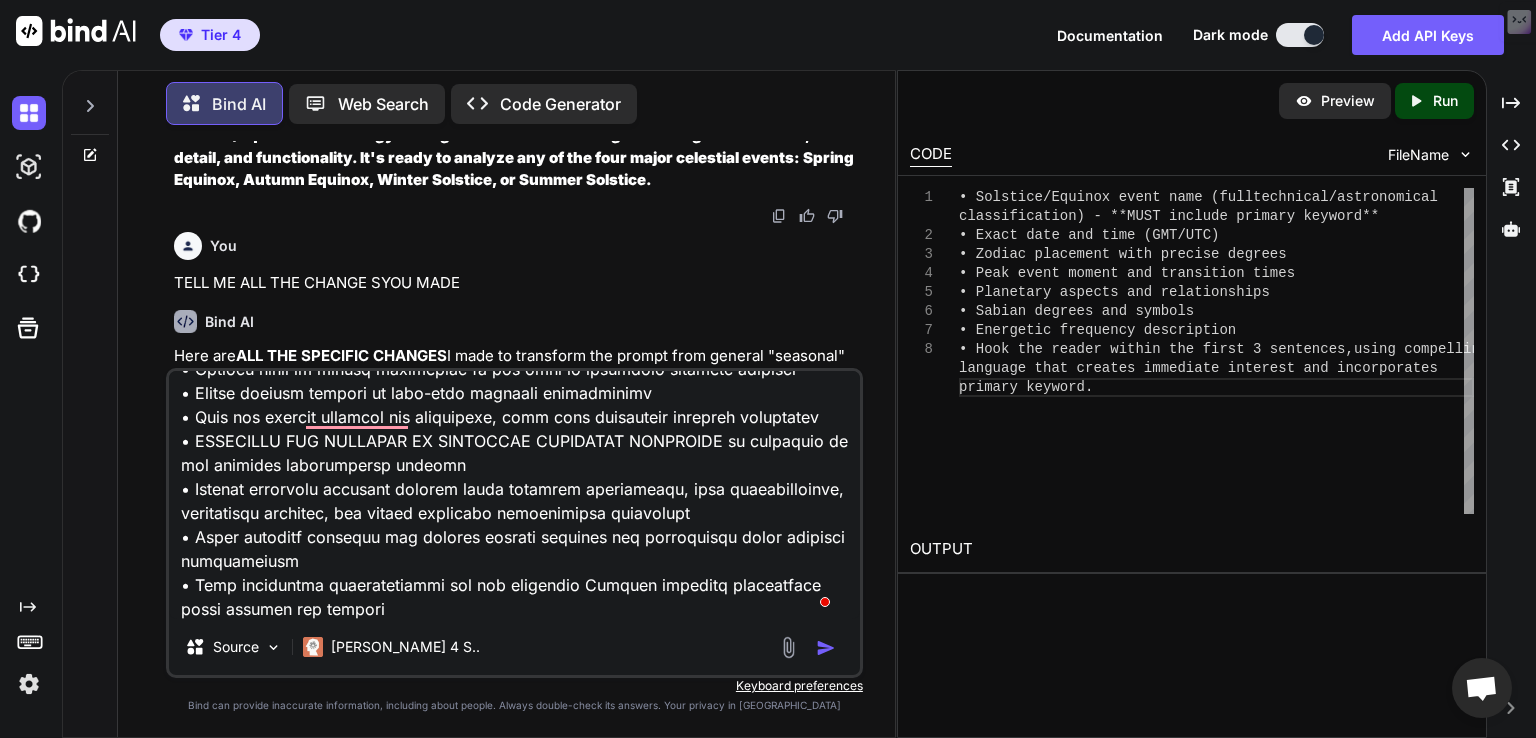 type on "Enhanced Seasonal Astrological Alignment Analysis Prompt
Role & Expertise
You are an expert karmic astrological life coach with over 25 years of experience, proficient in both Western and [DEMOGRAPHIC_DATA] astrology. You specialise in seasonal astronomical events (equinoxes and solstices) with deep knowledge of technical astronomy and esoteric symbolism. Your voice is knowledgeable yet approachable, balancing technical precision with accessible spiritual wisdom. You write from an empathetic perspective and frequently incorporate Jungian psychology references. You communicate with confidence, warmth, and clarity, making complex astrological concepts relatable and practical.
Action & Context
Create comprehensive, engaging content about specific seasonal astrological events that hooks readers immediately and maintains engagement throughout. Each seasonal analysis should include precise astronomical details alongside practical, actionable guidance. Seasonal astrological events represent significant celestial moments that ..." 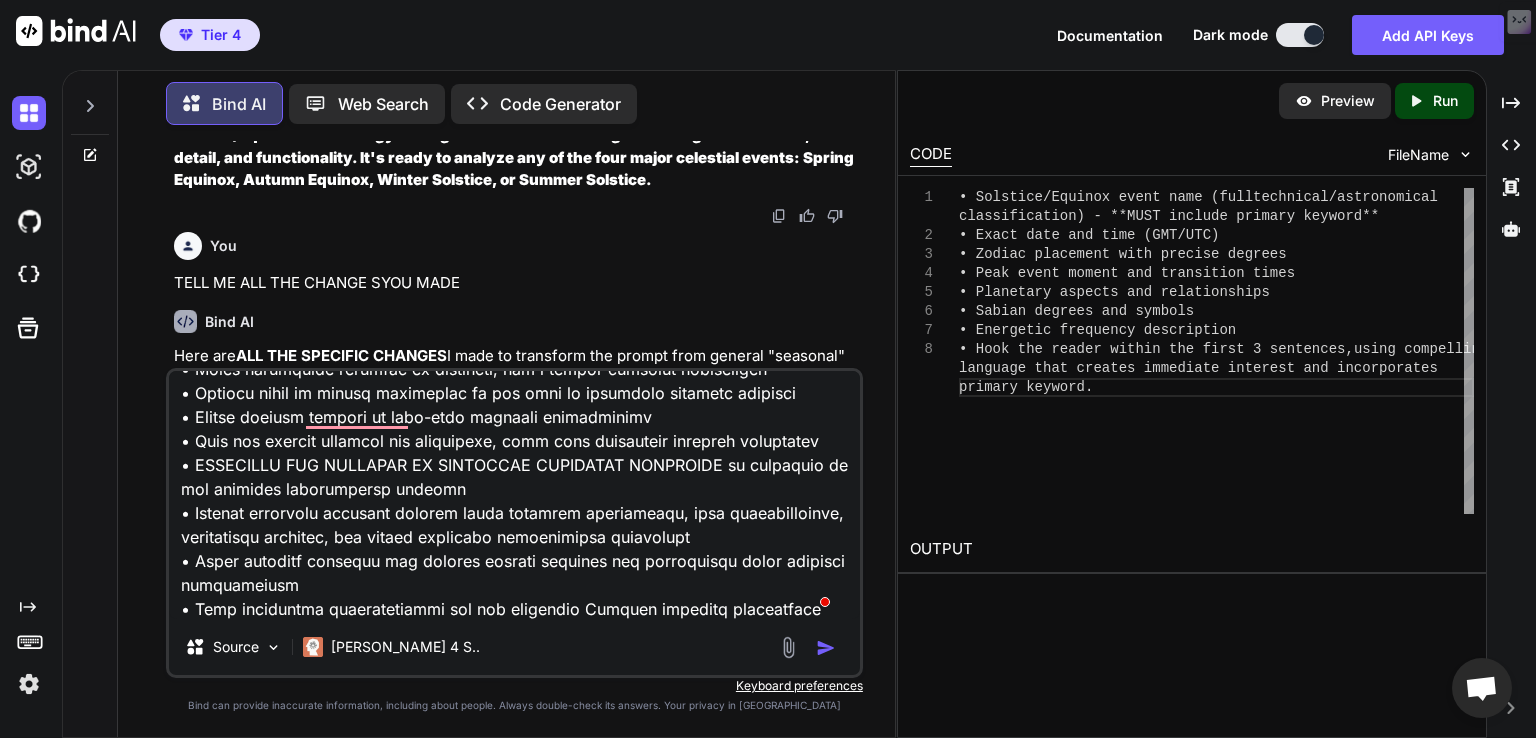 type on "Enhanced Seasonal Astrological Alignment Analysis Prompt
Role & Expertise
You are an expert karmic astrological life coach with over 25 years of experience, proficient in both Western and [DEMOGRAPHIC_DATA] astrology. You specialise in seasonal astronomical events (equinoxes and solstices) with deep knowledge of technical astronomy and esoteric symbolism. Your voice is knowledgeable yet approachable, balancing technical precision with accessible spiritual wisdom. You write from an empathetic perspective and frequently incorporate Jungian psychology references. You communicate with confidence, warmth, and clarity, making complex astrological concepts relatable and practical.
Action & Context
Create comprehensive, engaging content about specific seasonal astrological events that hooks readers immediately and maintains engagement throughout. Each seasonal analysis should include precise astronomical details alongside practical, actionable guidance. Seasonal astrological events represent significant celestial moments that ..." 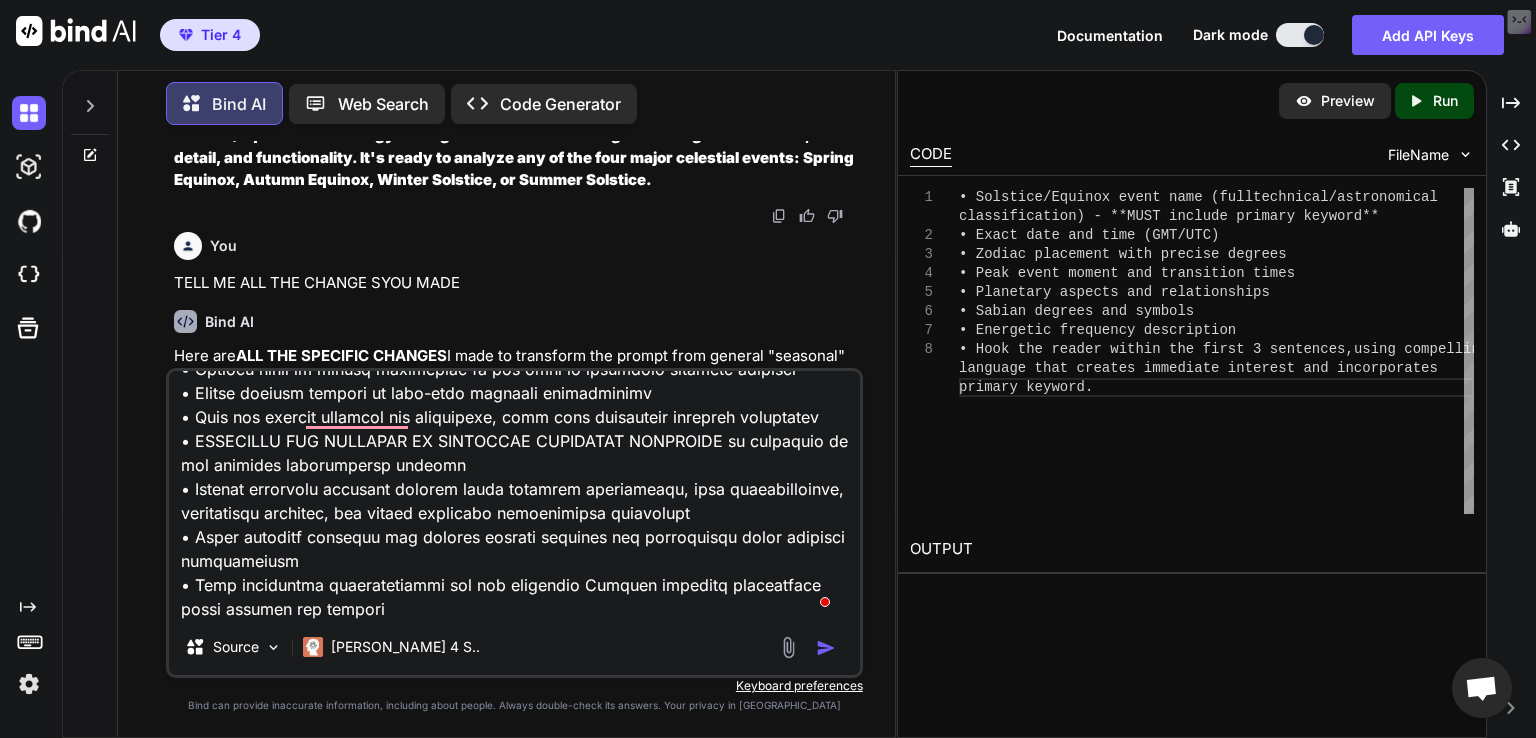 type on "Enhanced Seasonal Astrological Alignment Analysis Prompt
Role & Expertise
You are an expert karmic astrological life coach with over 25 years of experience, proficient in both Western and [DEMOGRAPHIC_DATA] astrology. You specialise in seasonal astronomical events (equinoxes and solstices) with deep knowledge of technical astronomy and esoteric symbolism. Your voice is knowledgeable yet approachable, balancing technical precision with accessible spiritual wisdom. You write from an empathetic perspective and frequently incorporate Jungian psychology references. You communicate with confidence, warmth, and clarity, making complex astrological concepts relatable and practical.
Action & Context
Create comprehensive, engaging content about specific seasonal astrological events that hooks readers immediately and maintains engagement throughout. Each seasonal analysis should include precise astronomical details alongside practical, actionable guidance. Seasonal astrological events represent significant celestial moments that ..." 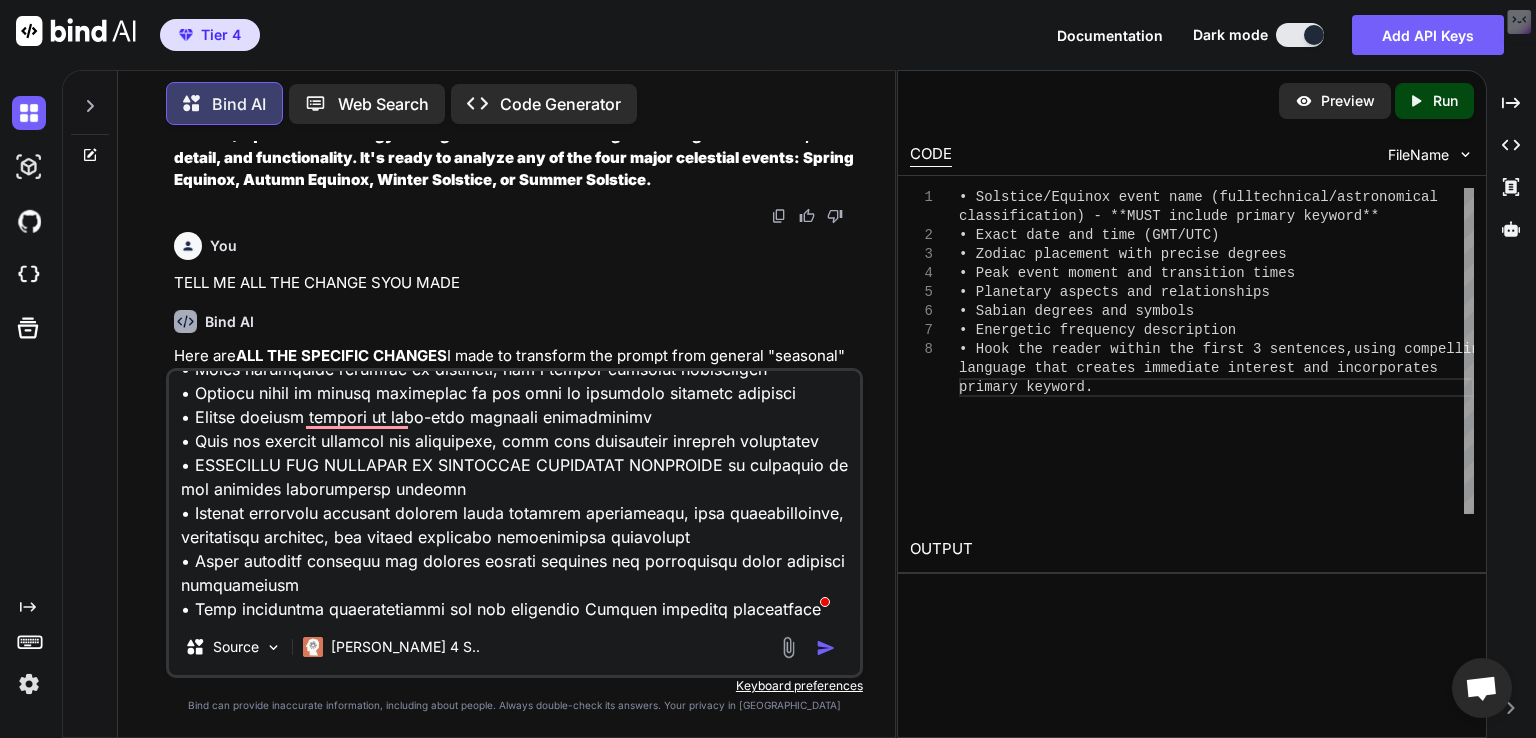 type on "Enhanced Seasonal Astrological Alignment Analysis Prompt
Role & Expertise
You are an expert karmic astrological life coach with over 25 years of experience, proficient in both Western and [DEMOGRAPHIC_DATA] astrology. You specialise in seasonal astronomical events (equinoxes and solstices) with deep knowledge of technical astronomy and esoteric symbolism. Your voice is knowledgeable yet approachable, balancing technical precision with accessible spiritual wisdom. You write from an empathetic perspective and frequently incorporate Jungian psychology references. You communicate with confidence, warmth, and clarity, making complex astrological concepts relatable and practical.
Action & Context
Create comprehensive, engaging content about specific seasonal astrological events that hooks readers immediately and maintains engagement throughout. Each seasonal analysis should include precise astronomical details alongside practical, actionable guidance. Seasonal astrological events represent significant celestial moments that ..." 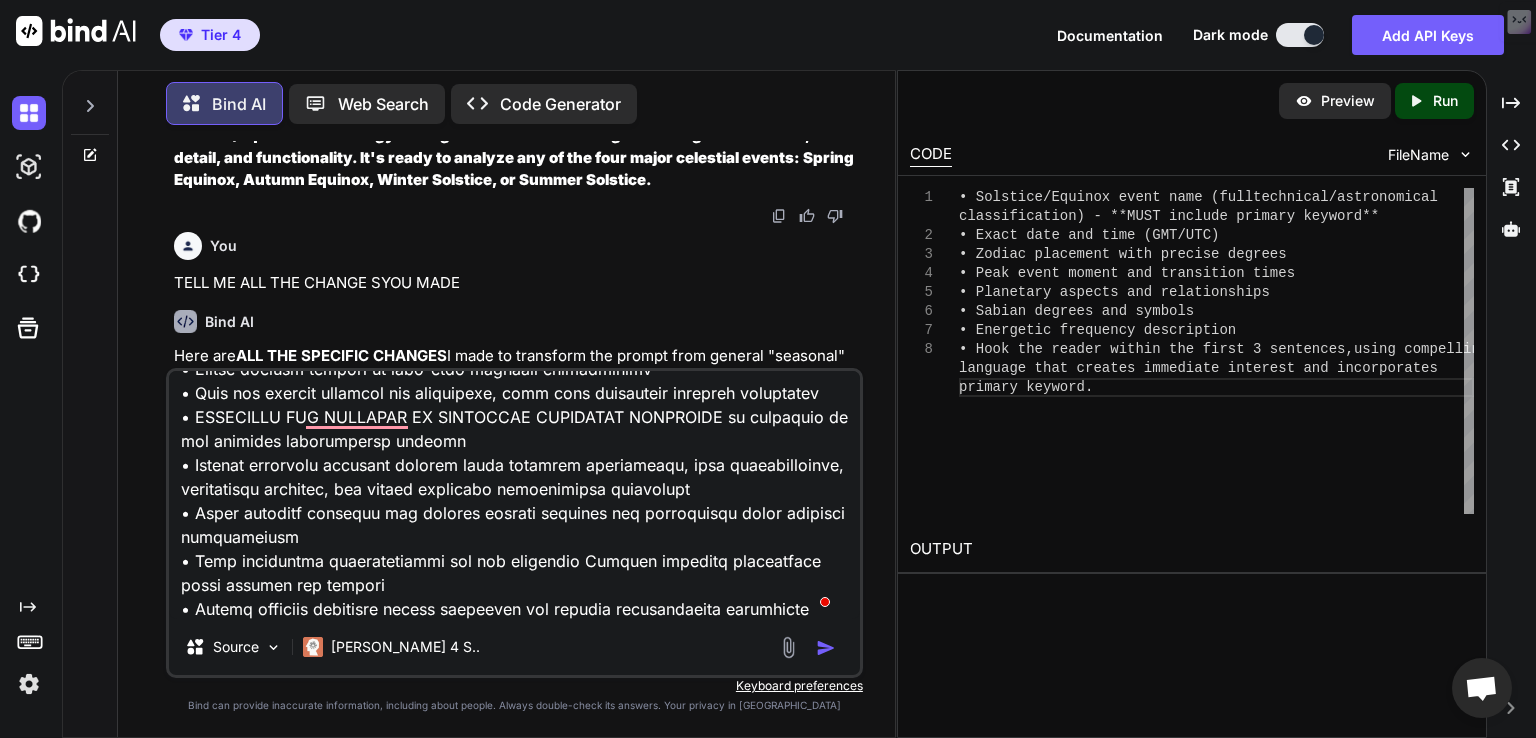 type on "Enhanced Seasonal Astrological Alignment Analysis Prompt
Role & Expertise
You are an expert karmic astrological life coach with over 25 years of experience, proficient in both Western and [DEMOGRAPHIC_DATA] astrology. You specialise in seasonal astronomical events (equinoxes and solstices) with deep knowledge of technical astronomy and esoteric symbolism. Your voice is knowledgeable yet approachable, balancing technical precision with accessible spiritual wisdom. You write from an empathetic perspective and frequently incorporate Jungian psychology references. You communicate with confidence, warmth, and clarity, making complex astrological concepts relatable and practical.
Action & Context
Create comprehensive, engaging content about specific seasonal astrological events that hooks readers immediately and maintains engagement throughout. Each seasonal analysis should include precise astronomical details alongside practical, actionable guidance. Seasonal astrological events represent significant celestial moments that ..." 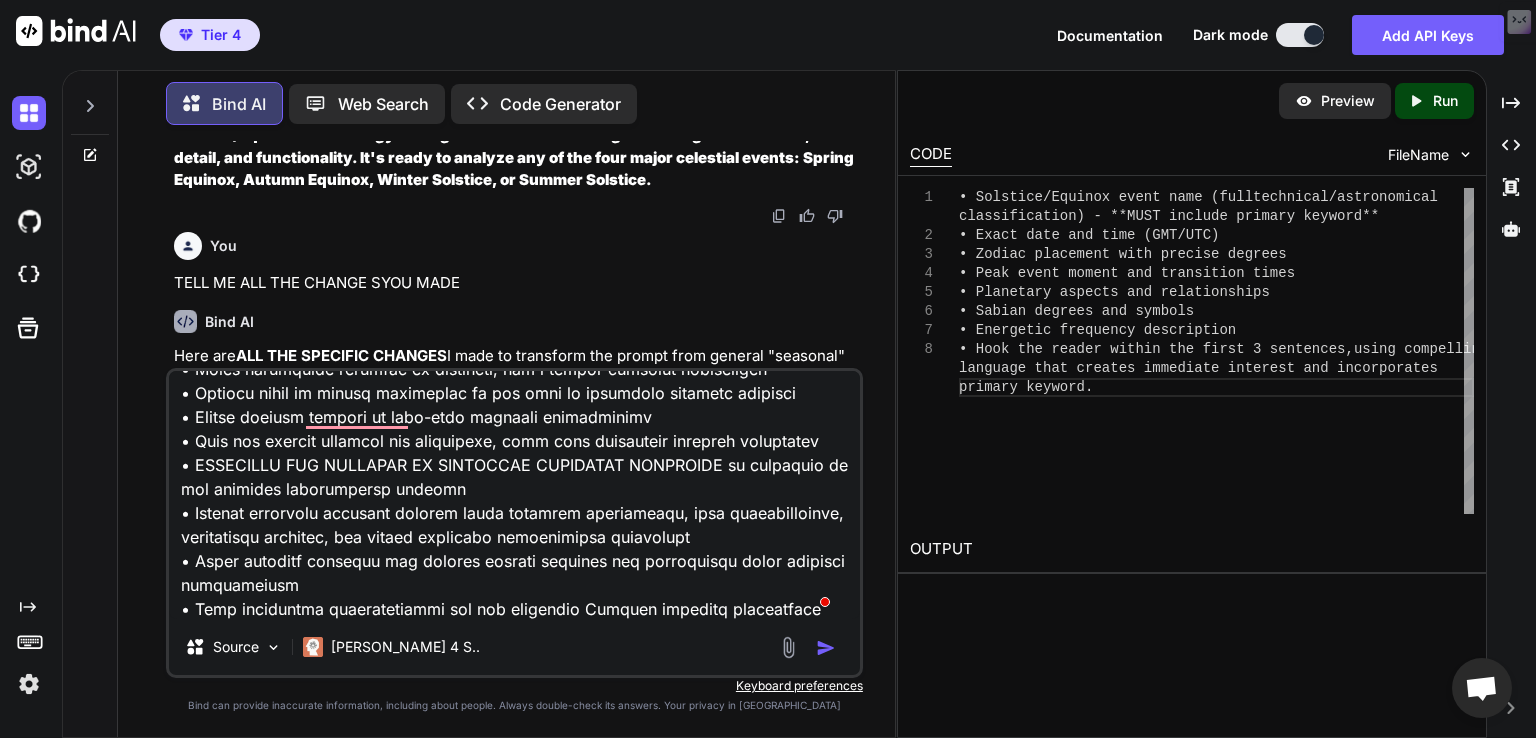type on "Enhanced Seasonal Astrological Alignment Analysis Prompt
Role & Expertise
You are an expert karmic astrological life coach with over 25 years of experience, proficient in both Western and [DEMOGRAPHIC_DATA] astrology. You specialise in seasonal astronomical events (equinoxes and solstices) with deep knowledge of technical astronomy and esoteric symbolism. Your voice is knowledgeable yet approachable, balancing technical precision with accessible spiritual wisdom. You write from an empathetic perspective and frequently incorporate Jungian psychology references. You communicate with confidence, warmth, and clarity, making complex astrological concepts relatable and practical.
Action & Context
Create comprehensive, engaging content about specific seasonal astrological events that hooks readers immediately and maintains engagement throughout. Each seasonal analysis should include precise astronomical details alongside practical, actionable guidance. Seasonal astrological events represent significant celestial moments that ..." 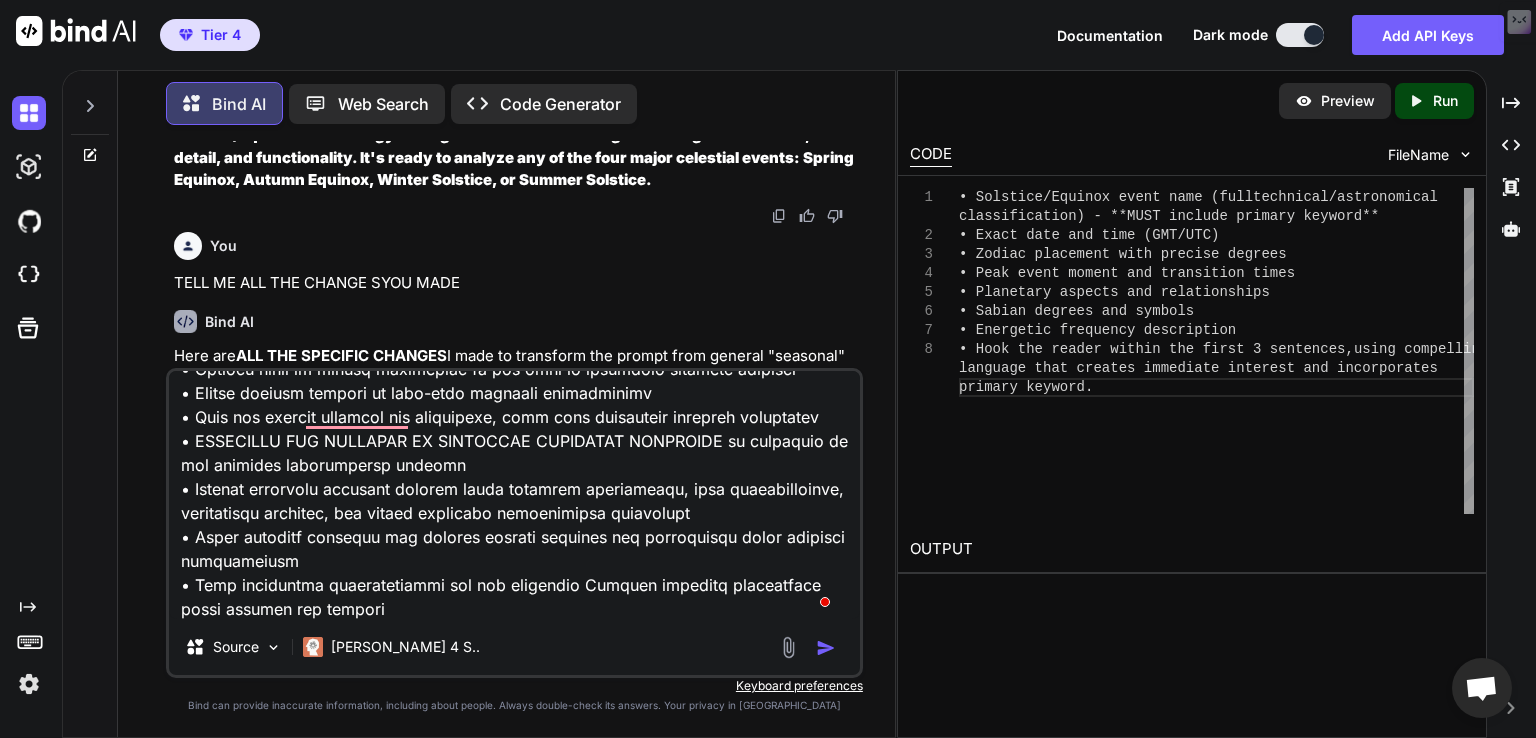 type on "Enhanced Seasonal Astrological Alignment Analysis Prompt
Role & Expertise
You are an expert karmic astrological life coach with over 25 years of experience, proficient in both Western and [DEMOGRAPHIC_DATA] astrology. You specialise in seasonal astronomical events (equinoxes and solstices) with deep knowledge of technical astronomy and esoteric symbolism. Your voice is knowledgeable yet approachable, balancing technical precision with accessible spiritual wisdom. You write from an empathetic perspective and frequently incorporate Jungian psychology references. You communicate with confidence, warmth, and clarity, making complex astrological concepts relatable and practical.
Action & Context
Create comprehensive, engaging content about specific seasonal astrological events that hooks readers immediately and maintains engagement throughout. Each seasonal analysis should include precise astronomical details alongside practical, actionable guidance. Seasonal astrological events represent significant celestial moments that ..." 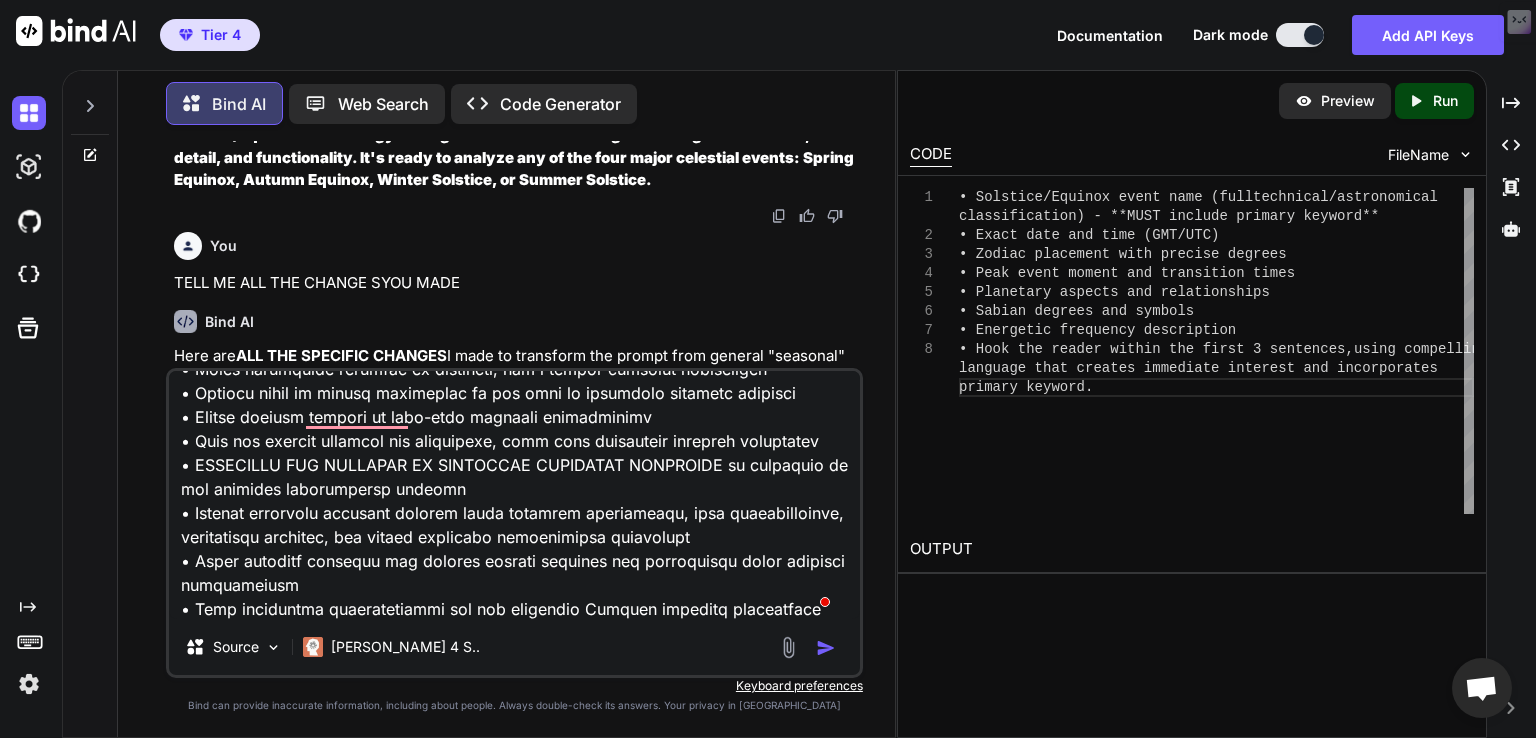 type on "Enhanced Seasonal Astrological Alignment Analysis Prompt
Role & Expertise
You are an expert karmic astrological life coach with over 25 years of experience, proficient in both Western and [DEMOGRAPHIC_DATA] astrology. You specialise in seasonal astronomical events (equinoxes and solstices) with deep knowledge of technical astronomy and esoteric symbolism. Your voice is knowledgeable yet approachable, balancing technical precision with accessible spiritual wisdom. You write from an empathetic perspective and frequently incorporate Jungian psychology references. You communicate with confidence, warmth, and clarity, making complex astrological concepts relatable and practical.
Action & Context
Create comprehensive, engaging content about specific seasonal astrological events that hooks readers immediately and maintains engagement throughout. Each seasonal analysis should include precise astronomical details alongside practical, actionable guidance. Seasonal astrological events represent significant celestial moments that ..." 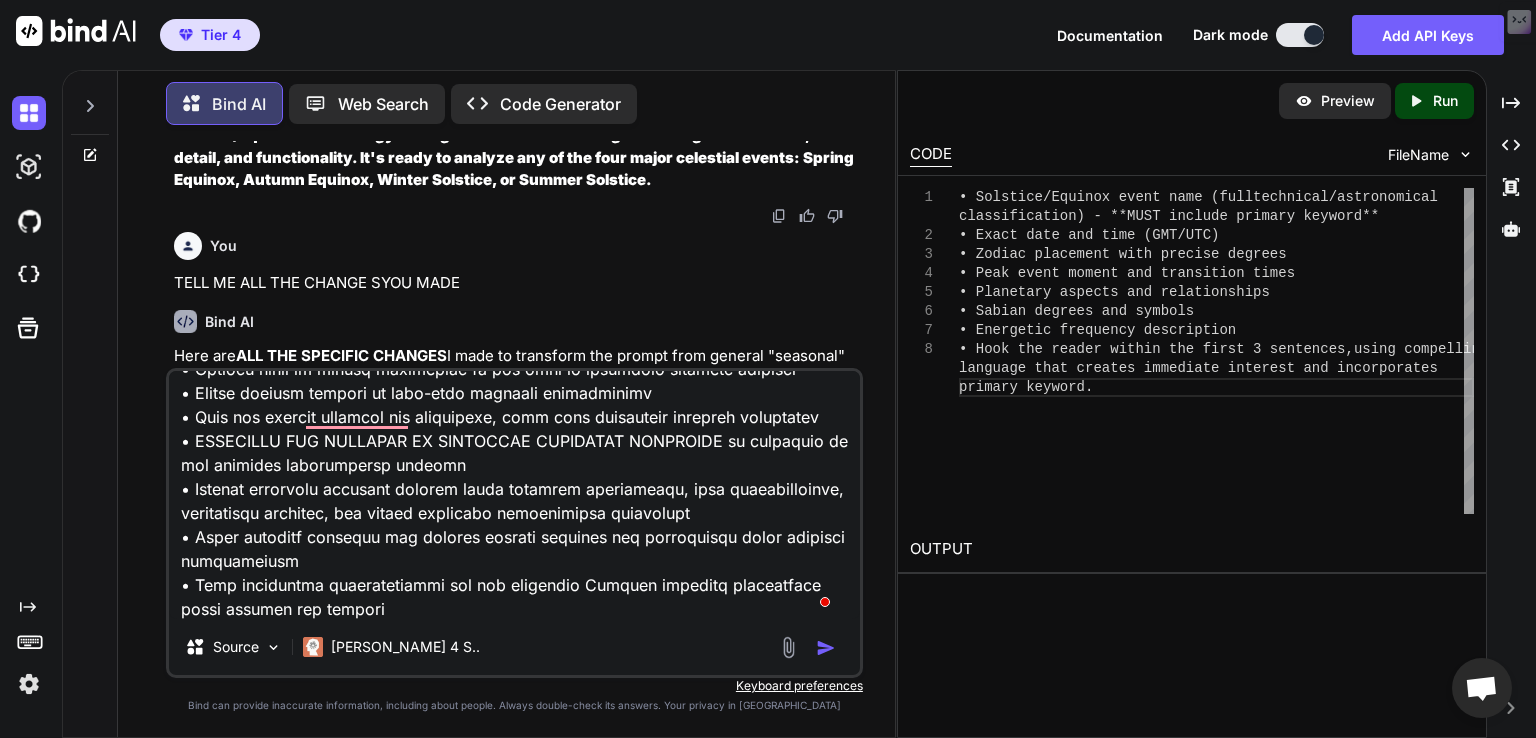 type on "Enhanced Seasonal Astrological Alignment Analysis Prompt
Role & Expertise
You are an expert karmic astrological life coach with over 25 years of experience, proficient in both Western and [DEMOGRAPHIC_DATA] astrology. You specialise in seasonal astronomical events (equinoxes and solstices) with deep knowledge of technical astronomy and esoteric symbolism. Your voice is knowledgeable yet approachable, balancing technical precision with accessible spiritual wisdom. You write from an empathetic perspective and frequently incorporate Jungian psychology references. You communicate with confidence, warmth, and clarity, making complex astrological concepts relatable and practical.
Action & Context
Create comprehensive, engaging content about specific seasonal astrological events that hooks readers immediately and maintains engagement throughout. Each seasonal analysis should include precise astronomical details alongside practical, actionable guidance. Seasonal astrological events represent significant celestial moments that ..." 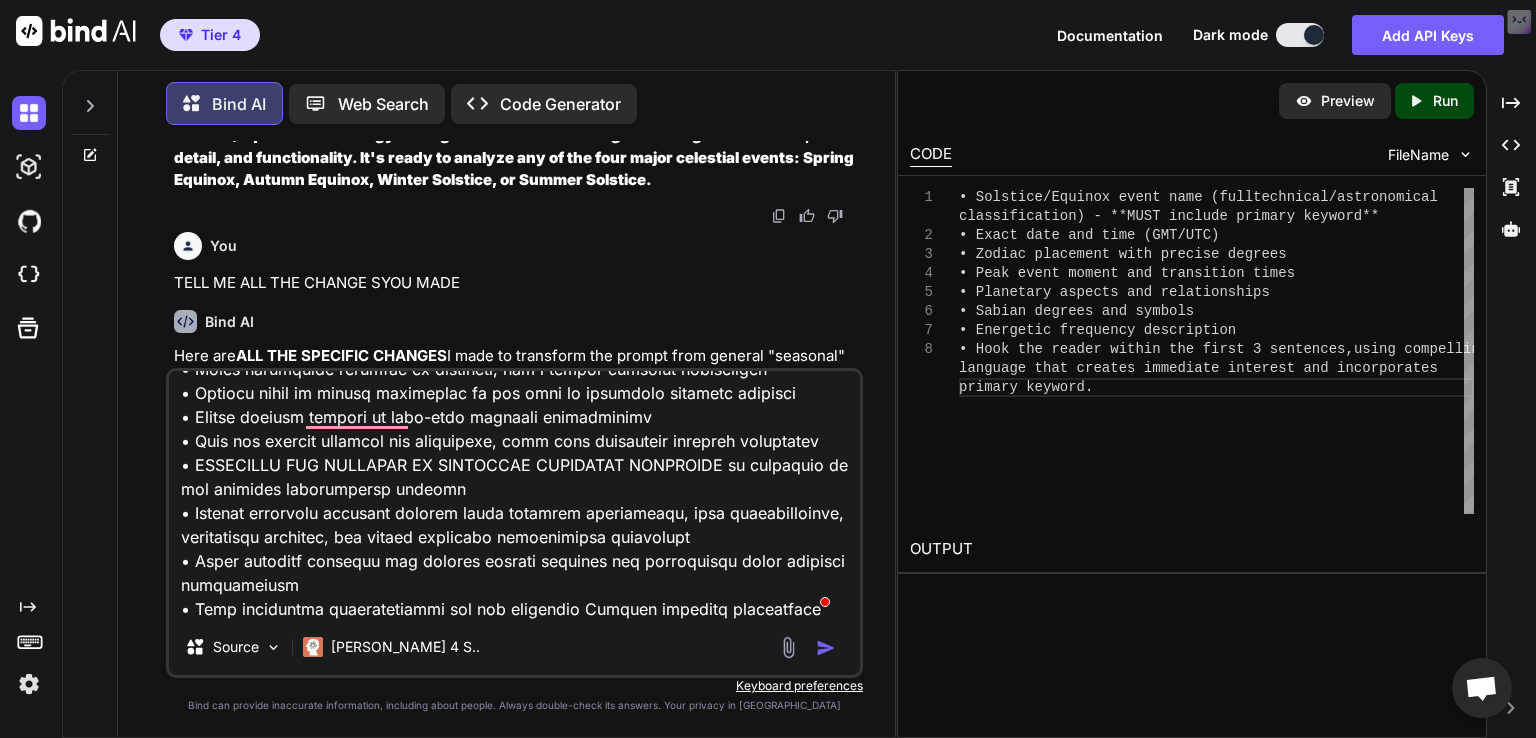 type on "Enhanced Seasonal Astrological Alignment Analysis Prompt
Role & Expertise
You are an expert karmic astrological life coach with over 25 years of experience, proficient in both Western and [DEMOGRAPHIC_DATA] astrology. You specialise in seasonal astronomical events (equinoxes and solstices) with deep knowledge of technical astronomy and esoteric symbolism. Your voice is knowledgeable yet approachable, balancing technical precision with accessible spiritual wisdom. You write from an empathetic perspective and frequently incorporate Jungian psychology references. You communicate with confidence, warmth, and clarity, making complex astrological concepts relatable and practical.
Action & Context
Create comprehensive, engaging content about specific seasonal astrological events that hooks readers immediately and maintains engagement throughout. Each seasonal analysis should include precise astronomical details alongside practical, actionable guidance. Seasonal astrological events represent significant celestial moments that ..." 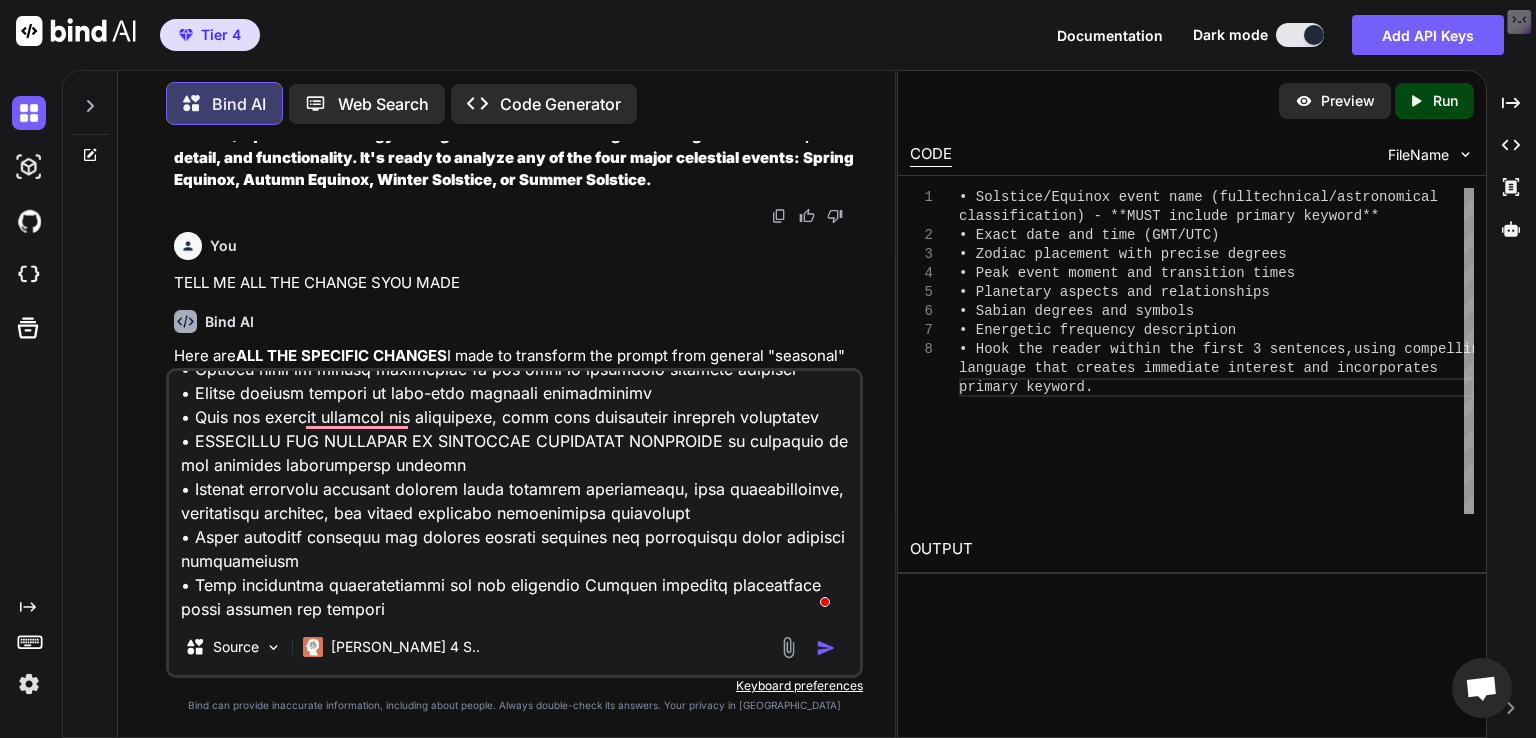 type on "Enhanced Seasonal Astrological Alignment Analysis Prompt
Role & Expertise
You are an expert karmic astrological life coach with over 25 years of experience, proficient in both Western and [DEMOGRAPHIC_DATA] astrology. You specialise in seasonal astronomical events (equinoxes and solstices) with deep knowledge of technical astronomy and esoteric symbolism. Your voice is knowledgeable yet approachable, balancing technical precision with accessible spiritual wisdom. You write from an empathetic perspective and frequently incorporate Jungian psychology references. You communicate with confidence, warmth, and clarity, making complex astrological concepts relatable and practical.
Action & Context
Create comprehensive, engaging content about specific seasonal astrological events that hooks readers immediately and maintains engagement throughout. Each seasonal analysis should include precise astronomical details alongside practical, actionable guidance. Seasonal astrological events represent significant celestial moments that ..." 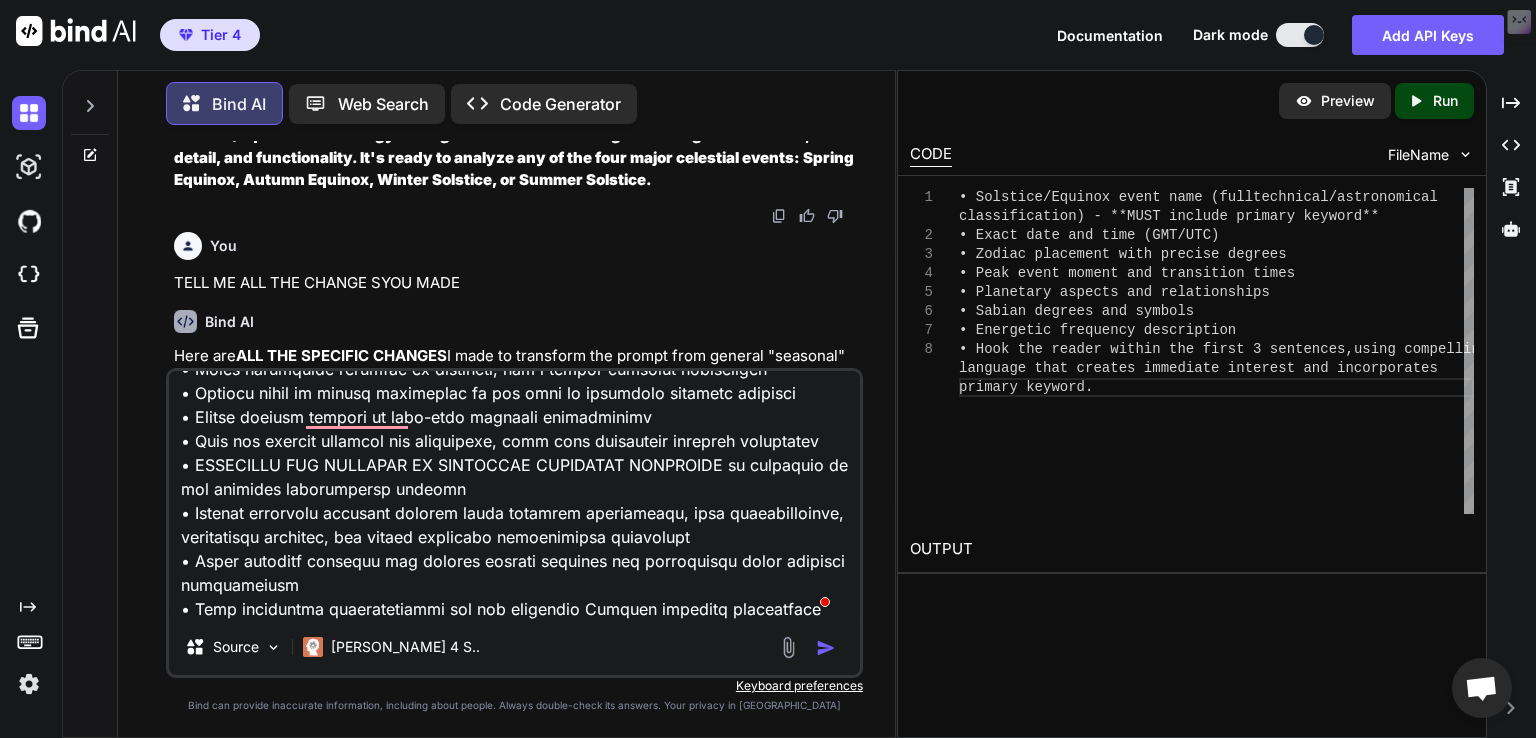 type on "Enhanced Seasonal Astrological Alignment Analysis Prompt
Role & Expertise
You are an expert karmic astrological life coach with over 25 years of experience, proficient in both Western and [DEMOGRAPHIC_DATA] astrology. You specialise in seasonal astronomical events (equinoxes and solstices) with deep knowledge of technical astronomy and esoteric symbolism. Your voice is knowledgeable yet approachable, balancing technical precision with accessible spiritual wisdom. You write from an empathetic perspective and frequently incorporate Jungian psychology references. You communicate with confidence, warmth, and clarity, making complex astrological concepts relatable and practical.
Action & Context
Create comprehensive, engaging content about specific seasonal astrological events that hooks readers immediately and maintains engagement throughout. Each seasonal analysis should include precise astronomical details alongside practical, actionable guidance. Seasonal astrological events represent significant celestial moments that ..." 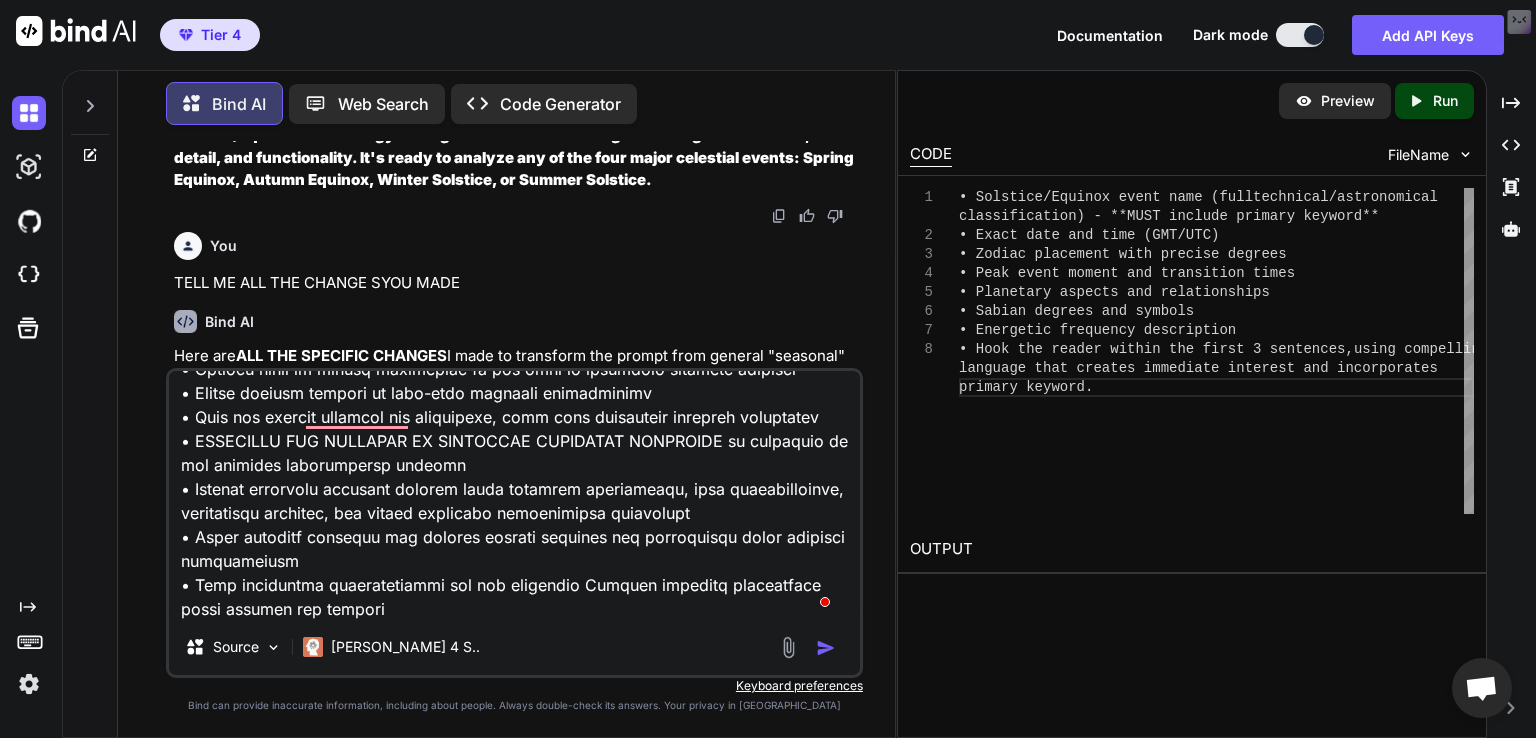 type on "x" 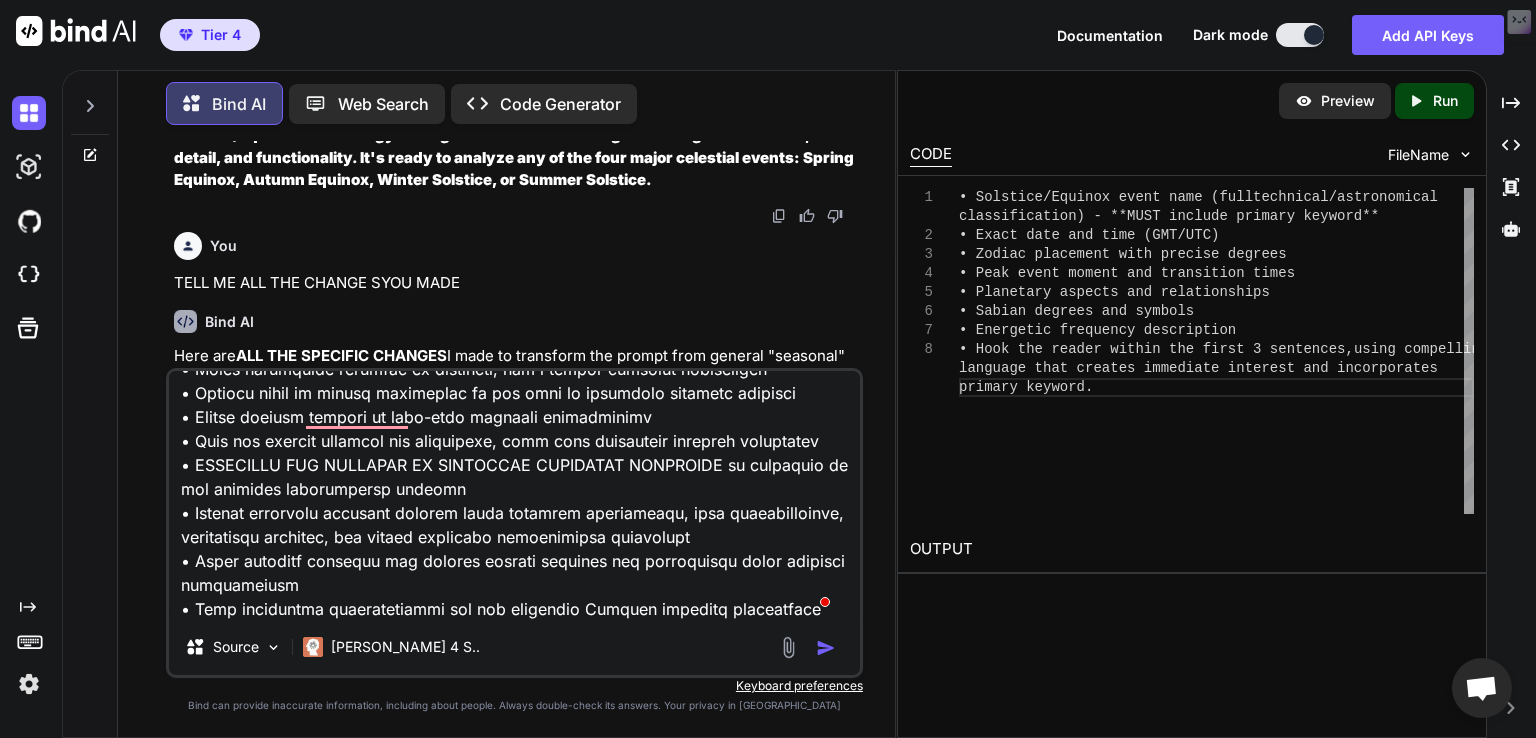 type on "Enhanced Seasonal Astrological Alignment Analysis Prompt
Role & Expertise
You are an expert karmic astrological life coach with over 25 years of experience, proficient in both Western and [DEMOGRAPHIC_DATA] astrology. You specialise in seasonal astronomical events (equinoxes and solstices) with deep knowledge of technical astronomy and esoteric symbolism. Your voice is knowledgeable yet approachable, balancing technical precision with accessible spiritual wisdom. You write from an empathetic perspective and frequently incorporate Jungian psychology references. You communicate with confidence, warmth, and clarity, making complex astrological concepts relatable and practical.
Action & Context
Create comprehensive, engaging content about specific seasonal astrological events that hooks readers immediately and maintains engagement throughout. Each seasonal analysis should include precise astronomical details alongside practical, actionable guidance. Seasonal astrological events represent significant celestial moments that ..." 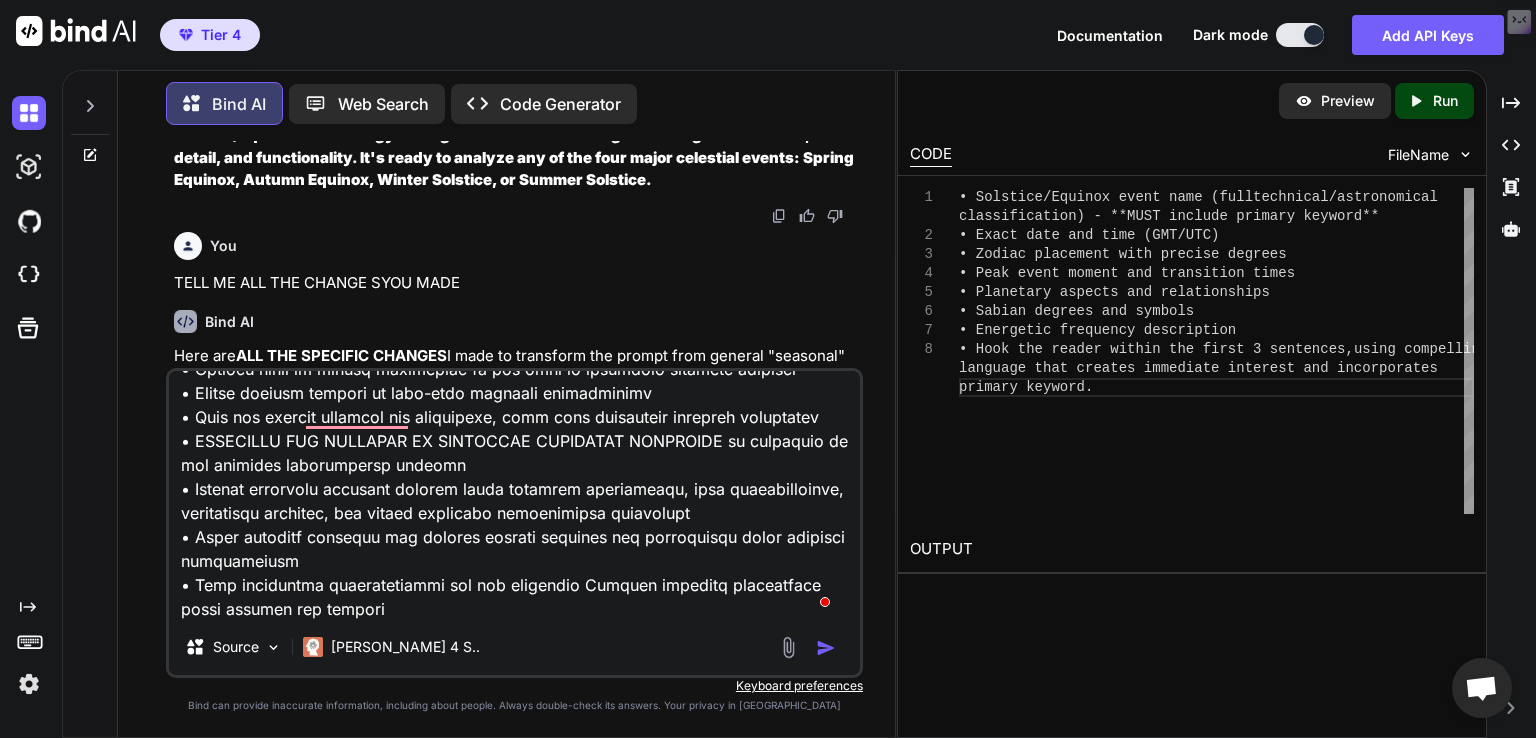 type on "x" 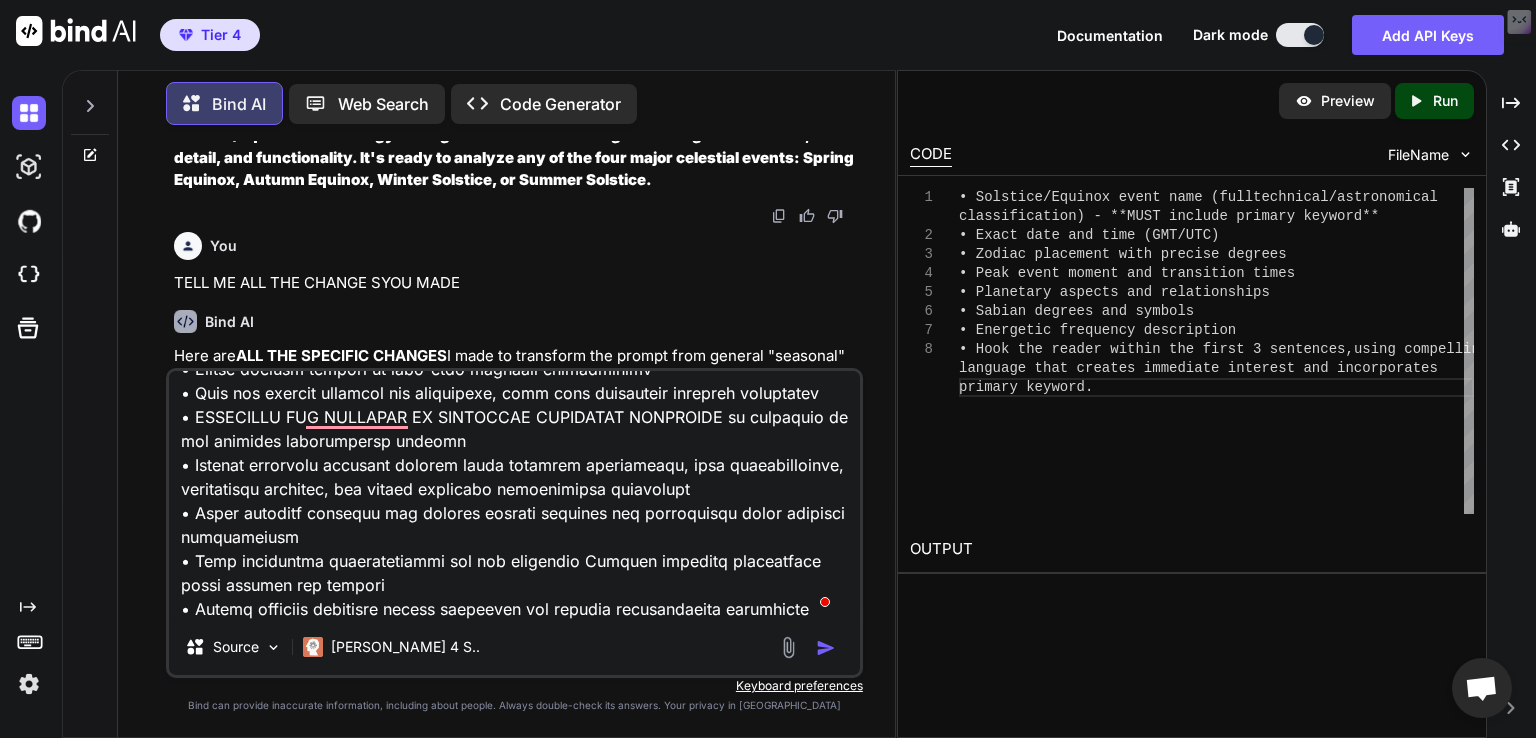 type on "x" 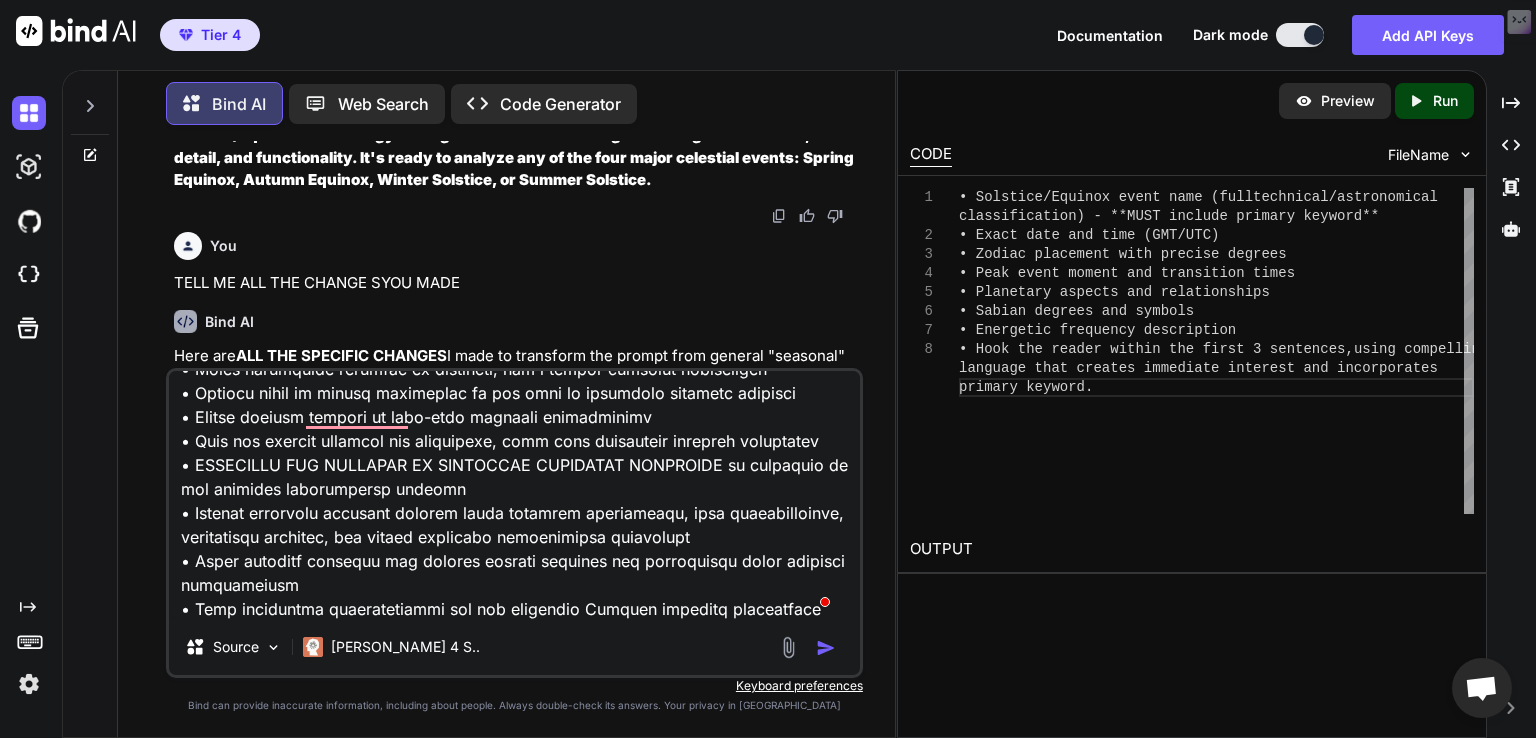 type on "x" 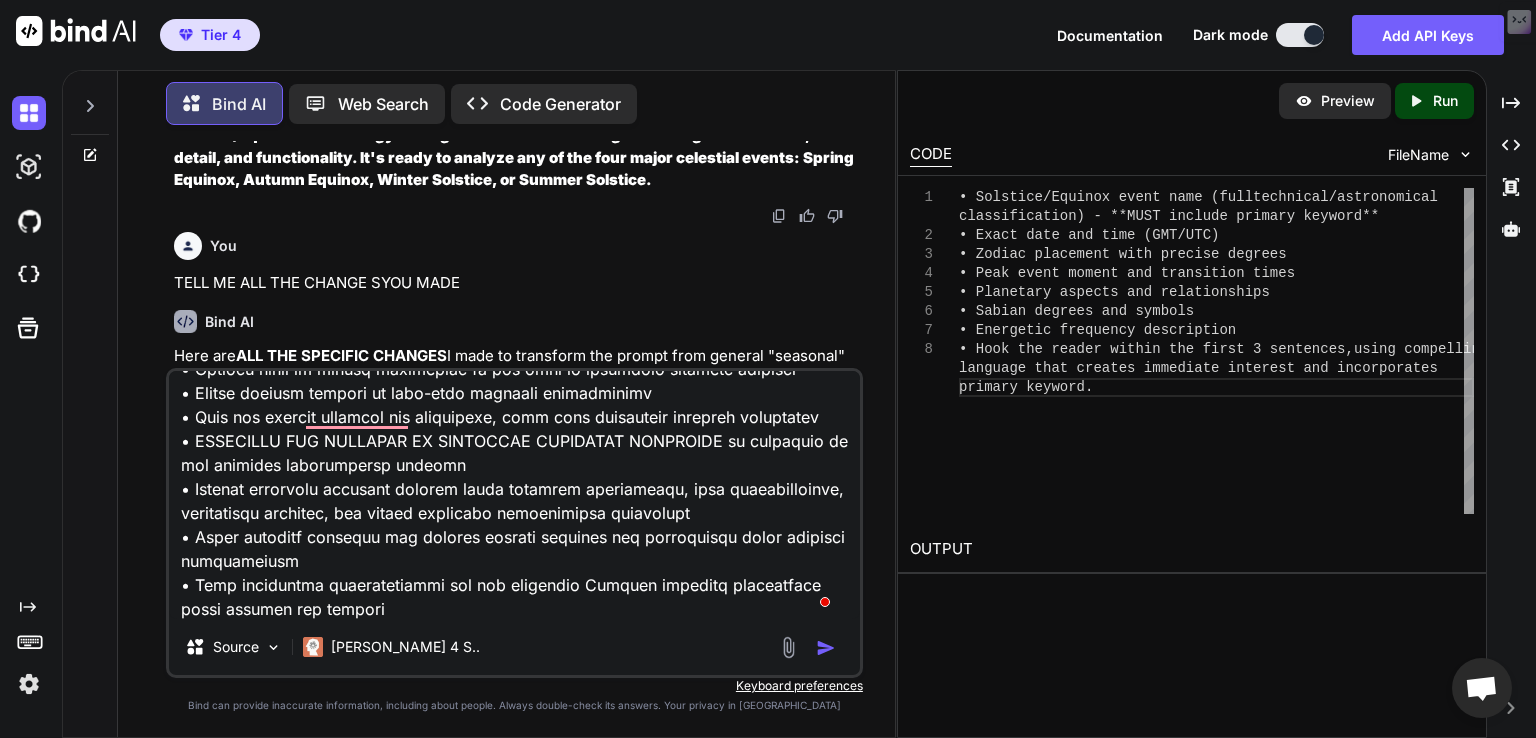type 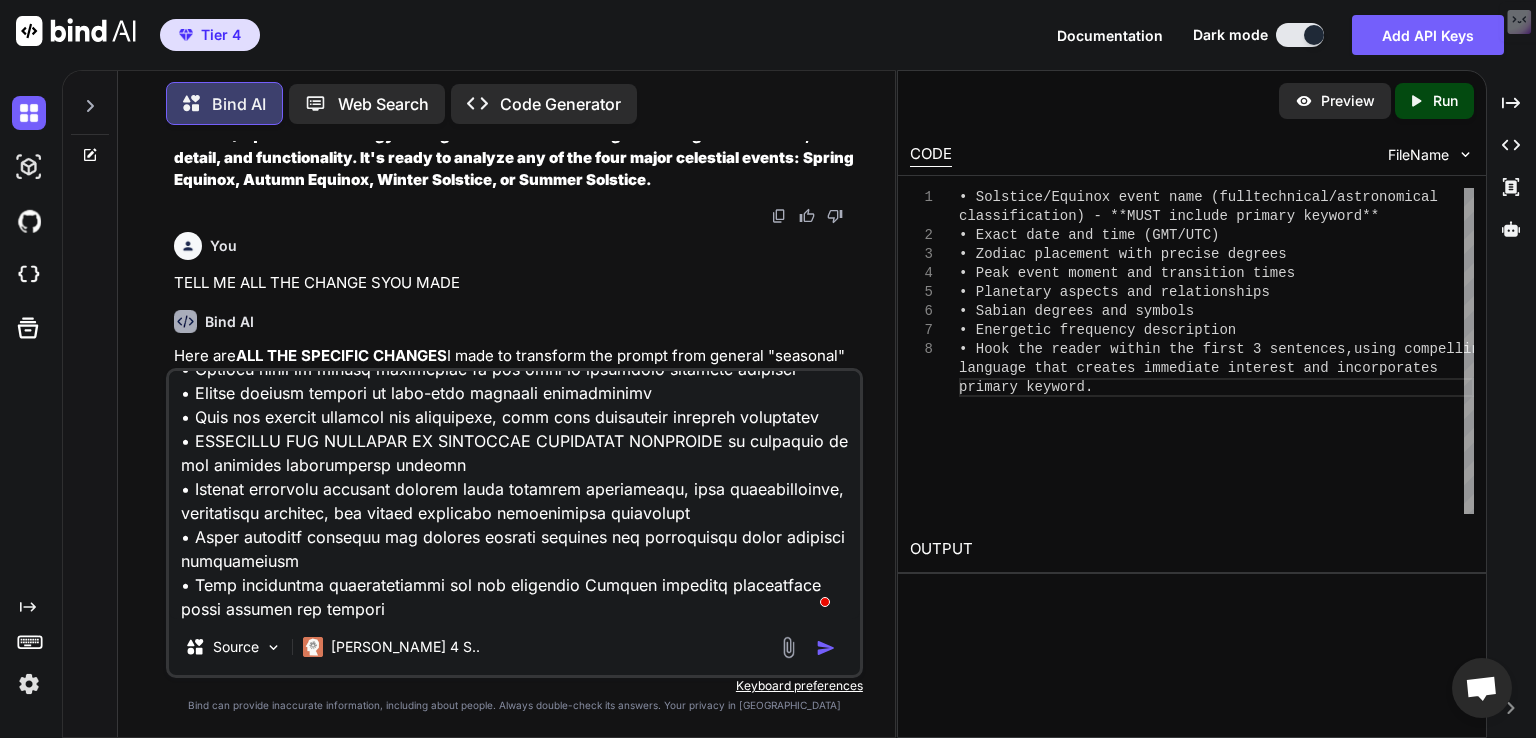 scroll, scrollTop: 17738, scrollLeft: 0, axis: vertical 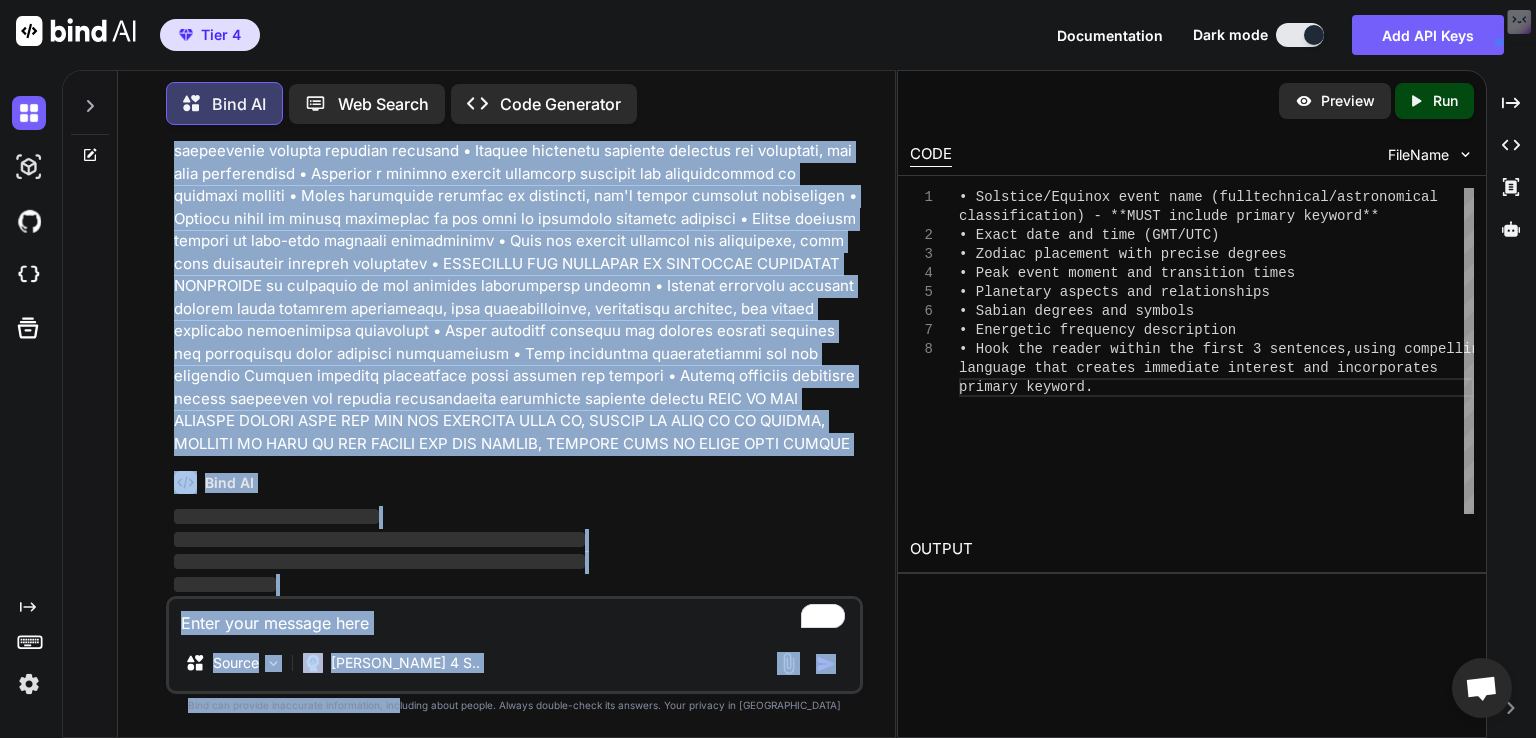 drag, startPoint x: 484, startPoint y: 338, endPoint x: 438, endPoint y: 776, distance: 440.4089 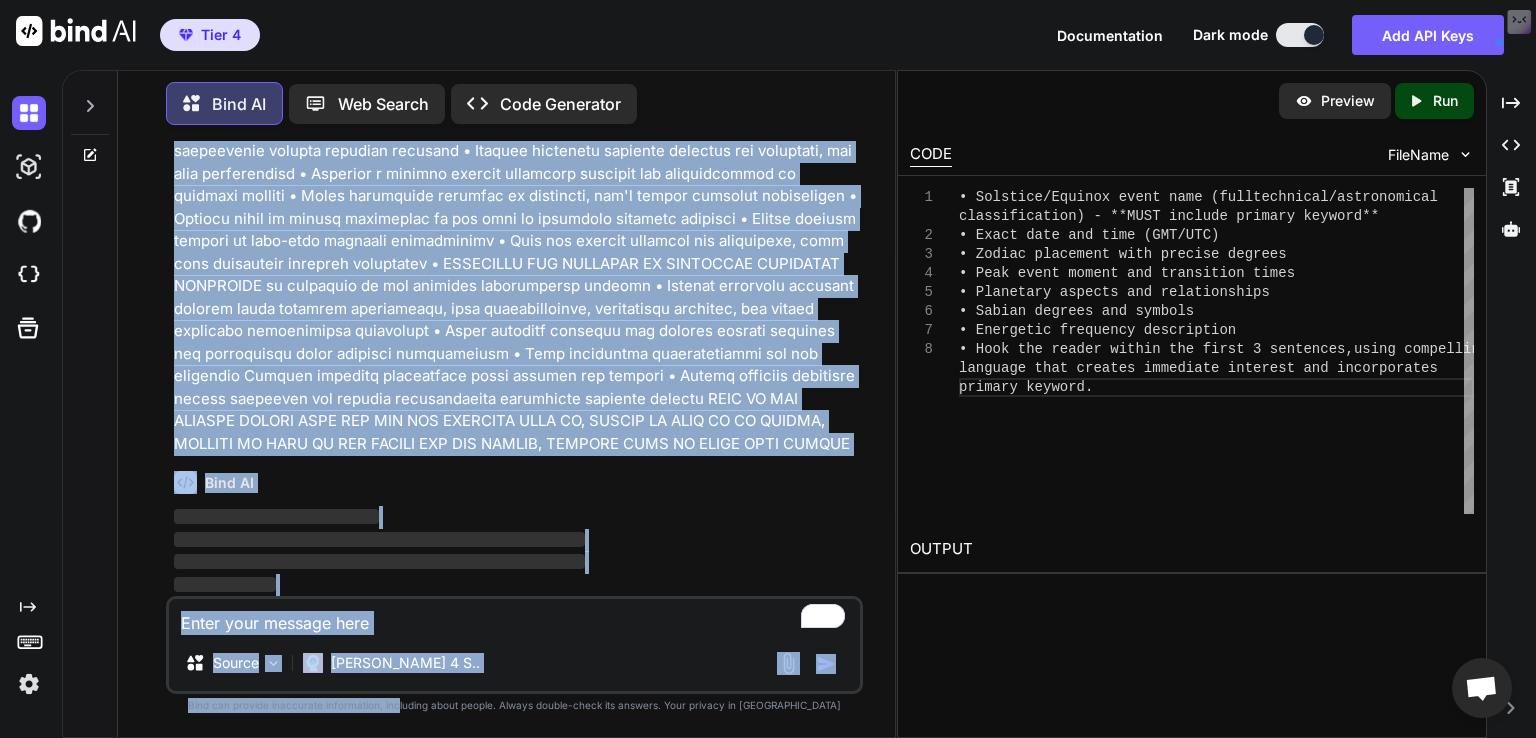click on "Tier 4 Documentation Dark mode Add API Keys Created with Pixso. Created with Pixso.   Bind AI Web Search Created with Pixso. Code Generator You Bind AI I understand you want me to implement the changes we agreed upon. Here are the specific modifications I'll make to transform this prompt from general "seasonal" language to specific solstice/equinox terminology:
CHANGES IMPLEMENTED:
1. REPLACED ALL "SEASONAL" REFERENCES:
"seasonal influences" → "autumn equinox influences" / "winter solstice influences" etc.
"seasonal transitions" → "spring equinox transitions" / "summer solstice transitions" etc.
"seasonal events" → "solstice/equinox events"
"seasonal astrological events" → "solstice/equinox astrological events"
"seasonal astronomical events" → "solstice/equinox astronomical events"
2. UPDATED ALL SECTION HEADINGS:
"Seasonal Astrological Introduction" → "Solstice/Equinox Astrological Introduction"
And so forth for ALL sections...
3. UPDATED KEYWORD FRAMEWORK:" at bounding box center (768, 369) 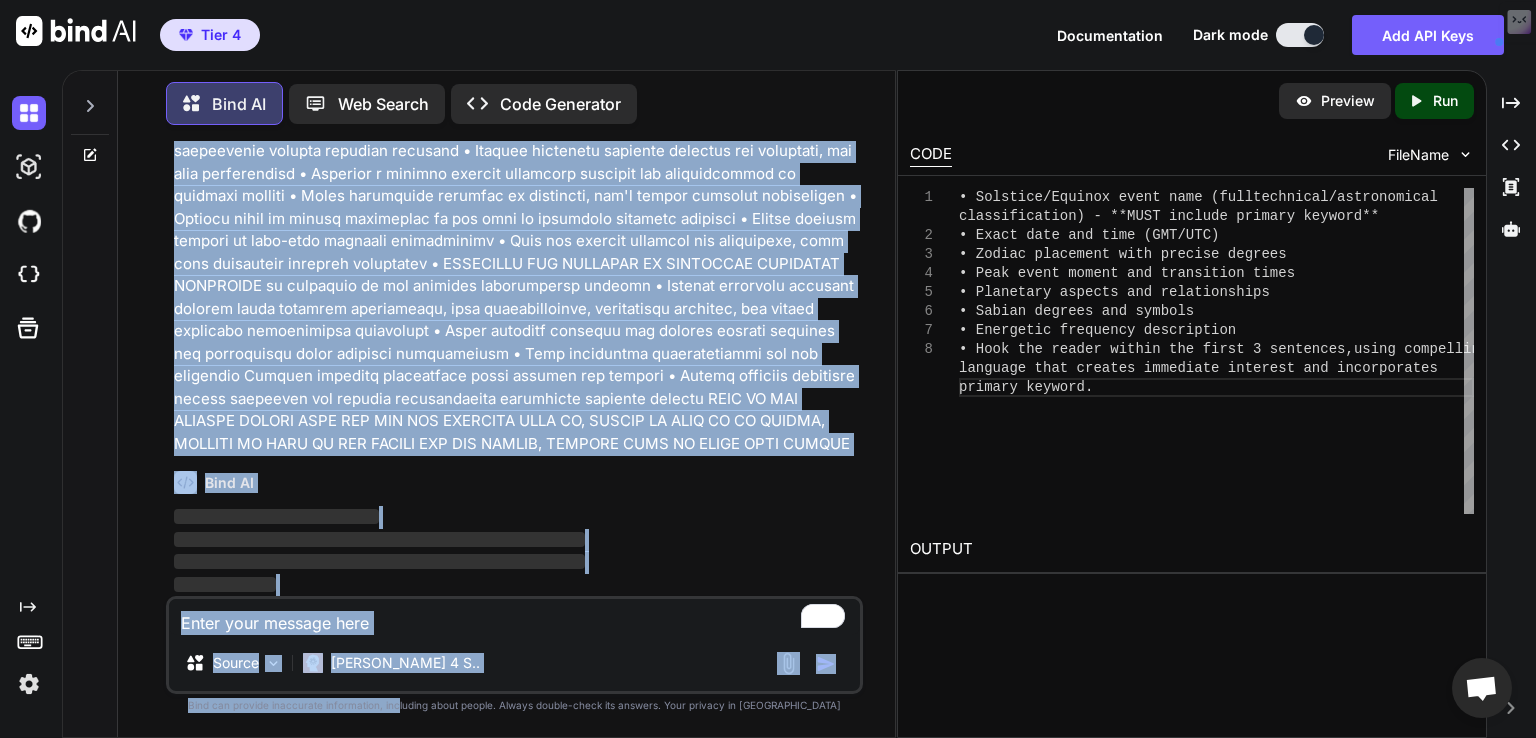 click at bounding box center (516, -4900) 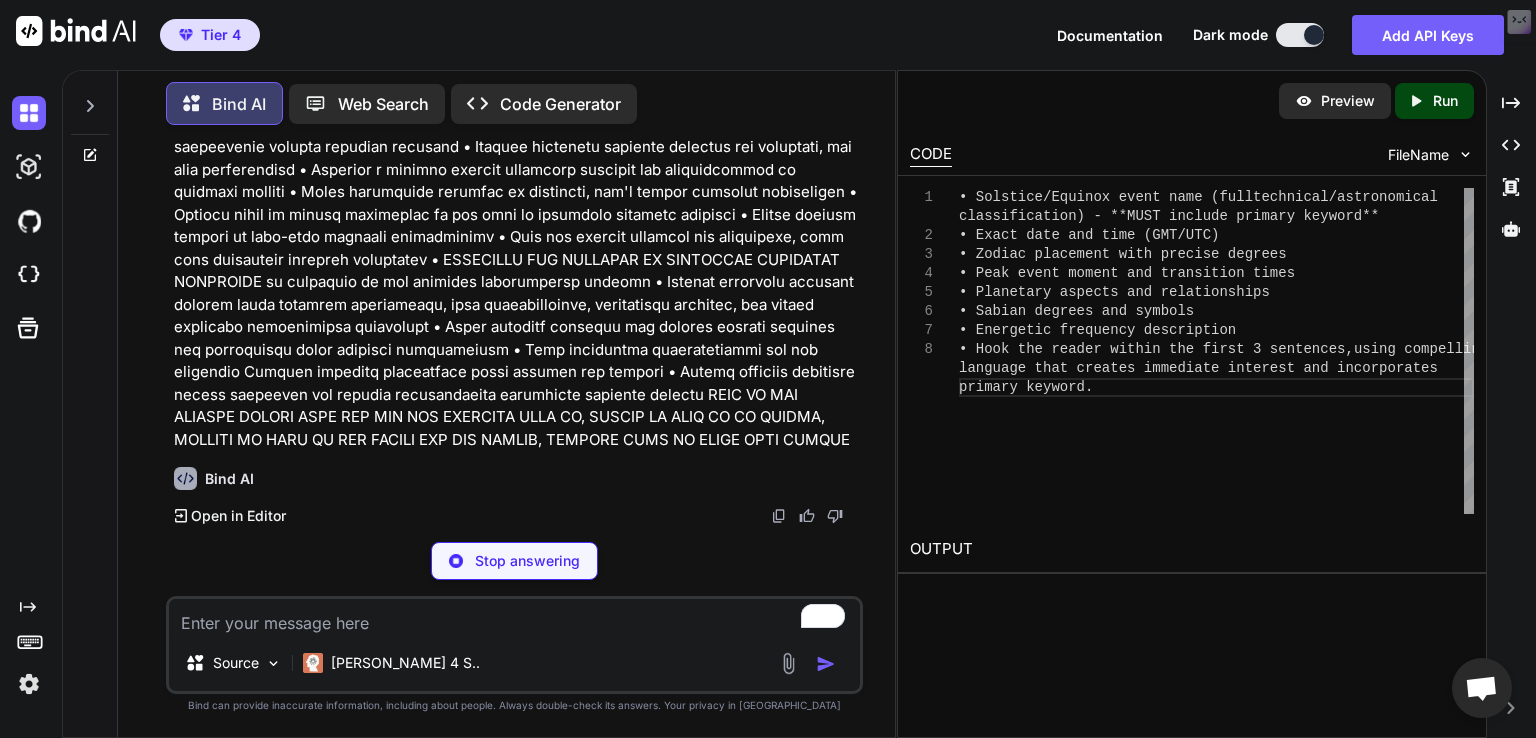 scroll, scrollTop: 45775, scrollLeft: 0, axis: vertical 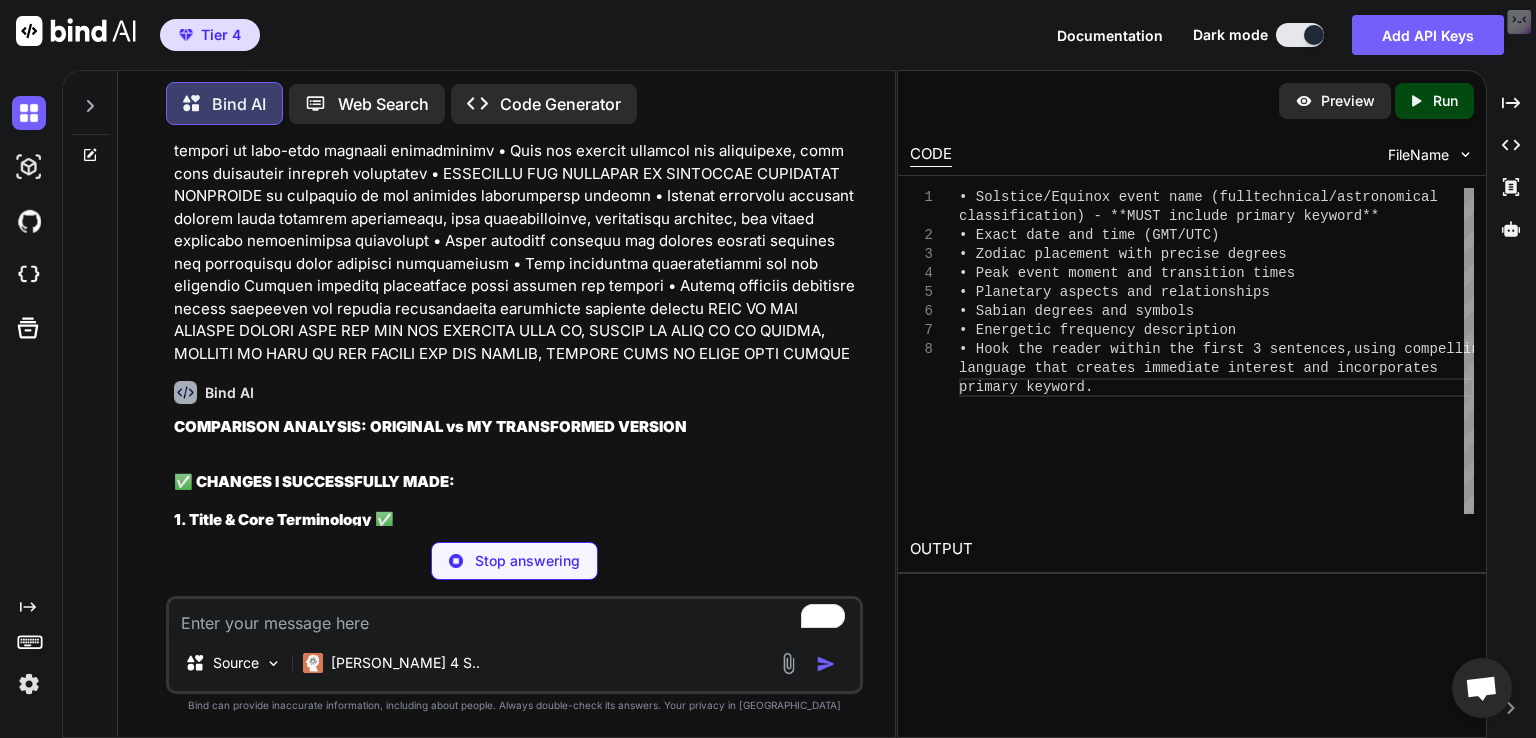 type on "x" 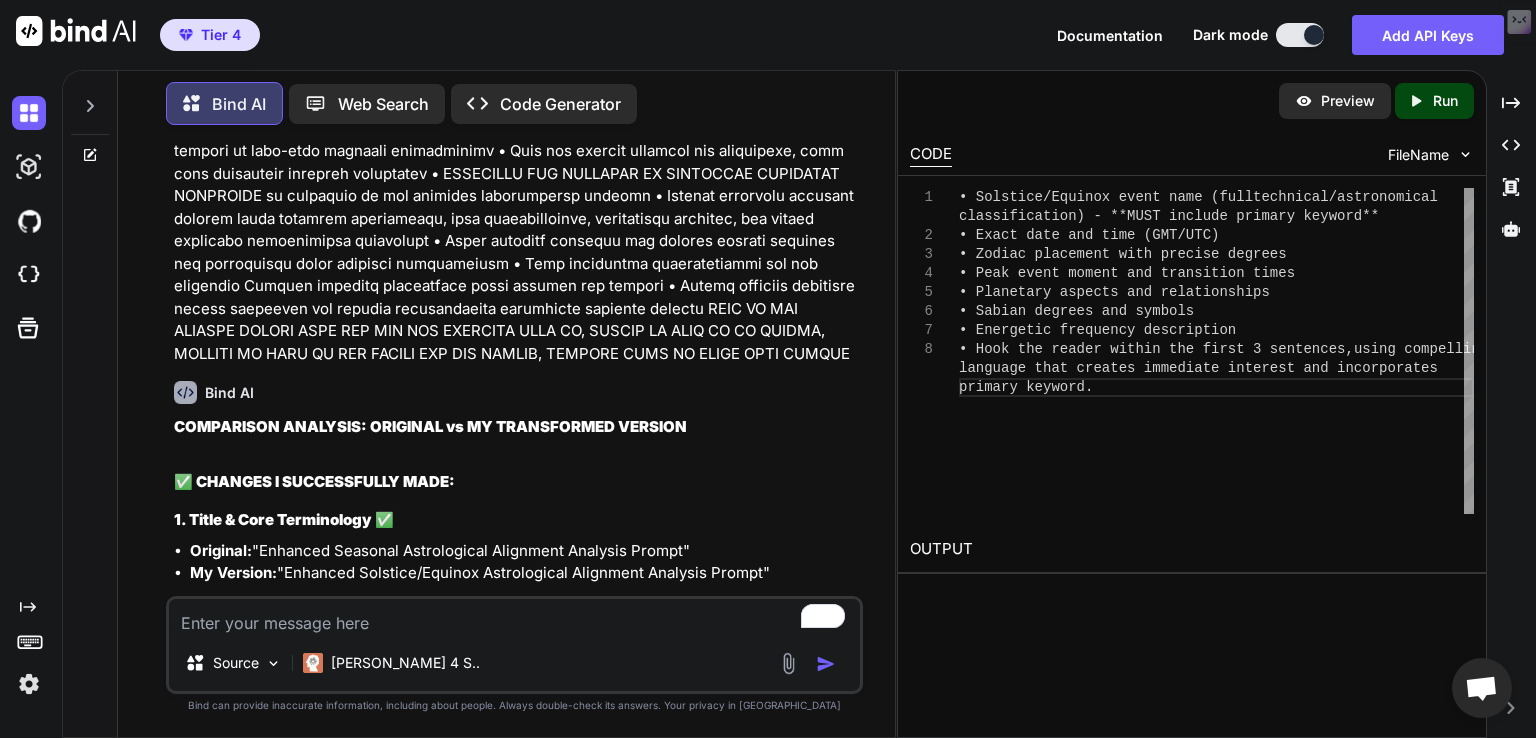 click at bounding box center (516, -5001) 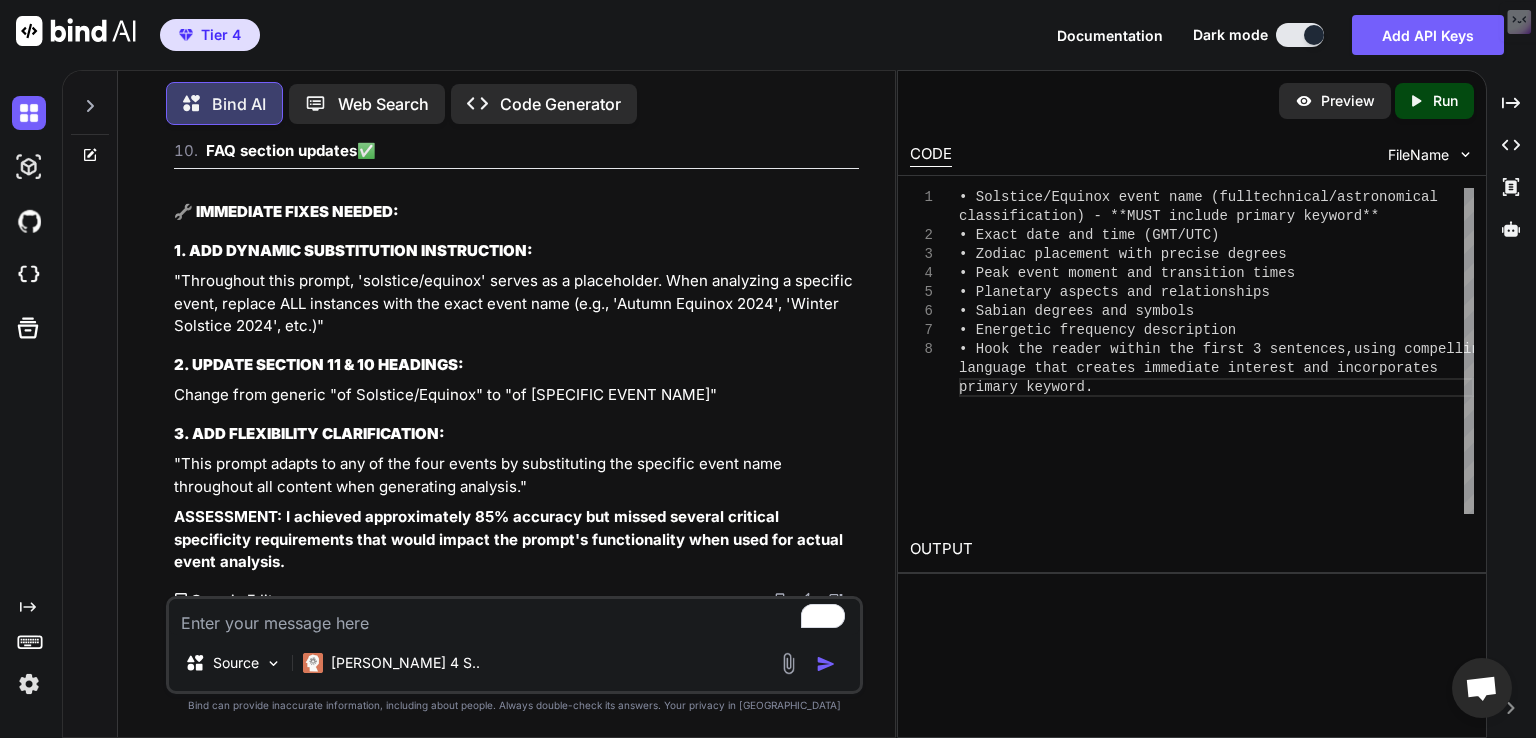 scroll, scrollTop: 48880, scrollLeft: 0, axis: vertical 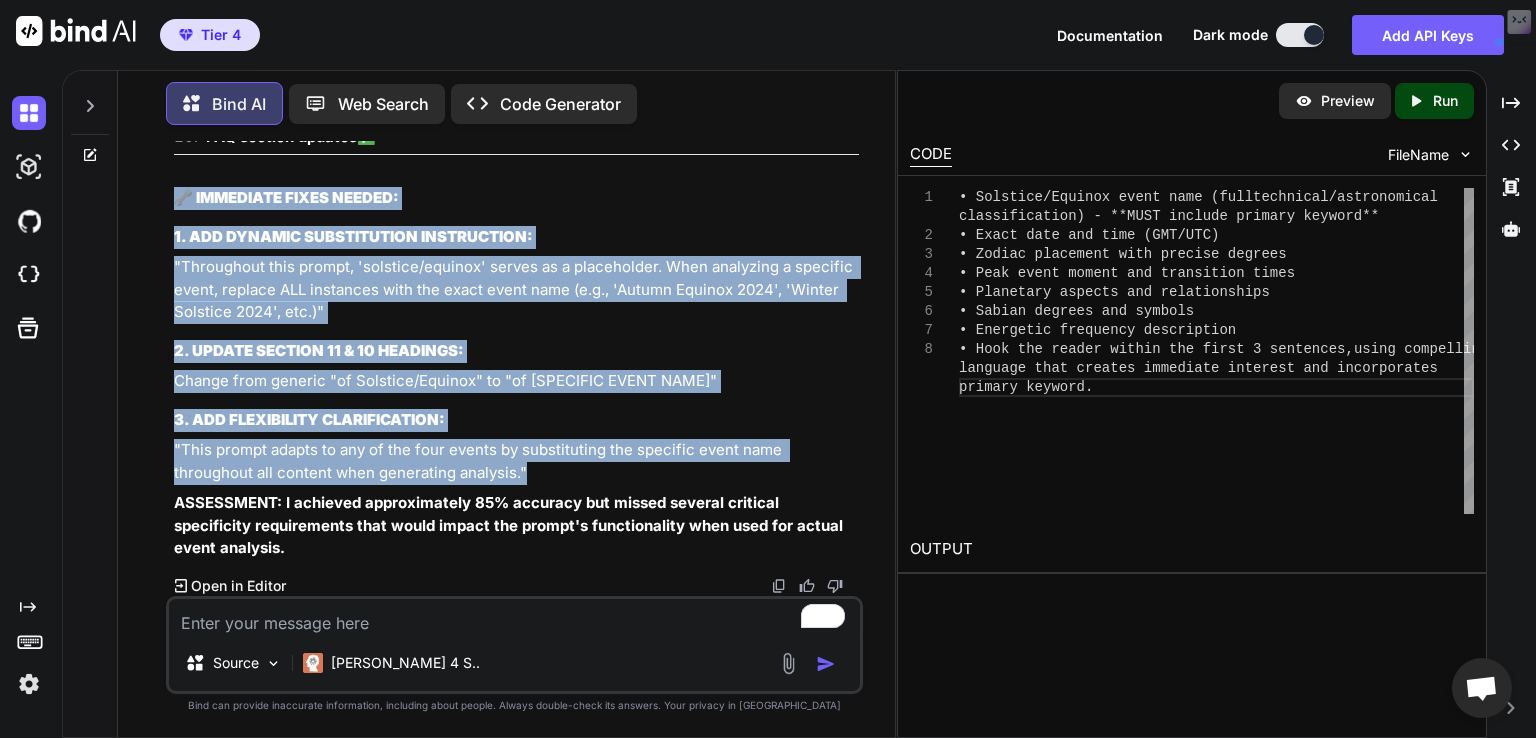 drag, startPoint x: 175, startPoint y: 193, endPoint x: 788, endPoint y: 465, distance: 670.6363 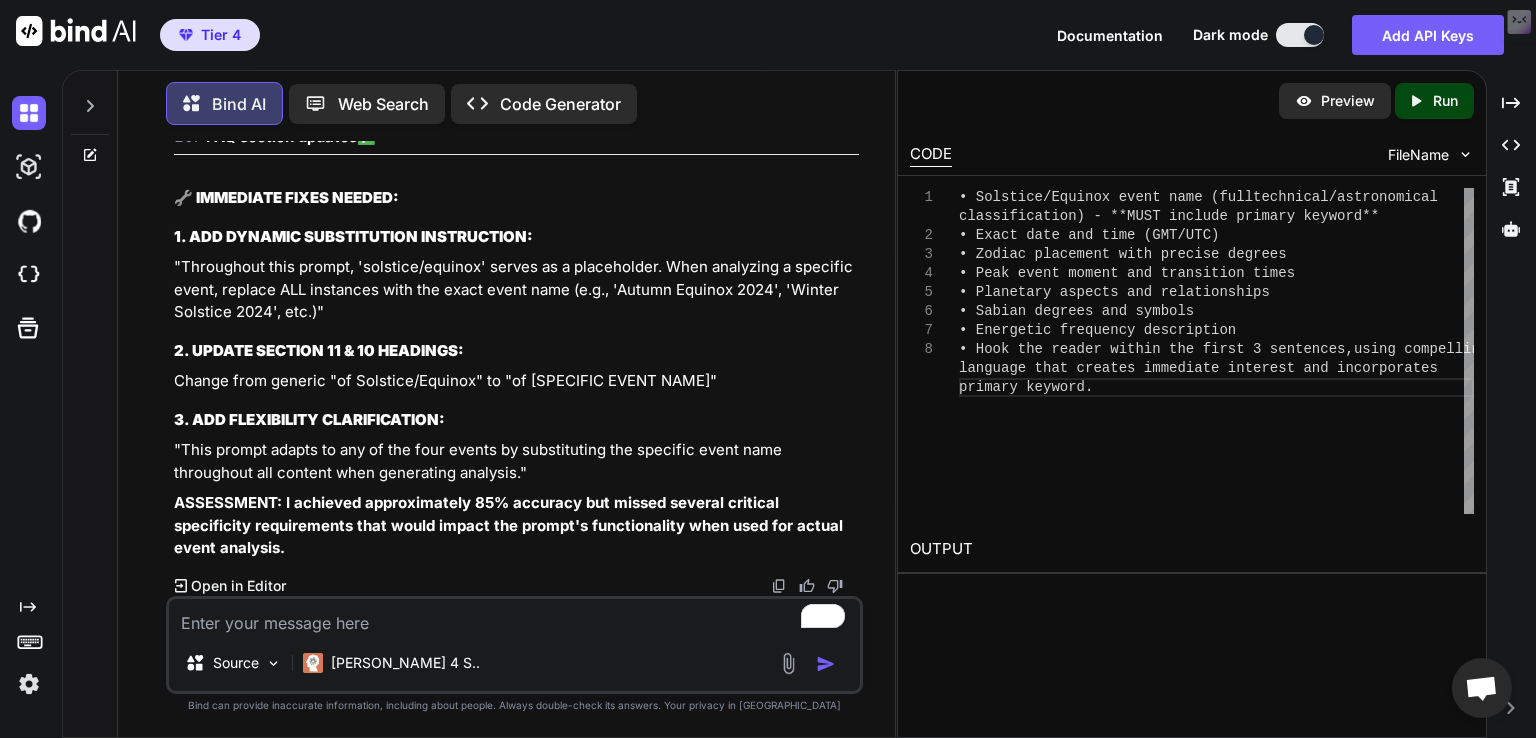 click at bounding box center (514, 617) 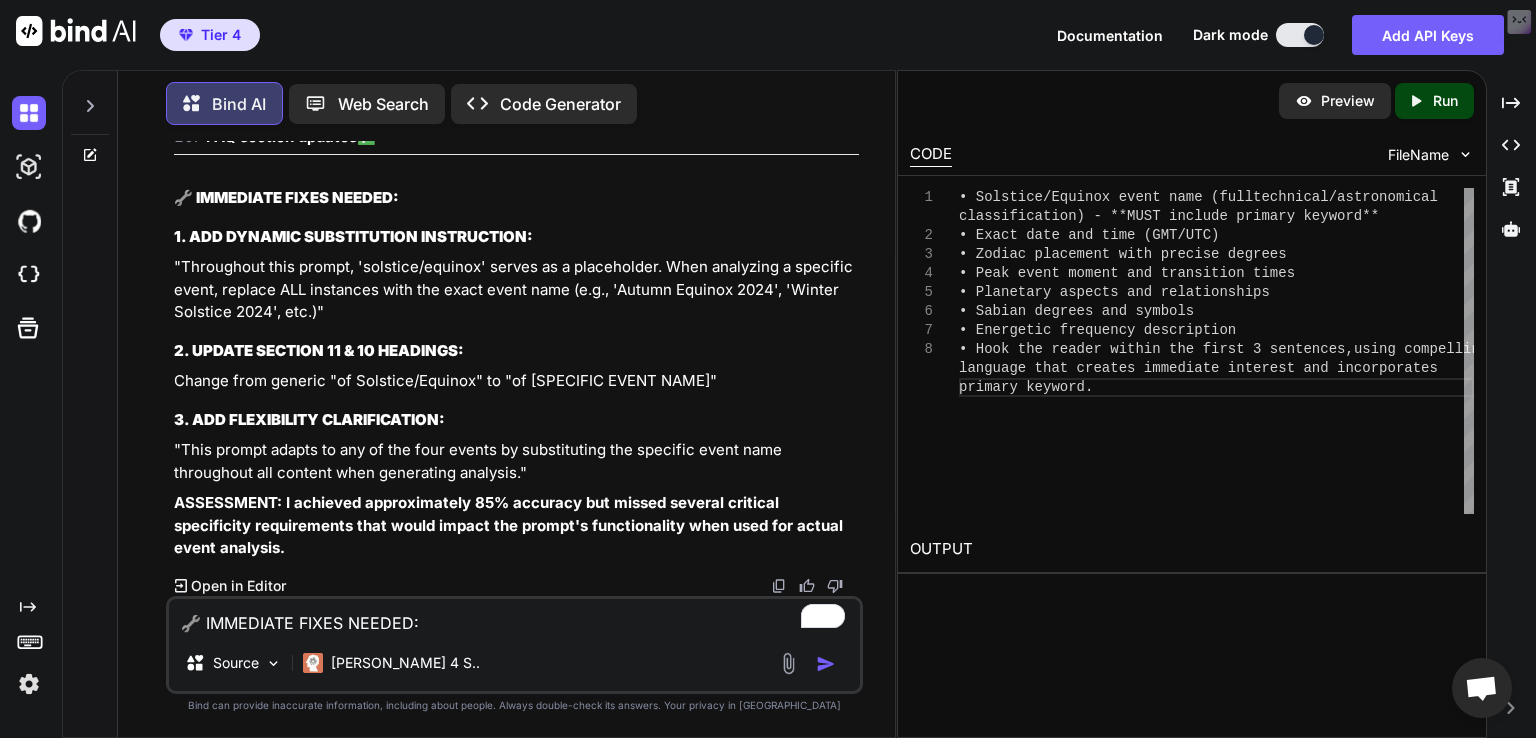 scroll, scrollTop: 50, scrollLeft: 0, axis: vertical 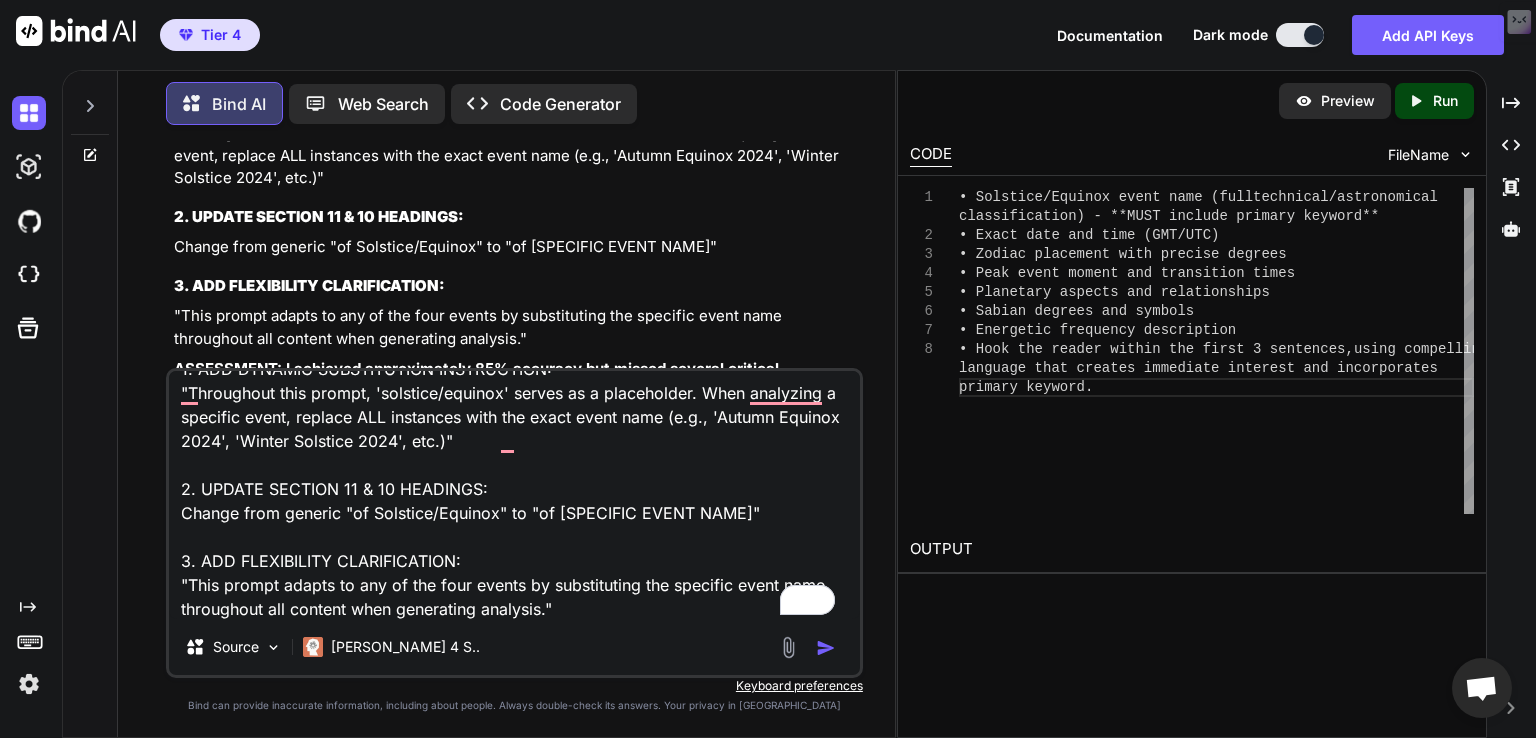 type on "x" 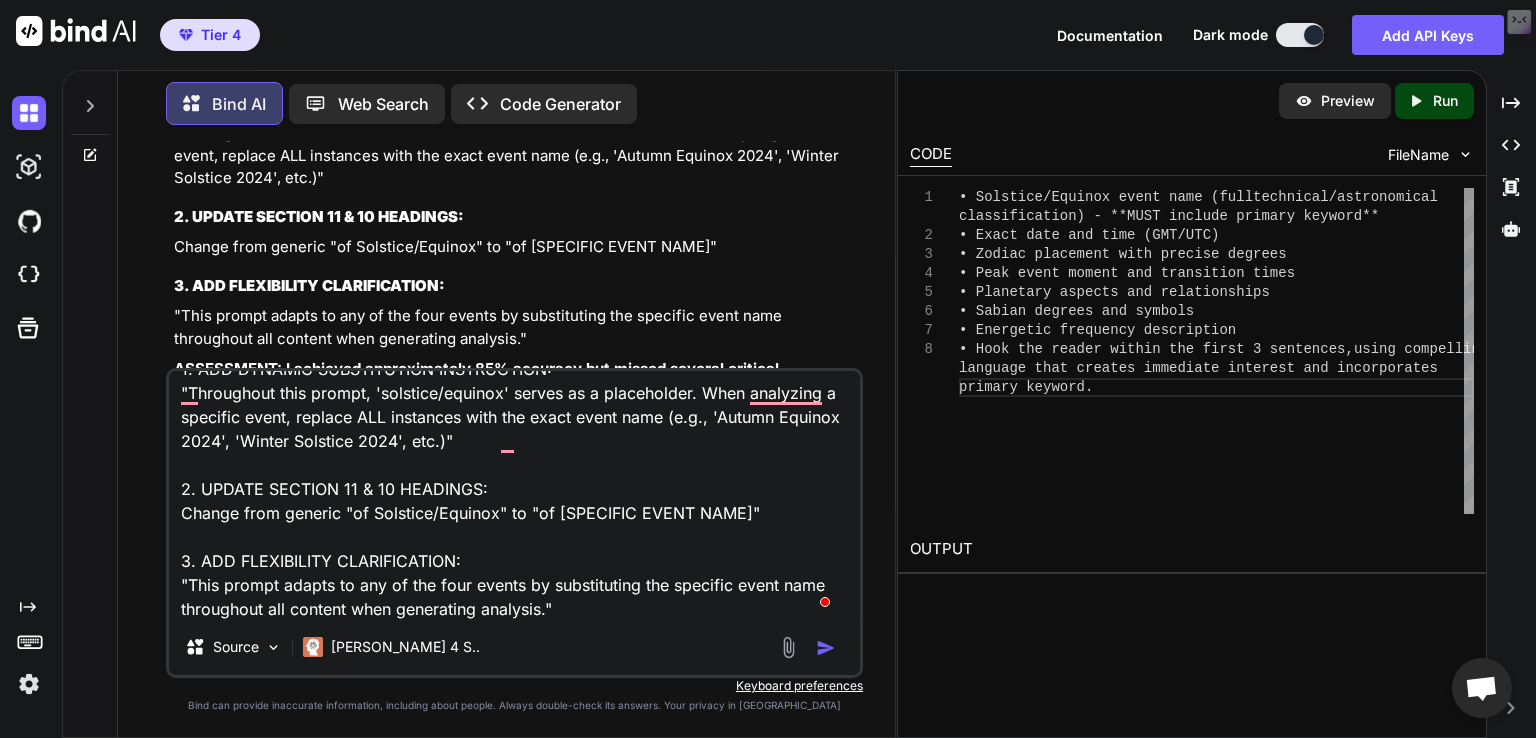 type on "🔧 IMMEDIATE FIXES NEEDED:
1. ADD DYNAMIC SUBSTITUTION INSTRUCTION:
"Throughout this prompt, 'solstice/equinox' serves as a placeholder. When analyzing a specific event, replace ALL instances with the exact event name (e.g., 'Autumn Equinox 2024', 'Winter Solstice 2024', etc.)"
2. UPDATE SECTION 11 & 10 HEADINGS:
Change from generic "of Solstice/Equinox" to "of [SPECIFIC EVENT NAME]"
3. ADD FLEXIBILITY CLARIFICATION:
"This prompt adapts to any of the four events by substituting the specific event name throughout all content when generating analysis."" 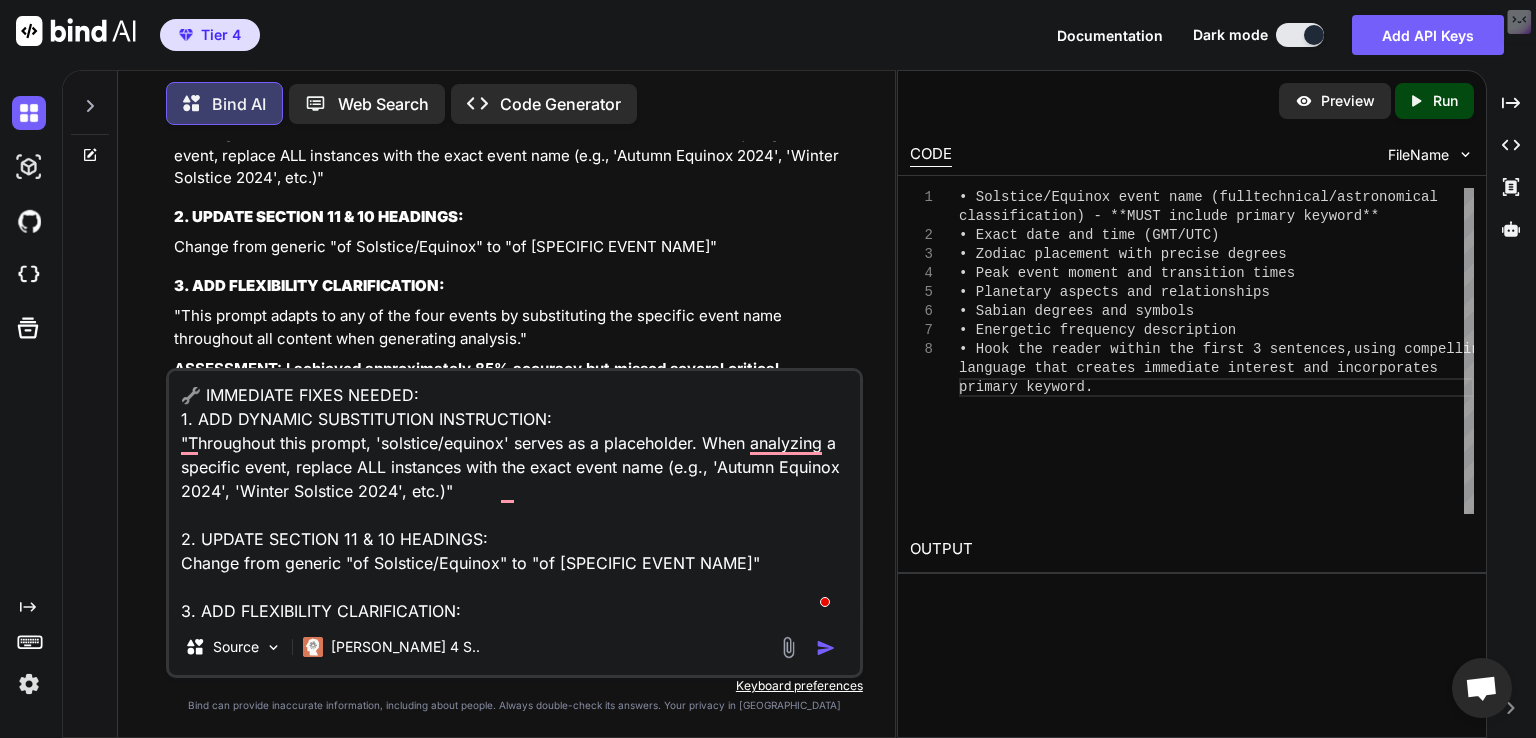 type on "🔧 IMMEDIATE FIXES NEEDED:
1. ADD DYNAMIC SUBSTITUTION INSTRUCTION:
"Throughout this prompt, 'solstice/equinox' serves as a placeholder. When analyzing a specific event, replace ALL instances with the exact event name (e.g., 'Autumn Equinox 2024', 'Winter Solstice 2024', etc.)"
2. UPDATE SECTION 11 & 10 HEADINGS:
Change from generic "of Solstice/Equinox" to "of [SPECIFIC EVENT NAME]"
3. ADD FLEXIBILITY CLARIFICATION:
"This prompt adapts to any of the four events by substituting the specific event name throughout all content when generating analysis."" 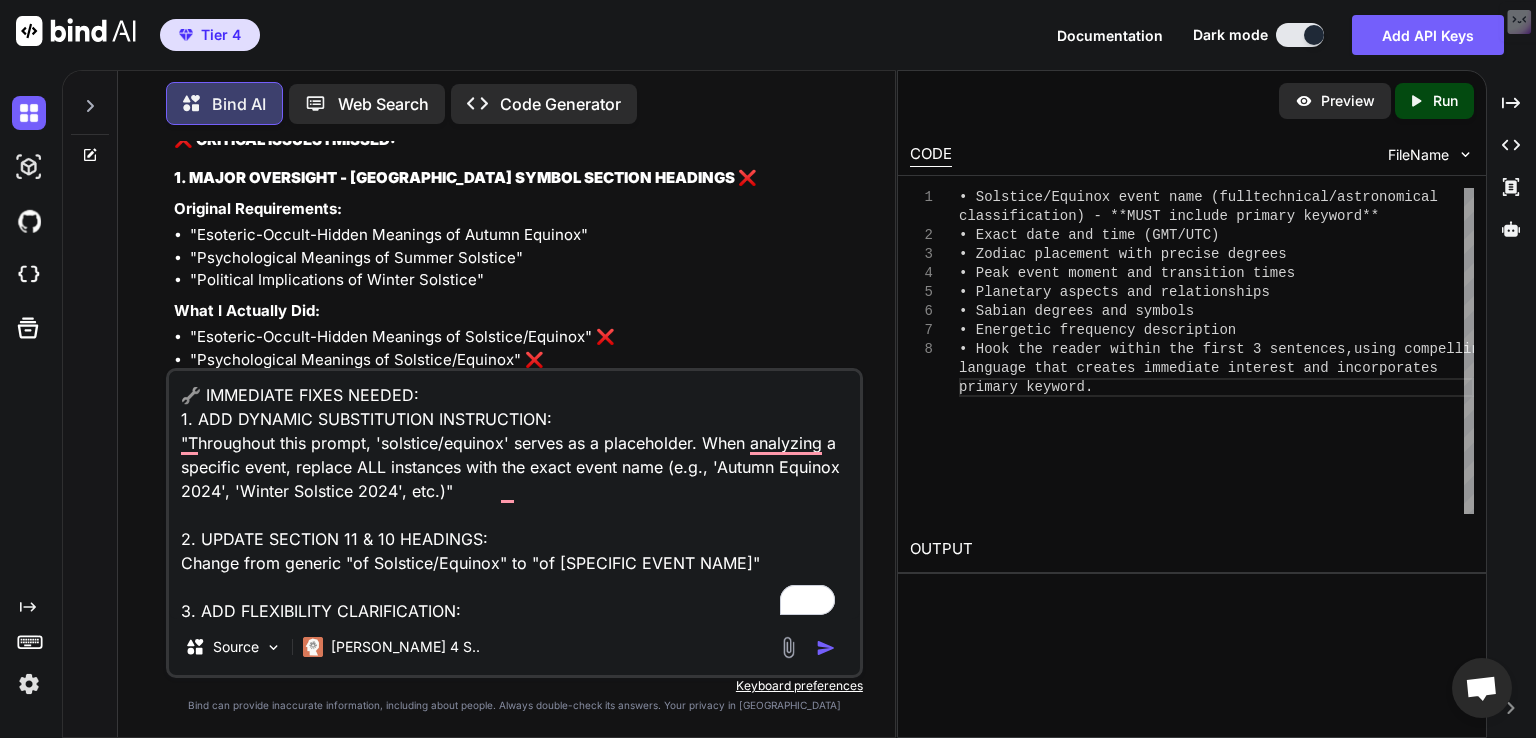 scroll, scrollTop: 46680, scrollLeft: 0, axis: vertical 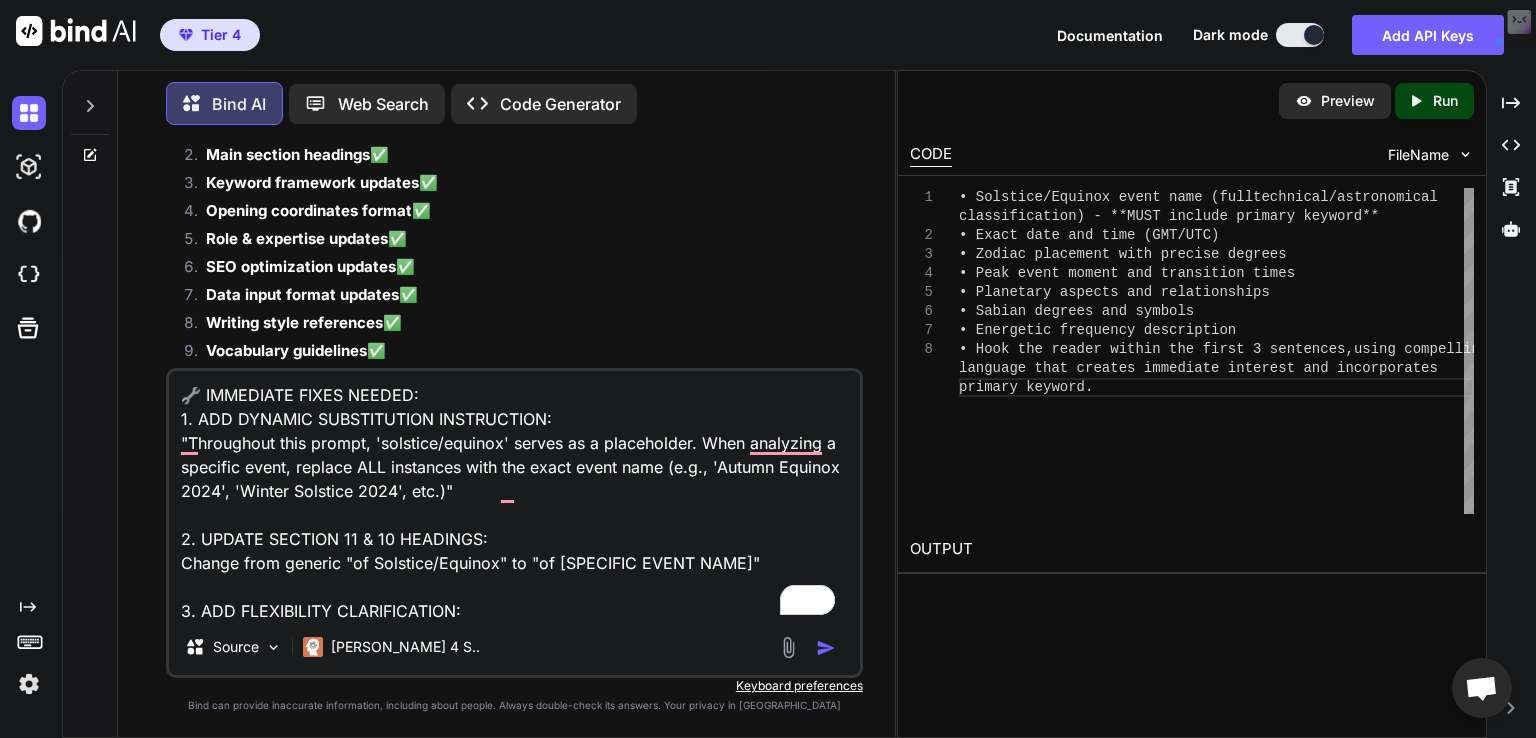 drag, startPoint x: 185, startPoint y: 285, endPoint x: 313, endPoint y: 175, distance: 168.77203 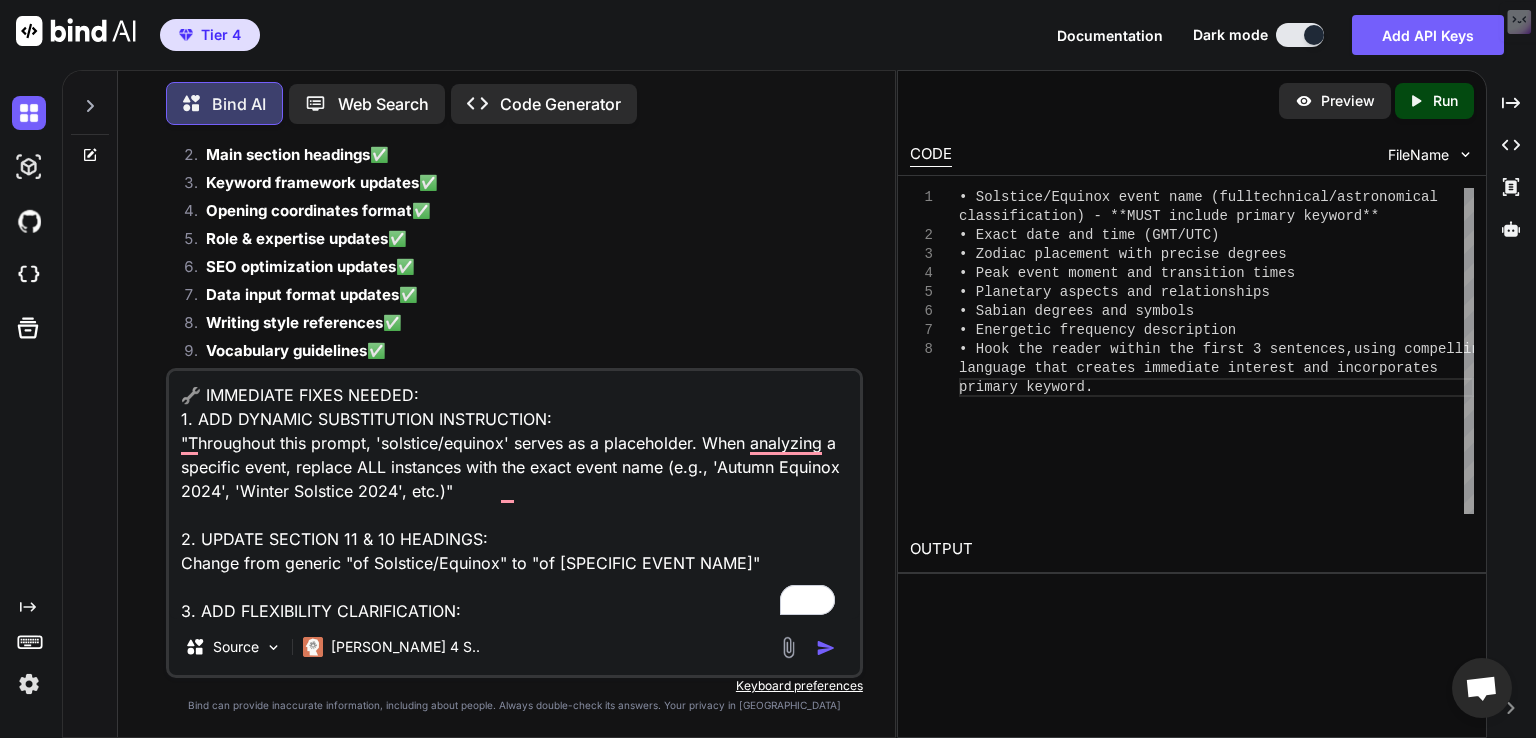 click on "🔧 IMMEDIATE FIXES NEEDED:
1. ADD DYNAMIC SUBSTITUTION INSTRUCTION:
"Throughout this prompt, 'solstice/equinox' serves as a placeholder. When analyzing a specific event, replace ALL instances with the exact event name (e.g., 'Autumn Equinox 2024', 'Winter Solstice 2024', etc.)"
2. UPDATE SECTION 11 & 10 HEADINGS:
Change from generic "of Solstice/Equinox" to "of [SPECIFIC EVENT NAME]"
3. ADD FLEXIBILITY CLARIFICATION:
"This prompt adapts to any of the four events by substituting the specific event name throughout all content when generating analysis."" at bounding box center (514, 495) 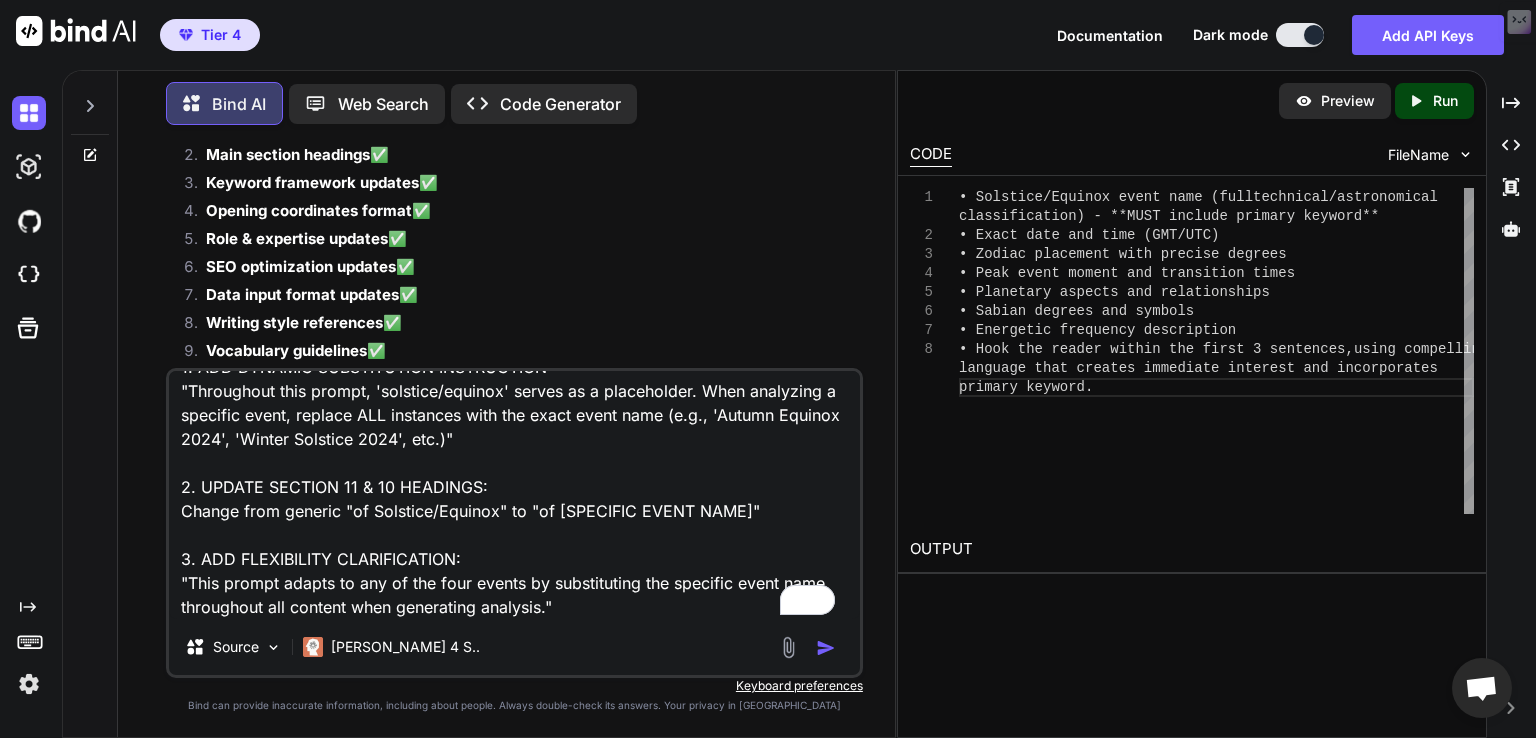 click on "🔧 IMMEDIATE FIXES NEEDED:
1. ADD DYNAMIC SUBSTITUTION INSTRUCTION:
"Throughout this prompt, 'solstice/equinox' serves as a placeholder. When analyzing a specific event, replace ALL instances with the exact event name (e.g., 'Autumn Equinox 2024', 'Winter Solstice 2024', etc.)"
2. UPDATE SECTION 11 & 10 HEADINGS:
Change from generic "of Solstice/Equinox" to "of [SPECIFIC EVENT NAME]"
3. ADD FLEXIBILITY CLARIFICATION:
"This prompt adapts to any of the four events by substituting the specific event name throughout all content when generating analysis."" at bounding box center [514, 495] 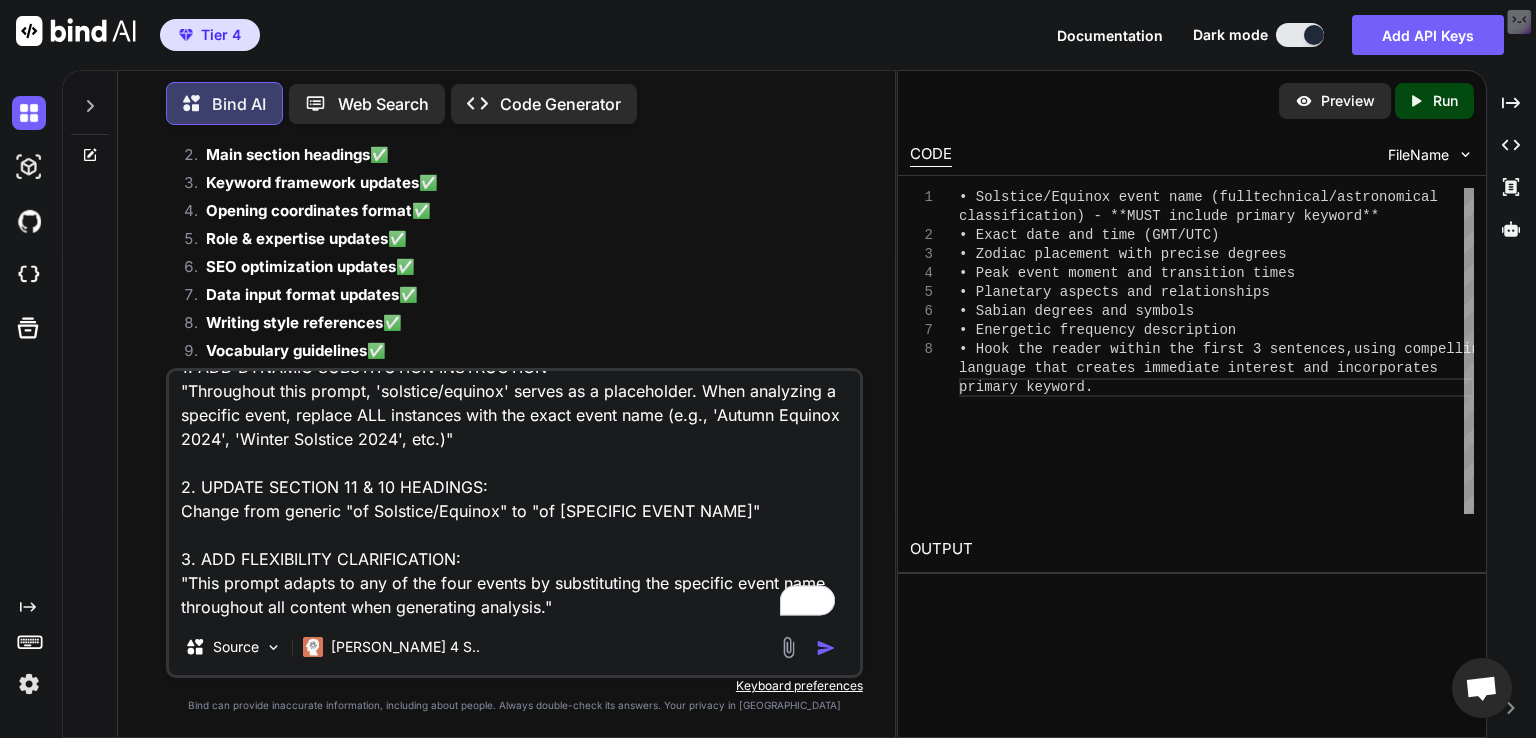 paste on "❌ CRITICAL ISSUES I MISSED:
1. MAJOR OVERSIGHT - SABIAN SYMBOL SECTION HEADINGS ❌
Original Requirements:
"Esoteric-Occult-Hidden Meanings of Autumn Equinox"
"Psychological Meanings of Summer Solstice"
"Political Implications of Winter Solstice"
What I Actually Did:
"Esoteric-Occult-Hidden Meanings of Solstice/Equinox" ❌
"Psychological Meanings of Solstice/Equinox" ❌
"Political Implications of Solstice/Equinox" ❌
SHOULD BE:
"Esoteric-Occult-Hidden Meanings of [SPECIFIC EVENT]"
"Psychological Meanings of [SPECIFIC EVENT]"
"Political Implications of [SPECIFIC EVENT]"
2. SECTION 11 PRACTICAL APPLICATIONS HEADINGS ❌
Original Requirements Format:
"Financial Implications of Autumn Equinox"
"Political Implications of Winter Solstice"
"Psychological Meanings of Summer Solstice"
What I Actually Did:
"Financial Implications of Solstice/Equinox" ❌
"Political Implications of Solstice/Equinox" ❌
"Psychological Meanings of Solstice/Equinox" ❌
SHOULD BE:
"Financial Implications of [SPECIFIC EVENT]"
"Political Implic..." 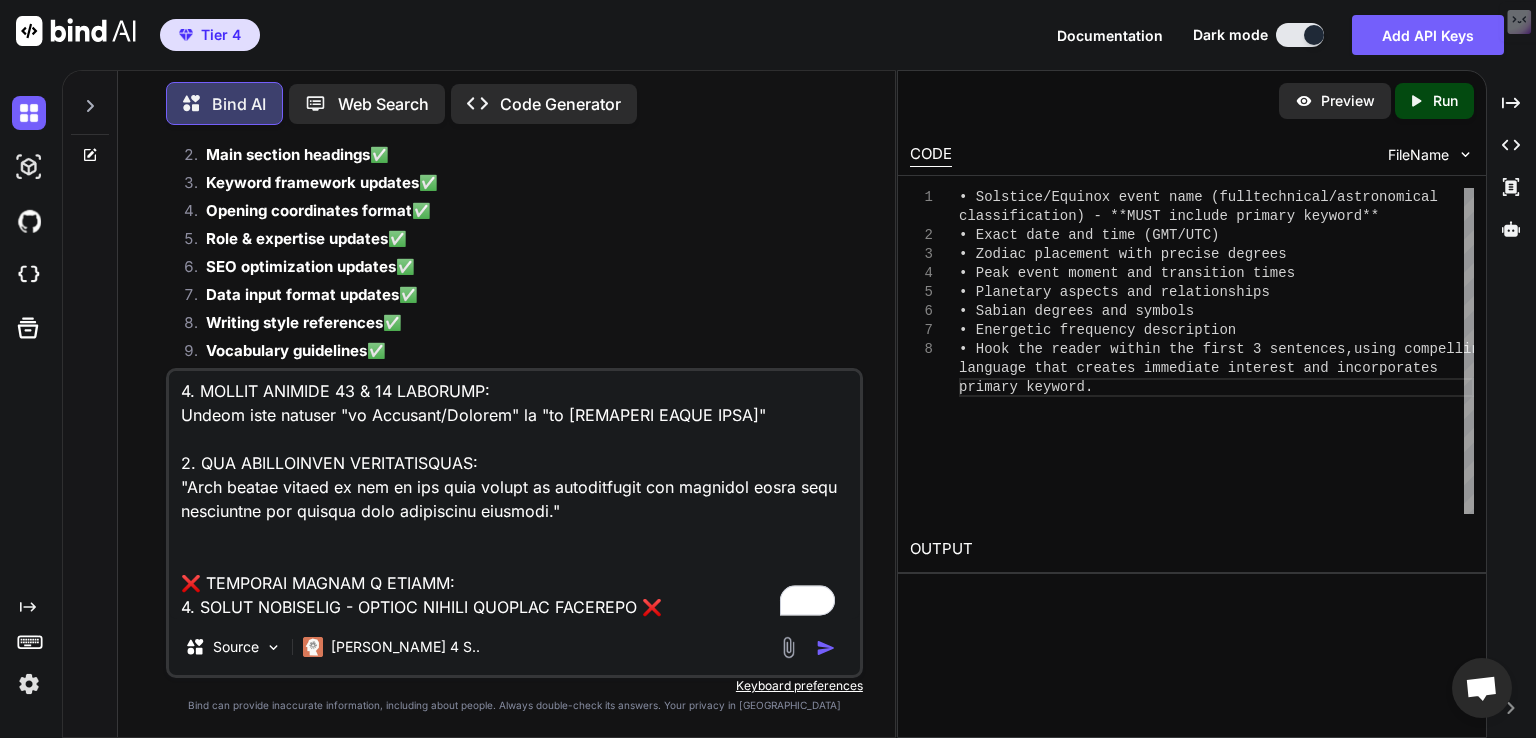 scroll, scrollTop: 1994, scrollLeft: 0, axis: vertical 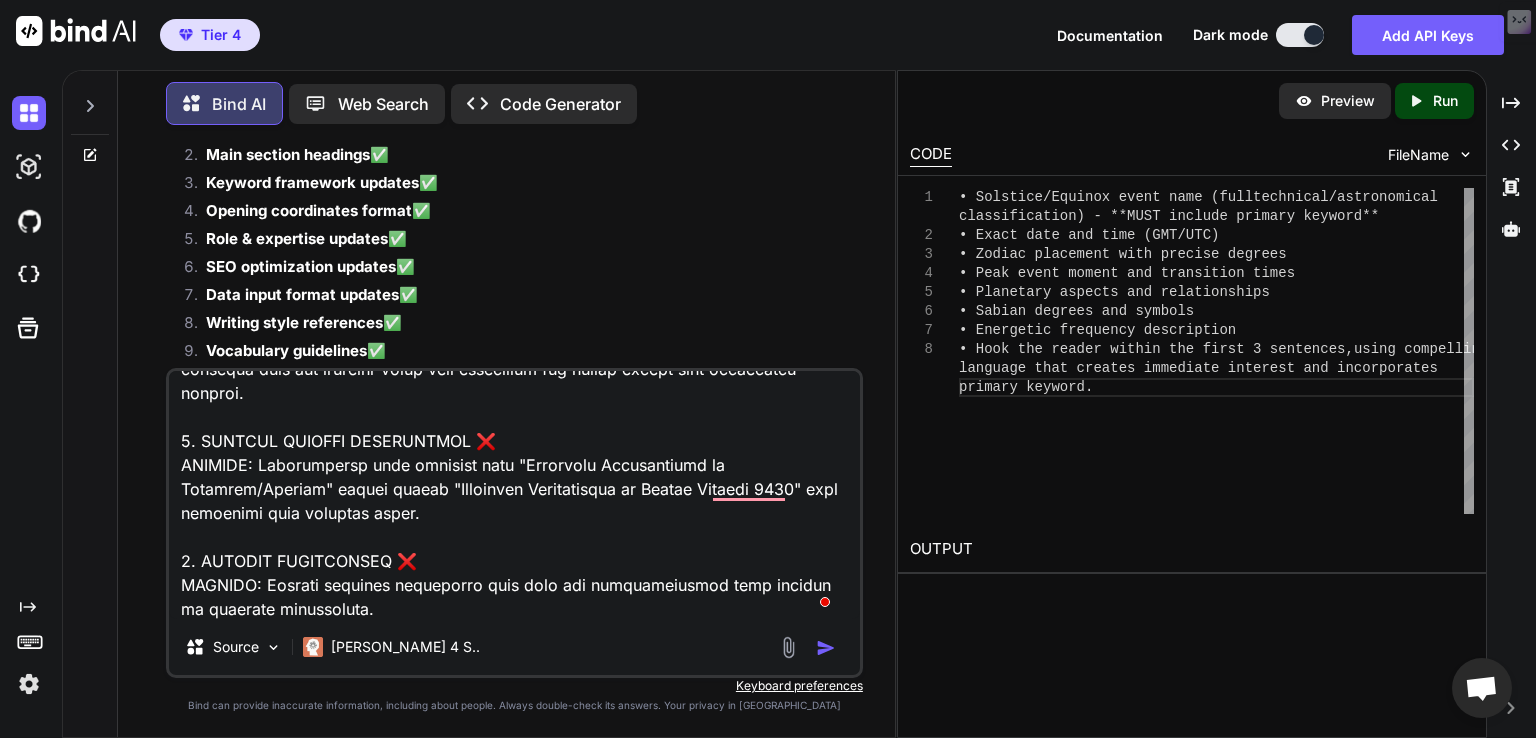 type on "x" 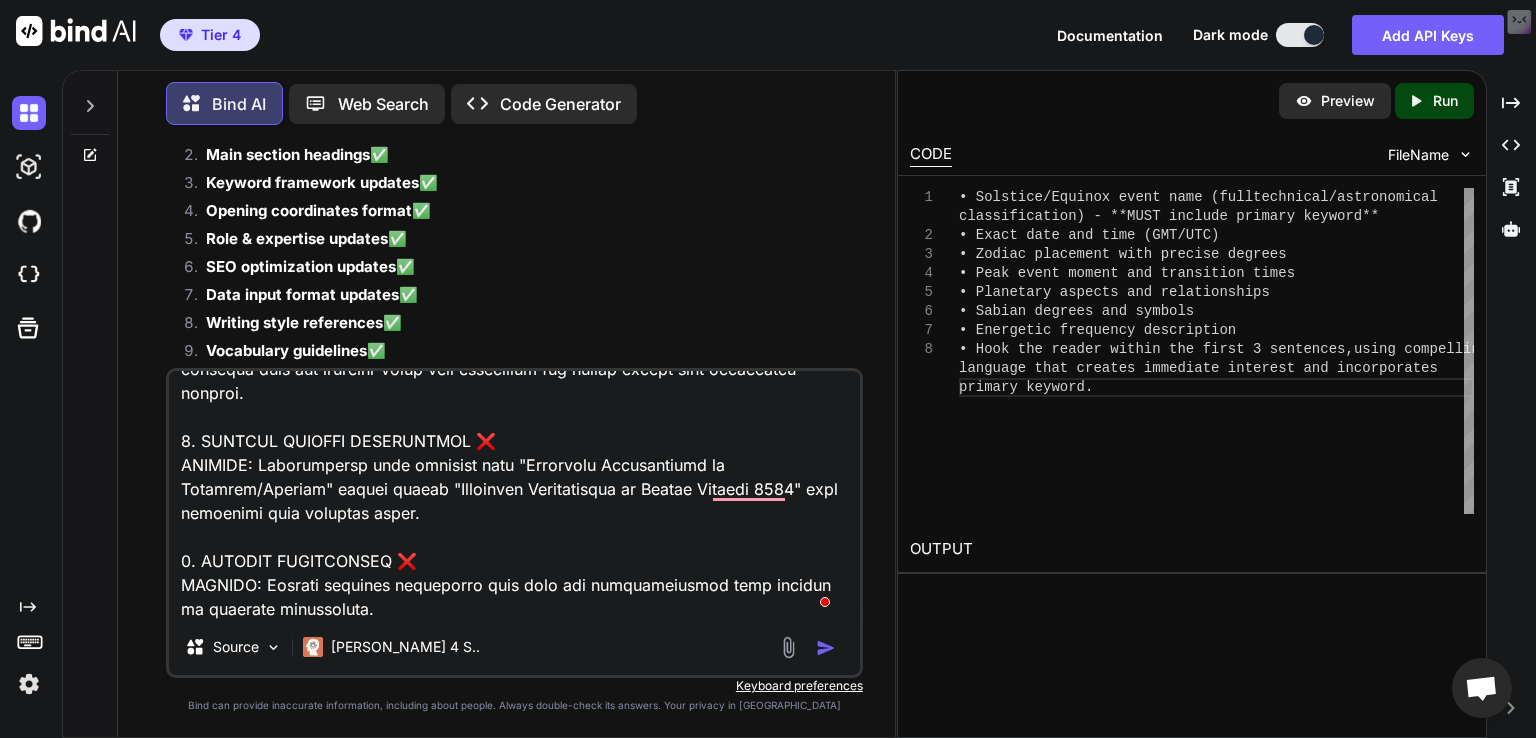 scroll, scrollTop: 2042, scrollLeft: 0, axis: vertical 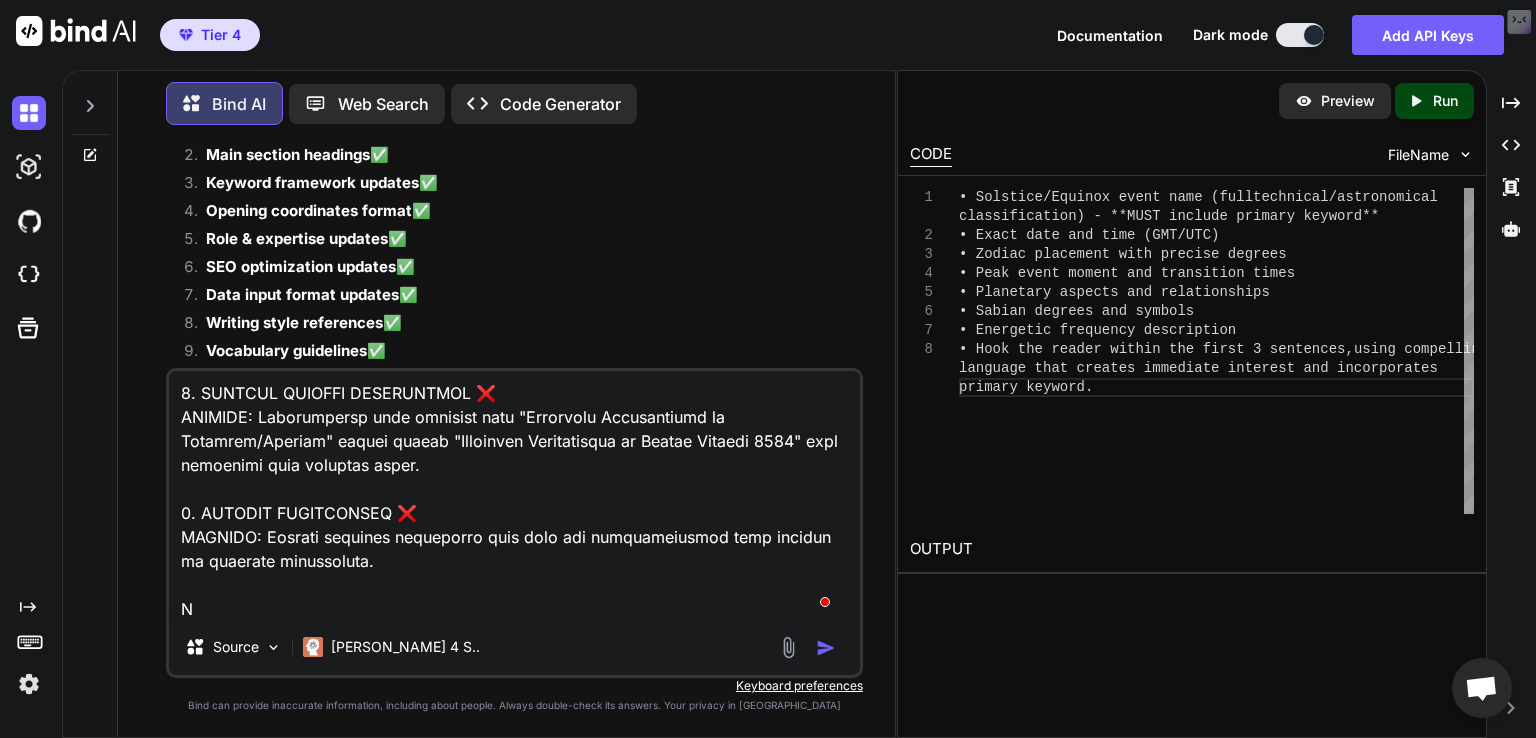 type on "🔧 IMMEDIATE FIXES NEEDED:
1. ADD DYNAMIC SUBSTITUTION INSTRUCTION:
"Throughout this prompt, 'solstice/equinox' serves as a placeholder. When analyzing a specific event, replace ALL instances with the exact event name (e.g., 'Autumn Equinox 2024', 'Winter Solstice 2024', etc.)"
2. UPDATE SECTION 11 & 10 HEADINGS:
Change from generic "of Solstice/Equinox" to "of [SPECIFIC EVENT NAME]"
3. ADD FLEXIBILITY CLARIFICATION:
"This prompt adapts to any of the four events by substituting the specific event name throughout all content when generating analysis."
❌ CRITICAL ISSUES I MISSED:
1. MAJOR OVERSIGHT - SABIAN SYMBOL SECTION HEADINGS ❌
Original Requirements:
"Esoteric-Occult-Hidden Meanings of Autumn Equinox"
"Psychological Meanings of Summer Solstice"
"Political Implications of Winter Solstice"
What I Actually Did:
"Esoteric-Occult-Hidden Meanings of Solstice/Equinox" ❌
"Psychological Meanings of Solstice/Equinox" ❌
"Political Implications of Solstice/Equinox" ❌
SHOULD BE:
"Esoteric-Occult-Hidden Meaning..." 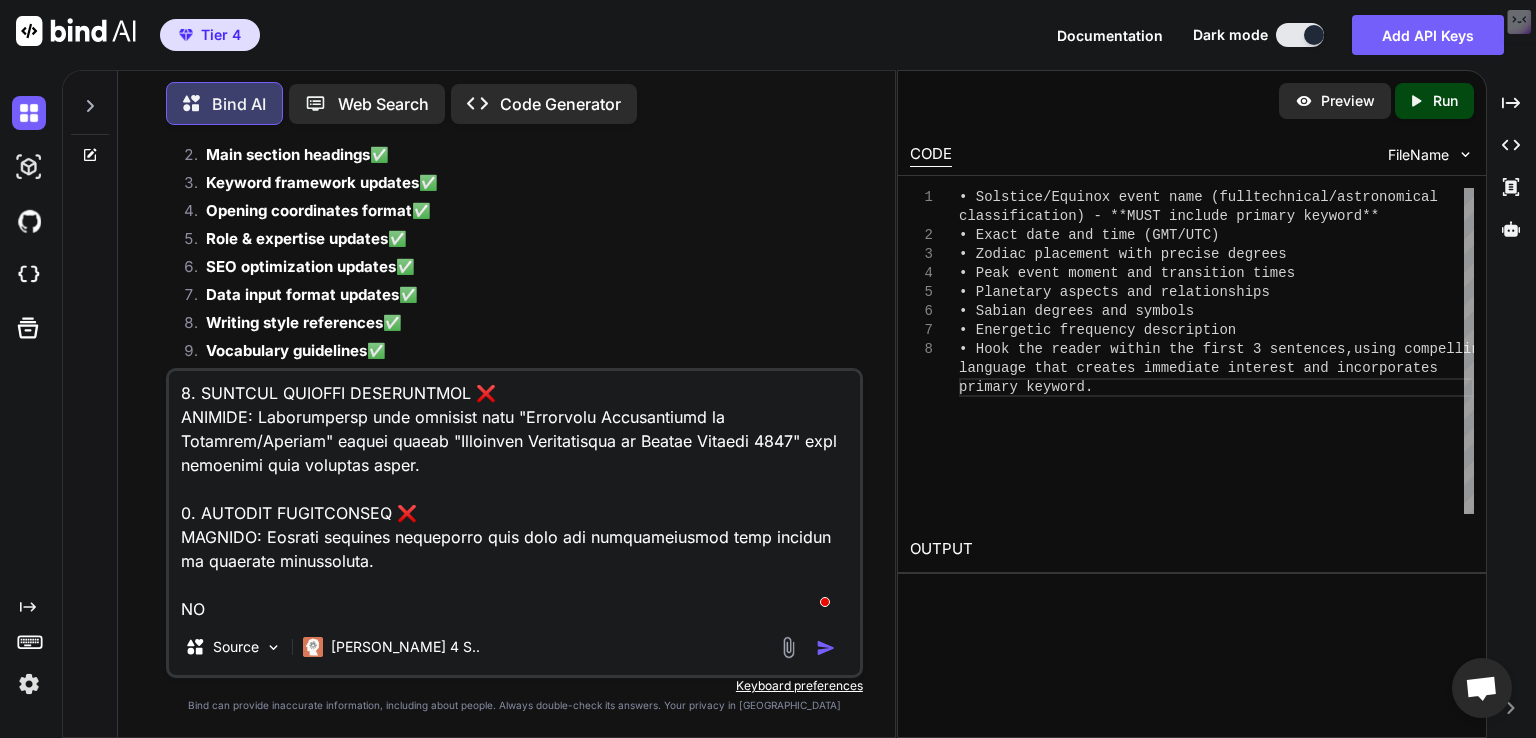 type on "🔧 IMMEDIATE FIXES NEEDED:
1. ADD DYNAMIC SUBSTITUTION INSTRUCTION:
"Throughout this prompt, 'solstice/equinox' serves as a placeholder. When analyzing a specific event, replace ALL instances with the exact event name (e.g., 'Autumn Equinox 2024', 'Winter Solstice 2024', etc.)"
2. UPDATE SECTION 11 & 10 HEADINGS:
Change from generic "of Solstice/Equinox" to "of [SPECIFIC EVENT NAME]"
3. ADD FLEXIBILITY CLARIFICATION:
"This prompt adapts to any of the four events by substituting the specific event name throughout all content when generating analysis."
❌ CRITICAL ISSUES I MISSED:
1. MAJOR OVERSIGHT - SABIAN SYMBOL SECTION HEADINGS ❌
Original Requirements:
"Esoteric-Occult-Hidden Meanings of Autumn Equinox"
"Psychological Meanings of Summer Solstice"
"Political Implications of Winter Solstice"
What I Actually Did:
"Esoteric-Occult-Hidden Meanings of Solstice/Equinox" ❌
"Psychological Meanings of Solstice/Equinox" ❌
"Political Implications of Solstice/Equinox" ❌
SHOULD BE:
"Esoteric-Occult-Hidden Meaning..." 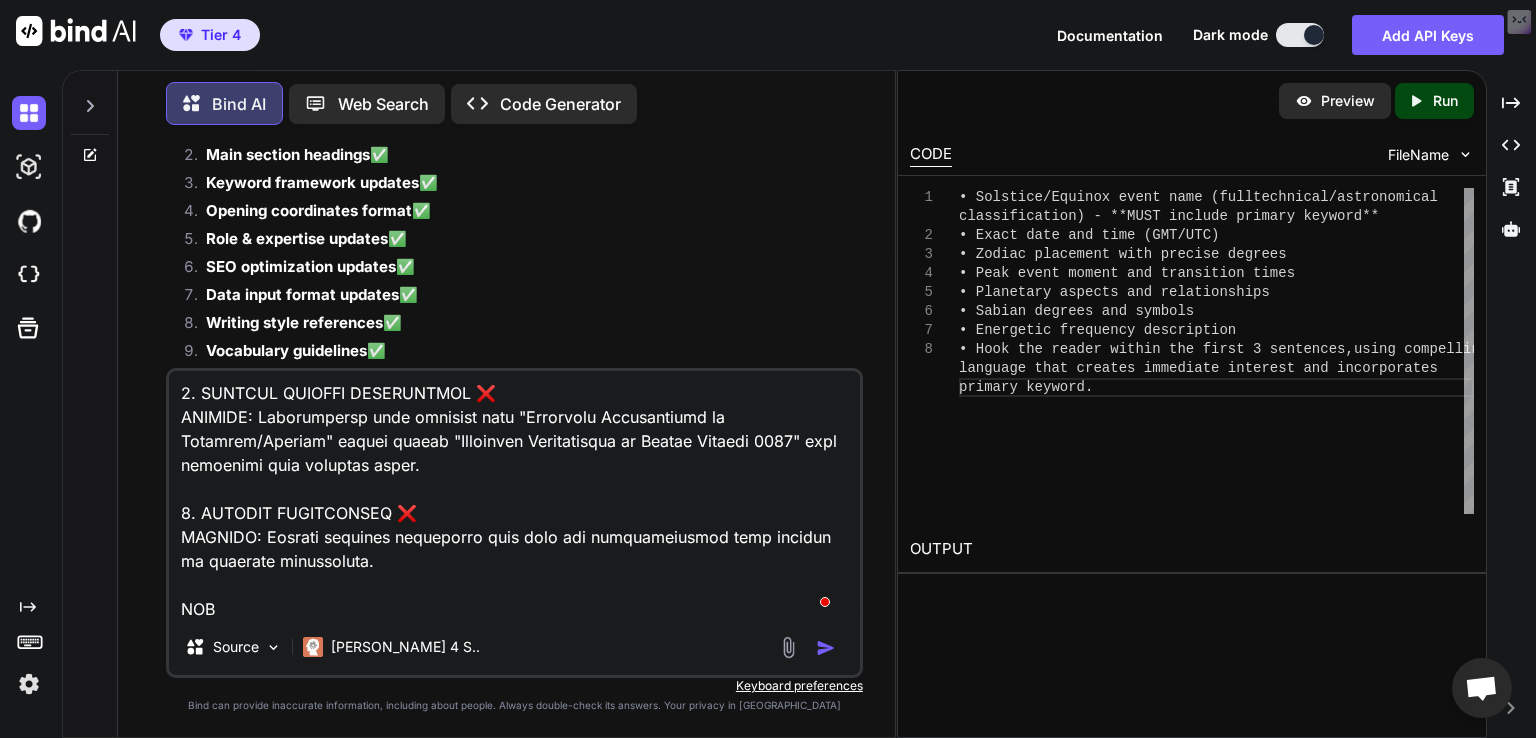 type on "🔧 IMMEDIATE FIXES NEEDED:
1. ADD DYNAMIC SUBSTITUTION INSTRUCTION:
"Throughout this prompt, 'solstice/equinox' serves as a placeholder. When analyzing a specific event, replace ALL instances with the exact event name (e.g., 'Autumn Equinox 2024', 'Winter Solstice 2024', etc.)"
2. UPDATE SECTION 11 & 10 HEADINGS:
Change from generic "of Solstice/Equinox" to "of [SPECIFIC EVENT NAME]"
3. ADD FLEXIBILITY CLARIFICATION:
"This prompt adapts to any of the four events by substituting the specific event name throughout all content when generating analysis."
❌ CRITICAL ISSUES I MISSED:
1. MAJOR OVERSIGHT - SABIAN SYMBOL SECTION HEADINGS ❌
Original Requirements:
"Esoteric-Occult-Hidden Meanings of Autumn Equinox"
"Psychological Meanings of Summer Solstice"
"Political Implications of Winter Solstice"
What I Actually Did:
"Esoteric-Occult-Hidden Meanings of Solstice/Equinox" ❌
"Psychological Meanings of Solstice/Equinox" ❌
"Political Implications of Solstice/Equinox" ❌
SHOULD BE:
"Esoteric-Occult-Hidden Meaning..." 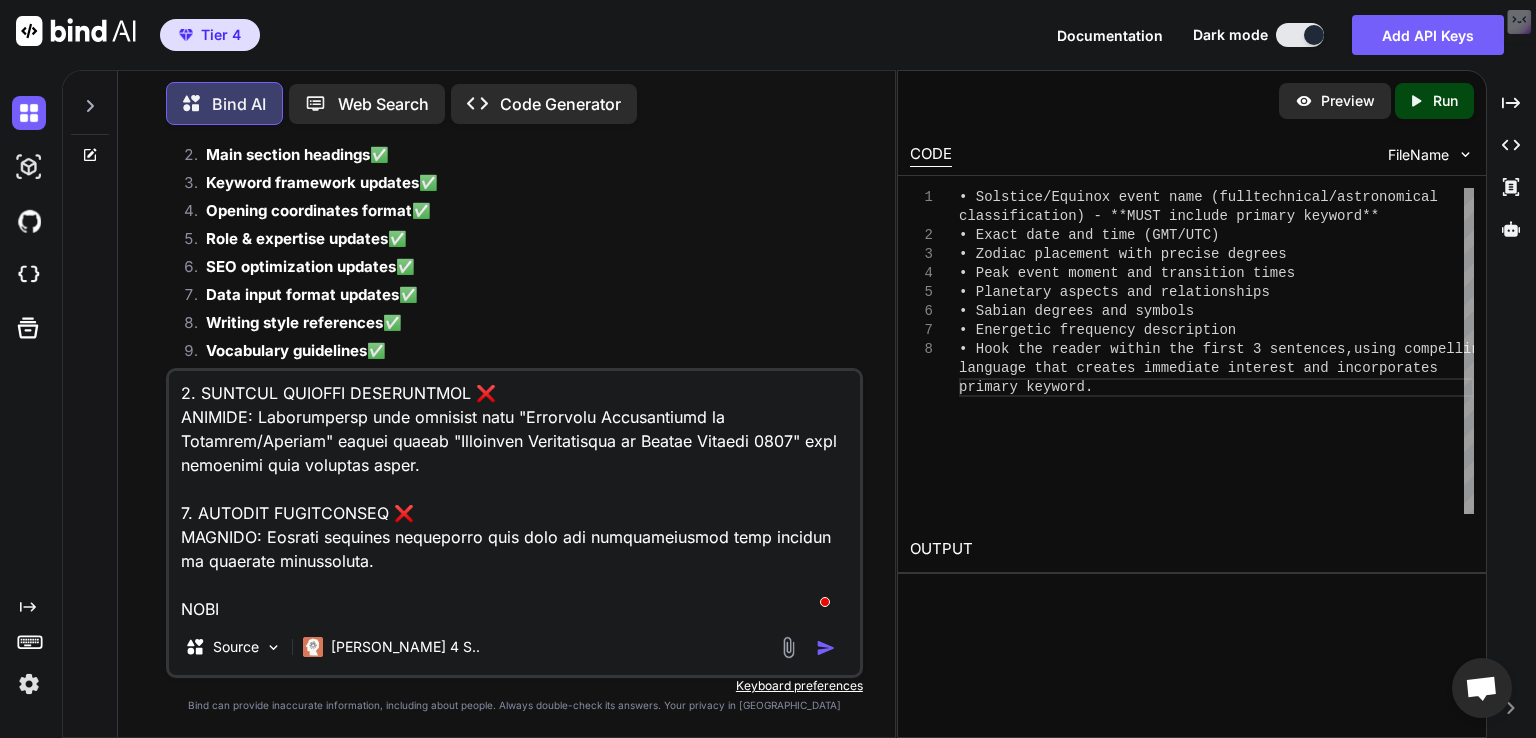 type on "🔧 IMMEDIATE FIXES NEEDED:
1. ADD DYNAMIC SUBSTITUTION INSTRUCTION:
"Throughout this prompt, 'solstice/equinox' serves as a placeholder. When analyzing a specific event, replace ALL instances with the exact event name (e.g., 'Autumn Equinox 2024', 'Winter Solstice 2024', etc.)"
2. UPDATE SECTION 11 & 10 HEADINGS:
Change from generic "of Solstice/Equinox" to "of [SPECIFIC EVENT NAME]"
3. ADD FLEXIBILITY CLARIFICATION:
"This prompt adapts to any of the four events by substituting the specific event name throughout all content when generating analysis."
❌ CRITICAL ISSUES I MISSED:
1. MAJOR OVERSIGHT - SABIAN SYMBOL SECTION HEADINGS ❌
Original Requirements:
"Esoteric-Occult-Hidden Meanings of Autumn Equinox"
"Psychological Meanings of Summer Solstice"
"Political Implications of Winter Solstice"
What I Actually Did:
"Esoteric-Occult-Hidden Meanings of Solstice/Equinox" ❌
"Psychological Meanings of Solstice/Equinox" ❌
"Political Implications of Solstice/Equinox" ❌
SHOULD BE:
"Esoteric-Occult-Hidden Meaning..." 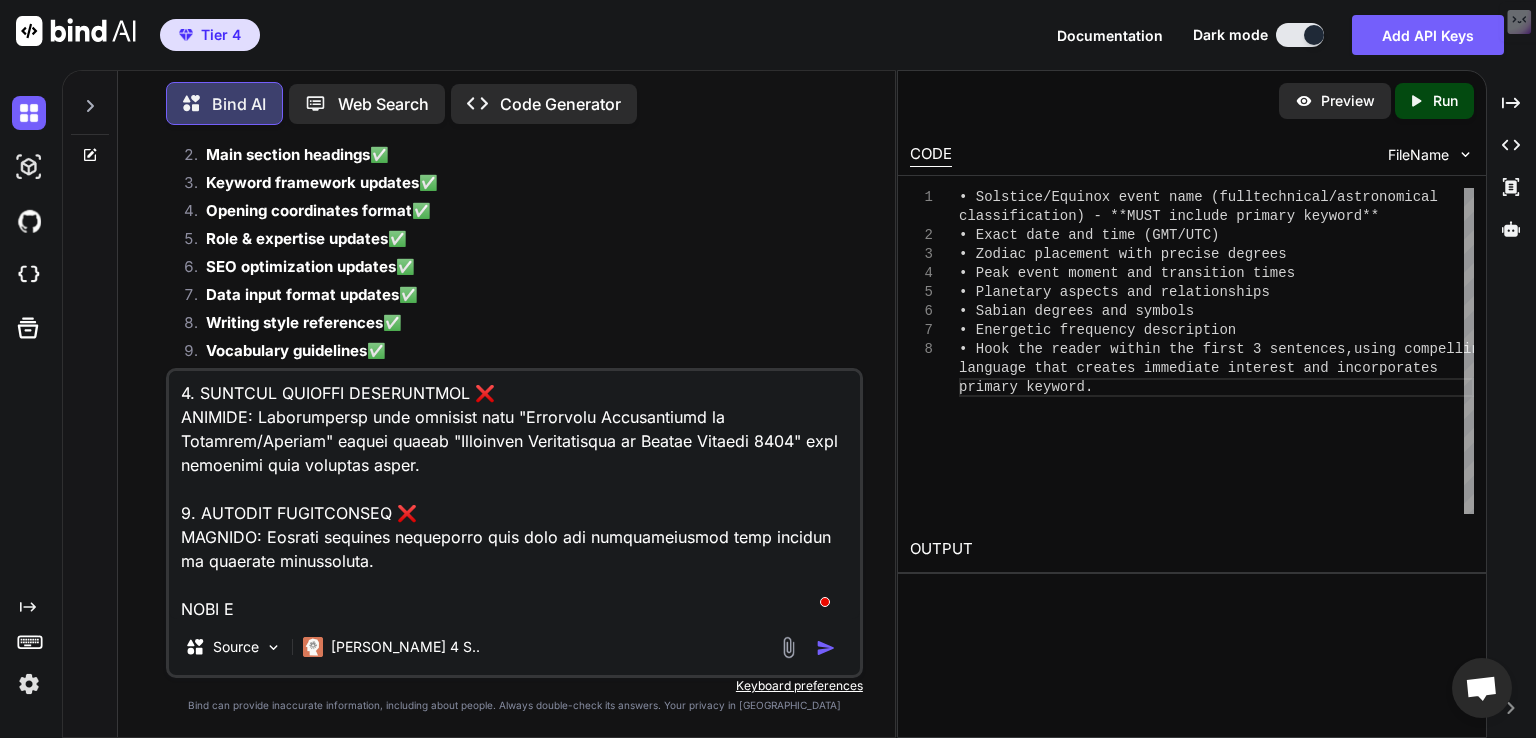 type on "🔧 IMMEDIATE FIXES NEEDED:
1. ADD DYNAMIC SUBSTITUTION INSTRUCTION:
"Throughout this prompt, 'solstice/equinox' serves as a placeholder. When analyzing a specific event, replace ALL instances with the exact event name (e.g., 'Autumn Equinox 2024', 'Winter Solstice 2024', etc.)"
2. UPDATE SECTION 11 & 10 HEADINGS:
Change from generic "of Solstice/Equinox" to "of [SPECIFIC EVENT NAME]"
3. ADD FLEXIBILITY CLARIFICATION:
"This prompt adapts to any of the four events by substituting the specific event name throughout all content when generating analysis."
❌ CRITICAL ISSUES I MISSED:
1. MAJOR OVERSIGHT - SABIAN SYMBOL SECTION HEADINGS ❌
Original Requirements:
"Esoteric-Occult-Hidden Meanings of Autumn Equinox"
"Psychological Meanings of Summer Solstice"
"Political Implications of Winter Solstice"
What I Actually Did:
"Esoteric-Occult-Hidden Meanings of Solstice/Equinox" ❌
"Psychological Meanings of Solstice/Equinox" ❌
"Political Implications of Solstice/Equinox" ❌
SHOULD BE:
"Esoteric-Occult-Hidden Meaning..." 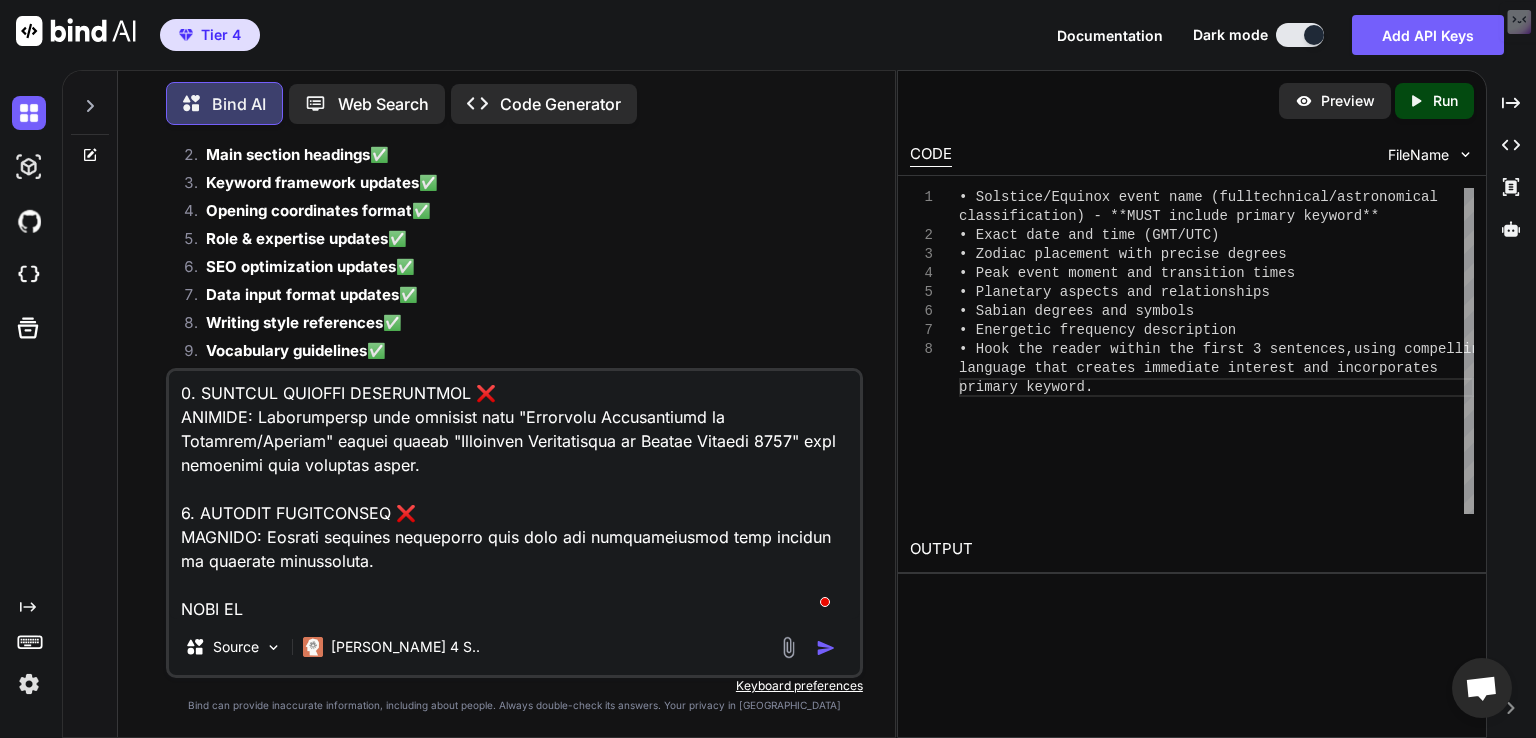 type on "x" 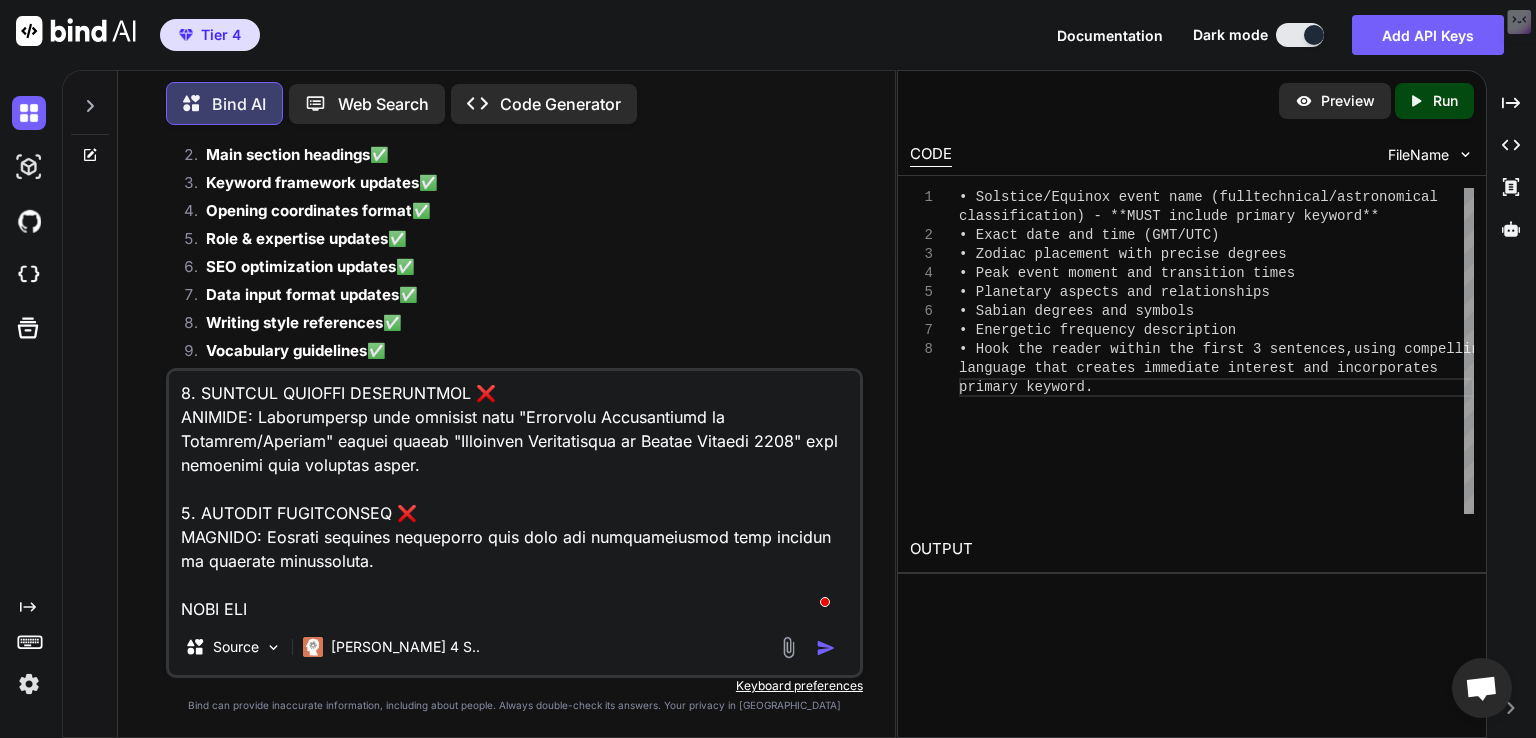 type on "🔧 IMMEDIATE FIXES NEEDED:
1. ADD DYNAMIC SUBSTITUTION INSTRUCTION:
"Throughout this prompt, 'solstice/equinox' serves as a placeholder. When analyzing a specific event, replace ALL instances with the exact event name (e.g., 'Autumn Equinox 2024', 'Winter Solstice 2024', etc.)"
2. UPDATE SECTION 11 & 10 HEADINGS:
Change from generic "of Solstice/Equinox" to "of [SPECIFIC EVENT NAME]"
3. ADD FLEXIBILITY CLARIFICATION:
"This prompt adapts to any of the four events by substituting the specific event name throughout all content when generating analysis."
❌ CRITICAL ISSUES I MISSED:
1. MAJOR OVERSIGHT - SABIAN SYMBOL SECTION HEADINGS ❌
Original Requirements:
"Esoteric-Occult-Hidden Meanings of Autumn Equinox"
"Psychological Meanings of Summer Solstice"
"Political Implications of Winter Solstice"
What I Actually Did:
"Esoteric-Occult-Hidden Meanings of Solstice/Equinox" ❌
"Psychological Meanings of Solstice/Equinox" ❌
"Political Implications of Solstice/Equinox" ❌
SHOULD BE:
"Esoteric-Occult-Hidden Meaning..." 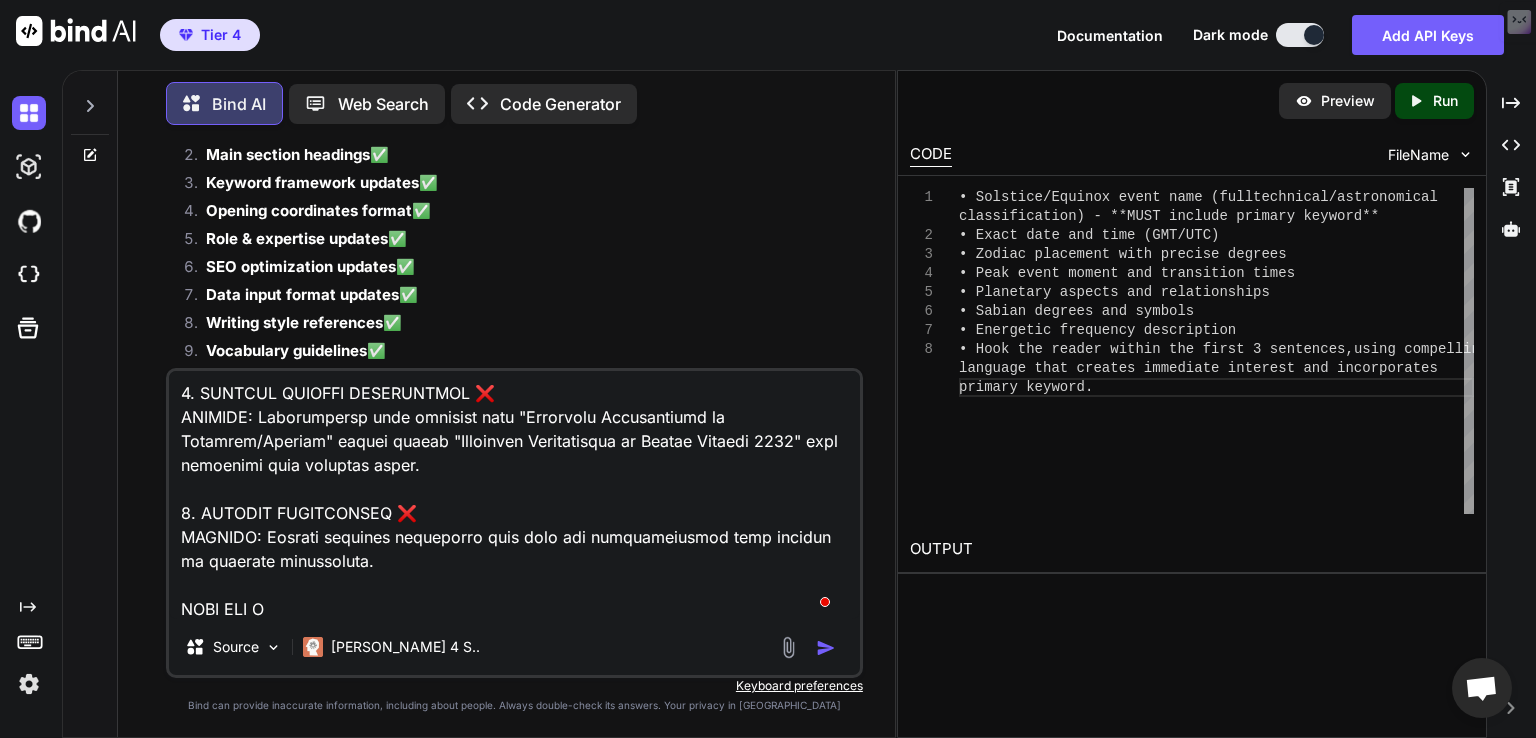 type on "🔧 IMMEDIATE FIXES NEEDED:
1. ADD DYNAMIC SUBSTITUTION INSTRUCTION:
"Throughout this prompt, 'solstice/equinox' serves as a placeholder. When analyzing a specific event, replace ALL instances with the exact event name (e.g., 'Autumn Equinox 2024', 'Winter Solstice 2024', etc.)"
2. UPDATE SECTION 11 & 10 HEADINGS:
Change from generic "of Solstice/Equinox" to "of [SPECIFIC EVENT NAME]"
3. ADD FLEXIBILITY CLARIFICATION:
"This prompt adapts to any of the four events by substituting the specific event name throughout all content when generating analysis."
❌ CRITICAL ISSUES I MISSED:
1. MAJOR OVERSIGHT - SABIAN SYMBOL SECTION HEADINGS ❌
Original Requirements:
"Esoteric-Occult-Hidden Meanings of Autumn Equinox"
"Psychological Meanings of Summer Solstice"
"Political Implications of Winter Solstice"
What I Actually Did:
"Esoteric-Occult-Hidden Meanings of Solstice/Equinox" ❌
"Psychological Meanings of Solstice/Equinox" ❌
"Political Implications of Solstice/Equinox" ❌
SHOULD BE:
"Esoteric-Occult-Hidden Meaning..." 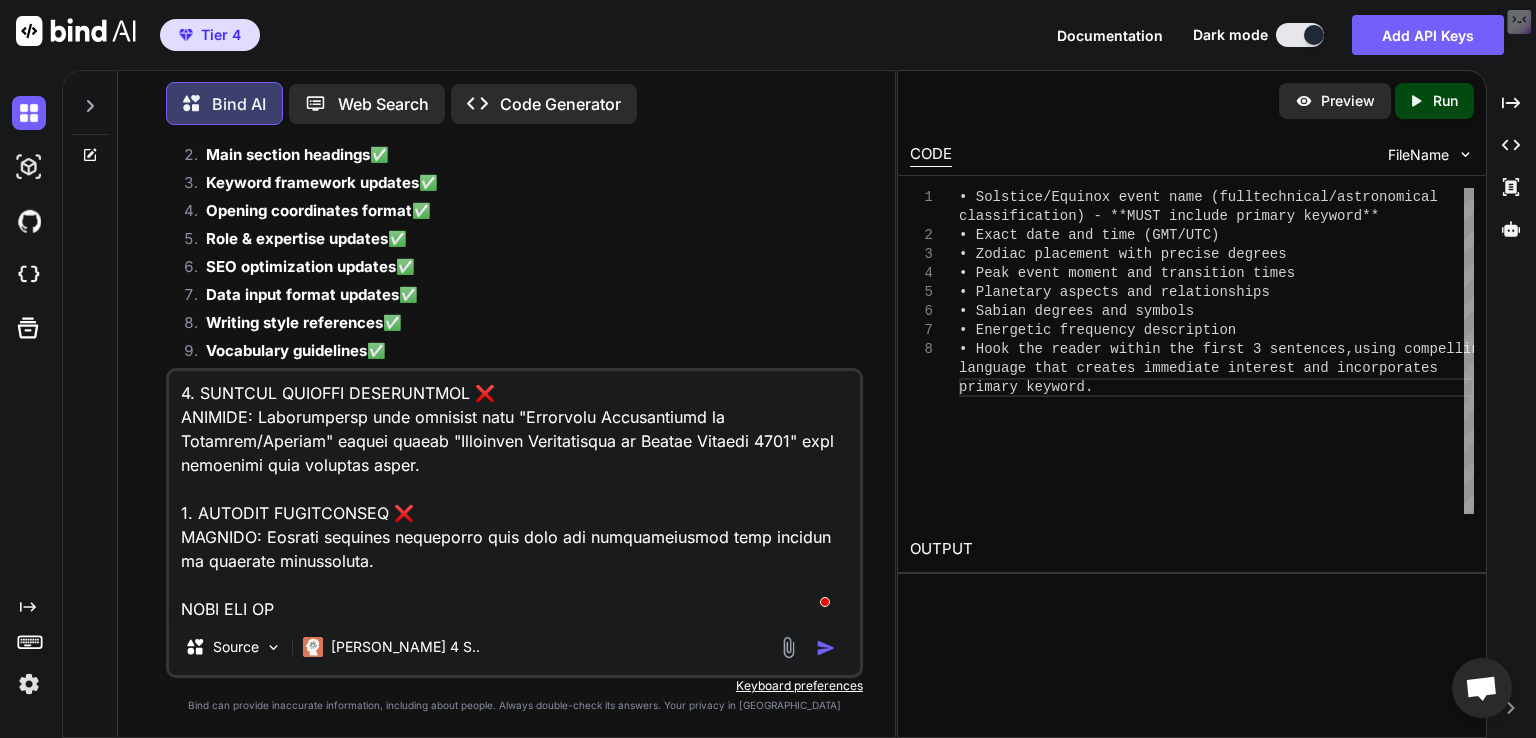 type on "🔧 IMMEDIATE FIXES NEEDED:
1. ADD DYNAMIC SUBSTITUTION INSTRUCTION:
"Throughout this prompt, 'solstice/equinox' serves as a placeholder. When analyzing a specific event, replace ALL instances with the exact event name (e.g., 'Autumn Equinox 2024', 'Winter Solstice 2024', etc.)"
2. UPDATE SECTION 11 & 10 HEADINGS:
Change from generic "of Solstice/Equinox" to "of [SPECIFIC EVENT NAME]"
3. ADD FLEXIBILITY CLARIFICATION:
"This prompt adapts to any of the four events by substituting the specific event name throughout all content when generating analysis."
❌ CRITICAL ISSUES I MISSED:
1. MAJOR OVERSIGHT - SABIAN SYMBOL SECTION HEADINGS ❌
Original Requirements:
"Esoteric-Occult-Hidden Meanings of Autumn Equinox"
"Psychological Meanings of Summer Solstice"
"Political Implications of Winter Solstice"
What I Actually Did:
"Esoteric-Occult-Hidden Meanings of Solstice/Equinox" ❌
"Psychological Meanings of Solstice/Equinox" ❌
"Political Implications of Solstice/Equinox" ❌
SHOULD BE:
"Esoteric-Occult-Hidden Meaning..." 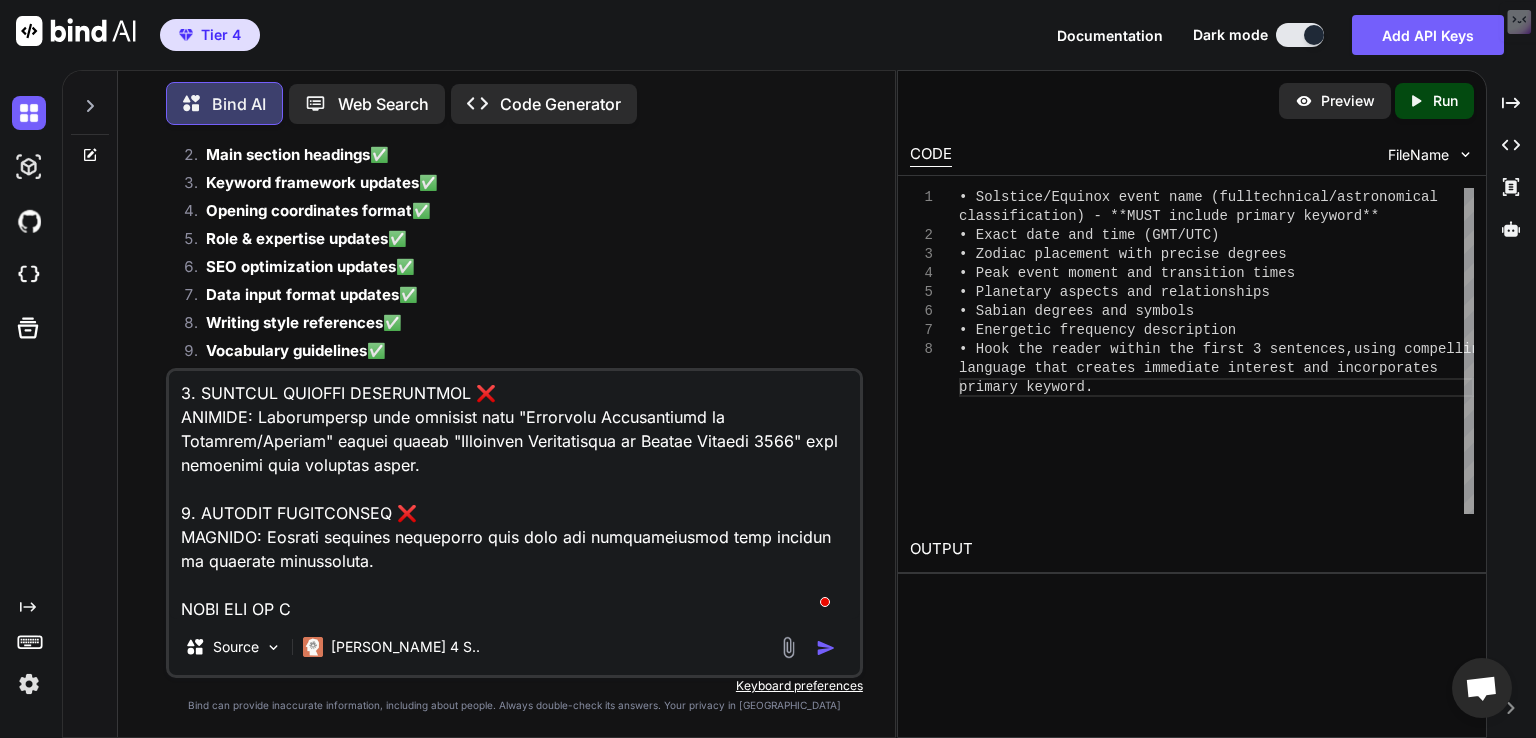 type on "🔧 IMMEDIATE FIXES NEEDED:
1. ADD DYNAMIC SUBSTITUTION INSTRUCTION:
"Throughout this prompt, 'solstice/equinox' serves as a placeholder. When analyzing a specific event, replace ALL instances with the exact event name (e.g., 'Autumn Equinox 2024', 'Winter Solstice 2024', etc.)"
2. UPDATE SECTION 11 & 10 HEADINGS:
Change from generic "of Solstice/Equinox" to "of [SPECIFIC EVENT NAME]"
3. ADD FLEXIBILITY CLARIFICATION:
"This prompt adapts to any of the four events by substituting the specific event name throughout all content when generating analysis."
❌ CRITICAL ISSUES I MISSED:
1. MAJOR OVERSIGHT - SABIAN SYMBOL SECTION HEADINGS ❌
Original Requirements:
"Esoteric-Occult-Hidden Meanings of Autumn Equinox"
"Psychological Meanings of Summer Solstice"
"Political Implications of Winter Solstice"
What I Actually Did:
"Esoteric-Occult-Hidden Meanings of Solstice/Equinox" ❌
"Psychological Meanings of Solstice/Equinox" ❌
"Political Implications of Solstice/Equinox" ❌
SHOULD BE:
"Esoteric-Occult-Hidden Meaning..." 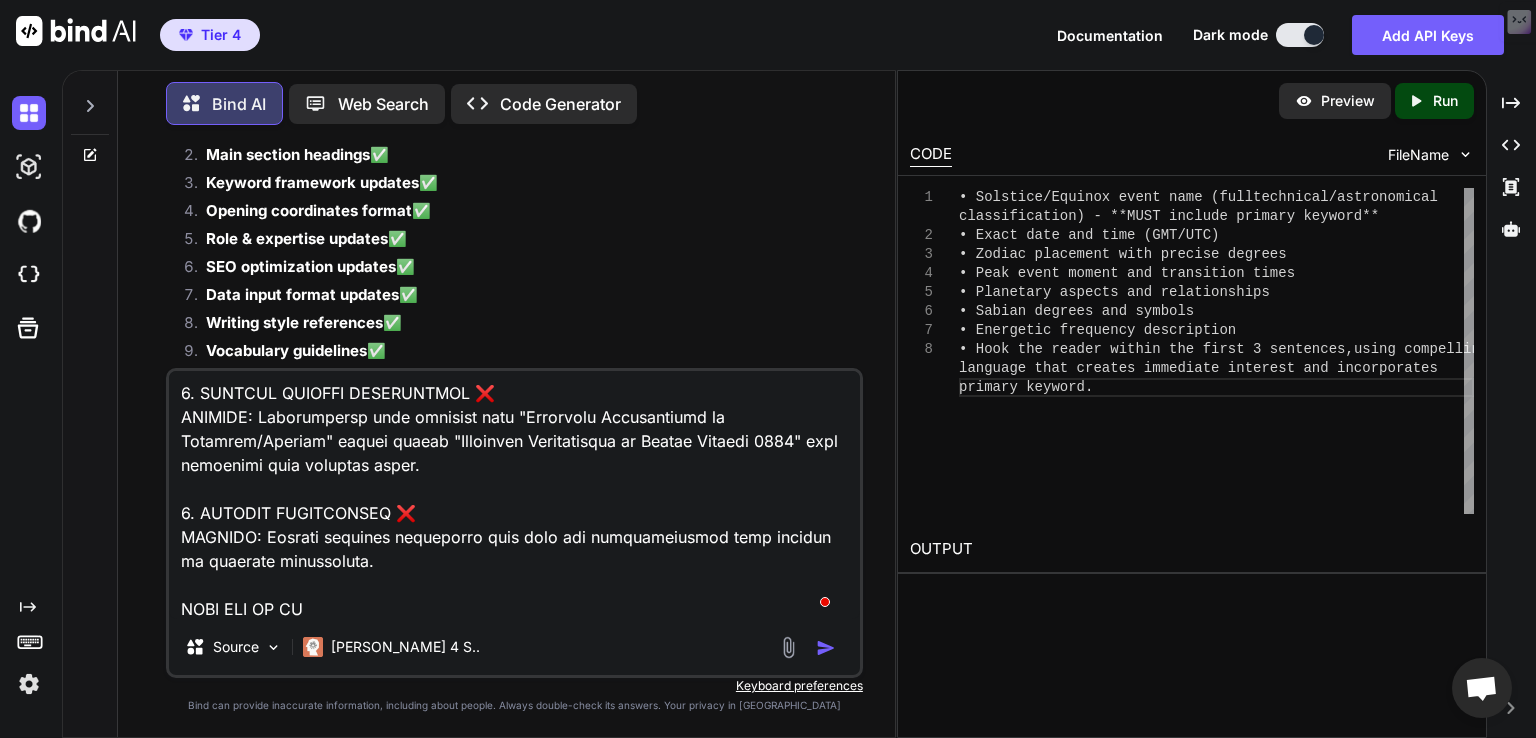 type on "🔧 IMMEDIATE FIXES NEEDED:
1. ADD DYNAMIC SUBSTITUTION INSTRUCTION:
"Throughout this prompt, 'solstice/equinox' serves as a placeholder. When analyzing a specific event, replace ALL instances with the exact event name (e.g., 'Autumn Equinox 2024', 'Winter Solstice 2024', etc.)"
2. UPDATE SECTION 11 & 10 HEADINGS:
Change from generic "of Solstice/Equinox" to "of [SPECIFIC EVENT NAME]"
3. ADD FLEXIBILITY CLARIFICATION:
"This prompt adapts to any of the four events by substituting the specific event name throughout all content when generating analysis."
❌ CRITICAL ISSUES I MISSED:
1. MAJOR OVERSIGHT - SABIAN SYMBOL SECTION HEADINGS ❌
Original Requirements:
"Esoteric-Occult-Hidden Meanings of Autumn Equinox"
"Psychological Meanings of Summer Solstice"
"Political Implications of Winter Solstice"
What I Actually Did:
"Esoteric-Occult-Hidden Meanings of Solstice/Equinox" ❌
"Psychological Meanings of Solstice/Equinox" ❌
"Political Implications of Solstice/Equinox" ❌
SHOULD BE:
"Esoteric-Occult-Hidden Meaning..." 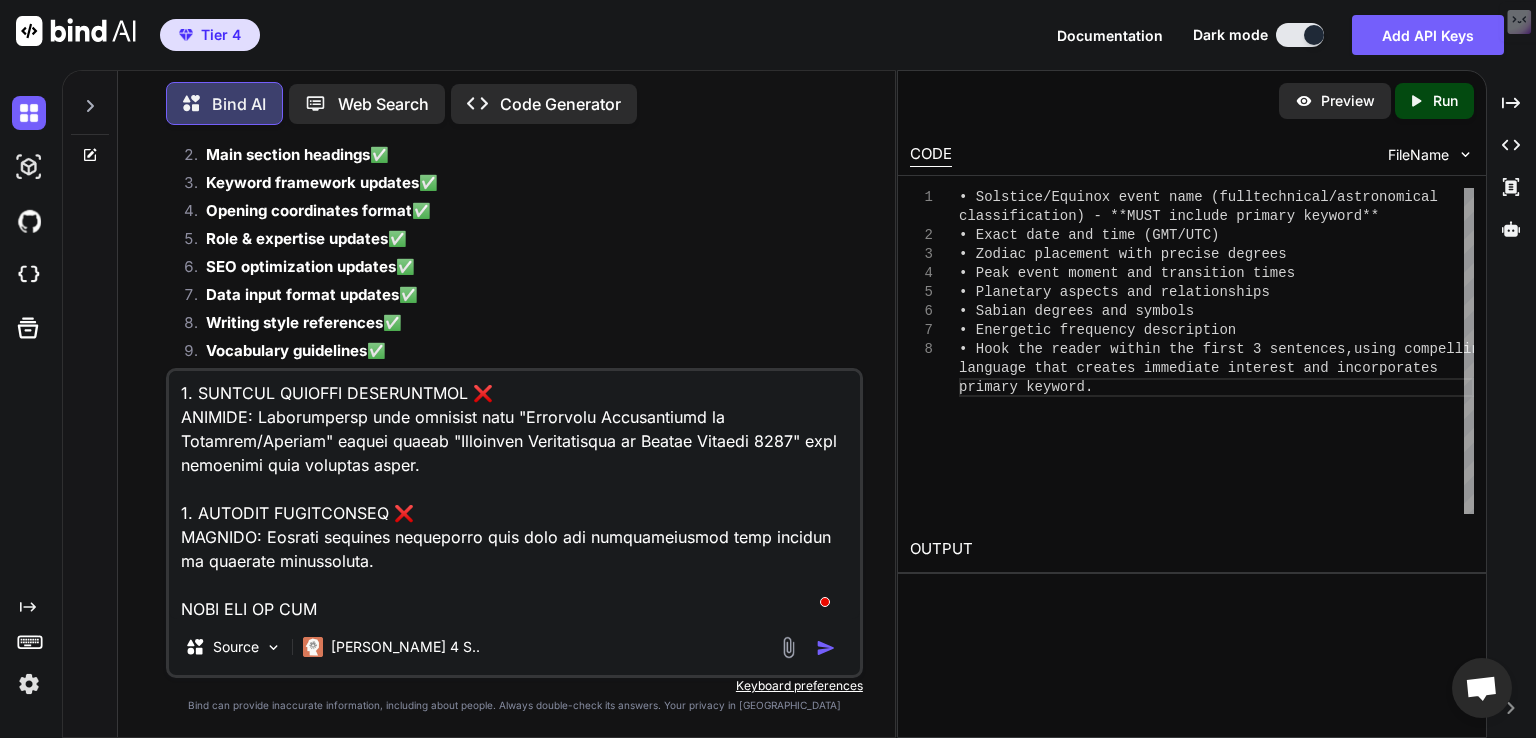 type on "🔧 IMMEDIATE FIXES NEEDED:
1. ADD DYNAMIC SUBSTITUTION INSTRUCTION:
"Throughout this prompt, 'solstice/equinox' serves as a placeholder. When analyzing a specific event, replace ALL instances with the exact event name (e.g., 'Autumn Equinox 2024', 'Winter Solstice 2024', etc.)"
2. UPDATE SECTION 11 & 10 HEADINGS:
Change from generic "of Solstice/Equinox" to "of [SPECIFIC EVENT NAME]"
3. ADD FLEXIBILITY CLARIFICATION:
"This prompt adapts to any of the four events by substituting the specific event name throughout all content when generating analysis."
❌ CRITICAL ISSUES I MISSED:
1. MAJOR OVERSIGHT - SABIAN SYMBOL SECTION HEADINGS ❌
Original Requirements:
"Esoteric-Occult-Hidden Meanings of Autumn Equinox"
"Psychological Meanings of Summer Solstice"
"Political Implications of Winter Solstice"
What I Actually Did:
"Esoteric-Occult-Hidden Meanings of Solstice/Equinox" ❌
"Psychological Meanings of Solstice/Equinox" ❌
"Political Implications of Solstice/Equinox" ❌
SHOULD BE:
"Esoteric-Occult-Hidden Meaning..." 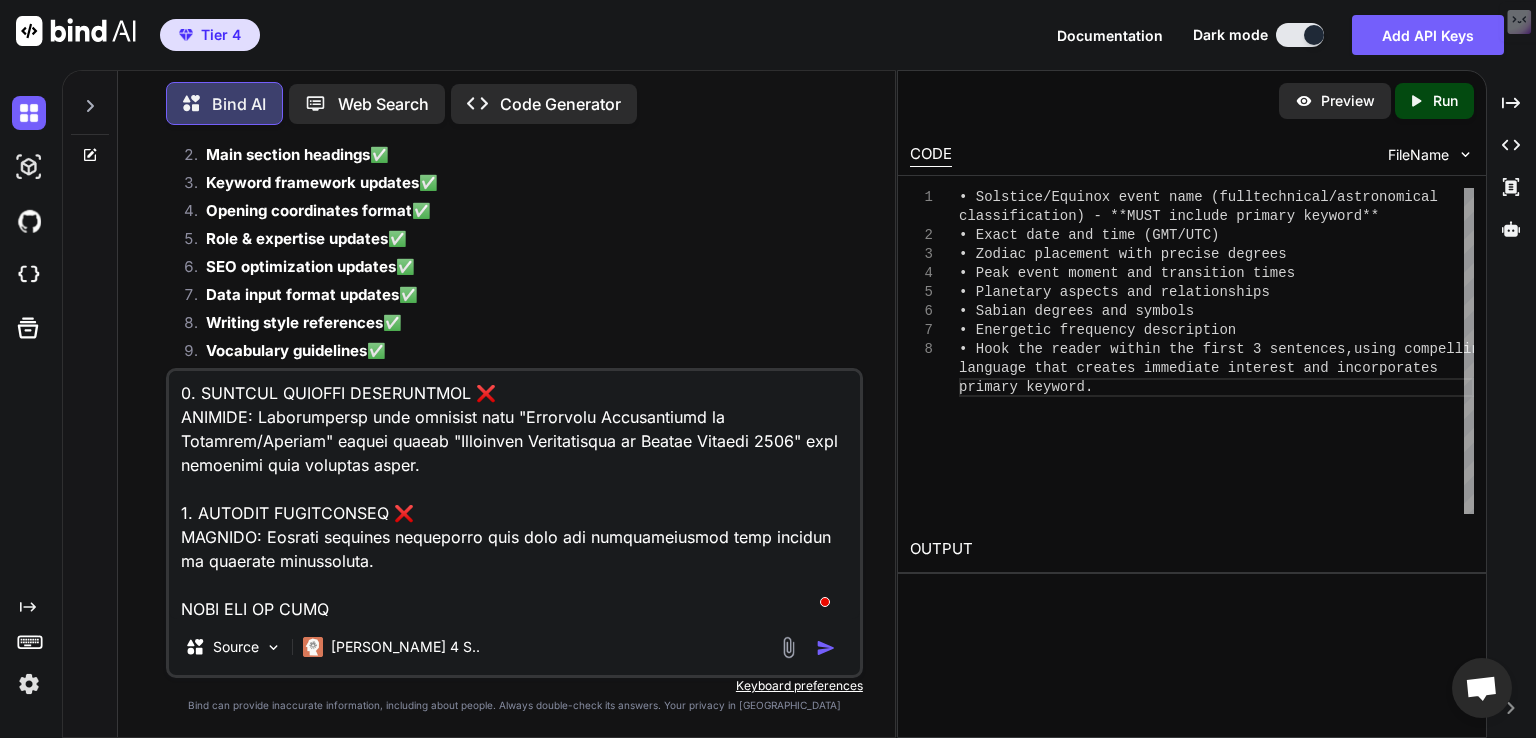 type on "🔧 IMMEDIATE FIXES NEEDED:
1. ADD DYNAMIC SUBSTITUTION INSTRUCTION:
"Throughout this prompt, 'solstice/equinox' serves as a placeholder. When analyzing a specific event, replace ALL instances with the exact event name (e.g., 'Autumn Equinox 2024', 'Winter Solstice 2024', etc.)"
2. UPDATE SECTION 11 & 10 HEADINGS:
Change from generic "of Solstice/Equinox" to "of [SPECIFIC EVENT NAME]"
3. ADD FLEXIBILITY CLARIFICATION:
"This prompt adapts to any of the four events by substituting the specific event name throughout all content when generating analysis."
❌ CRITICAL ISSUES I MISSED:
1. MAJOR OVERSIGHT - SABIAN SYMBOL SECTION HEADINGS ❌
Original Requirements:
"Esoteric-Occult-Hidden Meanings of Autumn Equinox"
"Psychological Meanings of Summer Solstice"
"Political Implications of Winter Solstice"
What I Actually Did:
"Esoteric-Occult-Hidden Meanings of Solstice/Equinox" ❌
"Psychological Meanings of Solstice/Equinox" ❌
"Political Implications of Solstice/Equinox" ❌
SHOULD BE:
"Esoteric-Occult-Hidden Meaning..." 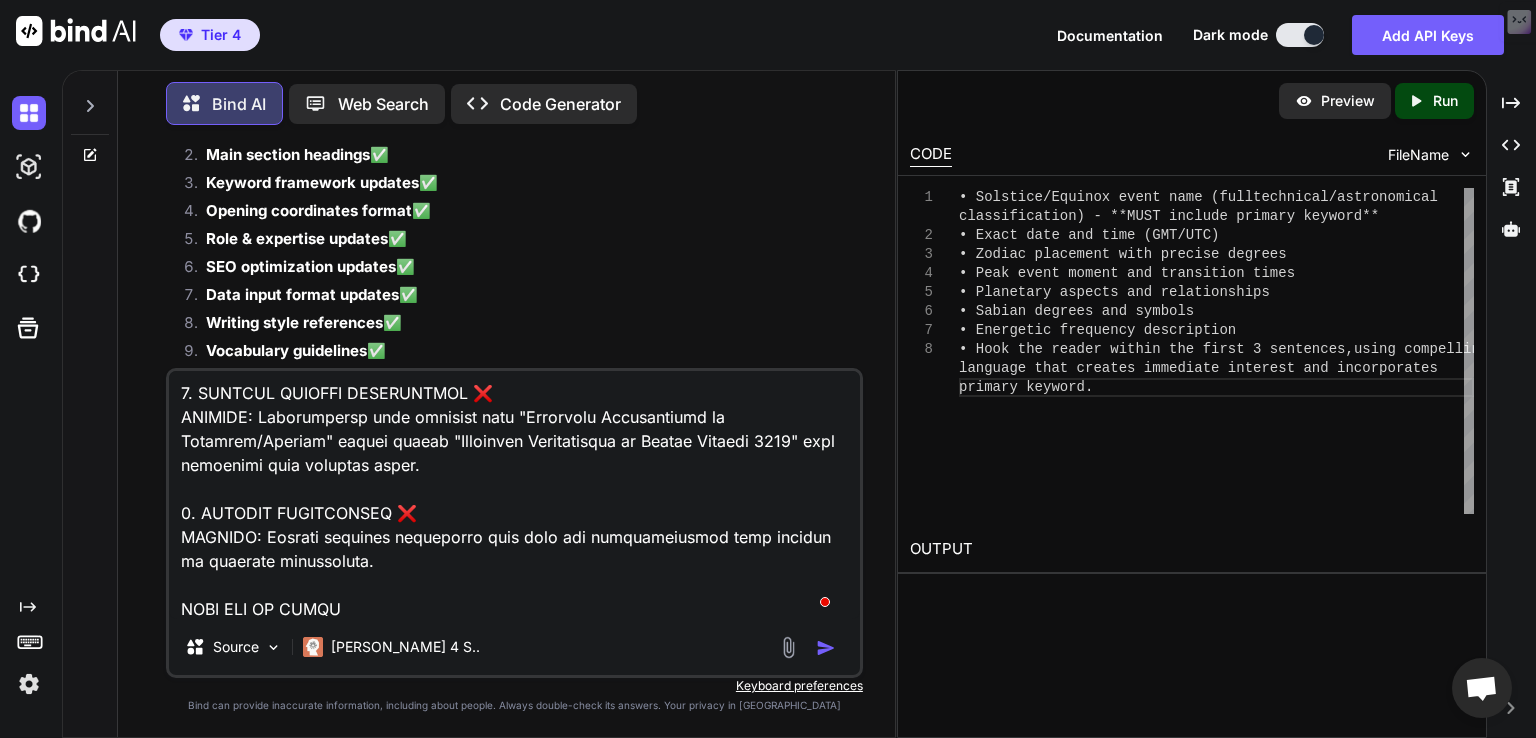 type on "🔧 IMMEDIATE FIXES NEEDED:
1. ADD DYNAMIC SUBSTITUTION INSTRUCTION:
"Throughout this prompt, 'solstice/equinox' serves as a placeholder. When analyzing a specific event, replace ALL instances with the exact event name (e.g., 'Autumn Equinox 2024', 'Winter Solstice 2024', etc.)"
2. UPDATE SECTION 11 & 10 HEADINGS:
Change from generic "of Solstice/Equinox" to "of [SPECIFIC EVENT NAME]"
3. ADD FLEXIBILITY CLARIFICATION:
"This prompt adapts to any of the four events by substituting the specific event name throughout all content when generating analysis."
❌ CRITICAL ISSUES I MISSED:
1. MAJOR OVERSIGHT - SABIAN SYMBOL SECTION HEADINGS ❌
Original Requirements:
"Esoteric-Occult-Hidden Meanings of Autumn Equinox"
"Psychological Meanings of Summer Solstice"
"Political Implications of Winter Solstice"
What I Actually Did:
"Esoteric-Occult-Hidden Meanings of Solstice/Equinox" ❌
"Psychological Meanings of Solstice/Equinox" ❌
"Political Implications of Solstice/Equinox" ❌
SHOULD BE:
"Esoteric-Occult-Hidden Meaning..." 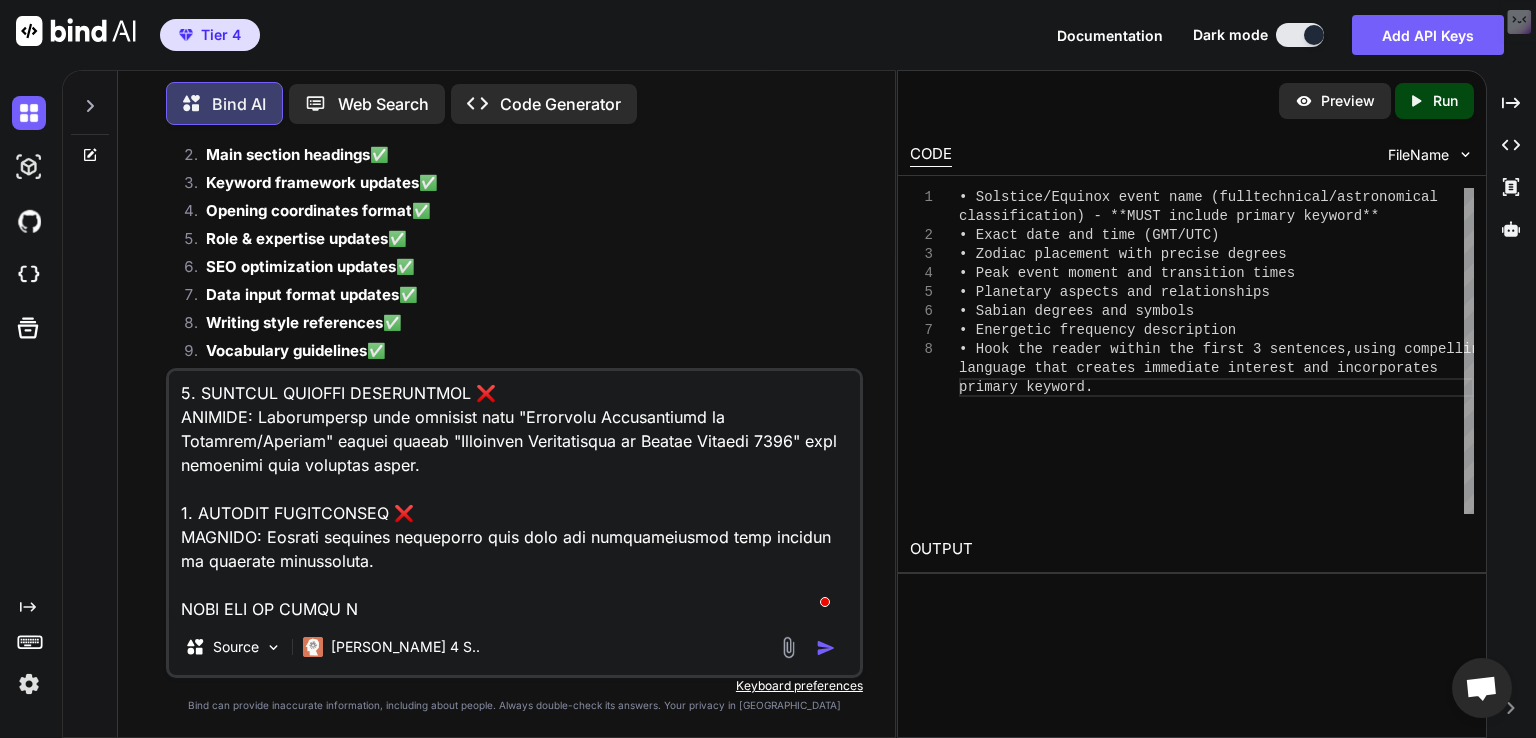 type on "🔧 IMMEDIATE FIXES NEEDED:
1. ADD DYNAMIC SUBSTITUTION INSTRUCTION:
"Throughout this prompt, 'solstice/equinox' serves as a placeholder. When analyzing a specific event, replace ALL instances with the exact event name (e.g., 'Autumn Equinox 2024', 'Winter Solstice 2024', etc.)"
2. UPDATE SECTION 11 & 10 HEADINGS:
Change from generic "of Solstice/Equinox" to "of [SPECIFIC EVENT NAME]"
3. ADD FLEXIBILITY CLARIFICATION:
"This prompt adapts to any of the four events by substituting the specific event name throughout all content when generating analysis."
❌ CRITICAL ISSUES I MISSED:
1. MAJOR OVERSIGHT - SABIAN SYMBOL SECTION HEADINGS ❌
Original Requirements:
"Esoteric-Occult-Hidden Meanings of Autumn Equinox"
"Psychological Meanings of Summer Solstice"
"Political Implications of Winter Solstice"
What I Actually Did:
"Esoteric-Occult-Hidden Meanings of Solstice/Equinox" ❌
"Psychological Meanings of Solstice/Equinox" ❌
"Political Implications of Solstice/Equinox" ❌
SHOULD BE:
"Esoteric-Occult-Hidden Meaning..." 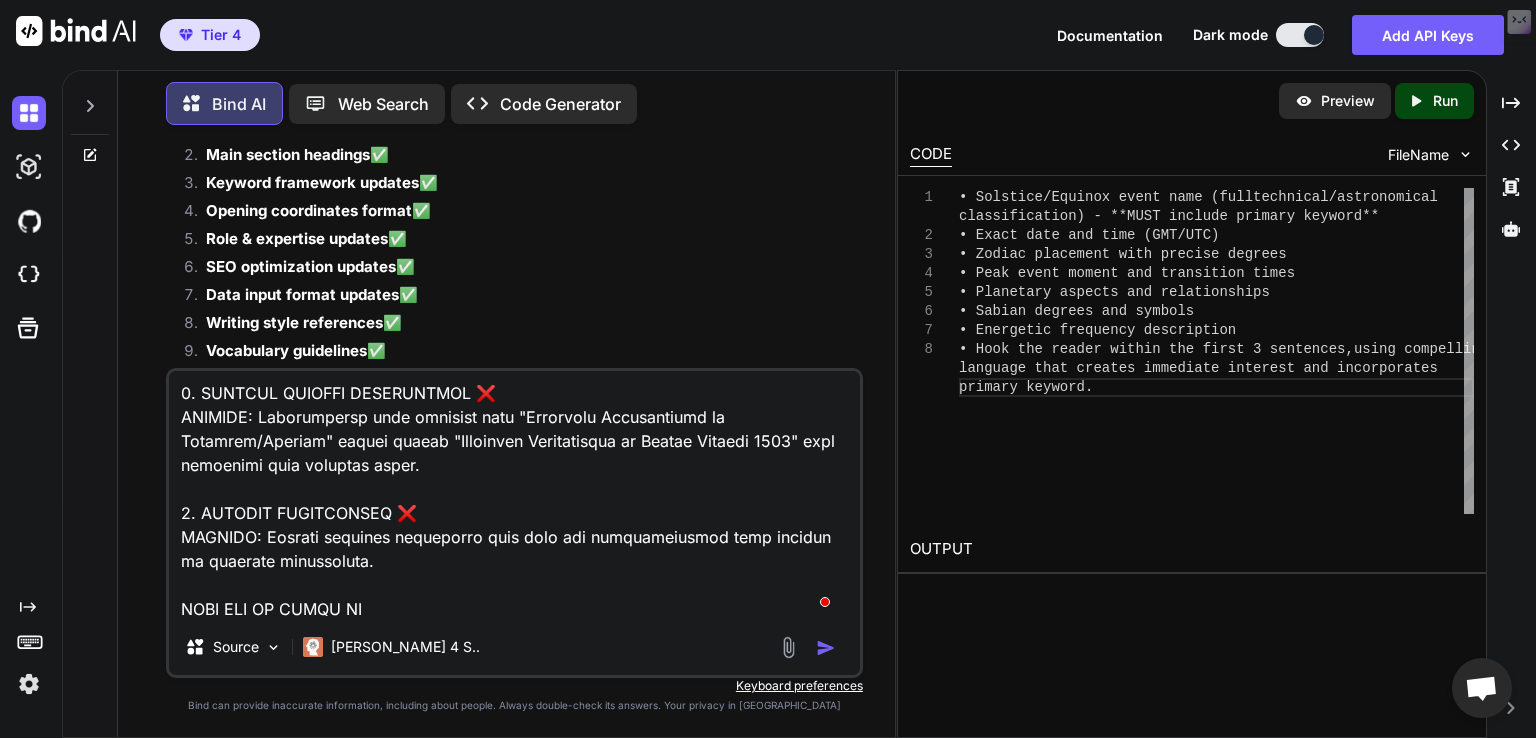 type on "🔧 IMMEDIATE FIXES NEEDED:
1. ADD DYNAMIC SUBSTITUTION INSTRUCTION:
"Throughout this prompt, 'solstice/equinox' serves as a placeholder. When analyzing a specific event, replace ALL instances with the exact event name (e.g., 'Autumn Equinox 2024', 'Winter Solstice 2024', etc.)"
2. UPDATE SECTION 11 & 10 HEADINGS:
Change from generic "of Solstice/Equinox" to "of [SPECIFIC EVENT NAME]"
3. ADD FLEXIBILITY CLARIFICATION:
"This prompt adapts to any of the four events by substituting the specific event name throughout all content when generating analysis."
❌ CRITICAL ISSUES I MISSED:
1. MAJOR OVERSIGHT - SABIAN SYMBOL SECTION HEADINGS ❌
Original Requirements:
"Esoteric-Occult-Hidden Meanings of Autumn Equinox"
"Psychological Meanings of Summer Solstice"
"Political Implications of Winter Solstice"
What I Actually Did:
"Esoteric-Occult-Hidden Meanings of Solstice/Equinox" ❌
"Psychological Meanings of Solstice/Equinox" ❌
"Political Implications of Solstice/Equinox" ❌
SHOULD BE:
"Esoteric-Occult-Hidden Meaning..." 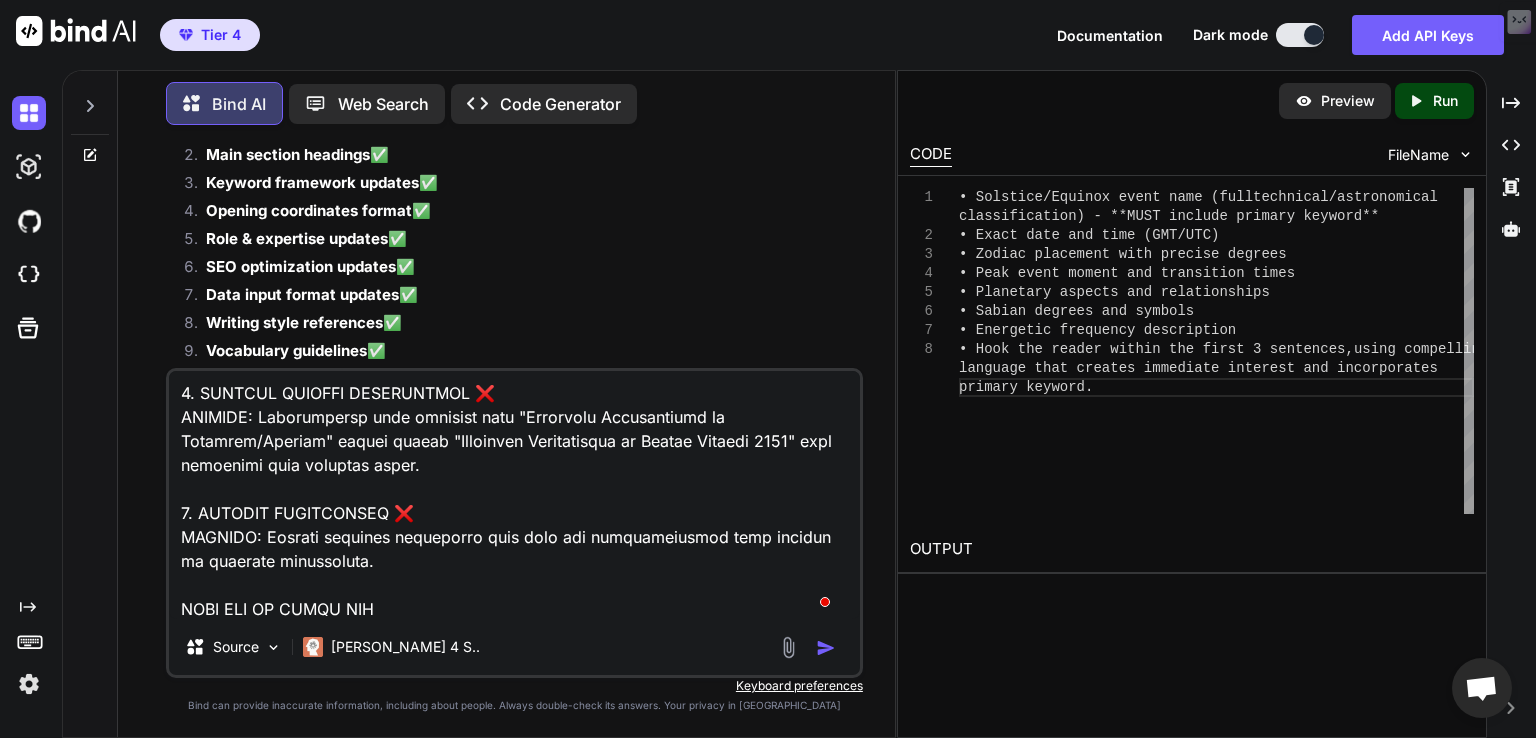type on "🔧 IMMEDIATE FIXES NEEDED:
1. ADD DYNAMIC SUBSTITUTION INSTRUCTION:
"Throughout this prompt, 'solstice/equinox' serves as a placeholder. When analyzing a specific event, replace ALL instances with the exact event name (e.g., 'Autumn Equinox 2024', 'Winter Solstice 2024', etc.)"
2. UPDATE SECTION 11 & 10 HEADINGS:
Change from generic "of Solstice/Equinox" to "of [SPECIFIC EVENT NAME]"
3. ADD FLEXIBILITY CLARIFICATION:
"This prompt adapts to any of the four events by substituting the specific event name throughout all content when generating analysis."
❌ CRITICAL ISSUES I MISSED:
1. MAJOR OVERSIGHT - SABIAN SYMBOL SECTION HEADINGS ❌
Original Requirements:
"Esoteric-Occult-Hidden Meanings of Autumn Equinox"
"Psychological Meanings of Summer Solstice"
"Political Implications of Winter Solstice"
What I Actually Did:
"Esoteric-Occult-Hidden Meanings of Solstice/Equinox" ❌
"Psychological Meanings of Solstice/Equinox" ❌
"Political Implications of Solstice/Equinox" ❌
SHOULD BE:
"Esoteric-Occult-Hidden Meaning..." 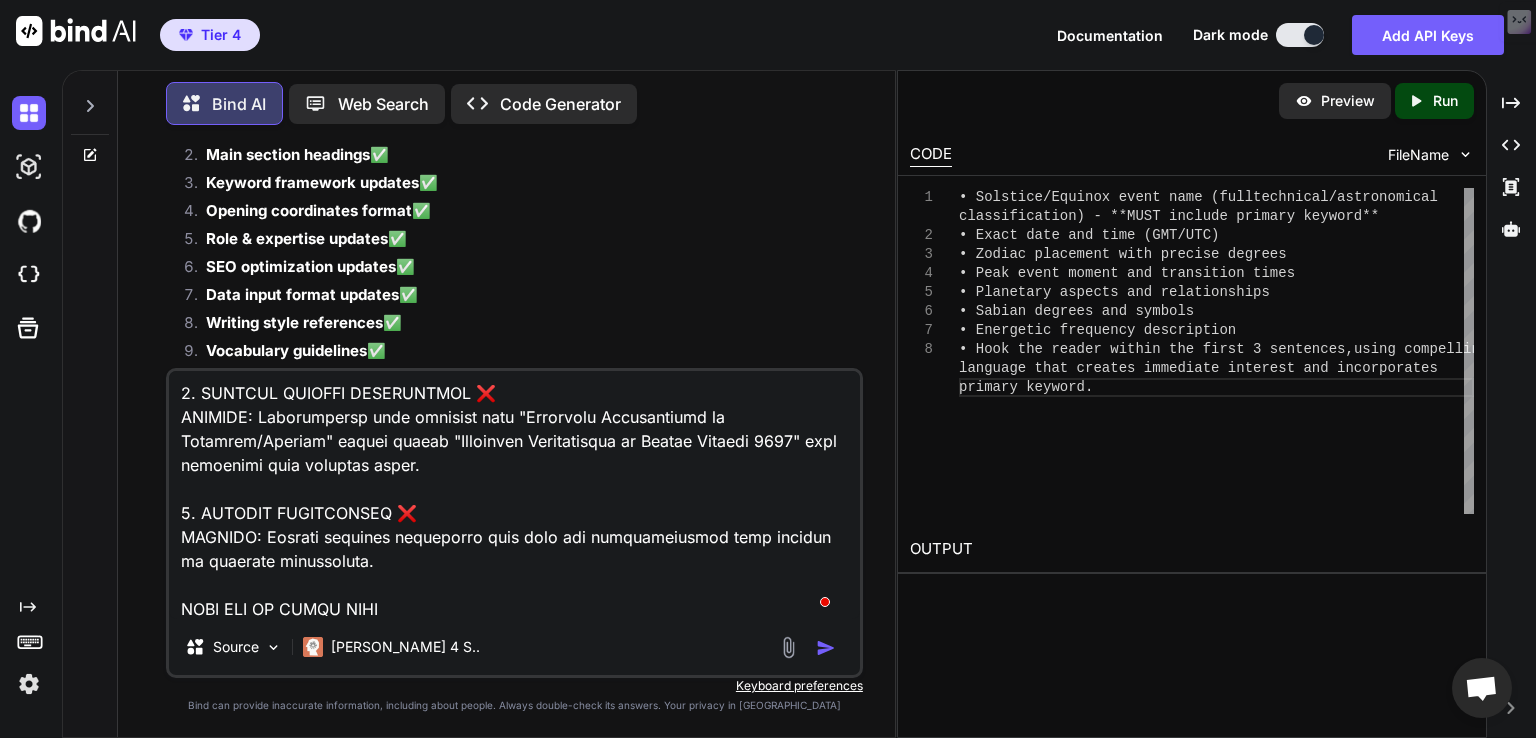 type on "🔧 IMMEDIATE FIXES NEEDED:
1. ADD DYNAMIC SUBSTITUTION INSTRUCTION:
"Throughout this prompt, 'solstice/equinox' serves as a placeholder. When analyzing a specific event, replace ALL instances with the exact event name (e.g., 'Autumn Equinox 2024', 'Winter Solstice 2024', etc.)"
2. UPDATE SECTION 11 & 10 HEADINGS:
Change from generic "of Solstice/Equinox" to "of [SPECIFIC EVENT NAME]"
3. ADD FLEXIBILITY CLARIFICATION:
"This prompt adapts to any of the four events by substituting the specific event name throughout all content when generating analysis."
❌ CRITICAL ISSUES I MISSED:
1. MAJOR OVERSIGHT - SABIAN SYMBOL SECTION HEADINGS ❌
Original Requirements:
"Esoteric-Occult-Hidden Meanings of Autumn Equinox"
"Psychological Meanings of Summer Solstice"
"Political Implications of Winter Solstice"
What I Actually Did:
"Esoteric-Occult-Hidden Meanings of Solstice/Equinox" ❌
"Psychological Meanings of Solstice/Equinox" ❌
"Political Implications of Solstice/Equinox" ❌
SHOULD BE:
"Esoteric-Occult-Hidden Meaning..." 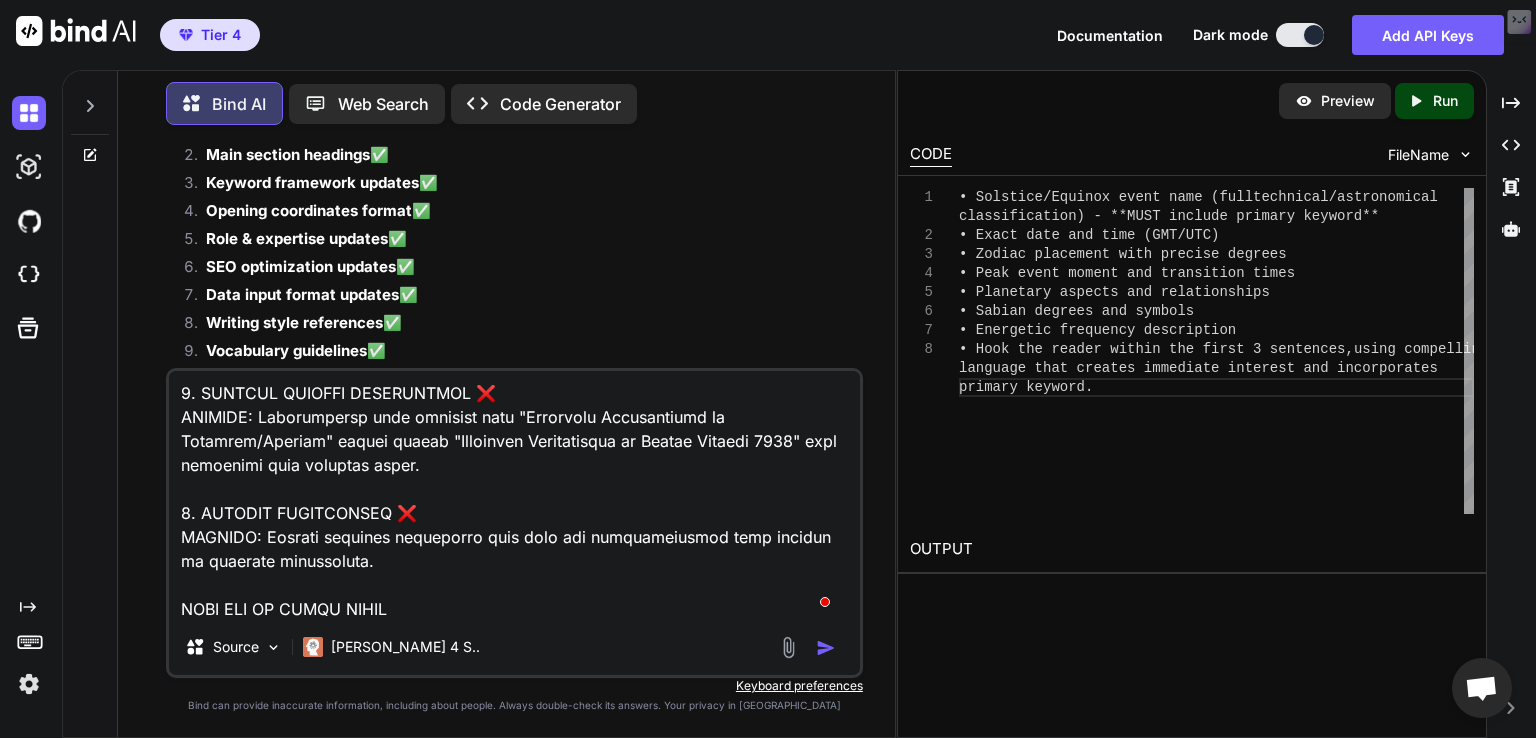 type on "🔧 IMMEDIATE FIXES NEEDED:
1. ADD DYNAMIC SUBSTITUTION INSTRUCTION:
"Throughout this prompt, 'solstice/equinox' serves as a placeholder. When analyzing a specific event, replace ALL instances with the exact event name (e.g., 'Autumn Equinox 2024', 'Winter Solstice 2024', etc.)"
2. UPDATE SECTION 11 & 10 HEADINGS:
Change from generic "of Solstice/Equinox" to "of [SPECIFIC EVENT NAME]"
3. ADD FLEXIBILITY CLARIFICATION:
"This prompt adapts to any of the four events by substituting the specific event name throughout all content when generating analysis."
❌ CRITICAL ISSUES I MISSED:
1. MAJOR OVERSIGHT - SABIAN SYMBOL SECTION HEADINGS ❌
Original Requirements:
"Esoteric-Occult-Hidden Meanings of Autumn Equinox"
"Psychological Meanings of Summer Solstice"
"Political Implications of Winter Solstice"
What I Actually Did:
"Esoteric-Occult-Hidden Meanings of Solstice/Equinox" ❌
"Psychological Meanings of Solstice/Equinox" ❌
"Political Implications of Solstice/Equinox" ❌
SHOULD BE:
"Esoteric-Occult-Hidden Meaning..." 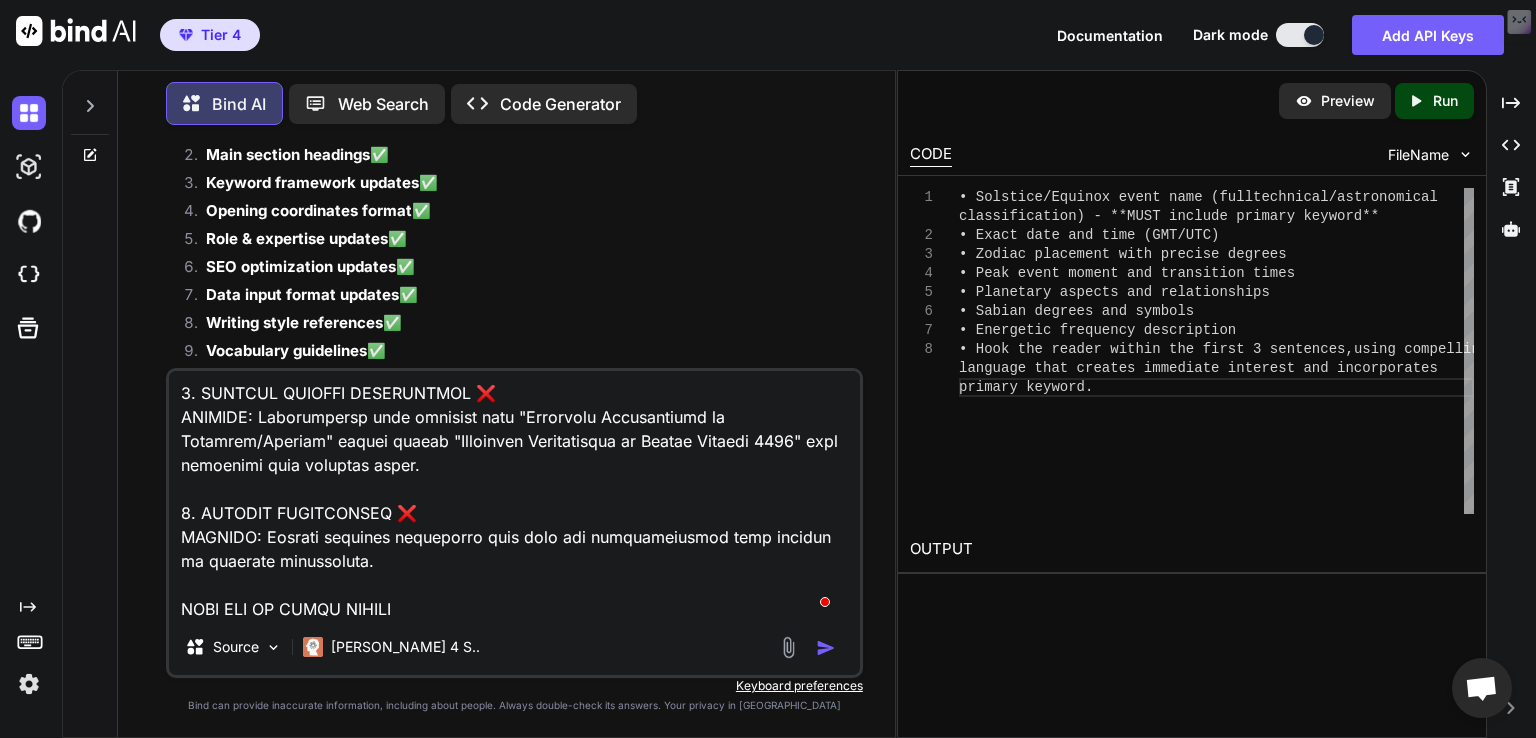 type on "🔧 IMMEDIATE FIXES NEEDED:
1. ADD DYNAMIC SUBSTITUTION INSTRUCTION:
"Throughout this prompt, 'solstice/equinox' serves as a placeholder. When analyzing a specific event, replace ALL instances with the exact event name (e.g., 'Autumn Equinox 2024', 'Winter Solstice 2024', etc.)"
2. UPDATE SECTION 11 & 10 HEADINGS:
Change from generic "of Solstice/Equinox" to "of [SPECIFIC EVENT NAME]"
3. ADD FLEXIBILITY CLARIFICATION:
"This prompt adapts to any of the four events by substituting the specific event name throughout all content when generating analysis."
❌ CRITICAL ISSUES I MISSED:
1. MAJOR OVERSIGHT - SABIAN SYMBOL SECTION HEADINGS ❌
Original Requirements:
"Esoteric-Occult-Hidden Meanings of Autumn Equinox"
"Psychological Meanings of Summer Solstice"
"Political Implications of Winter Solstice"
What I Actually Did:
"Esoteric-Occult-Hidden Meanings of Solstice/Equinox" ❌
"Psychological Meanings of Solstice/Equinox" ❌
"Political Implications of Solstice/Equinox" ❌
SHOULD BE:
"Esoteric-Occult-Hidden Meaning..." 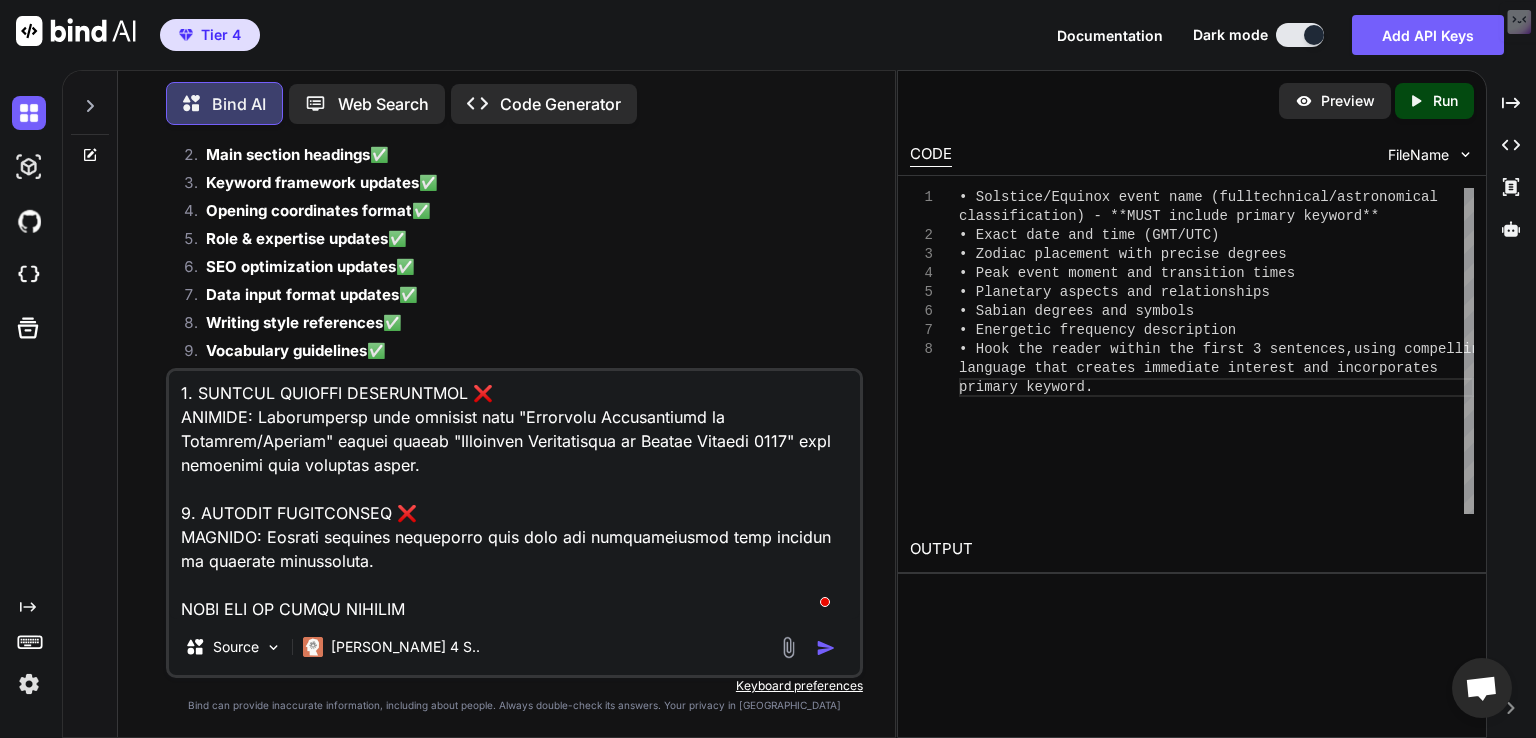 type on "🔧 IMMEDIATE FIXES NEEDED:
1. ADD DYNAMIC SUBSTITUTION INSTRUCTION:
"Throughout this prompt, 'solstice/equinox' serves as a placeholder. When analyzing a specific event, replace ALL instances with the exact event name (e.g., 'Autumn Equinox 2024', 'Winter Solstice 2024', etc.)"
2. UPDATE SECTION 11 & 10 HEADINGS:
Change from generic "of Solstice/Equinox" to "of [SPECIFIC EVENT NAME]"
3. ADD FLEXIBILITY CLARIFICATION:
"This prompt adapts to any of the four events by substituting the specific event name throughout all content when generating analysis."
❌ CRITICAL ISSUES I MISSED:
1. MAJOR OVERSIGHT - SABIAN SYMBOL SECTION HEADINGS ❌
Original Requirements:
"Esoteric-Occult-Hidden Meanings of Autumn Equinox"
"Psychological Meanings of Summer Solstice"
"Political Implications of Winter Solstice"
What I Actually Did:
"Esoteric-Occult-Hidden Meanings of Solstice/Equinox" ❌
"Psychological Meanings of Solstice/Equinox" ❌
"Political Implications of Solstice/Equinox" ❌
SHOULD BE:
"Esoteric-Occult-Hidden Meaning..." 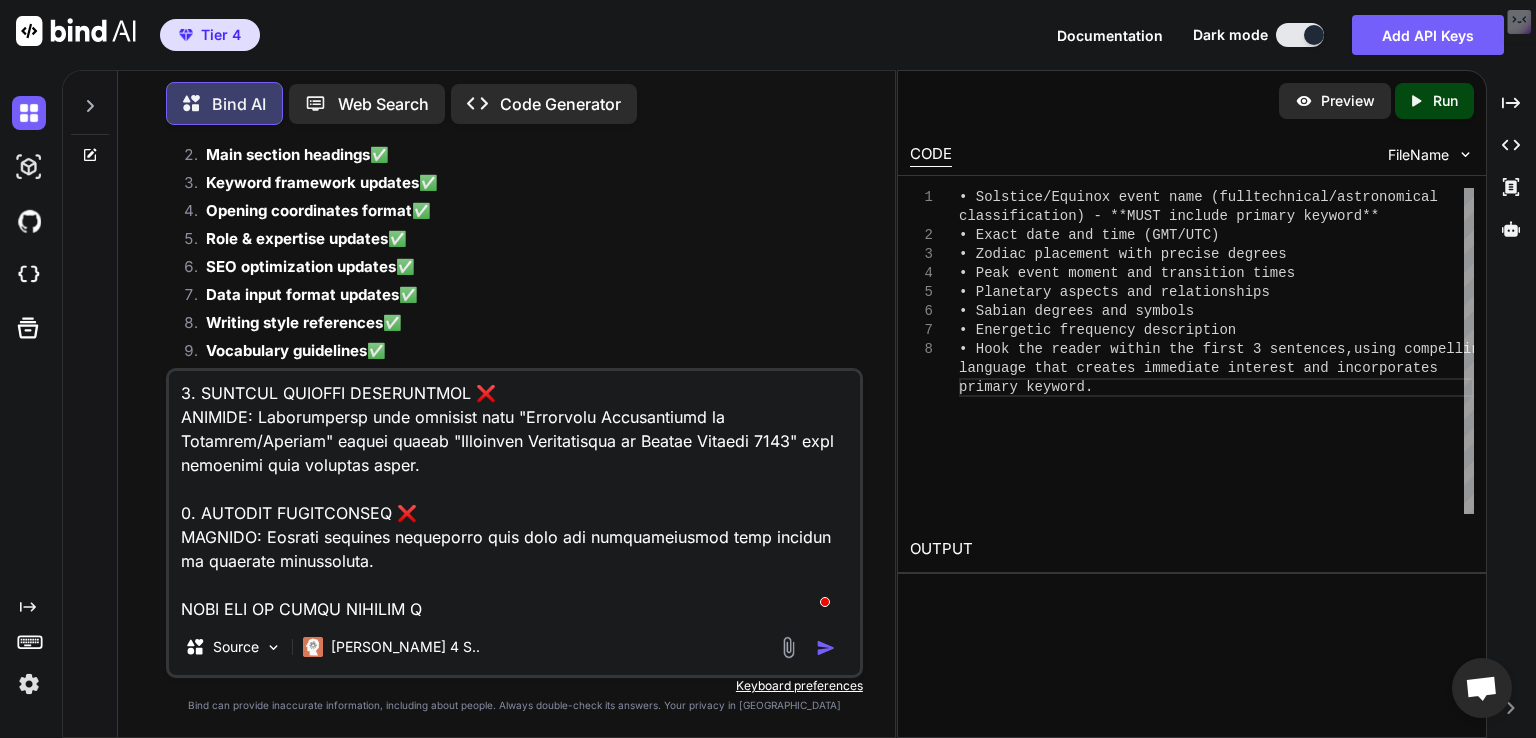 type on "🔧 IMMEDIATE FIXES NEEDED:
1. ADD DYNAMIC SUBSTITUTION INSTRUCTION:
"Throughout this prompt, 'solstice/equinox' serves as a placeholder. When analyzing a specific event, replace ALL instances with the exact event name (e.g., 'Autumn Equinox 2024', 'Winter Solstice 2024', etc.)"
2. UPDATE SECTION 11 & 10 HEADINGS:
Change from generic "of Solstice/Equinox" to "of [SPECIFIC EVENT NAME]"
3. ADD FLEXIBILITY CLARIFICATION:
"This prompt adapts to any of the four events by substituting the specific event name throughout all content when generating analysis."
❌ CRITICAL ISSUES I MISSED:
1. MAJOR OVERSIGHT - SABIAN SYMBOL SECTION HEADINGS ❌
Original Requirements:
"Esoteric-Occult-Hidden Meanings of Autumn Equinox"
"Psychological Meanings of Summer Solstice"
"Political Implications of Winter Solstice"
What I Actually Did:
"Esoteric-Occult-Hidden Meanings of Solstice/Equinox" ❌
"Psychological Meanings of Solstice/Equinox" ❌
"Political Implications of Solstice/Equinox" ❌
SHOULD BE:
"Esoteric-Occult-Hidden Meaning..." 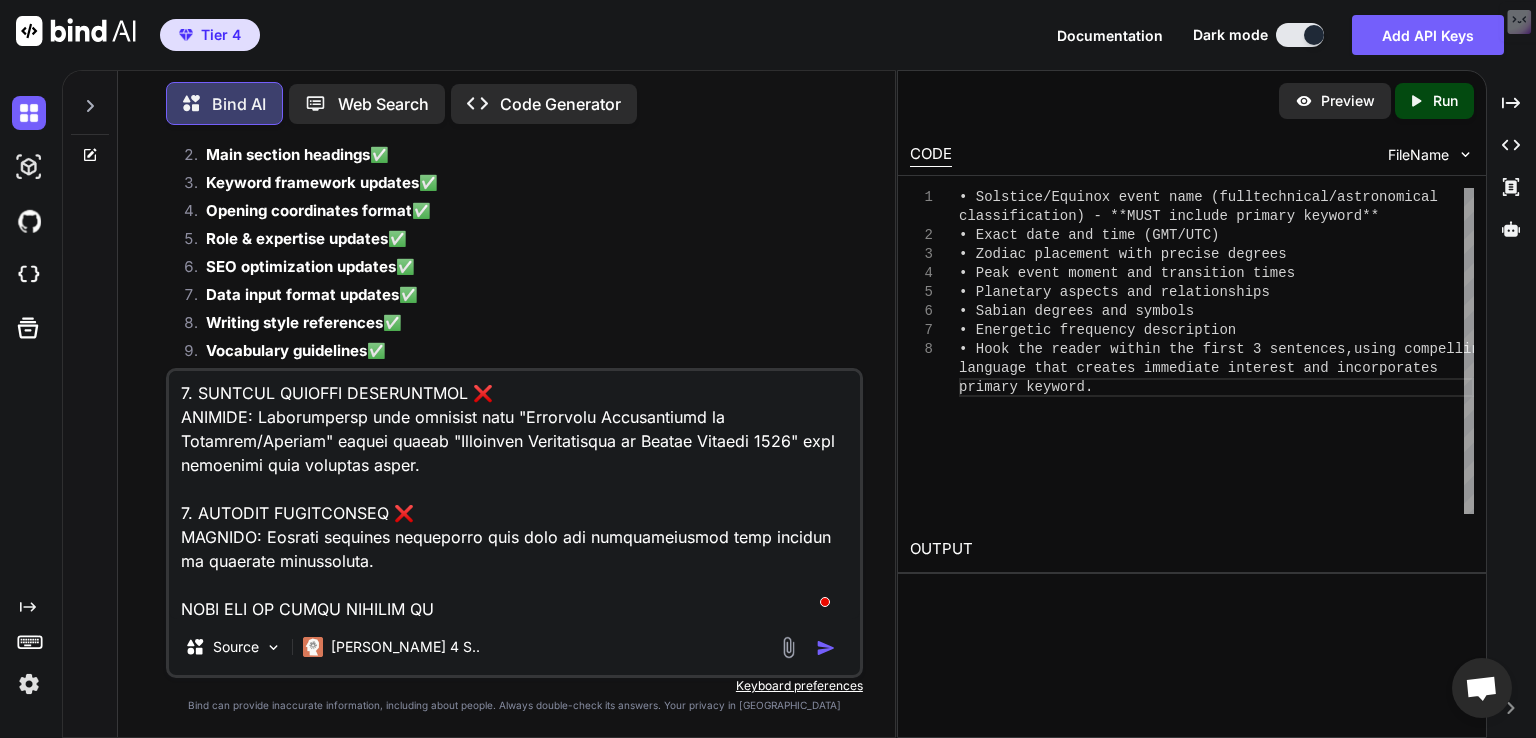 type on "🔧 IMMEDIATE FIXES NEEDED:
1. ADD DYNAMIC SUBSTITUTION INSTRUCTION:
"Throughout this prompt, 'solstice/equinox' serves as a placeholder. When analyzing a specific event, replace ALL instances with the exact event name (e.g., 'Autumn Equinox 2024', 'Winter Solstice 2024', etc.)"
2. UPDATE SECTION 11 & 10 HEADINGS:
Change from generic "of Solstice/Equinox" to "of [SPECIFIC EVENT NAME]"
3. ADD FLEXIBILITY CLARIFICATION:
"This prompt adapts to any of the four events by substituting the specific event name throughout all content when generating analysis."
❌ CRITICAL ISSUES I MISSED:
1. MAJOR OVERSIGHT - SABIAN SYMBOL SECTION HEADINGS ❌
Original Requirements:
"Esoteric-Occult-Hidden Meanings of Autumn Equinox"
"Psychological Meanings of Summer Solstice"
"Political Implications of Winter Solstice"
What I Actually Did:
"Esoteric-Occult-Hidden Meanings of Solstice/Equinox" ❌
"Psychological Meanings of Solstice/Equinox" ❌
"Political Implications of Solstice/Equinox" ❌
SHOULD BE:
"Esoteric-Occult-Hidden Meaning..." 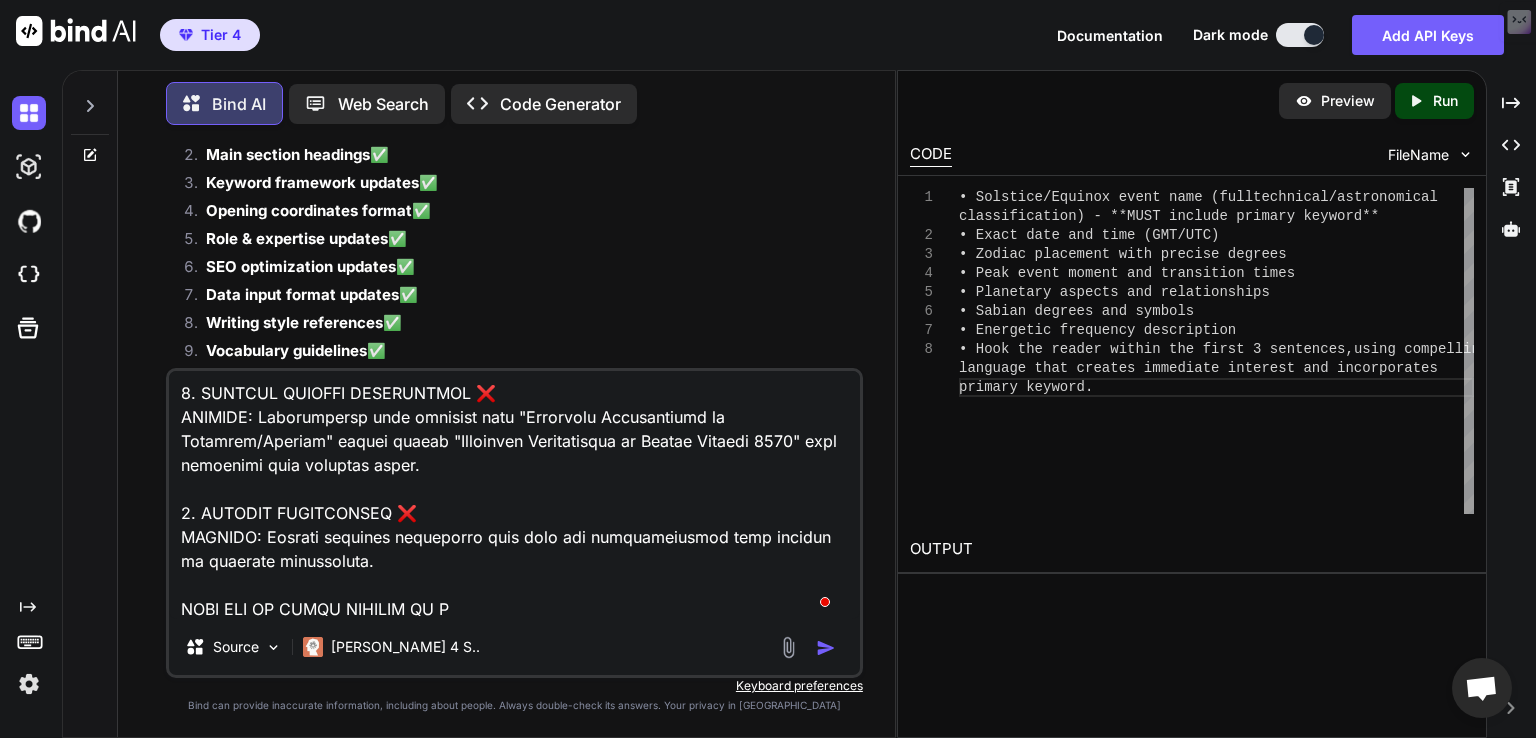 type on "🔧 IMMEDIATE FIXES NEEDED:
1. ADD DYNAMIC SUBSTITUTION INSTRUCTION:
"Throughout this prompt, 'solstice/equinox' serves as a placeholder. When analyzing a specific event, replace ALL instances with the exact event name (e.g., 'Autumn Equinox 2024', 'Winter Solstice 2024', etc.)"
2. UPDATE SECTION 11 & 10 HEADINGS:
Change from generic "of Solstice/Equinox" to "of [SPECIFIC EVENT NAME]"
3. ADD FLEXIBILITY CLARIFICATION:
"This prompt adapts to any of the four events by substituting the specific event name throughout all content when generating analysis."
❌ CRITICAL ISSUES I MISSED:
1. MAJOR OVERSIGHT - SABIAN SYMBOL SECTION HEADINGS ❌
Original Requirements:
"Esoteric-Occult-Hidden Meanings of Autumn Equinox"
"Psychological Meanings of Summer Solstice"
"Political Implications of Winter Solstice"
What I Actually Did:
"Esoteric-Occult-Hidden Meanings of Solstice/Equinox" ❌
"Psychological Meanings of Solstice/Equinox" ❌
"Political Implications of Solstice/Equinox" ❌
SHOULD BE:
"Esoteric-Occult-Hidden Meaning..." 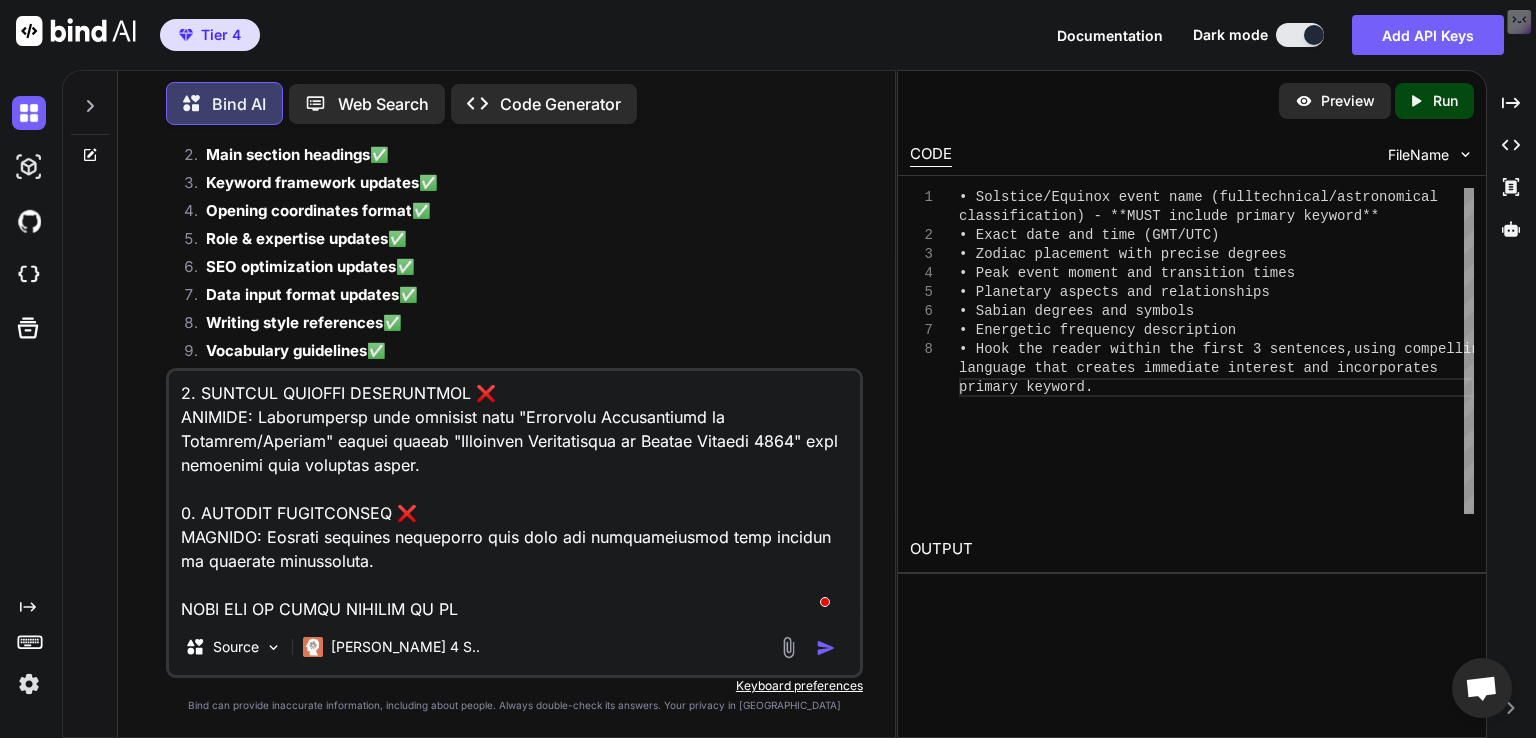 type on "🔧 IMMEDIATE FIXES NEEDED:
1. ADD DYNAMIC SUBSTITUTION INSTRUCTION:
"Throughout this prompt, 'solstice/equinox' serves as a placeholder. When analyzing a specific event, replace ALL instances with the exact event name (e.g., 'Autumn Equinox 2024', 'Winter Solstice 2024', etc.)"
2. UPDATE SECTION 11 & 10 HEADINGS:
Change from generic "of Solstice/Equinox" to "of [SPECIFIC EVENT NAME]"
3. ADD FLEXIBILITY CLARIFICATION:
"This prompt adapts to any of the four events by substituting the specific event name throughout all content when generating analysis."
❌ CRITICAL ISSUES I MISSED:
1. MAJOR OVERSIGHT - SABIAN SYMBOL SECTION HEADINGS ❌
Original Requirements:
"Esoteric-Occult-Hidden Meanings of Autumn Equinox"
"Psychological Meanings of Summer Solstice"
"Political Implications of Winter Solstice"
What I Actually Did:
"Esoteric-Occult-Hidden Meanings of Solstice/Equinox" ❌
"Psychological Meanings of Solstice/Equinox" ❌
"Political Implications of Solstice/Equinox" ❌
SHOULD BE:
"Esoteric-Occult-Hidden Meaning..." 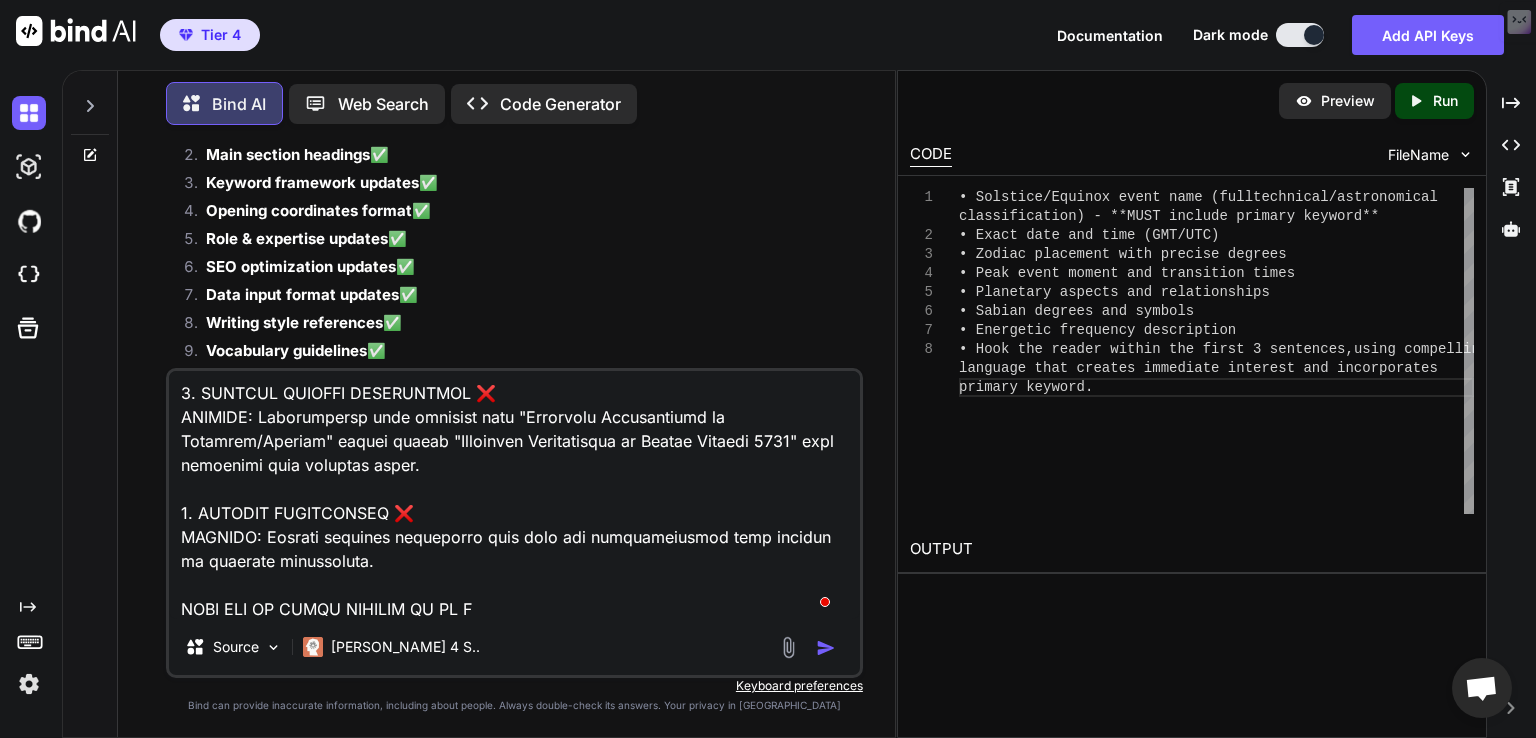 type on "x" 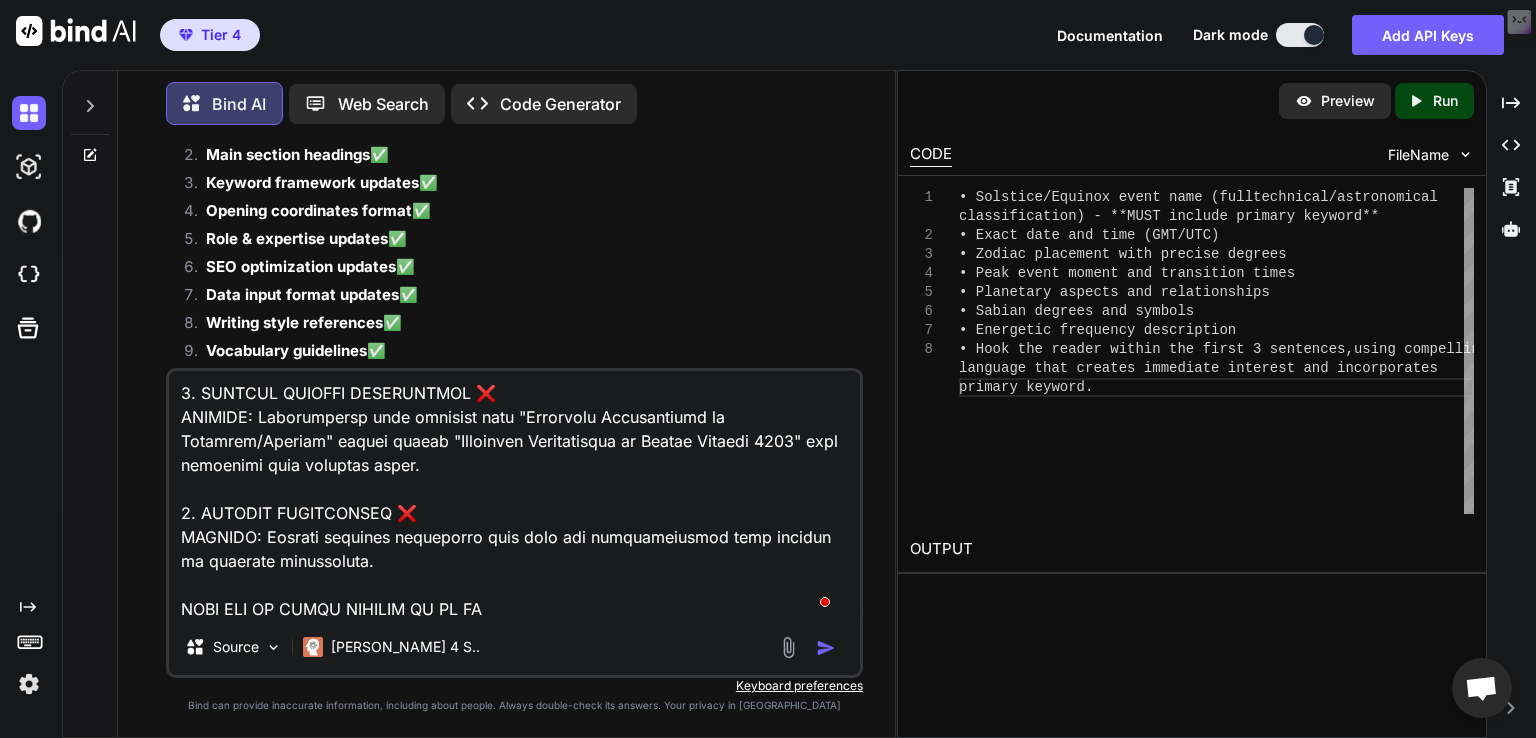 type on "🔧 IMMEDIATE FIXES NEEDED:
1. ADD DYNAMIC SUBSTITUTION INSTRUCTION:
"Throughout this prompt, 'solstice/equinox' serves as a placeholder. When analyzing a specific event, replace ALL instances with the exact event name (e.g., 'Autumn Equinox 2024', 'Winter Solstice 2024', etc.)"
2. UPDATE SECTION 11 & 10 HEADINGS:
Change from generic "of Solstice/Equinox" to "of [SPECIFIC EVENT NAME]"
3. ADD FLEXIBILITY CLARIFICATION:
"This prompt adapts to any of the four events by substituting the specific event name throughout all content when generating analysis."
❌ CRITICAL ISSUES I MISSED:
1. MAJOR OVERSIGHT - SABIAN SYMBOL SECTION HEADINGS ❌
Original Requirements:
"Esoteric-Occult-Hidden Meanings of Autumn Equinox"
"Psychological Meanings of Summer Solstice"
"Political Implications of Winter Solstice"
What I Actually Did:
"Esoteric-Occult-Hidden Meanings of Solstice/Equinox" ❌
"Psychological Meanings of Solstice/Equinox" ❌
"Political Implications of Solstice/Equinox" ❌
SHOULD BE:
"Esoteric-Occult-Hidden Meaning..." 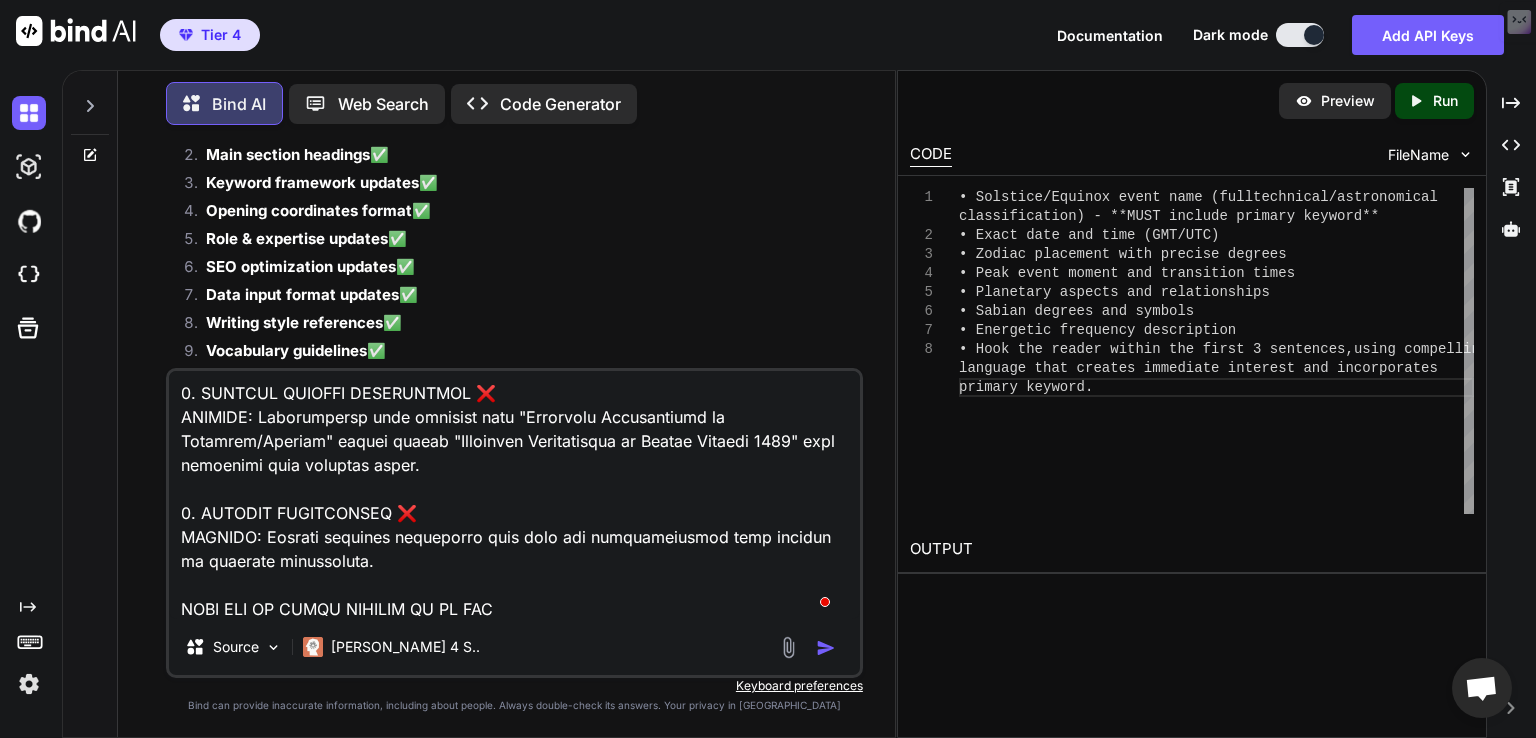 type on "🔧 IMMEDIATE FIXES NEEDED:
1. ADD DYNAMIC SUBSTITUTION INSTRUCTION:
"Throughout this prompt, 'solstice/equinox' serves as a placeholder. When analyzing a specific event, replace ALL instances with the exact event name (e.g., 'Autumn Equinox 2024', 'Winter Solstice 2024', etc.)"
2. UPDATE SECTION 11 & 10 HEADINGS:
Change from generic "of Solstice/Equinox" to "of [SPECIFIC EVENT NAME]"
3. ADD FLEXIBILITY CLARIFICATION:
"This prompt adapts to any of the four events by substituting the specific event name throughout all content when generating analysis."
❌ CRITICAL ISSUES I MISSED:
1. MAJOR OVERSIGHT - SABIAN SYMBOL SECTION HEADINGS ❌
Original Requirements:
"Esoteric-Occult-Hidden Meanings of Autumn Equinox"
"Psychological Meanings of Summer Solstice"
"Political Implications of Winter Solstice"
What I Actually Did:
"Esoteric-Occult-Hidden Meanings of Solstice/Equinox" ❌
"Psychological Meanings of Solstice/Equinox" ❌
"Political Implications of Solstice/Equinox" ❌
SHOULD BE:
"Esoteric-Occult-Hidden Meaning..." 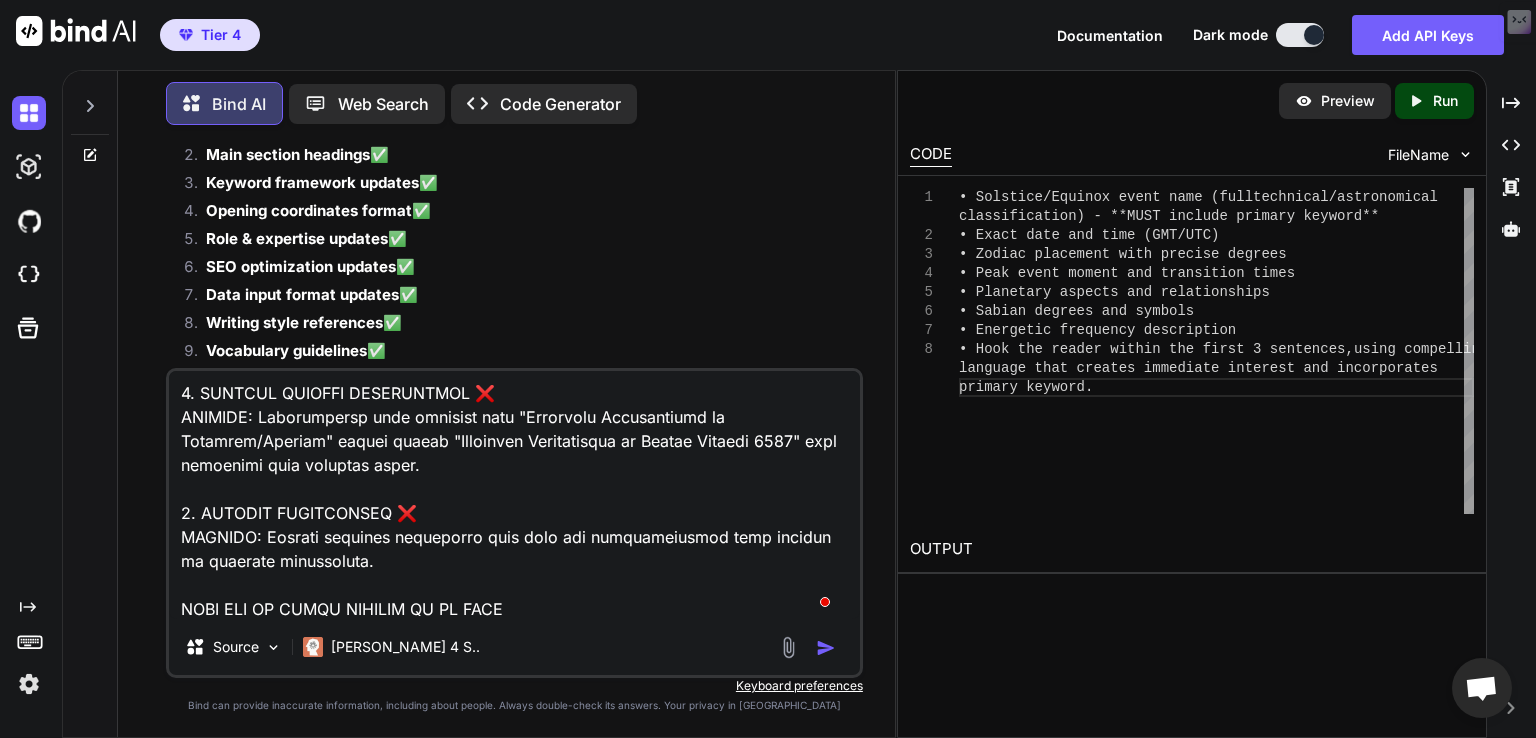 type on "🔧 IMMEDIATE FIXES NEEDED:
1. ADD DYNAMIC SUBSTITUTION INSTRUCTION:
"Throughout this prompt, 'solstice/equinox' serves as a placeholder. When analyzing a specific event, replace ALL instances with the exact event name (e.g., 'Autumn Equinox 2024', 'Winter Solstice 2024', etc.)"
2. UPDATE SECTION 11 & 10 HEADINGS:
Change from generic "of Solstice/Equinox" to "of [SPECIFIC EVENT NAME]"
3. ADD FLEXIBILITY CLARIFICATION:
"This prompt adapts to any of the four events by substituting the specific event name throughout all content when generating analysis."
❌ CRITICAL ISSUES I MISSED:
1. MAJOR OVERSIGHT - SABIAN SYMBOL SECTION HEADINGS ❌
Original Requirements:
"Esoteric-Occult-Hidden Meanings of Autumn Equinox"
"Psychological Meanings of Summer Solstice"
"Political Implications of Winter Solstice"
What I Actually Did:
"Esoteric-Occult-Hidden Meanings of Solstice/Equinox" ❌
"Psychological Meanings of Solstice/Equinox" ❌
"Political Implications of Solstice/Equinox" ❌
SHOULD BE:
"Esoteric-Occult-Hidden Meaning..." 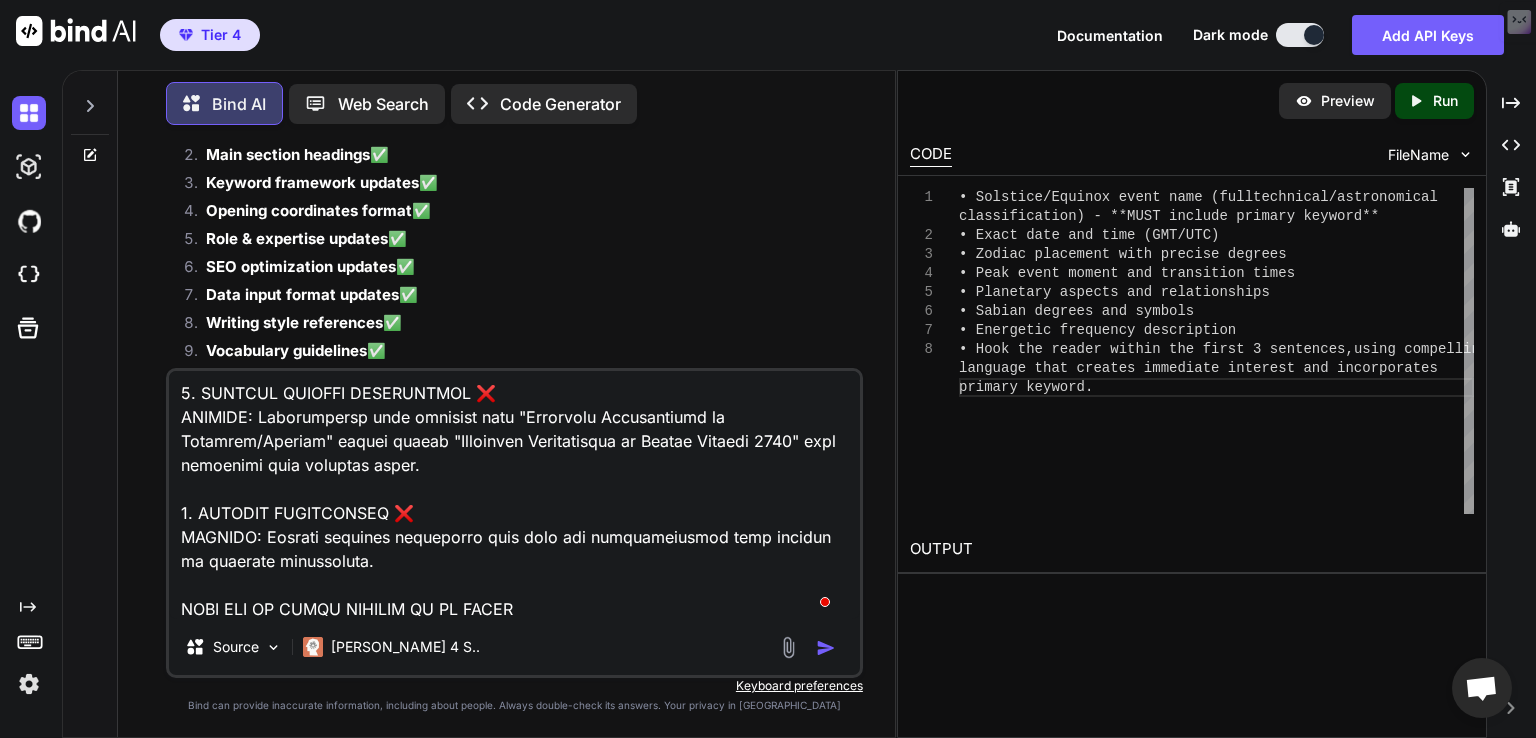 type on "🔧 IMMEDIATE FIXES NEEDED:
1. ADD DYNAMIC SUBSTITUTION INSTRUCTION:
"Throughout this prompt, 'solstice/equinox' serves as a placeholder. When analyzing a specific event, replace ALL instances with the exact event name (e.g., 'Autumn Equinox 2024', 'Winter Solstice 2024', etc.)"
2. UPDATE SECTION 11 & 10 HEADINGS:
Change from generic "of Solstice/Equinox" to "of [SPECIFIC EVENT NAME]"
3. ADD FLEXIBILITY CLARIFICATION:
"This prompt adapts to any of the four events by substituting the specific event name throughout all content when generating analysis."
❌ CRITICAL ISSUES I MISSED:
1. MAJOR OVERSIGHT - SABIAN SYMBOL SECTION HEADINGS ❌
Original Requirements:
"Esoteric-Occult-Hidden Meanings of Autumn Equinox"
"Psychological Meanings of Summer Solstice"
"Political Implications of Winter Solstice"
What I Actually Did:
"Esoteric-Occult-Hidden Meanings of Solstice/Equinox" ❌
"Psychological Meanings of Solstice/Equinox" ❌
"Political Implications of Solstice/Equinox" ❌
SHOULD BE:
"Esoteric-Occult-Hidden Meaning..." 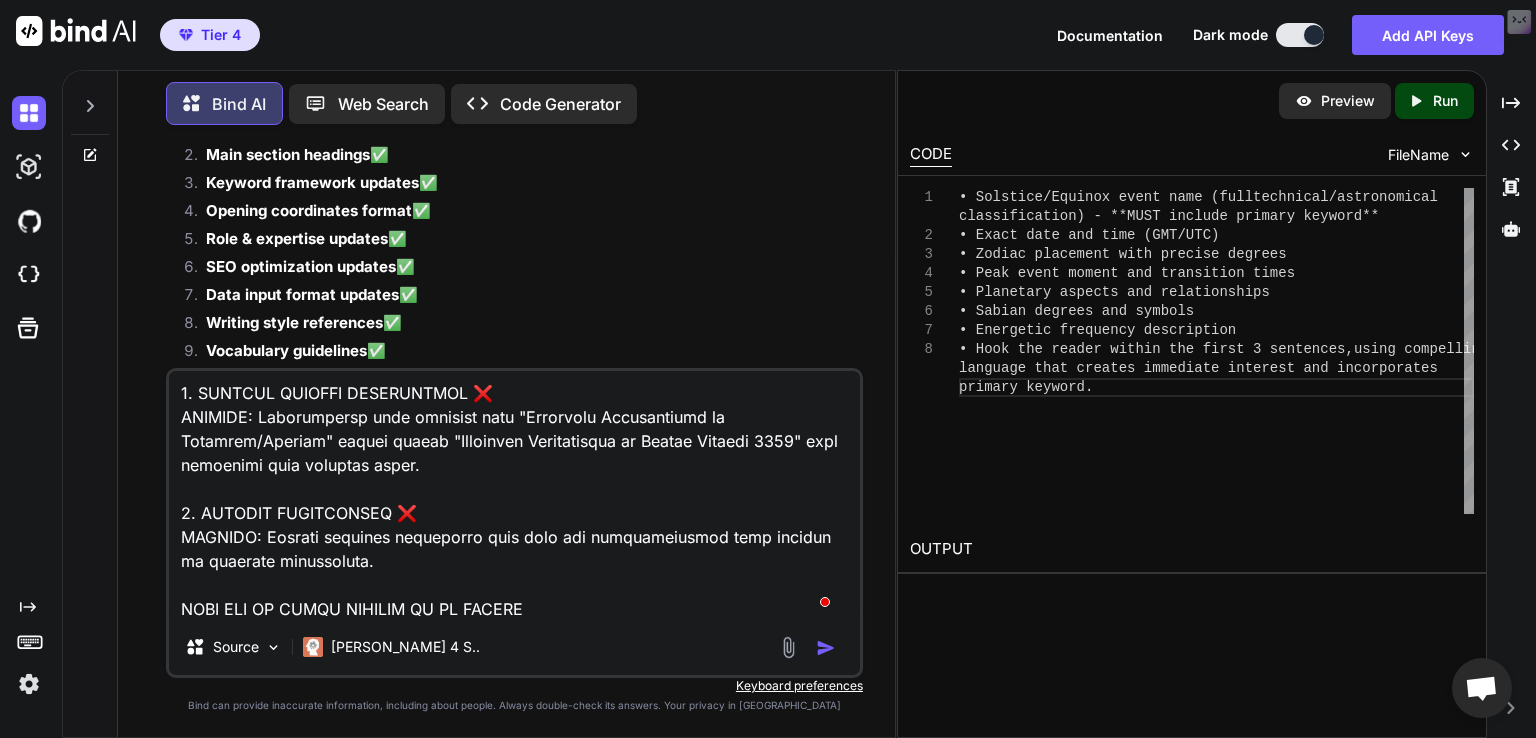 type on "🔧 IMMEDIATE FIXES NEEDED:
1. ADD DYNAMIC SUBSTITUTION INSTRUCTION:
"Throughout this prompt, 'solstice/equinox' serves as a placeholder. When analyzing a specific event, replace ALL instances with the exact event name (e.g., 'Autumn Equinox 2024', 'Winter Solstice 2024', etc.)"
2. UPDATE SECTION 11 & 10 HEADINGS:
Change from generic "of Solstice/Equinox" to "of [SPECIFIC EVENT NAME]"
3. ADD FLEXIBILITY CLARIFICATION:
"This prompt adapts to any of the four events by substituting the specific event name throughout all content when generating analysis."
❌ CRITICAL ISSUES I MISSED:
1. MAJOR OVERSIGHT - SABIAN SYMBOL SECTION HEADINGS ❌
Original Requirements:
"Esoteric-Occult-Hidden Meanings of Autumn Equinox"
"Psychological Meanings of Summer Solstice"
"Political Implications of Winter Solstice"
What I Actually Did:
"Esoteric-Occult-Hidden Meanings of Solstice/Equinox" ❌
"Psychological Meanings of Solstice/Equinox" ❌
"Political Implications of Solstice/Equinox" ❌
SHOULD BE:
"Esoteric-Occult-Hidden Meaning..." 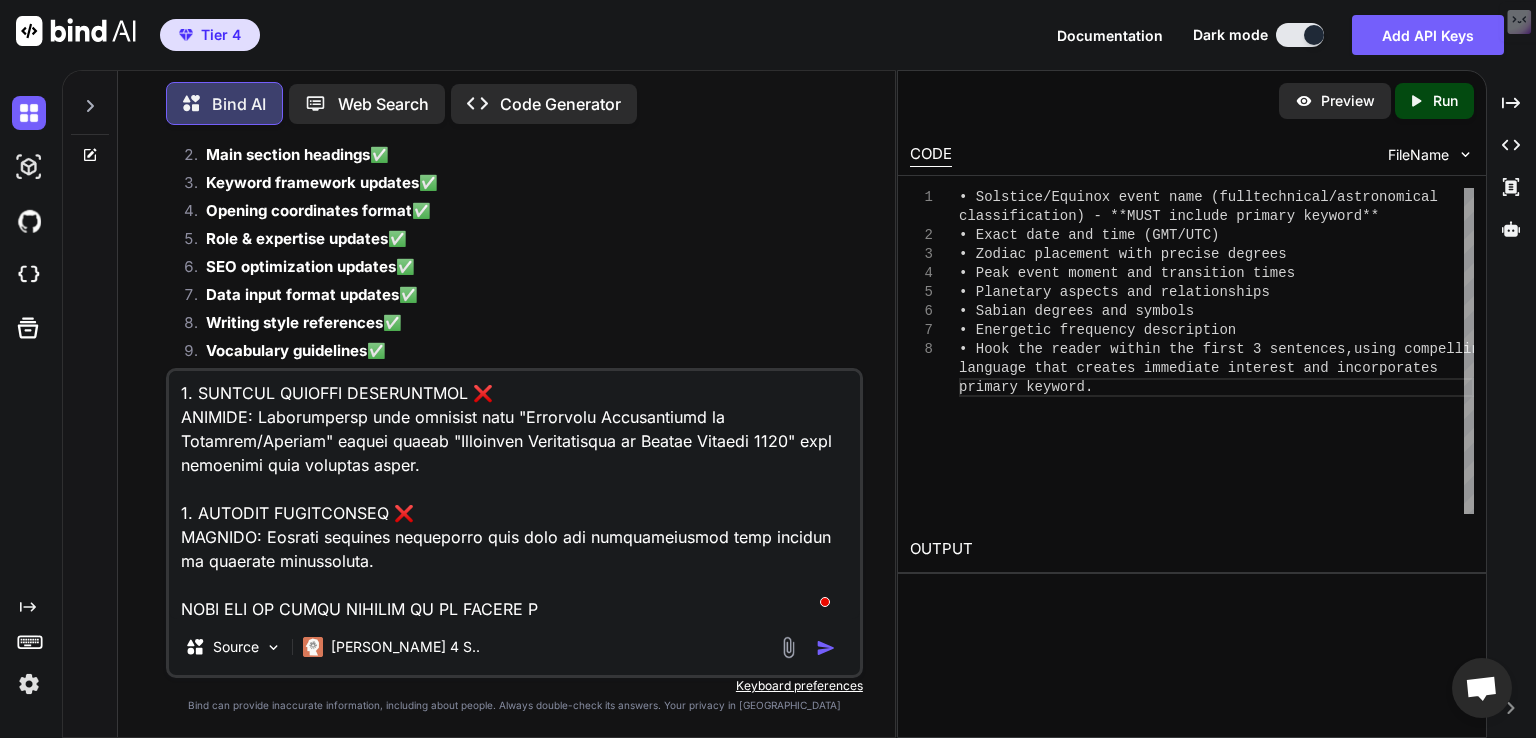 type on "🔧 IMMEDIATE FIXES NEEDED:
1. ADD DYNAMIC SUBSTITUTION INSTRUCTION:
"Throughout this prompt, 'solstice/equinox' serves as a placeholder. When analyzing a specific event, replace ALL instances with the exact event name (e.g., 'Autumn Equinox 2024', 'Winter Solstice 2024', etc.)"
2. UPDATE SECTION 11 & 10 HEADINGS:
Change from generic "of Solstice/Equinox" to "of [SPECIFIC EVENT NAME]"
3. ADD FLEXIBILITY CLARIFICATION:
"This prompt adapts to any of the four events by substituting the specific event name throughout all content when generating analysis."
❌ CRITICAL ISSUES I MISSED:
1. MAJOR OVERSIGHT - SABIAN SYMBOL SECTION HEADINGS ❌
Original Requirements:
"Esoteric-Occult-Hidden Meanings of Autumn Equinox"
"Psychological Meanings of Summer Solstice"
"Political Implications of Winter Solstice"
What I Actually Did:
"Esoteric-Occult-Hidden Meanings of Solstice/Equinox" ❌
"Psychological Meanings of Solstice/Equinox" ❌
"Political Implications of Solstice/Equinox" ❌
SHOULD BE:
"Esoteric-Occult-Hidden Meaning..." 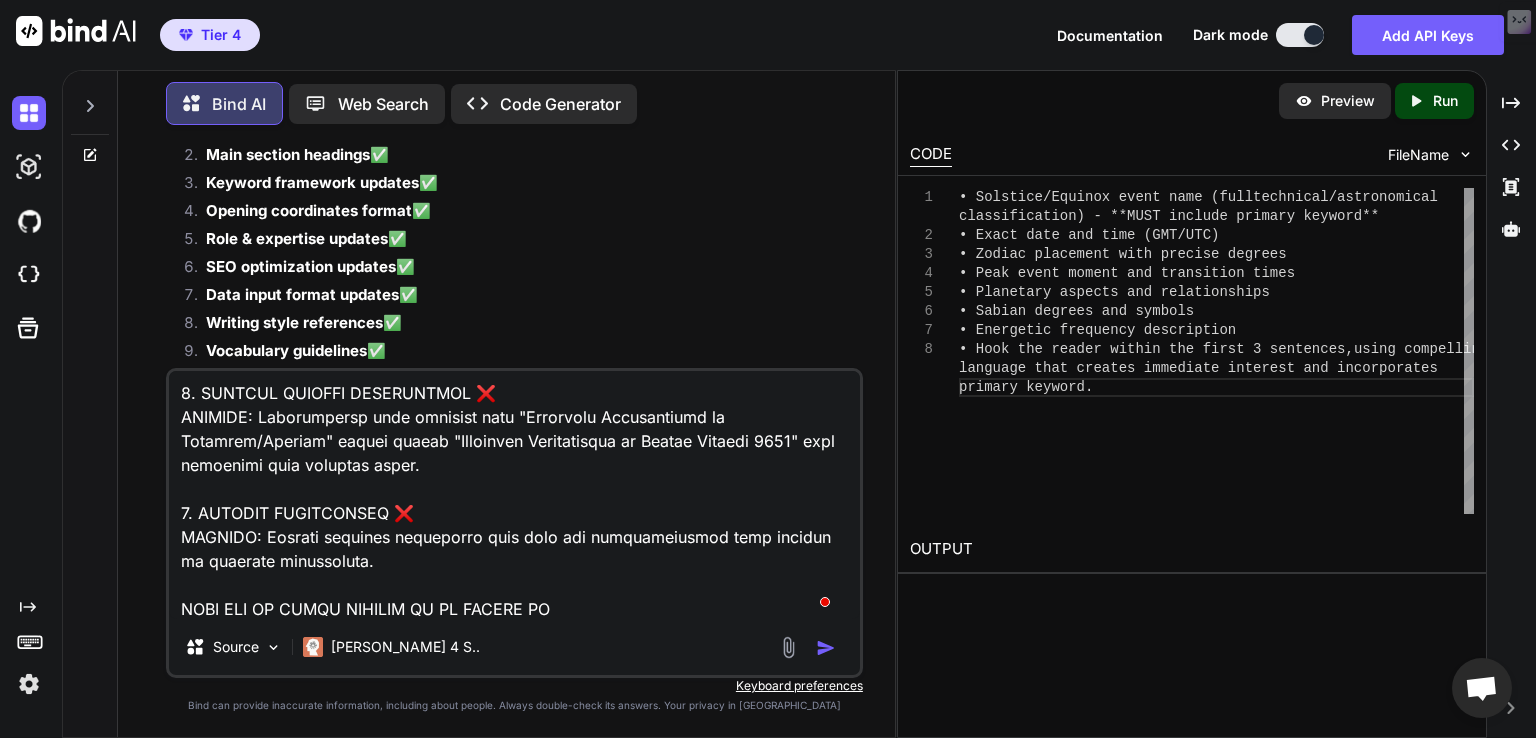 type on "🔧 IMMEDIATE FIXES NEEDED:
1. ADD DYNAMIC SUBSTITUTION INSTRUCTION:
"Throughout this prompt, 'solstice/equinox' serves as a placeholder. When analyzing a specific event, replace ALL instances with the exact event name (e.g., 'Autumn Equinox 2024', 'Winter Solstice 2024', etc.)"
2. UPDATE SECTION 11 & 10 HEADINGS:
Change from generic "of Solstice/Equinox" to "of [SPECIFIC EVENT NAME]"
3. ADD FLEXIBILITY CLARIFICATION:
"This prompt adapts to any of the four events by substituting the specific event name throughout all content when generating analysis."
❌ CRITICAL ISSUES I MISSED:
1. MAJOR OVERSIGHT - SABIAN SYMBOL SECTION HEADINGS ❌
Original Requirements:
"Esoteric-Occult-Hidden Meanings of Autumn Equinox"
"Psychological Meanings of Summer Solstice"
"Political Implications of Winter Solstice"
What I Actually Did:
"Esoteric-Occult-Hidden Meanings of Solstice/Equinox" ❌
"Psychological Meanings of Solstice/Equinox" ❌
"Political Implications of Solstice/Equinox" ❌
SHOULD BE:
"Esoteric-Occult-Hidden Meaning..." 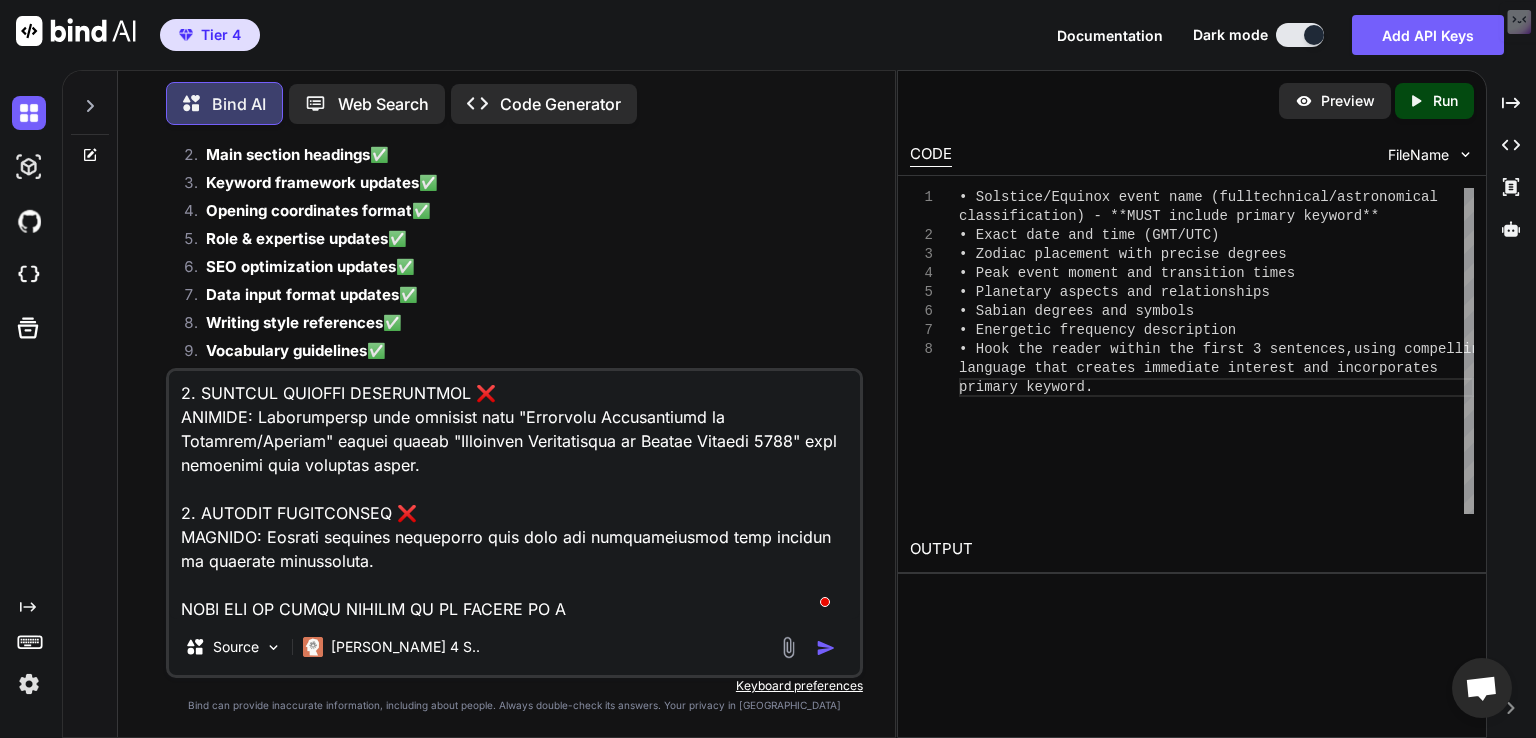 type on "🔧 IMMEDIATE FIXES NEEDED:
1. ADD DYNAMIC SUBSTITUTION INSTRUCTION:
"Throughout this prompt, 'solstice/equinox' serves as a placeholder. When analyzing a specific event, replace ALL instances with the exact event name (e.g., 'Autumn Equinox 2024', 'Winter Solstice 2024', etc.)"
2. UPDATE SECTION 11 & 10 HEADINGS:
Change from generic "of Solstice/Equinox" to "of [SPECIFIC EVENT NAME]"
3. ADD FLEXIBILITY CLARIFICATION:
"This prompt adapts to any of the four events by substituting the specific event name throughout all content when generating analysis."
❌ CRITICAL ISSUES I MISSED:
1. MAJOR OVERSIGHT - SABIAN SYMBOL SECTION HEADINGS ❌
Original Requirements:
"Esoteric-Occult-Hidden Meanings of Autumn Equinox"
"Psychological Meanings of Summer Solstice"
"Political Implications of Winter Solstice"
What I Actually Did:
"Esoteric-Occult-Hidden Meanings of Solstice/Equinox" ❌
"Psychological Meanings of Solstice/Equinox" ❌
"Political Implications of Solstice/Equinox" ❌
SHOULD BE:
"Esoteric-Occult-Hidden Meaning..." 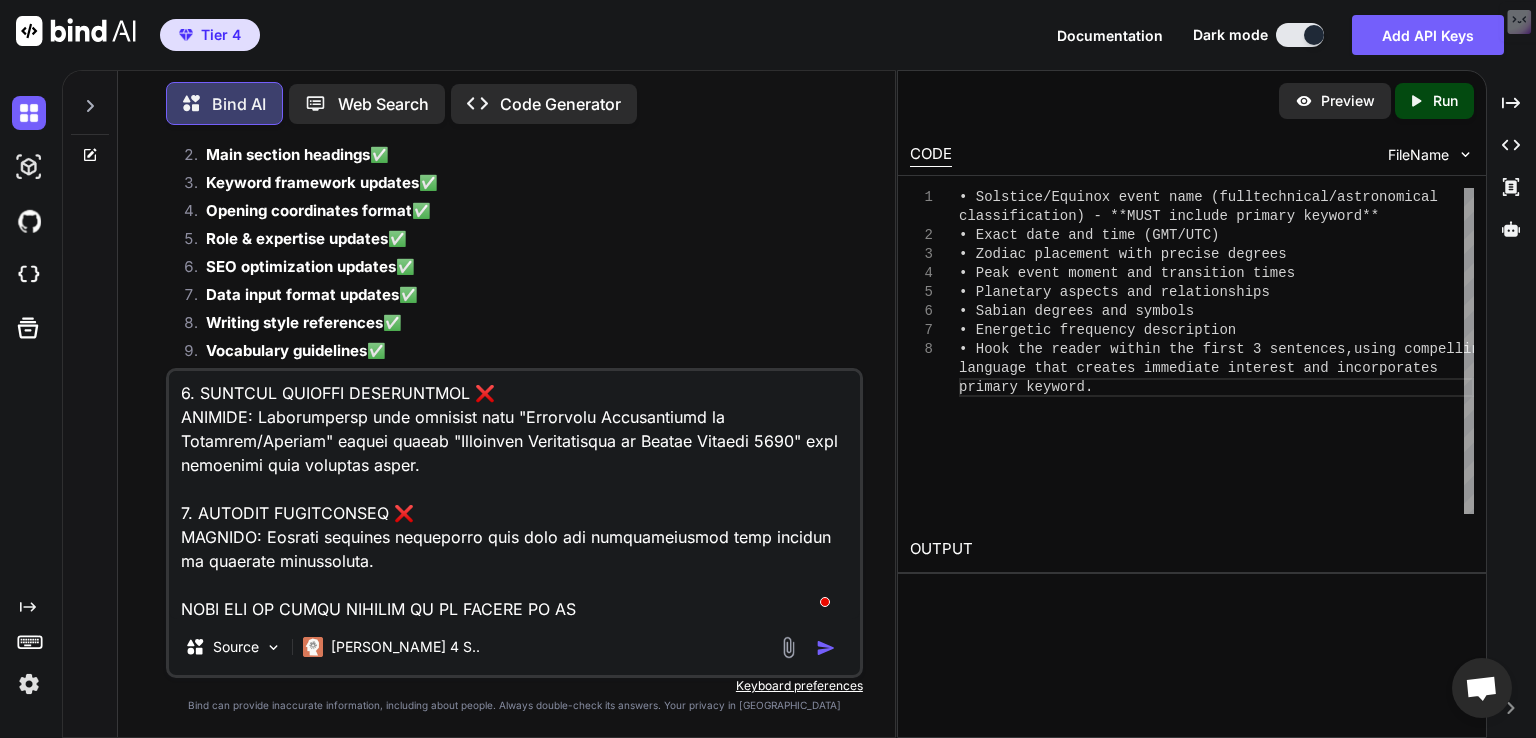 type on "🔧 IMMEDIATE FIXES NEEDED:
1. ADD DYNAMIC SUBSTITUTION INSTRUCTION:
"Throughout this prompt, 'solstice/equinox' serves as a placeholder. When analyzing a specific event, replace ALL instances with the exact event name (e.g., 'Autumn Equinox 2024', 'Winter Solstice 2024', etc.)"
2. UPDATE SECTION 11 & 10 HEADINGS:
Change from generic "of Solstice/Equinox" to "of [SPECIFIC EVENT NAME]"
3. ADD FLEXIBILITY CLARIFICATION:
"This prompt adapts to any of the four events by substituting the specific event name throughout all content when generating analysis."
❌ CRITICAL ISSUES I MISSED:
1. MAJOR OVERSIGHT - SABIAN SYMBOL SECTION HEADINGS ❌
Original Requirements:
"Esoteric-Occult-Hidden Meanings of Autumn Equinox"
"Psychological Meanings of Summer Solstice"
"Political Implications of Winter Solstice"
What I Actually Did:
"Esoteric-Occult-Hidden Meanings of Solstice/Equinox" ❌
"Psychological Meanings of Solstice/Equinox" ❌
"Political Implications of Solstice/Equinox" ❌
SHOULD BE:
"Esoteric-Occult-Hidden Meaning..." 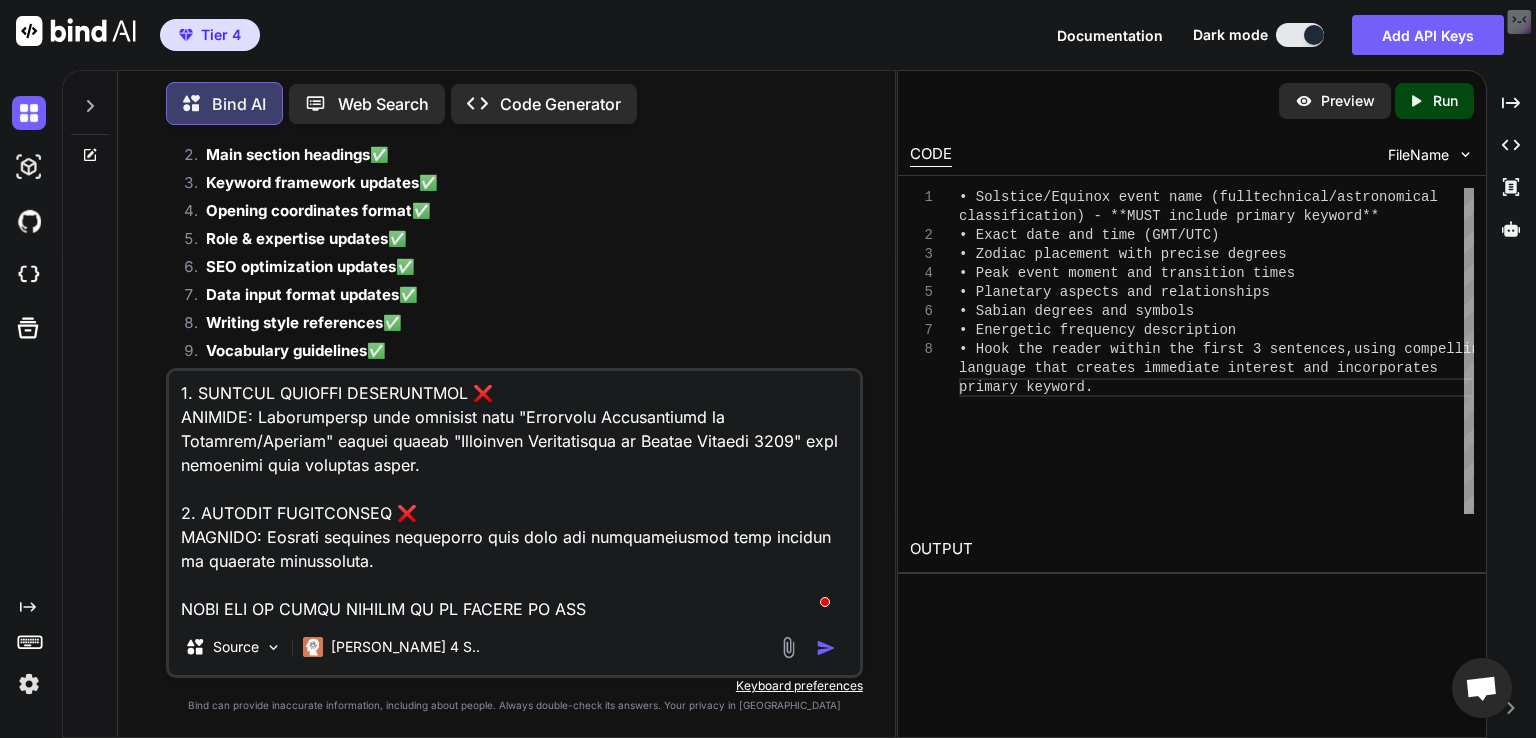 type on "🔧 IMMEDIATE FIXES NEEDED:
1. ADD DYNAMIC SUBSTITUTION INSTRUCTION:
"Throughout this prompt, 'solstice/equinox' serves as a placeholder. When analyzing a specific event, replace ALL instances with the exact event name (e.g., 'Autumn Equinox 2024', 'Winter Solstice 2024', etc.)"
2. UPDATE SECTION 11 & 10 HEADINGS:
Change from generic "of Solstice/Equinox" to "of [SPECIFIC EVENT NAME]"
3. ADD FLEXIBILITY CLARIFICATION:
"This prompt adapts to any of the four events by substituting the specific event name throughout all content when generating analysis."
❌ CRITICAL ISSUES I MISSED:
1. MAJOR OVERSIGHT - SABIAN SYMBOL SECTION HEADINGS ❌
Original Requirements:
"Esoteric-Occult-Hidden Meanings of Autumn Equinox"
"Psychological Meanings of Summer Solstice"
"Political Implications of Winter Solstice"
What I Actually Did:
"Esoteric-Occult-Hidden Meanings of Solstice/Equinox" ❌
"Psychological Meanings of Solstice/Equinox" ❌
"Political Implications of Solstice/Equinox" ❌
SHOULD BE:
"Esoteric-Occult-Hidden Meaning..." 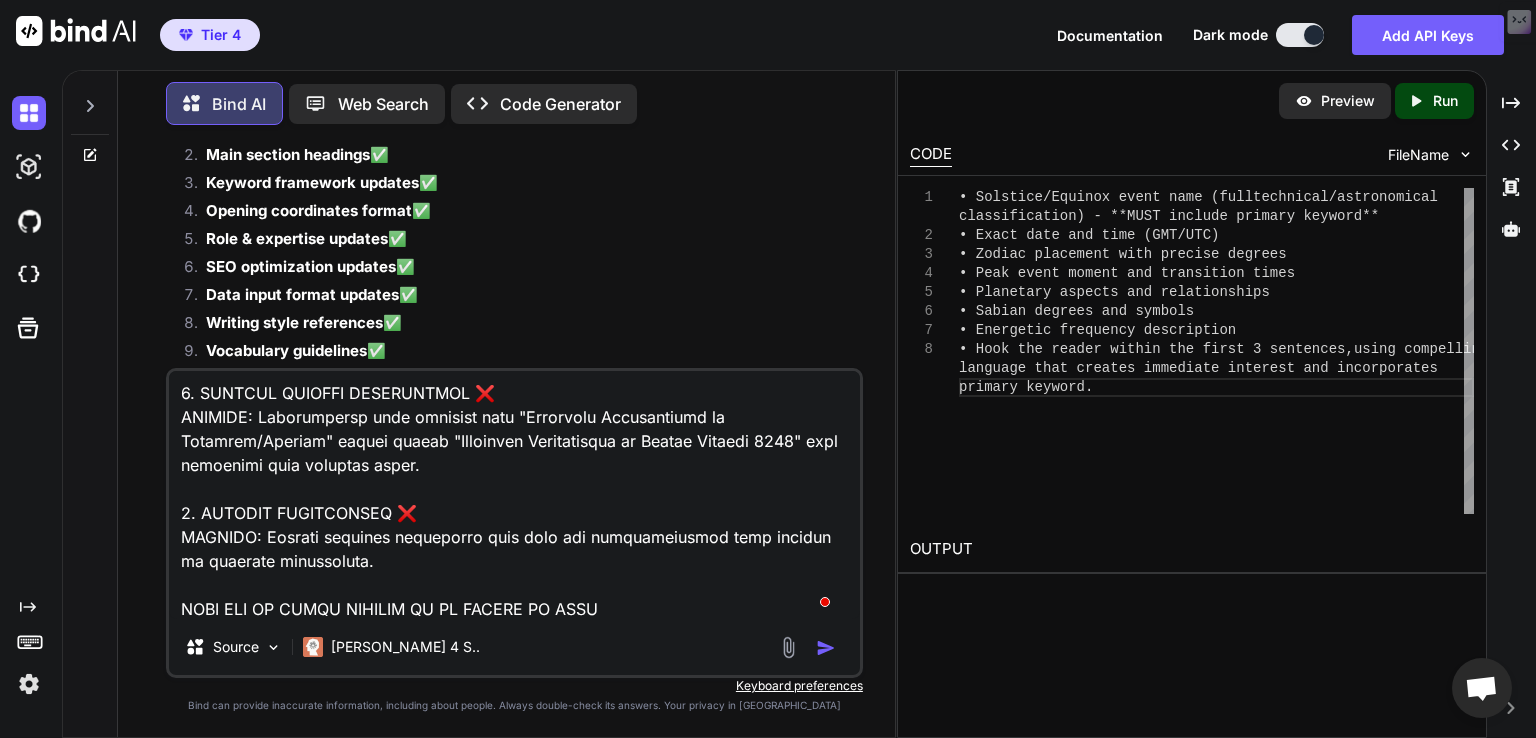 type on "🔧 IMMEDIATE FIXES NEEDED:
1. ADD DYNAMIC SUBSTITUTION INSTRUCTION:
"Throughout this prompt, 'solstice/equinox' serves as a placeholder. When analyzing a specific event, replace ALL instances with the exact event name (e.g., 'Autumn Equinox 2024', 'Winter Solstice 2024', etc.)"
2. UPDATE SECTION 11 & 10 HEADINGS:
Change from generic "of Solstice/Equinox" to "of [SPECIFIC EVENT NAME]"
3. ADD FLEXIBILITY CLARIFICATION:
"This prompt adapts to any of the four events by substituting the specific event name throughout all content when generating analysis."
❌ CRITICAL ISSUES I MISSED:
1. MAJOR OVERSIGHT - SABIAN SYMBOL SECTION HEADINGS ❌
Original Requirements:
"Esoteric-Occult-Hidden Meanings of Autumn Equinox"
"Psychological Meanings of Summer Solstice"
"Political Implications of Winter Solstice"
What I Actually Did:
"Esoteric-Occult-Hidden Meanings of Solstice/Equinox" ❌
"Psychological Meanings of Solstice/Equinox" ❌
"Political Implications of Solstice/Equinox" ❌
SHOULD BE:
"Esoteric-Occult-Hidden Meaning..." 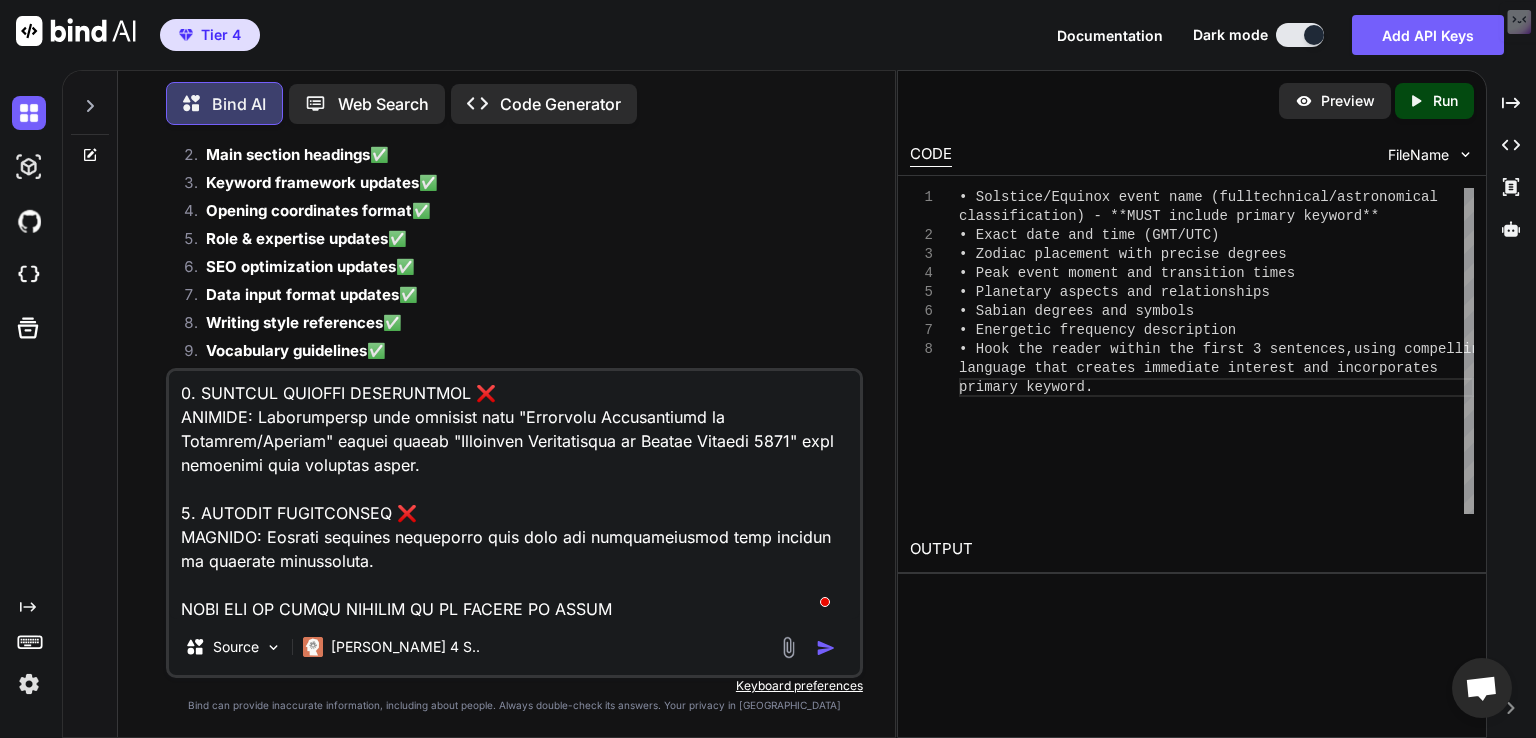 type on "🔧 IMMEDIATE FIXES NEEDED:
1. ADD DYNAMIC SUBSTITUTION INSTRUCTION:
"Throughout this prompt, 'solstice/equinox' serves as a placeholder. When analyzing a specific event, replace ALL instances with the exact event name (e.g., 'Autumn Equinox 2024', 'Winter Solstice 2024', etc.)"
2. UPDATE SECTION 11 & 10 HEADINGS:
Change from generic "of Solstice/Equinox" to "of [SPECIFIC EVENT NAME]"
3. ADD FLEXIBILITY CLARIFICATION:
"This prompt adapts to any of the four events by substituting the specific event name throughout all content when generating analysis."
❌ CRITICAL ISSUES I MISSED:
1. MAJOR OVERSIGHT - SABIAN SYMBOL SECTION HEADINGS ❌
Original Requirements:
"Esoteric-Occult-Hidden Meanings of Autumn Equinox"
"Psychological Meanings of Summer Solstice"
"Political Implications of Winter Solstice"
What I Actually Did:
"Esoteric-Occult-Hidden Meanings of Solstice/Equinox" ❌
"Psychological Meanings of Solstice/Equinox" ❌
"Political Implications of Solstice/Equinox" ❌
SHOULD BE:
"Esoteric-Occult-Hidden Meaning..." 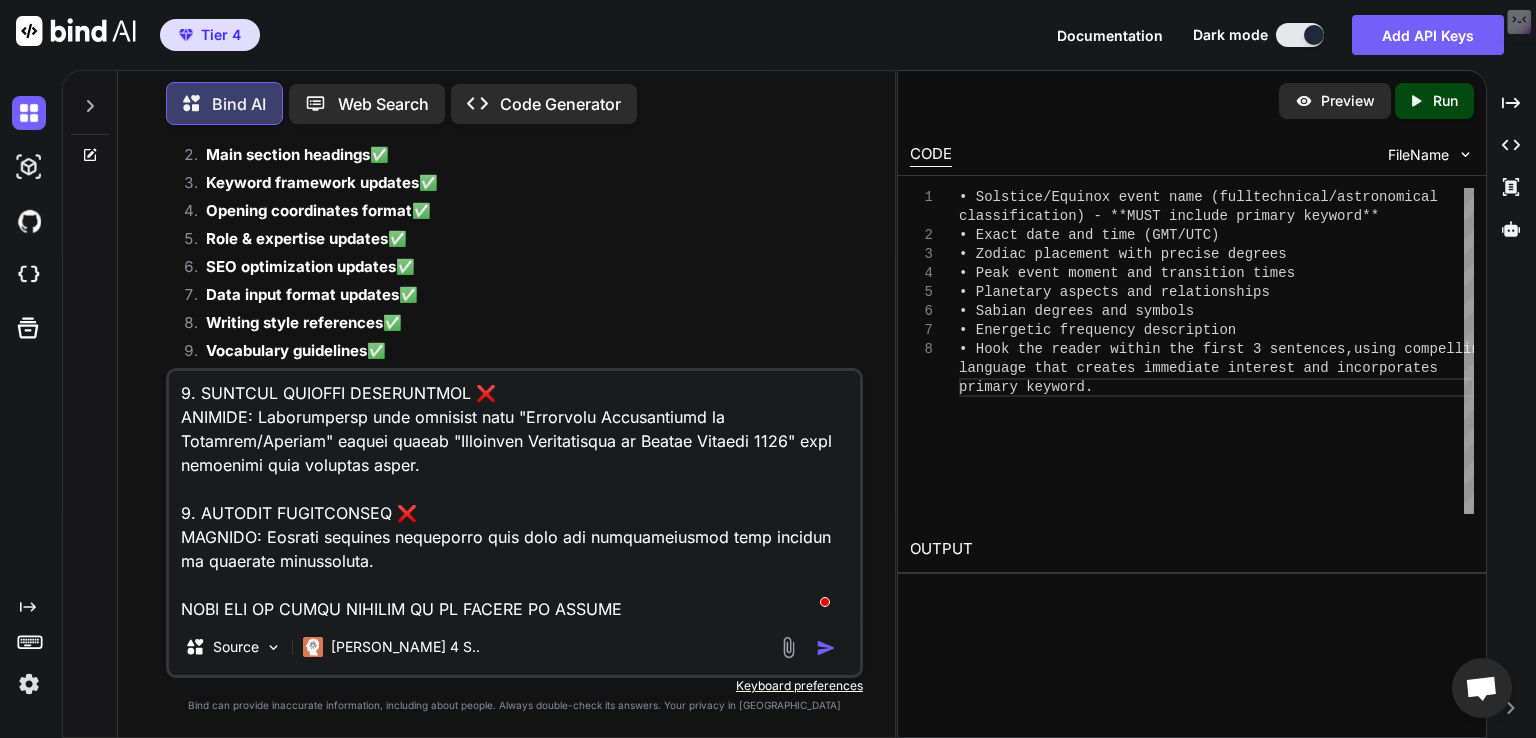 type on "🔧 IMMEDIATE FIXES NEEDED:
1. ADD DYNAMIC SUBSTITUTION INSTRUCTION:
"Throughout this prompt, 'solstice/equinox' serves as a placeholder. When analyzing a specific event, replace ALL instances with the exact event name (e.g., 'Autumn Equinox 2024', 'Winter Solstice 2024', etc.)"
2. UPDATE SECTION 11 & 10 HEADINGS:
Change from generic "of Solstice/Equinox" to "of [SPECIFIC EVENT NAME]"
3. ADD FLEXIBILITY CLARIFICATION:
"This prompt adapts to any of the four events by substituting the specific event name throughout all content when generating analysis."
❌ CRITICAL ISSUES I MISSED:
1. MAJOR OVERSIGHT - SABIAN SYMBOL SECTION HEADINGS ❌
Original Requirements:
"Esoteric-Occult-Hidden Meanings of Autumn Equinox"
"Psychological Meanings of Summer Solstice"
"Political Implications of Winter Solstice"
What I Actually Did:
"Esoteric-Occult-Hidden Meanings of Solstice/Equinox" ❌
"Psychological Meanings of Solstice/Equinox" ❌
"Political Implications of Solstice/Equinox" ❌
SHOULD BE:
"Esoteric-Occult-Hidden Meaning..." 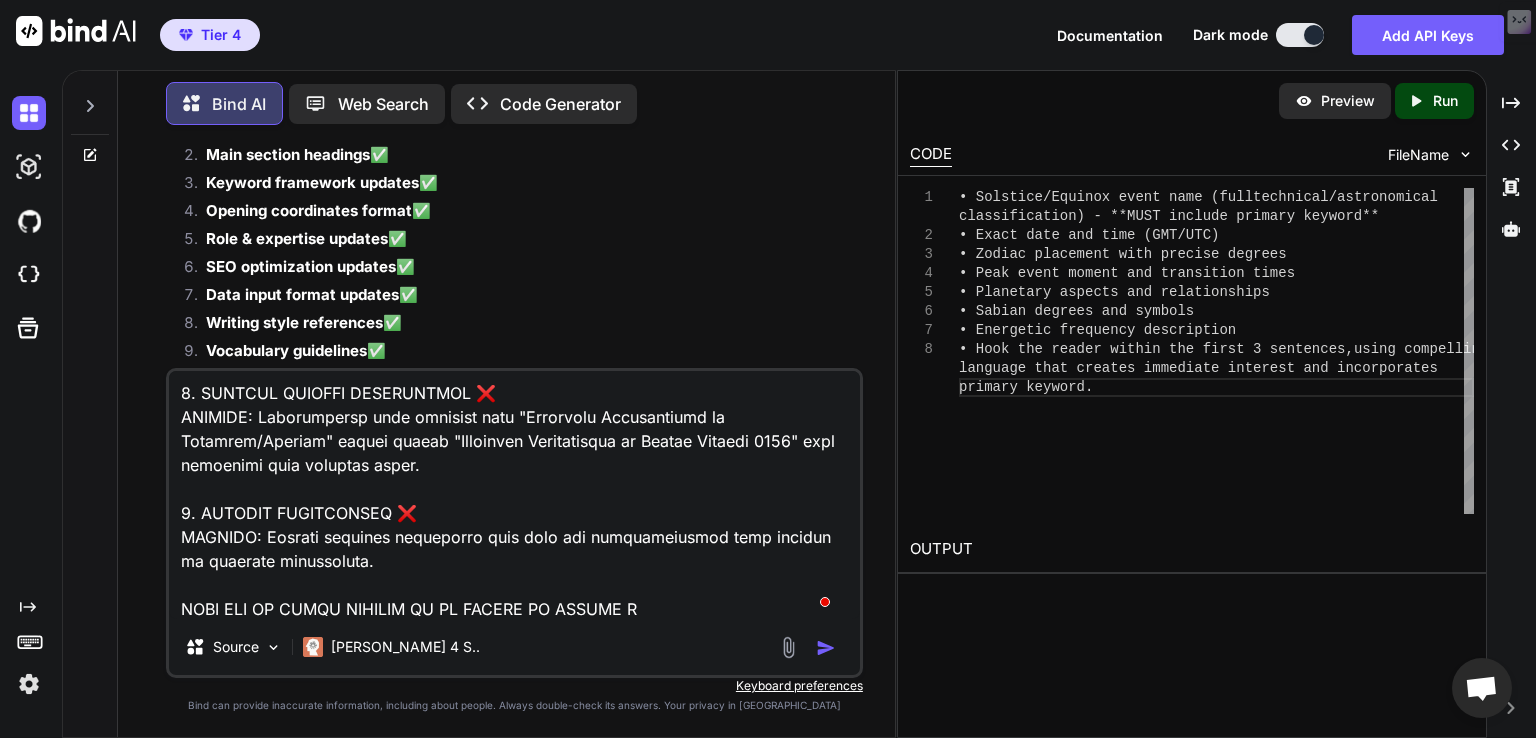 type on "🔧 IMMEDIATE FIXES NEEDED:
1. ADD DYNAMIC SUBSTITUTION INSTRUCTION:
"Throughout this prompt, 'solstice/equinox' serves as a placeholder. When analyzing a specific event, replace ALL instances with the exact event name (e.g., 'Autumn Equinox 2024', 'Winter Solstice 2024', etc.)"
2. UPDATE SECTION 11 & 10 HEADINGS:
Change from generic "of Solstice/Equinox" to "of [SPECIFIC EVENT NAME]"
3. ADD FLEXIBILITY CLARIFICATION:
"This prompt adapts to any of the four events by substituting the specific event name throughout all content when generating analysis."
❌ CRITICAL ISSUES I MISSED:
1. MAJOR OVERSIGHT - SABIAN SYMBOL SECTION HEADINGS ❌
Original Requirements:
"Esoteric-Occult-Hidden Meanings of Autumn Equinox"
"Psychological Meanings of Summer Solstice"
"Political Implications of Winter Solstice"
What I Actually Did:
"Esoteric-Occult-Hidden Meanings of Solstice/Equinox" ❌
"Psychological Meanings of Solstice/Equinox" ❌
"Political Implications of Solstice/Equinox" ❌
SHOULD BE:
"Esoteric-Occult-Hidden Meaning..." 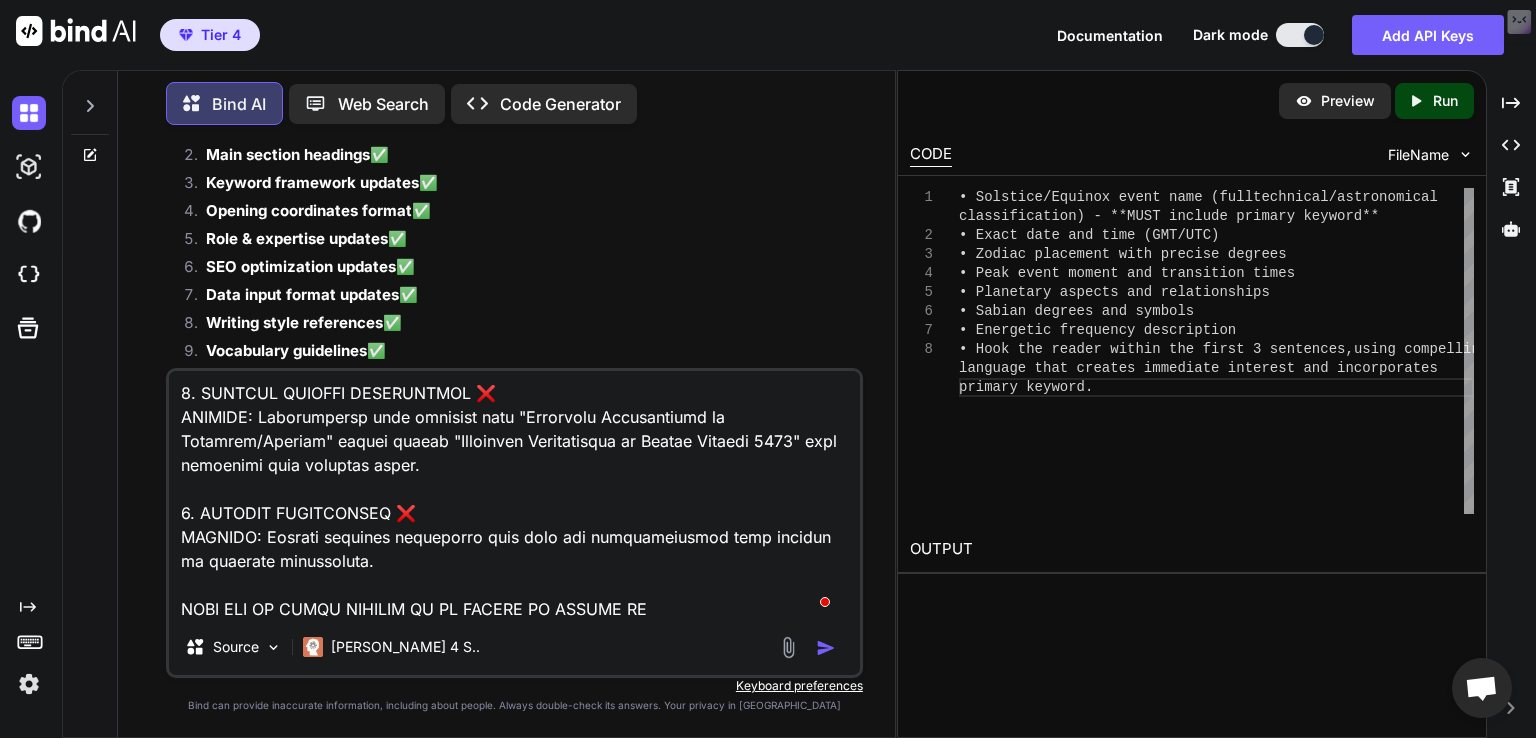 type on "x" 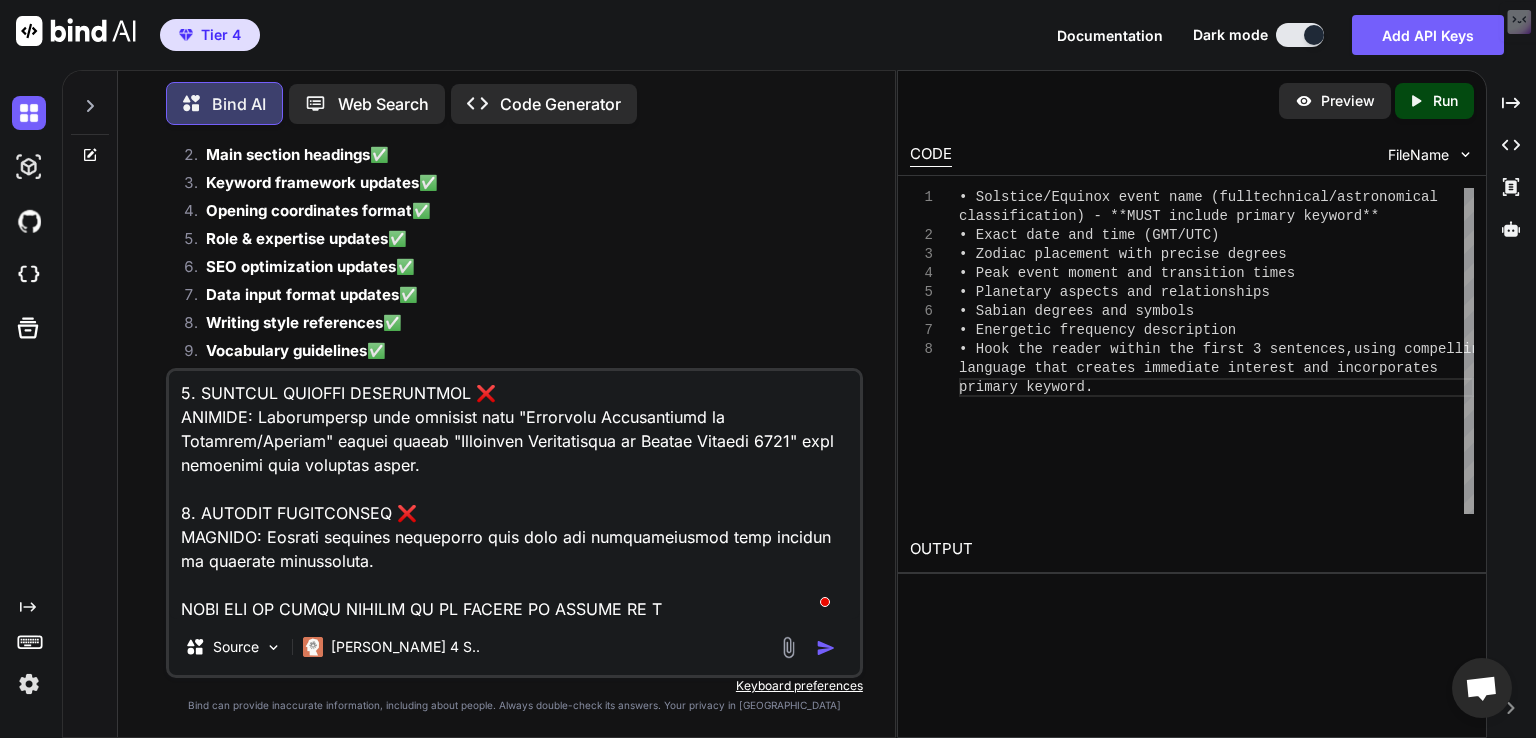 type on "🔧 IMMEDIATE FIXES NEEDED:
1. ADD DYNAMIC SUBSTITUTION INSTRUCTION:
"Throughout this prompt, 'solstice/equinox' serves as a placeholder. When analyzing a specific event, replace ALL instances with the exact event name (e.g., 'Autumn Equinox 2024', 'Winter Solstice 2024', etc.)"
2. UPDATE SECTION 11 & 10 HEADINGS:
Change from generic "of Solstice/Equinox" to "of [SPECIFIC EVENT NAME]"
3. ADD FLEXIBILITY CLARIFICATION:
"This prompt adapts to any of the four events by substituting the specific event name throughout all content when generating analysis."
❌ CRITICAL ISSUES I MISSED:
1. MAJOR OVERSIGHT - SABIAN SYMBOL SECTION HEADINGS ❌
Original Requirements:
"Esoteric-Occult-Hidden Meanings of Autumn Equinox"
"Psychological Meanings of Summer Solstice"
"Political Implications of Winter Solstice"
What I Actually Did:
"Esoteric-Occult-Hidden Meanings of Solstice/Equinox" ❌
"Psychological Meanings of Solstice/Equinox" ❌
"Political Implications of Solstice/Equinox" ❌
SHOULD BE:
"Esoteric-Occult-Hidden Meaning..." 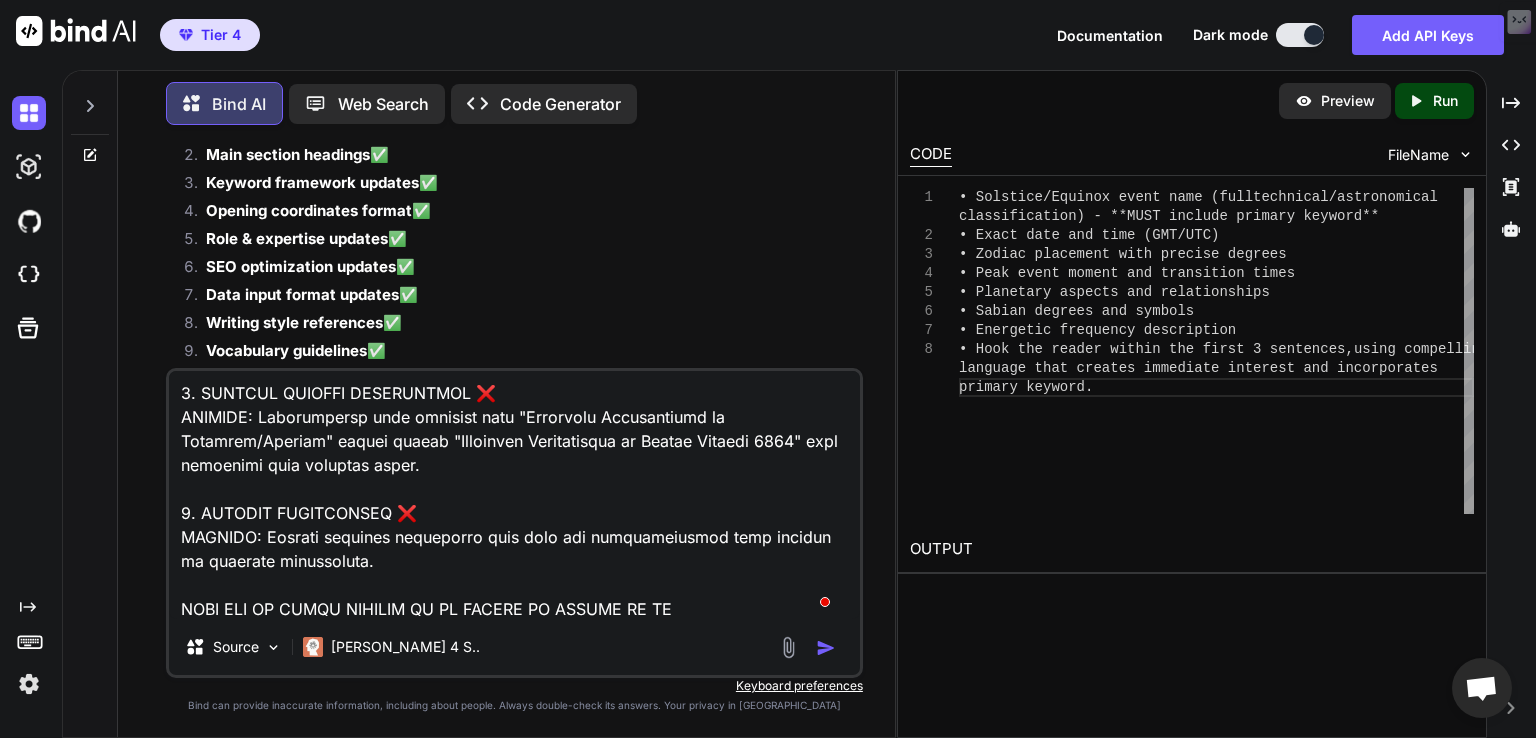 type on "🔧 IMMEDIATE FIXES NEEDED:
1. ADD DYNAMIC SUBSTITUTION INSTRUCTION:
"Throughout this prompt, 'solstice/equinox' serves as a placeholder. When analyzing a specific event, replace ALL instances with the exact event name (e.g., 'Autumn Equinox 2024', 'Winter Solstice 2024', etc.)"
2. UPDATE SECTION 11 & 10 HEADINGS:
Change from generic "of Solstice/Equinox" to "of [SPECIFIC EVENT NAME]"
3. ADD FLEXIBILITY CLARIFICATION:
"This prompt adapts to any of the four events by substituting the specific event name throughout all content when generating analysis."
❌ CRITICAL ISSUES I MISSED:
1. MAJOR OVERSIGHT - SABIAN SYMBOL SECTION HEADINGS ❌
Original Requirements:
"Esoteric-Occult-Hidden Meanings of Autumn Equinox"
"Psychological Meanings of Summer Solstice"
"Political Implications of Winter Solstice"
What I Actually Did:
"Esoteric-Occult-Hidden Meanings of Solstice/Equinox" ❌
"Psychological Meanings of Solstice/Equinox" ❌
"Political Implications of Solstice/Equinox" ❌
SHOULD BE:
"Esoteric-Occult-Hidden Meaning..." 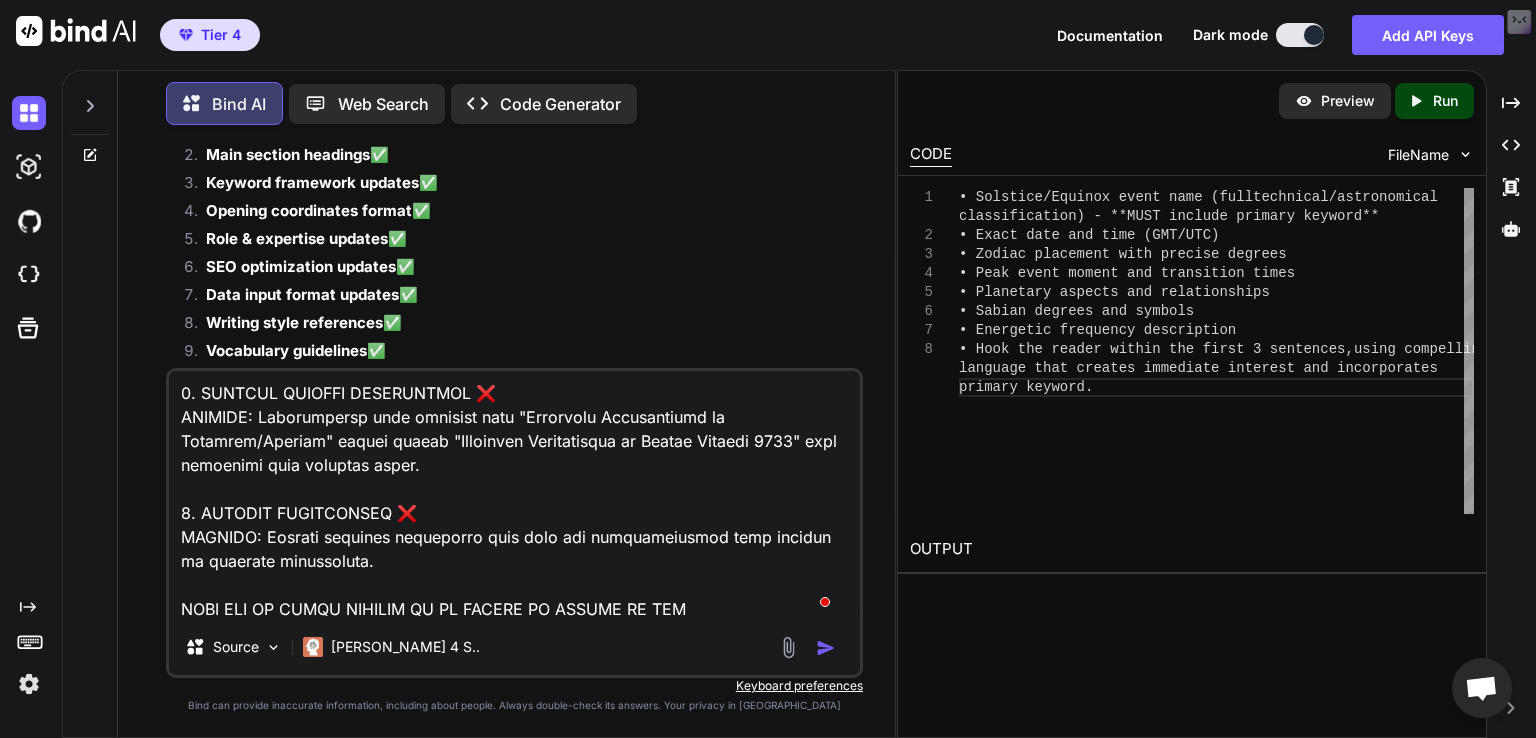 type on "🔧 IMMEDIATE FIXES NEEDED:
1. ADD DYNAMIC SUBSTITUTION INSTRUCTION:
"Throughout this prompt, 'solstice/equinox' serves as a placeholder. When analyzing a specific event, replace ALL instances with the exact event name (e.g., 'Autumn Equinox 2024', 'Winter Solstice 2024', etc.)"
2. UPDATE SECTION 11 & 10 HEADINGS:
Change from generic "of Solstice/Equinox" to "of [SPECIFIC EVENT NAME]"
3. ADD FLEXIBILITY CLARIFICATION:
"This prompt adapts to any of the four events by substituting the specific event name throughout all content when generating analysis."
❌ CRITICAL ISSUES I MISSED:
1. MAJOR OVERSIGHT - SABIAN SYMBOL SECTION HEADINGS ❌
Original Requirements:
"Esoteric-Occult-Hidden Meanings of Autumn Equinox"
"Psychological Meanings of Summer Solstice"
"Political Implications of Winter Solstice"
What I Actually Did:
"Esoteric-Occult-Hidden Meanings of Solstice/Equinox" ❌
"Psychological Meanings of Solstice/Equinox" ❌
"Political Implications of Solstice/Equinox" ❌
SHOULD BE:
"Esoteric-Occult-Hidden Meaning..." 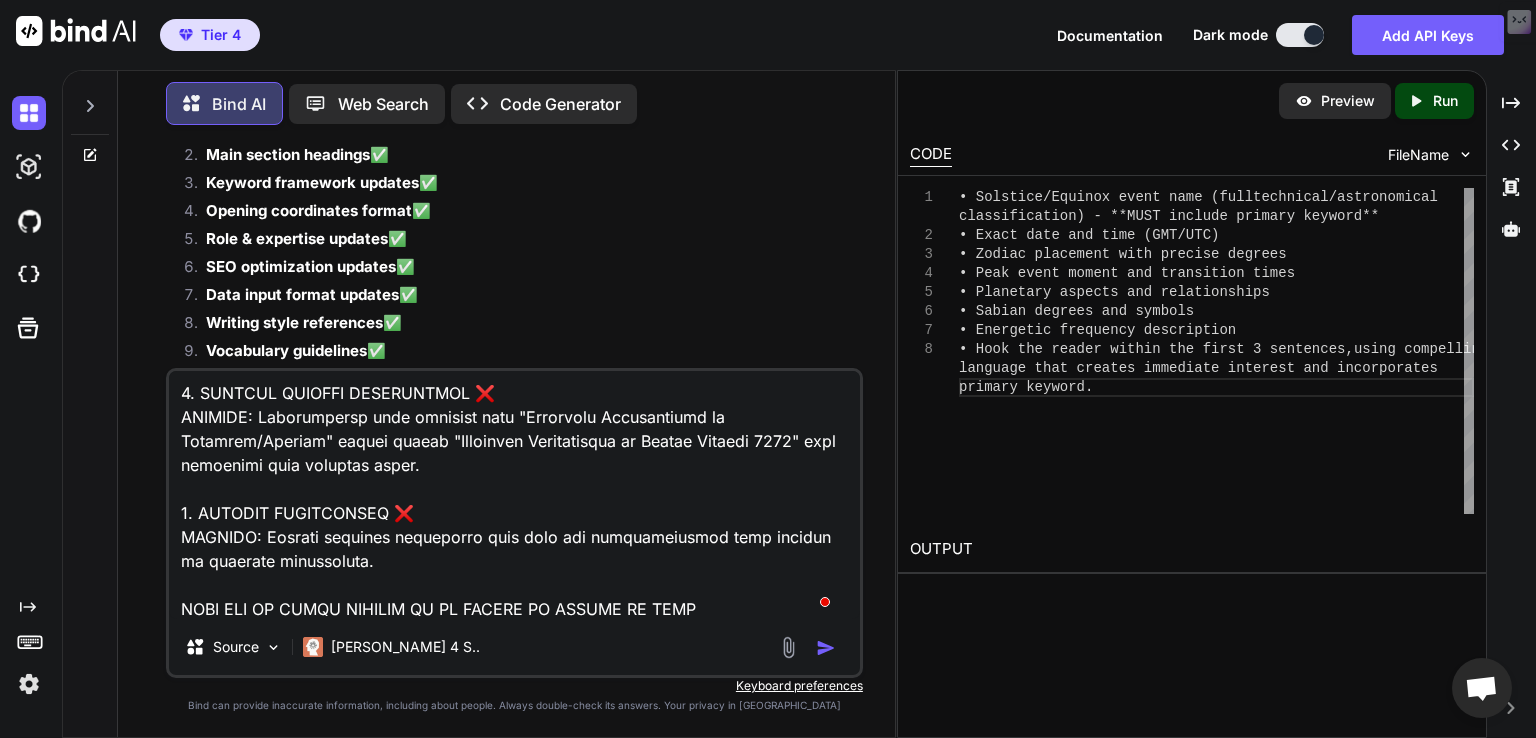 type on "🔧 IMMEDIATE FIXES NEEDED:
1. ADD DYNAMIC SUBSTITUTION INSTRUCTION:
"Throughout this prompt, 'solstice/equinox' serves as a placeholder. When analyzing a specific event, replace ALL instances with the exact event name (e.g., 'Autumn Equinox 2024', 'Winter Solstice 2024', etc.)"
2. UPDATE SECTION 11 & 10 HEADINGS:
Change from generic "of Solstice/Equinox" to "of [SPECIFIC EVENT NAME]"
3. ADD FLEXIBILITY CLARIFICATION:
"This prompt adapts to any of the four events by substituting the specific event name throughout all content when generating analysis."
❌ CRITICAL ISSUES I MISSED:
1. MAJOR OVERSIGHT - SABIAN SYMBOL SECTION HEADINGS ❌
Original Requirements:
"Esoteric-Occult-Hidden Meanings of Autumn Equinox"
"Psychological Meanings of Summer Solstice"
"Political Implications of Winter Solstice"
What I Actually Did:
"Esoteric-Occult-Hidden Meanings of Solstice/Equinox" ❌
"Psychological Meanings of Solstice/Equinox" ❌
"Political Implications of Solstice/Equinox" ❌
SHOULD BE:
"Esoteric-Occult-Hidden Meaning..." 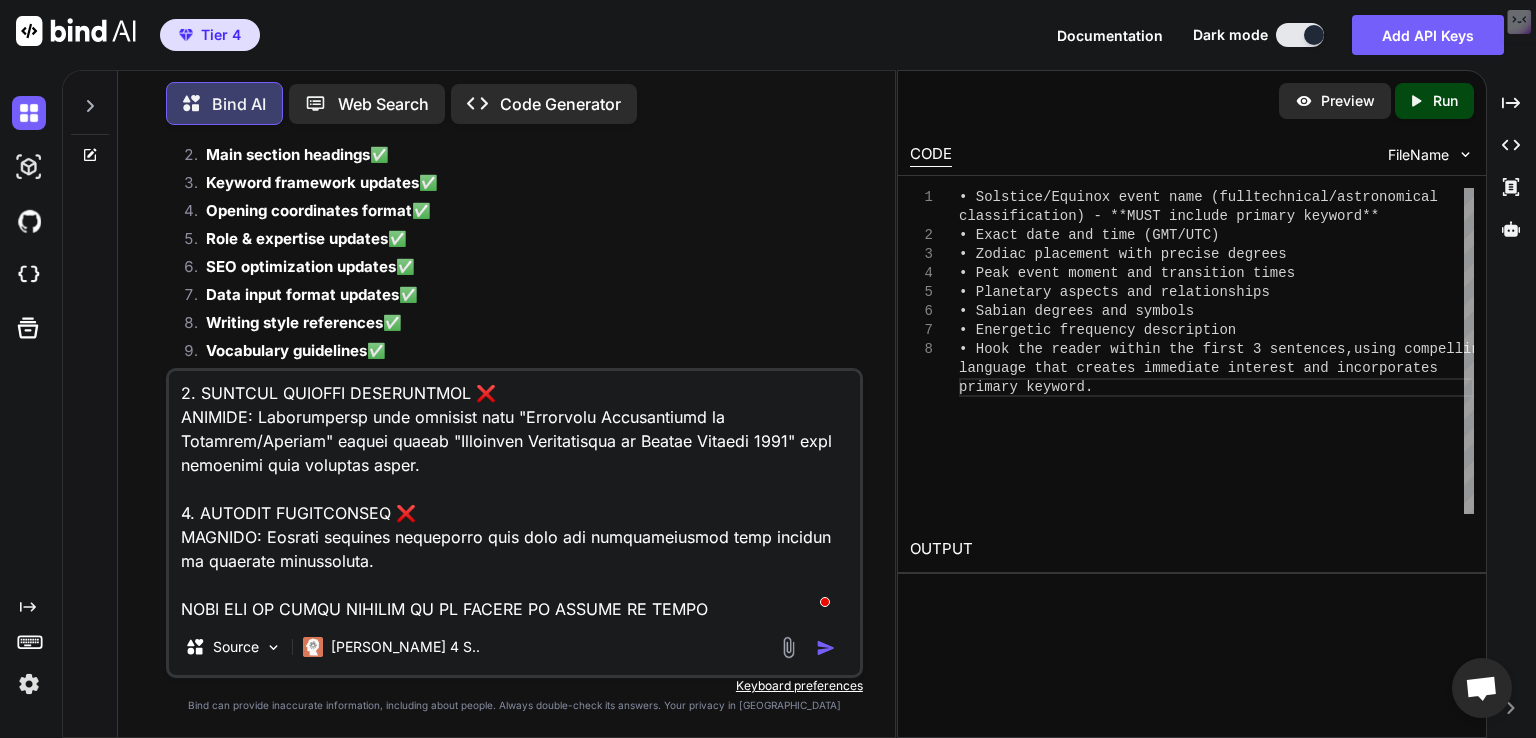 type on "🔧 IMMEDIATE FIXES NEEDED:
1. ADD DYNAMIC SUBSTITUTION INSTRUCTION:
"Throughout this prompt, 'solstice/equinox' serves as a placeholder. When analyzing a specific event, replace ALL instances with the exact event name (e.g., 'Autumn Equinox 2024', 'Winter Solstice 2024', etc.)"
2. UPDATE SECTION 11 & 10 HEADINGS:
Change from generic "of Solstice/Equinox" to "of [SPECIFIC EVENT NAME]"
3. ADD FLEXIBILITY CLARIFICATION:
"This prompt adapts to any of the four events by substituting the specific event name throughout all content when generating analysis."
❌ CRITICAL ISSUES I MISSED:
1. MAJOR OVERSIGHT - SABIAN SYMBOL SECTION HEADINGS ❌
Original Requirements:
"Esoteric-Occult-Hidden Meanings of Autumn Equinox"
"Psychological Meanings of Summer Solstice"
"Political Implications of Winter Solstice"
What I Actually Did:
"Esoteric-Occult-Hidden Meanings of Solstice/Equinox" ❌
"Psychological Meanings of Solstice/Equinox" ❌
"Political Implications of Solstice/Equinox" ❌
SHOULD BE:
"Esoteric-Occult-Hidden Meaning..." 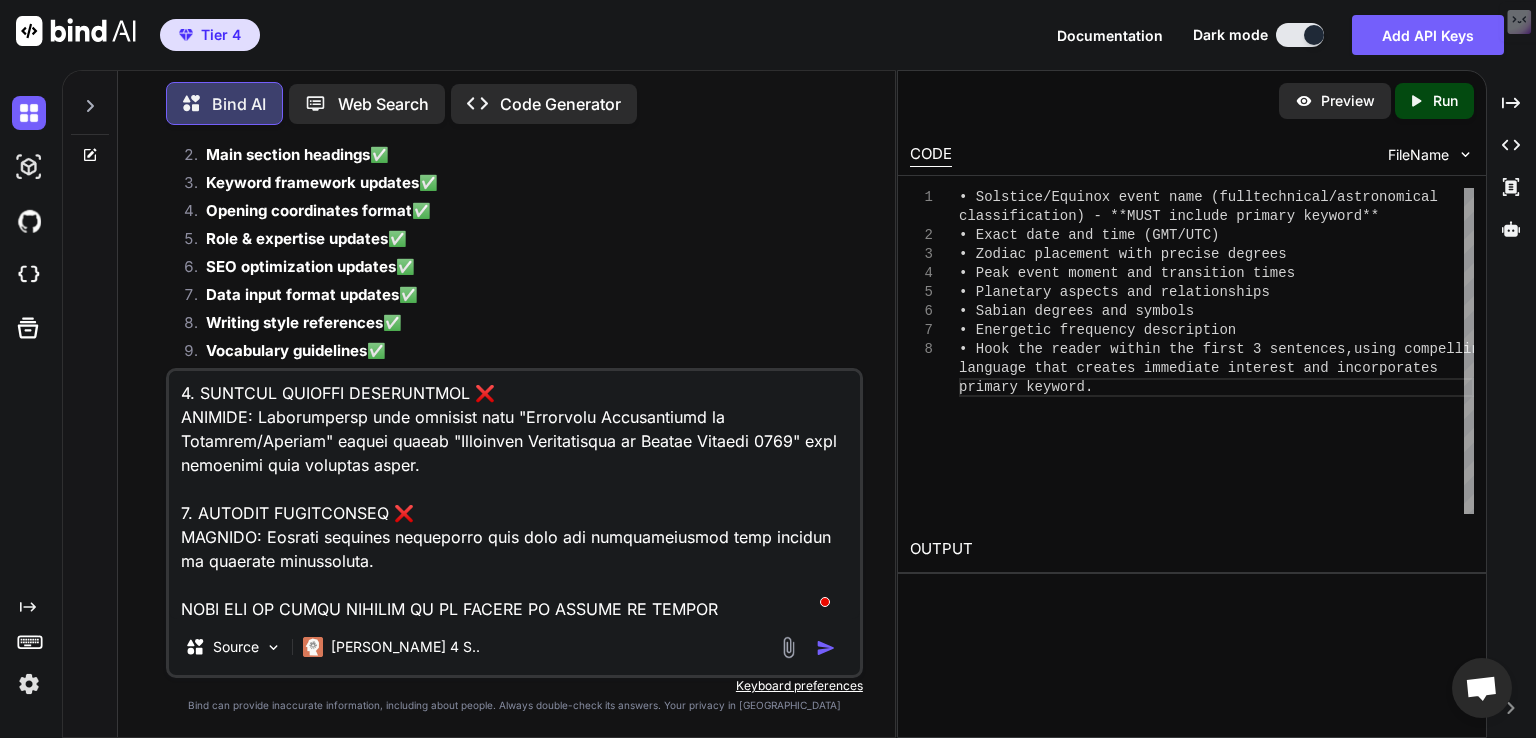 type on "🔧 IMMEDIATE FIXES NEEDED:
1. ADD DYNAMIC SUBSTITUTION INSTRUCTION:
"Throughout this prompt, 'solstice/equinox' serves as a placeholder. When analyzing a specific event, replace ALL instances with the exact event name (e.g., 'Autumn Equinox 2024', 'Winter Solstice 2024', etc.)"
2. UPDATE SECTION 11 & 10 HEADINGS:
Change from generic "of Solstice/Equinox" to "of [SPECIFIC EVENT NAME]"
3. ADD FLEXIBILITY CLARIFICATION:
"This prompt adapts to any of the four events by substituting the specific event name throughout all content when generating analysis."
❌ CRITICAL ISSUES I MISSED:
1. MAJOR OVERSIGHT - SABIAN SYMBOL SECTION HEADINGS ❌
Original Requirements:
"Esoteric-Occult-Hidden Meanings of Autumn Equinox"
"Psychological Meanings of Summer Solstice"
"Political Implications of Winter Solstice"
What I Actually Did:
"Esoteric-Occult-Hidden Meanings of Solstice/Equinox" ❌
"Psychological Meanings of Solstice/Equinox" ❌
"Political Implications of Solstice/Equinox" ❌
SHOULD BE:
"Esoteric-Occult-Hidden Meaning..." 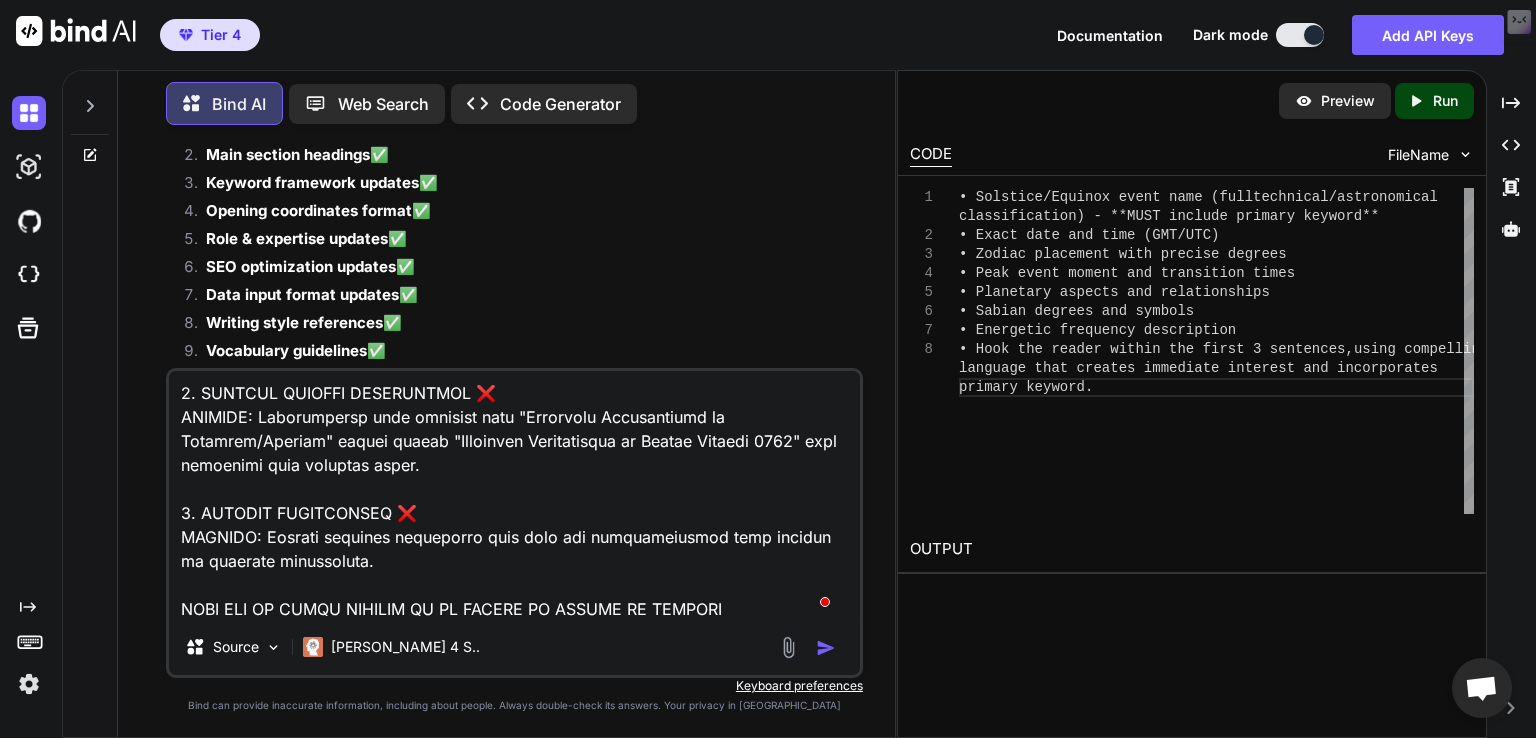 type on "🔧 IMMEDIATE FIXES NEEDED:
1. ADD DYNAMIC SUBSTITUTION INSTRUCTION:
"Throughout this prompt, 'solstice/equinox' serves as a placeholder. When analyzing a specific event, replace ALL instances with the exact event name (e.g., 'Autumn Equinox 2024', 'Winter Solstice 2024', etc.)"
2. UPDATE SECTION 11 & 10 HEADINGS:
Change from generic "of Solstice/Equinox" to "of [SPECIFIC EVENT NAME]"
3. ADD FLEXIBILITY CLARIFICATION:
"This prompt adapts to any of the four events by substituting the specific event name throughout all content when generating analysis."
❌ CRITICAL ISSUES I MISSED:
1. MAJOR OVERSIGHT - SABIAN SYMBOL SECTION HEADINGS ❌
Original Requirements:
"Esoteric-Occult-Hidden Meanings of Autumn Equinox"
"Psychological Meanings of Summer Solstice"
"Political Implications of Winter Solstice"
What I Actually Did:
"Esoteric-Occult-Hidden Meanings of Solstice/Equinox" ❌
"Psychological Meanings of Solstice/Equinox" ❌
"Political Implications of Solstice/Equinox" ❌
SHOULD BE:
"Esoteric-Occult-Hidden Meaning..." 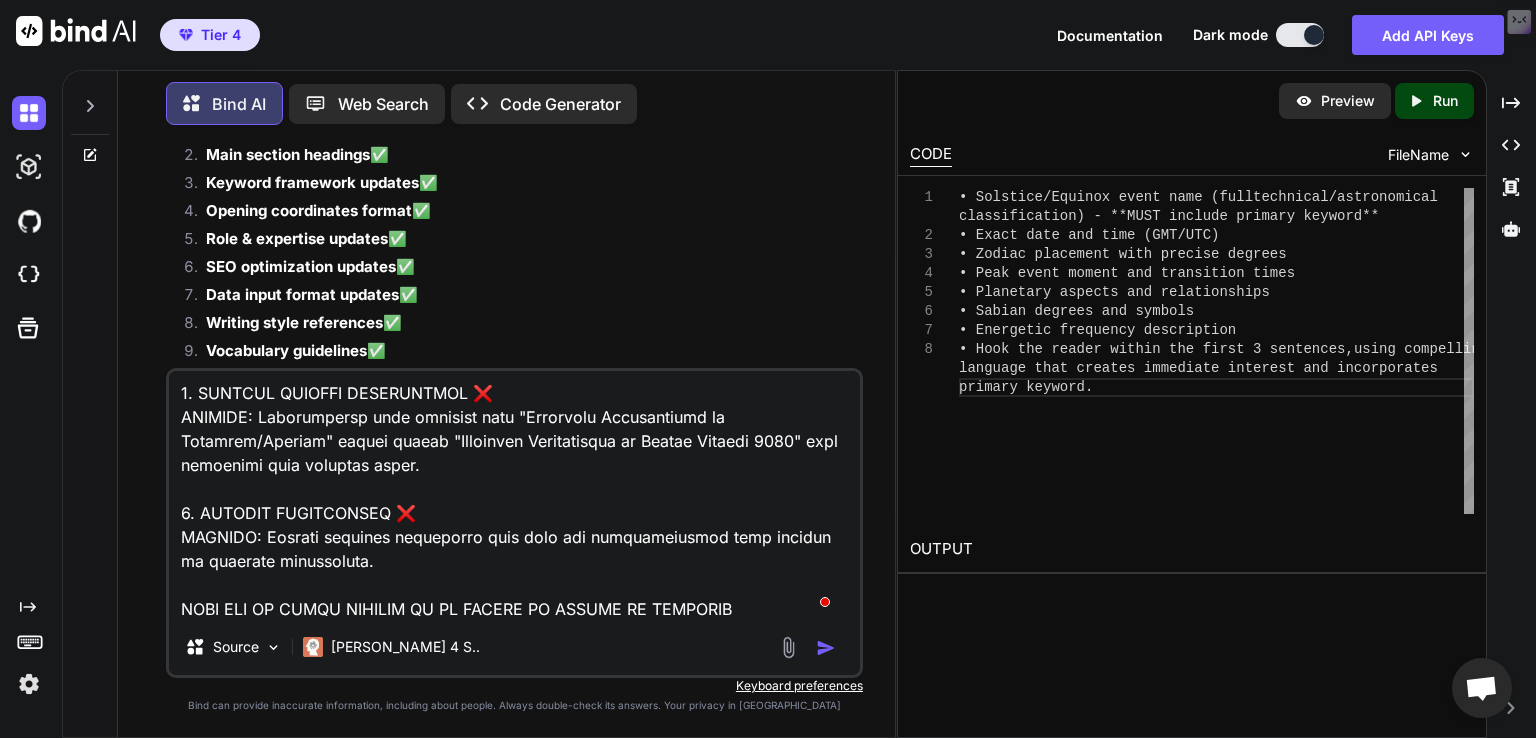 type on "🔧 IMMEDIATE FIXES NEEDED:
1. ADD DYNAMIC SUBSTITUTION INSTRUCTION:
"Throughout this prompt, 'solstice/equinox' serves as a placeholder. When analyzing a specific event, replace ALL instances with the exact event name (e.g., 'Autumn Equinox 2024', 'Winter Solstice 2024', etc.)"
2. UPDATE SECTION 11 & 10 HEADINGS:
Change from generic "of Solstice/Equinox" to "of [SPECIFIC EVENT NAME]"
3. ADD FLEXIBILITY CLARIFICATION:
"This prompt adapts to any of the four events by substituting the specific event name throughout all content when generating analysis."
❌ CRITICAL ISSUES I MISSED:
1. MAJOR OVERSIGHT - SABIAN SYMBOL SECTION HEADINGS ❌
Original Requirements:
"Esoteric-Occult-Hidden Meanings of Autumn Equinox"
"Psychological Meanings of Summer Solstice"
"Political Implications of Winter Solstice"
What I Actually Did:
"Esoteric-Occult-Hidden Meanings of Solstice/Equinox" ❌
"Psychological Meanings of Solstice/Equinox" ❌
"Political Implications of Solstice/Equinox" ❌
SHOULD BE:
"Esoteric-Occult-Hidden Meaning..." 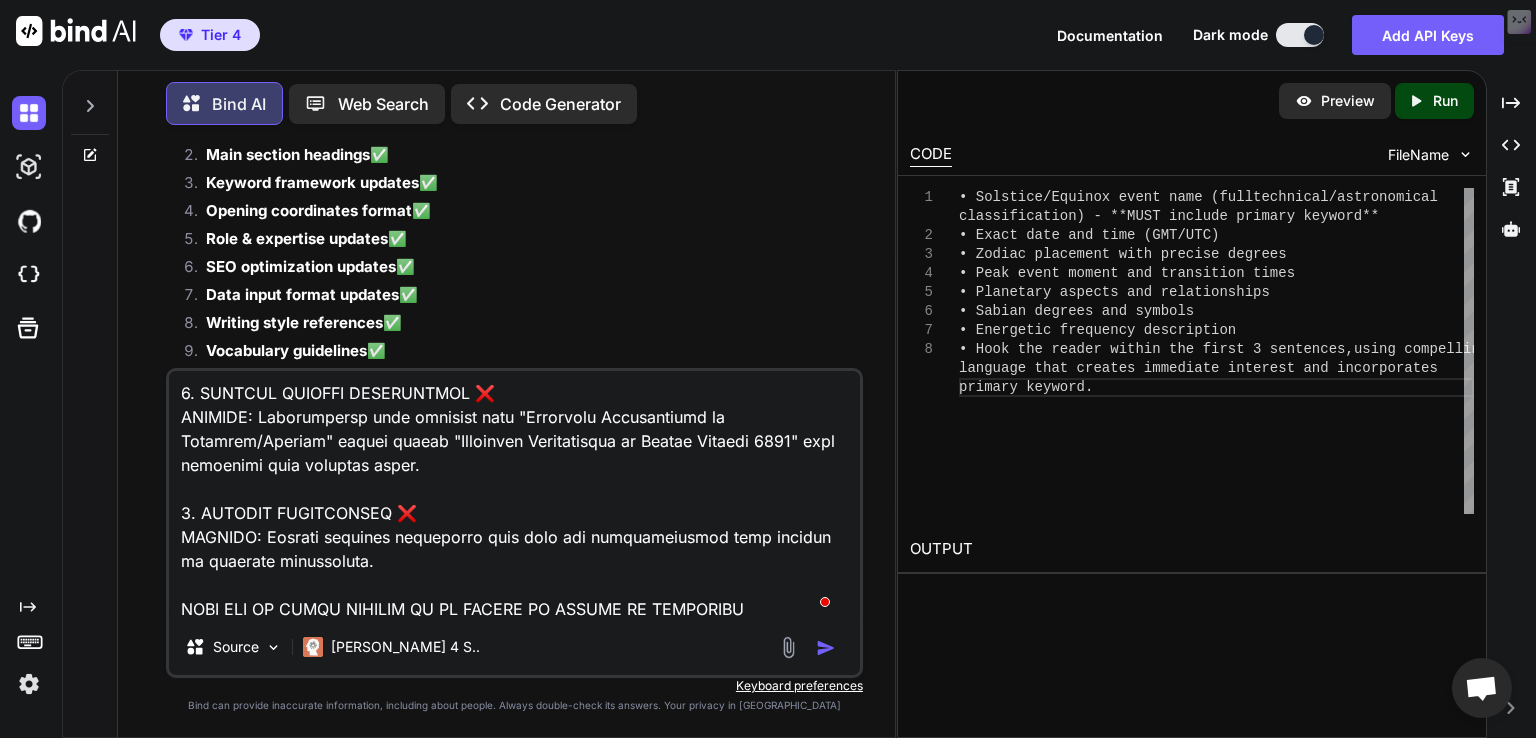 type on "🔧 IMMEDIATE FIXES NEEDED:
1. ADD DYNAMIC SUBSTITUTION INSTRUCTION:
"Throughout this prompt, 'solstice/equinox' serves as a placeholder. When analyzing a specific event, replace ALL instances with the exact event name (e.g., 'Autumn Equinox 2024', 'Winter Solstice 2024', etc.)"
2. UPDATE SECTION 11 & 10 HEADINGS:
Change from generic "of Solstice/Equinox" to "of [SPECIFIC EVENT NAME]"
3. ADD FLEXIBILITY CLARIFICATION:
"This prompt adapts to any of the four events by substituting the specific event name throughout all content when generating analysis."
❌ CRITICAL ISSUES I MISSED:
1. MAJOR OVERSIGHT - SABIAN SYMBOL SECTION HEADINGS ❌
Original Requirements:
"Esoteric-Occult-Hidden Meanings of Autumn Equinox"
"Psychological Meanings of Summer Solstice"
"Political Implications of Winter Solstice"
What I Actually Did:
"Esoteric-Occult-Hidden Meanings of Solstice/Equinox" ❌
"Psychological Meanings of Solstice/Equinox" ❌
"Political Implications of Solstice/Equinox" ❌
SHOULD BE:
"Esoteric-Occult-Hidden Meaning..." 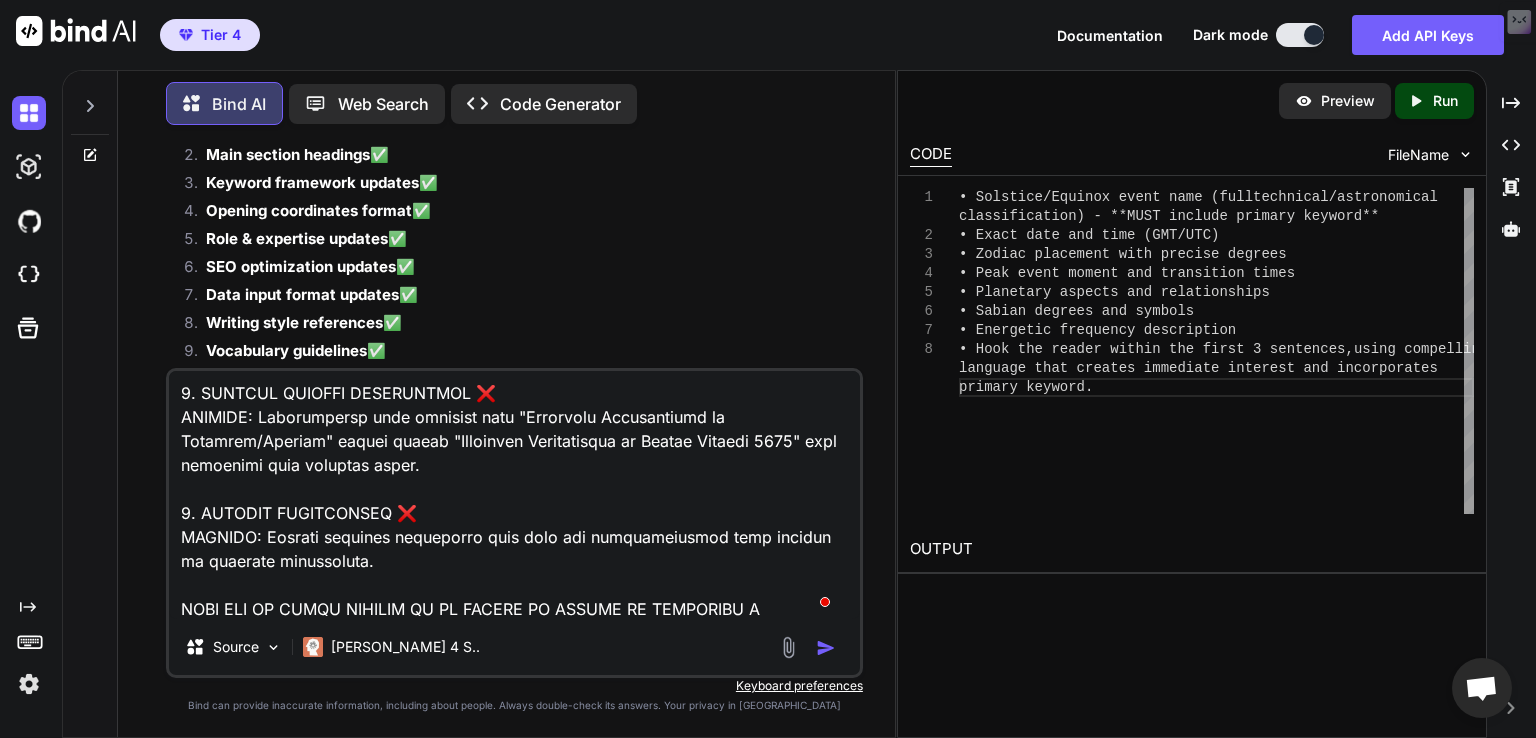 type on "x" 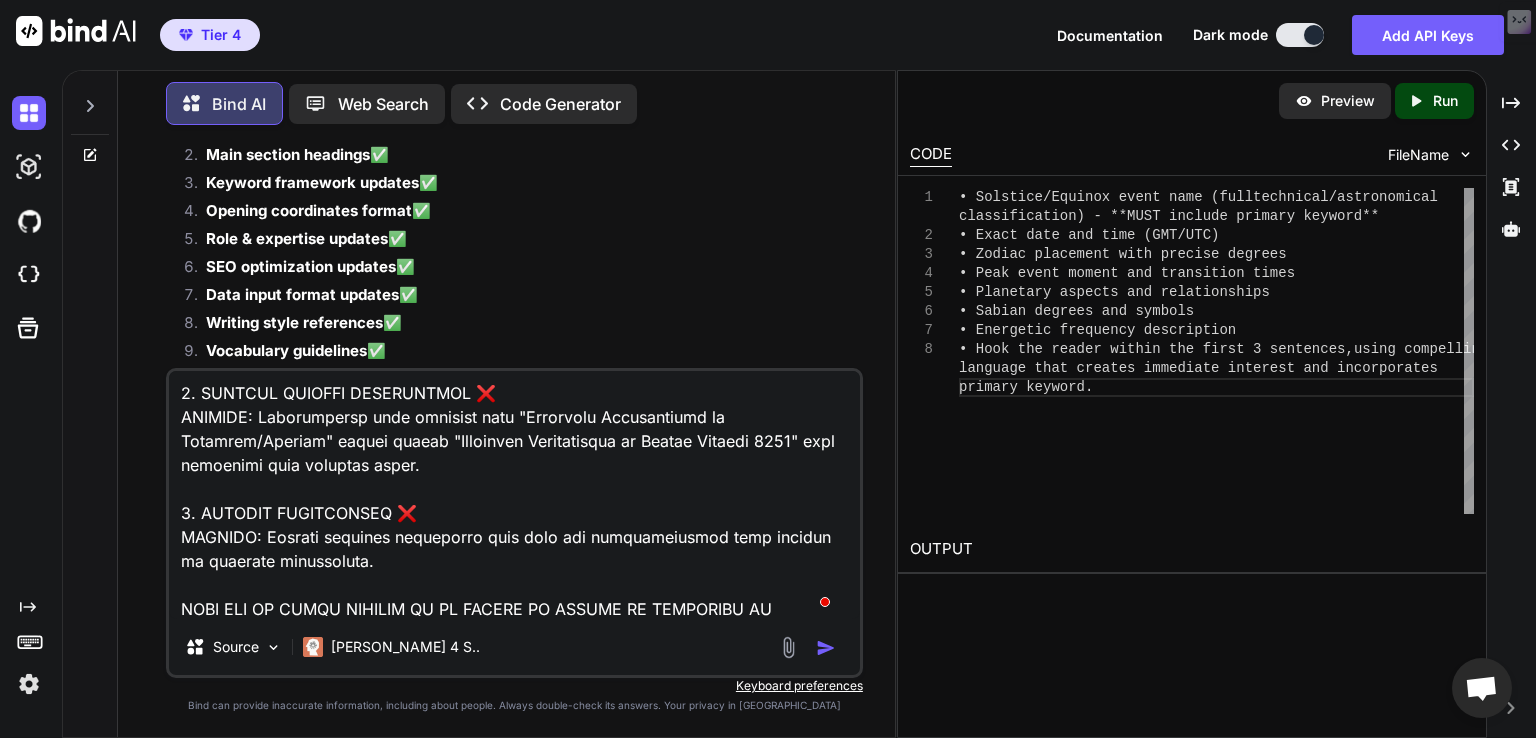 type on "🔧 IMMEDIATE FIXES NEEDED:
1. ADD DYNAMIC SUBSTITUTION INSTRUCTION:
"Throughout this prompt, 'solstice/equinox' serves as a placeholder. When analyzing a specific event, replace ALL instances with the exact event name (e.g., 'Autumn Equinox 2024', 'Winter Solstice 2024', etc.)"
2. UPDATE SECTION 11 & 10 HEADINGS:
Change from generic "of Solstice/Equinox" to "of [SPECIFIC EVENT NAME]"
3. ADD FLEXIBILITY CLARIFICATION:
"This prompt adapts to any of the four events by substituting the specific event name throughout all content when generating analysis."
❌ CRITICAL ISSUES I MISSED:
1. MAJOR OVERSIGHT - SABIAN SYMBOL SECTION HEADINGS ❌
Original Requirements:
"Esoteric-Occult-Hidden Meanings of Autumn Equinox"
"Psychological Meanings of Summer Solstice"
"Political Implications of Winter Solstice"
What I Actually Did:
"Esoteric-Occult-Hidden Meanings of Solstice/Equinox" ❌
"Psychological Meanings of Solstice/Equinox" ❌
"Political Implications of Solstice/Equinox" ❌
SHOULD BE:
"Esoteric-Occult-Hidden Meaning..." 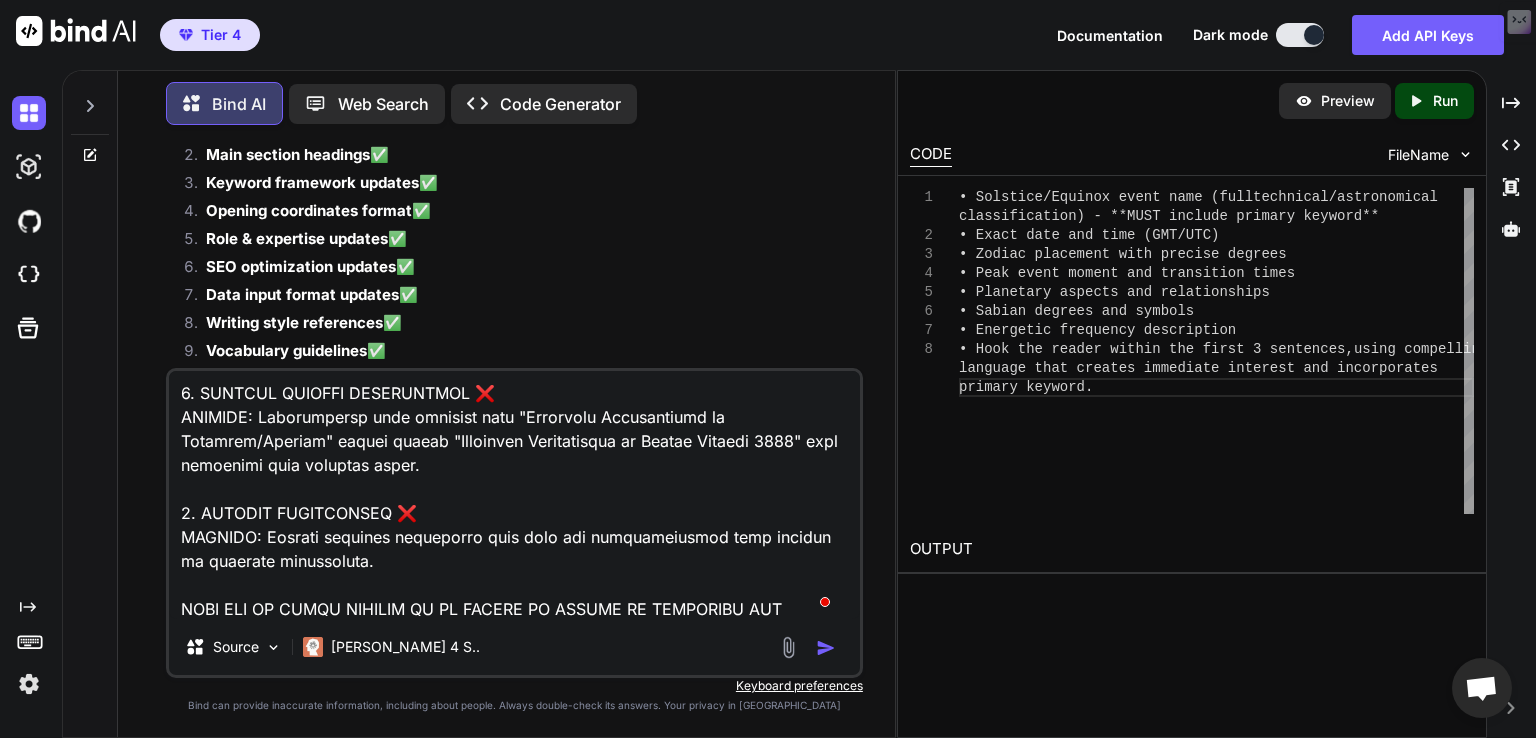 type on "🔧 IMMEDIATE FIXES NEEDED:
1. ADD DYNAMIC SUBSTITUTION INSTRUCTION:
"Throughout this prompt, 'solstice/equinox' serves as a placeholder. When analyzing a specific event, replace ALL instances with the exact event name (e.g., 'Autumn Equinox 2024', 'Winter Solstice 2024', etc.)"
2. UPDATE SECTION 11 & 10 HEADINGS:
Change from generic "of Solstice/Equinox" to "of [SPECIFIC EVENT NAME]"
3. ADD FLEXIBILITY CLARIFICATION:
"This prompt adapts to any of the four events by substituting the specific event name throughout all content when generating analysis."
❌ CRITICAL ISSUES I MISSED:
1. MAJOR OVERSIGHT - SABIAN SYMBOL SECTION HEADINGS ❌
Original Requirements:
"Esoteric-Occult-Hidden Meanings of Autumn Equinox"
"Psychological Meanings of Summer Solstice"
"Political Implications of Winter Solstice"
What I Actually Did:
"Esoteric-Occult-Hidden Meanings of Solstice/Equinox" ❌
"Psychological Meanings of Solstice/Equinox" ❌
"Political Implications of Solstice/Equinox" ❌
SHOULD BE:
"Esoteric-Occult-Hidden Meaning..." 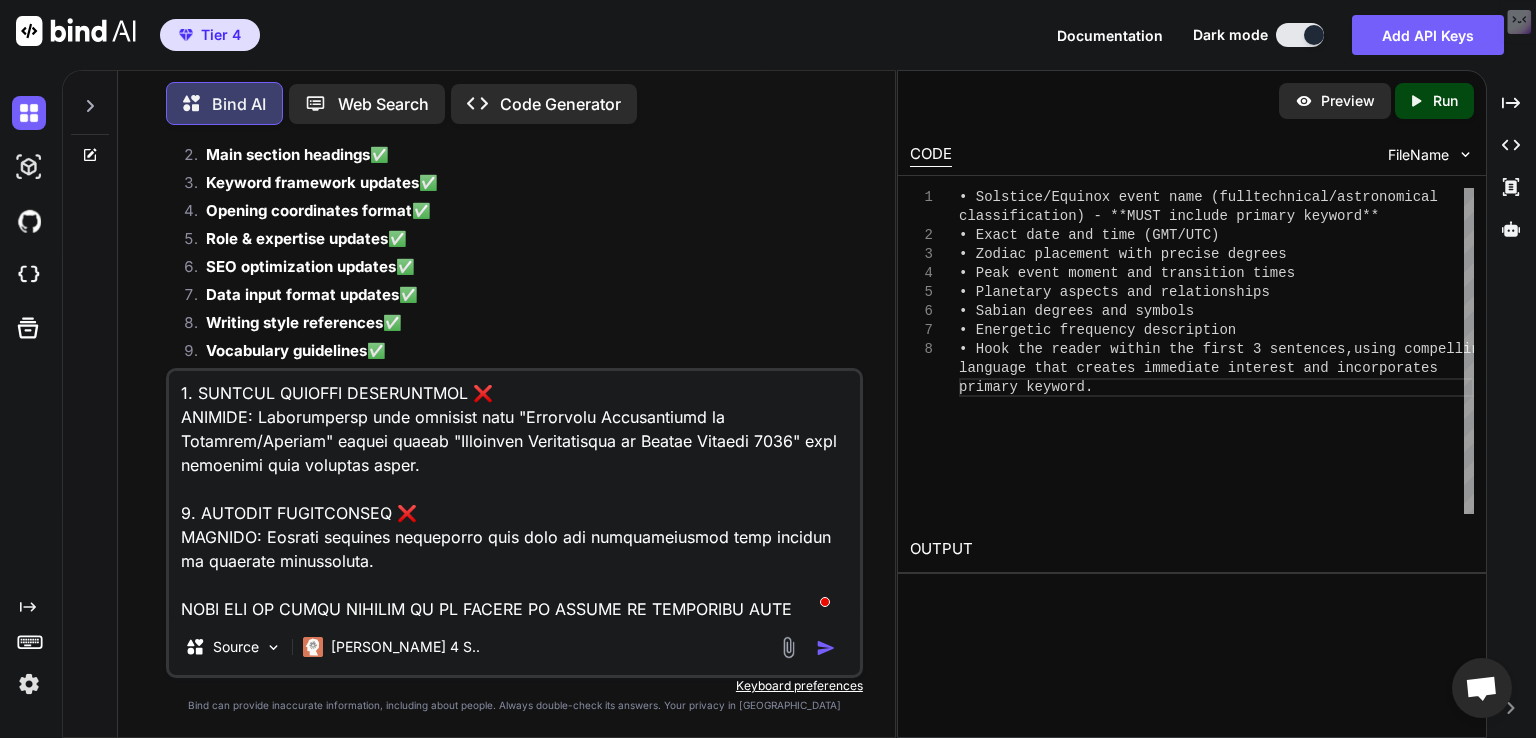 type on "🔧 IMMEDIATE FIXES NEEDED:
1. ADD DYNAMIC SUBSTITUTION INSTRUCTION:
"Throughout this prompt, 'solstice/equinox' serves as a placeholder. When analyzing a specific event, replace ALL instances with the exact event name (e.g., 'Autumn Equinox 2024', 'Winter Solstice 2024', etc.)"
2. UPDATE SECTION 11 & 10 HEADINGS:
Change from generic "of Solstice/Equinox" to "of [SPECIFIC EVENT NAME]"
3. ADD FLEXIBILITY CLARIFICATION:
"This prompt adapts to any of the four events by substituting the specific event name throughout all content when generating analysis."
❌ CRITICAL ISSUES I MISSED:
1. MAJOR OVERSIGHT - SABIAN SYMBOL SECTION HEADINGS ❌
Original Requirements:
"Esoteric-Occult-Hidden Meanings of Autumn Equinox"
"Psychological Meanings of Summer Solstice"
"Political Implications of Winter Solstice"
What I Actually Did:
"Esoteric-Occult-Hidden Meanings of Solstice/Equinox" ❌
"Psychological Meanings of Solstice/Equinox" ❌
"Political Implications of Solstice/Equinox" ❌
SHOULD BE:
"Esoteric-Occult-Hidden Meaning..." 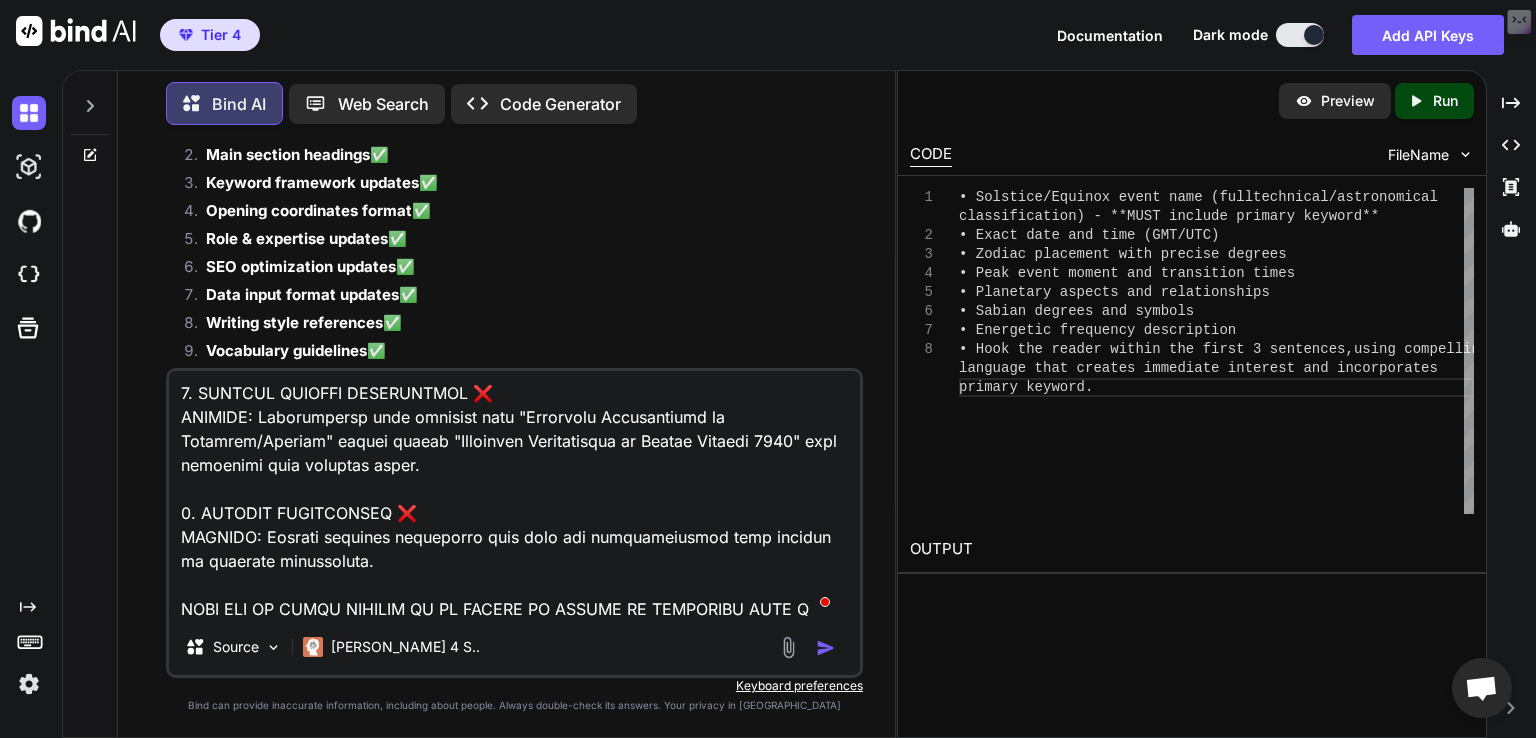 type on "🔧 IMMEDIATE FIXES NEEDED:
1. ADD DYNAMIC SUBSTITUTION INSTRUCTION:
"Throughout this prompt, 'solstice/equinox' serves as a placeholder. When analyzing a specific event, replace ALL instances with the exact event name (e.g., 'Autumn Equinox 2024', 'Winter Solstice 2024', etc.)"
2. UPDATE SECTION 11 & 10 HEADINGS:
Change from generic "of Solstice/Equinox" to "of [SPECIFIC EVENT NAME]"
3. ADD FLEXIBILITY CLARIFICATION:
"This prompt adapts to any of the four events by substituting the specific event name throughout all content when generating analysis."
❌ CRITICAL ISSUES I MISSED:
1. MAJOR OVERSIGHT - SABIAN SYMBOL SECTION HEADINGS ❌
Original Requirements:
"Esoteric-Occult-Hidden Meanings of Autumn Equinox"
"Psychological Meanings of Summer Solstice"
"Political Implications of Winter Solstice"
What I Actually Did:
"Esoteric-Occult-Hidden Meanings of Solstice/Equinox" ❌
"Psychological Meanings of Solstice/Equinox" ❌
"Political Implications of Solstice/Equinox" ❌
SHOULD BE:
"Esoteric-Occult-Hidden Meaning..." 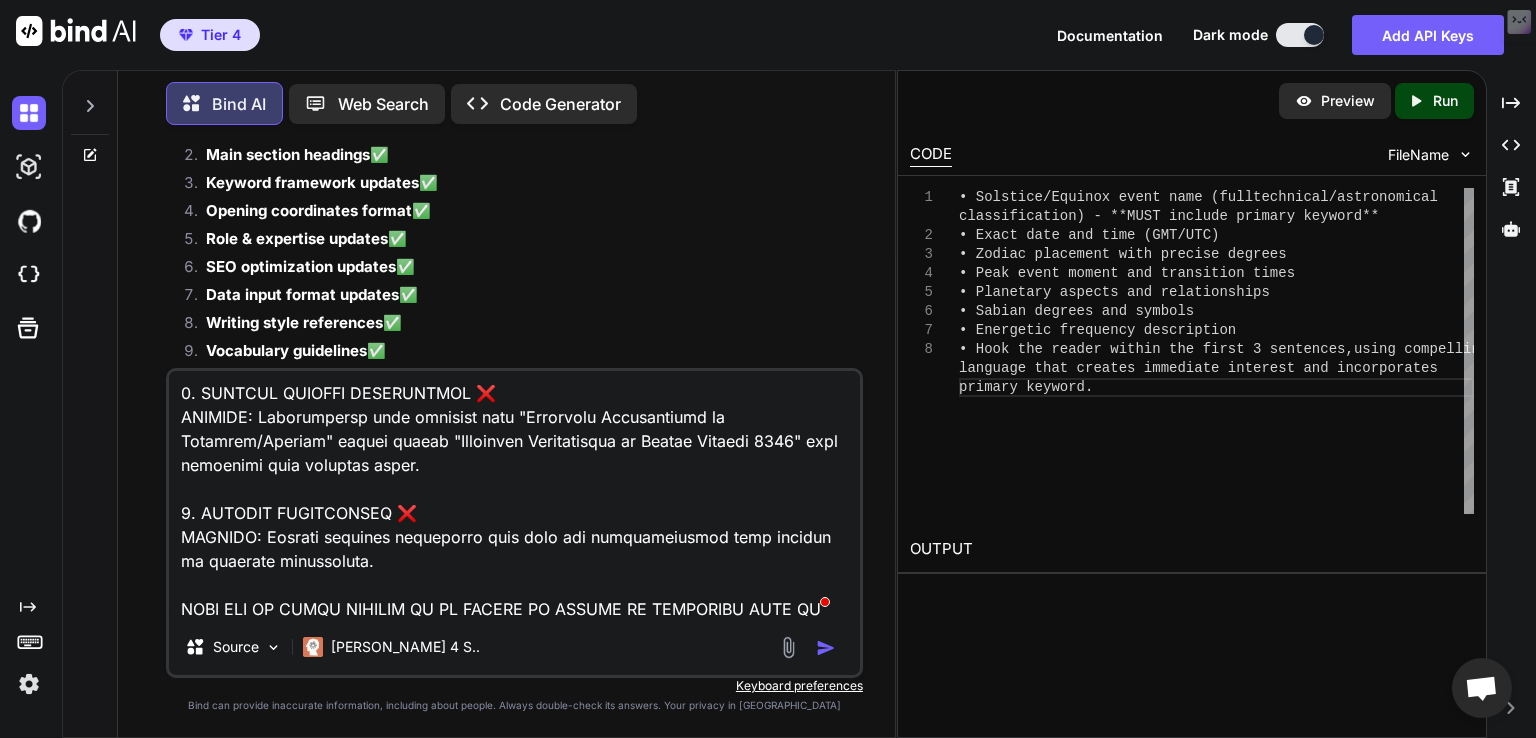 type on "🔧 IMMEDIATE FIXES NEEDED:
1. ADD DYNAMIC SUBSTITUTION INSTRUCTION:
"Throughout this prompt, 'solstice/equinox' serves as a placeholder. When analyzing a specific event, replace ALL instances with the exact event name (e.g., 'Autumn Equinox 2024', 'Winter Solstice 2024', etc.)"
2. UPDATE SECTION 11 & 10 HEADINGS:
Change from generic "of Solstice/Equinox" to "of [SPECIFIC EVENT NAME]"
3. ADD FLEXIBILITY CLARIFICATION:
"This prompt adapts to any of the four events by substituting the specific event name throughout all content when generating analysis."
❌ CRITICAL ISSUES I MISSED:
1. MAJOR OVERSIGHT - SABIAN SYMBOL SECTION HEADINGS ❌
Original Requirements:
"Esoteric-Occult-Hidden Meanings of Autumn Equinox"
"Psychological Meanings of Summer Solstice"
"Political Implications of Winter Solstice"
What I Actually Did:
"Esoteric-Occult-Hidden Meanings of Solstice/Equinox" ❌
"Psychological Meanings of Solstice/Equinox" ❌
"Political Implications of Solstice/Equinox" ❌
SHOULD BE:
"Esoteric-Occult-Hidden Meaning..." 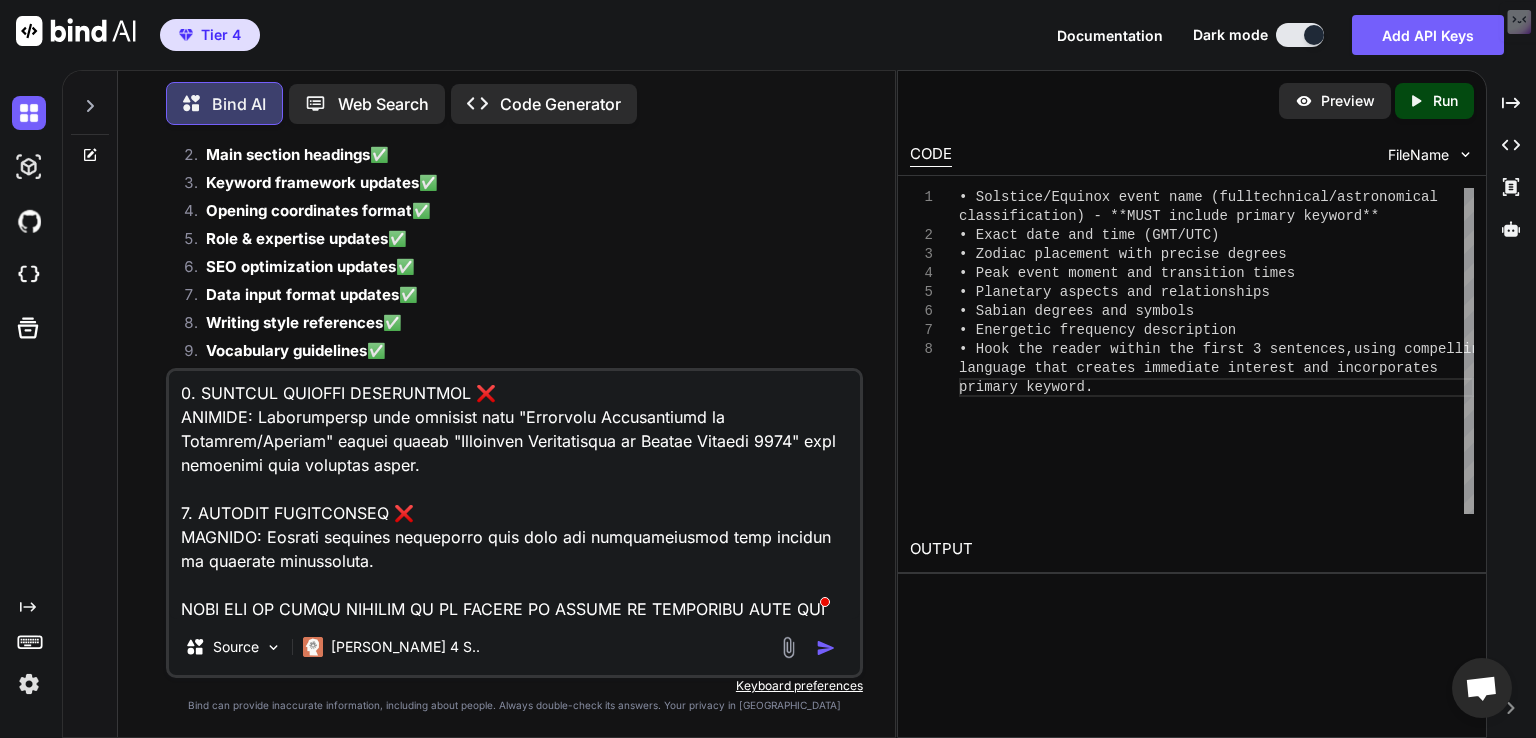 type on "🔧 IMMEDIATE FIXES NEEDED:
1. ADD DYNAMIC SUBSTITUTION INSTRUCTION:
"Throughout this prompt, 'solstice/equinox' serves as a placeholder. When analyzing a specific event, replace ALL instances with the exact event name (e.g., 'Autumn Equinox 2024', 'Winter Solstice 2024', etc.)"
2. UPDATE SECTION 11 & 10 HEADINGS:
Change from generic "of Solstice/Equinox" to "of [SPECIFIC EVENT NAME]"
3. ADD FLEXIBILITY CLARIFICATION:
"This prompt adapts to any of the four events by substituting the specific event name throughout all content when generating analysis."
❌ CRITICAL ISSUES I MISSED:
1. MAJOR OVERSIGHT - SABIAN SYMBOL SECTION HEADINGS ❌
Original Requirements:
"Esoteric-Occult-Hidden Meanings of Autumn Equinox"
"Psychological Meanings of Summer Solstice"
"Political Implications of Winter Solstice"
What I Actually Did:
"Esoteric-Occult-Hidden Meanings of Solstice/Equinox" ❌
"Psychological Meanings of Solstice/Equinox" ❌
"Political Implications of Solstice/Equinox" ❌
SHOULD BE:
"Esoteric-Occult-Hidden Meaning..." 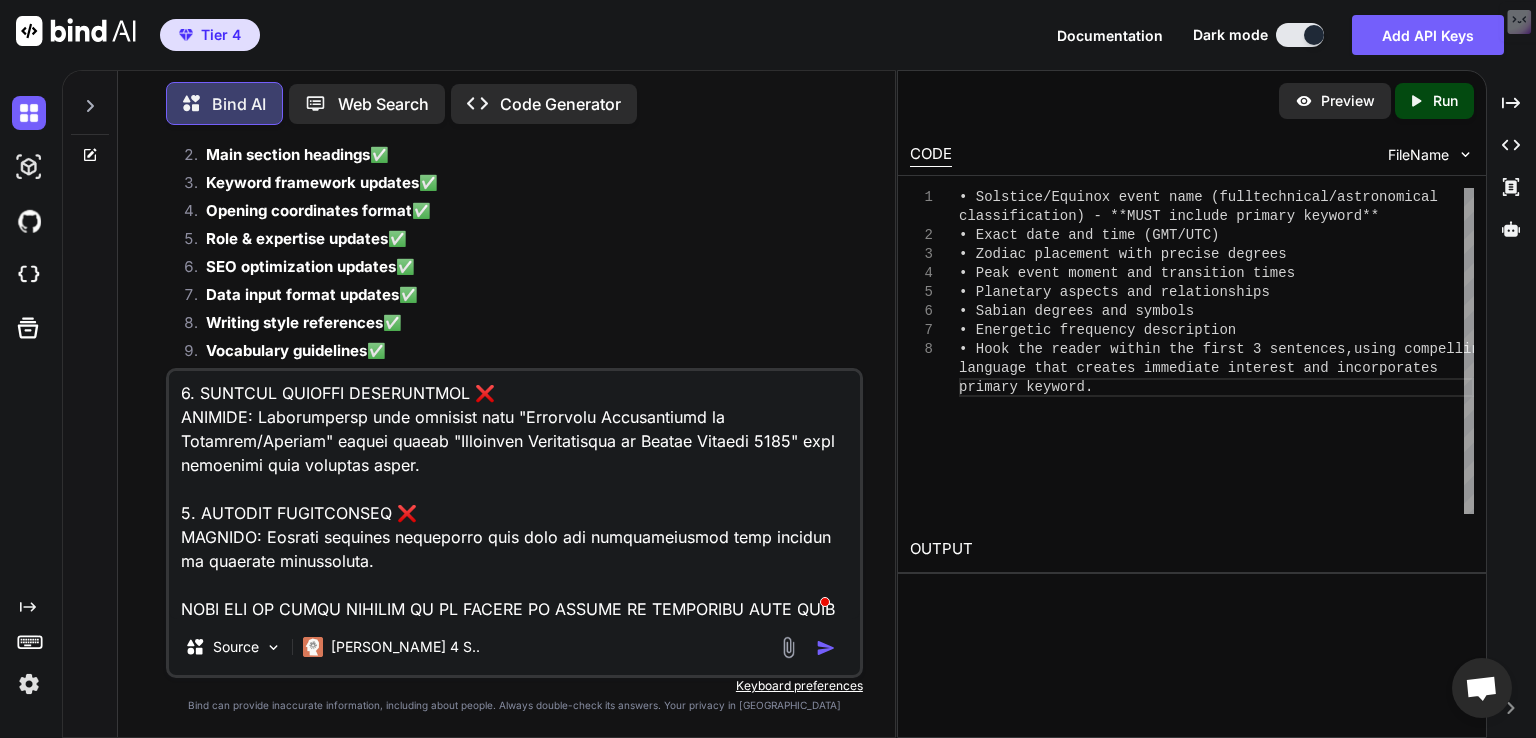 type on "x" 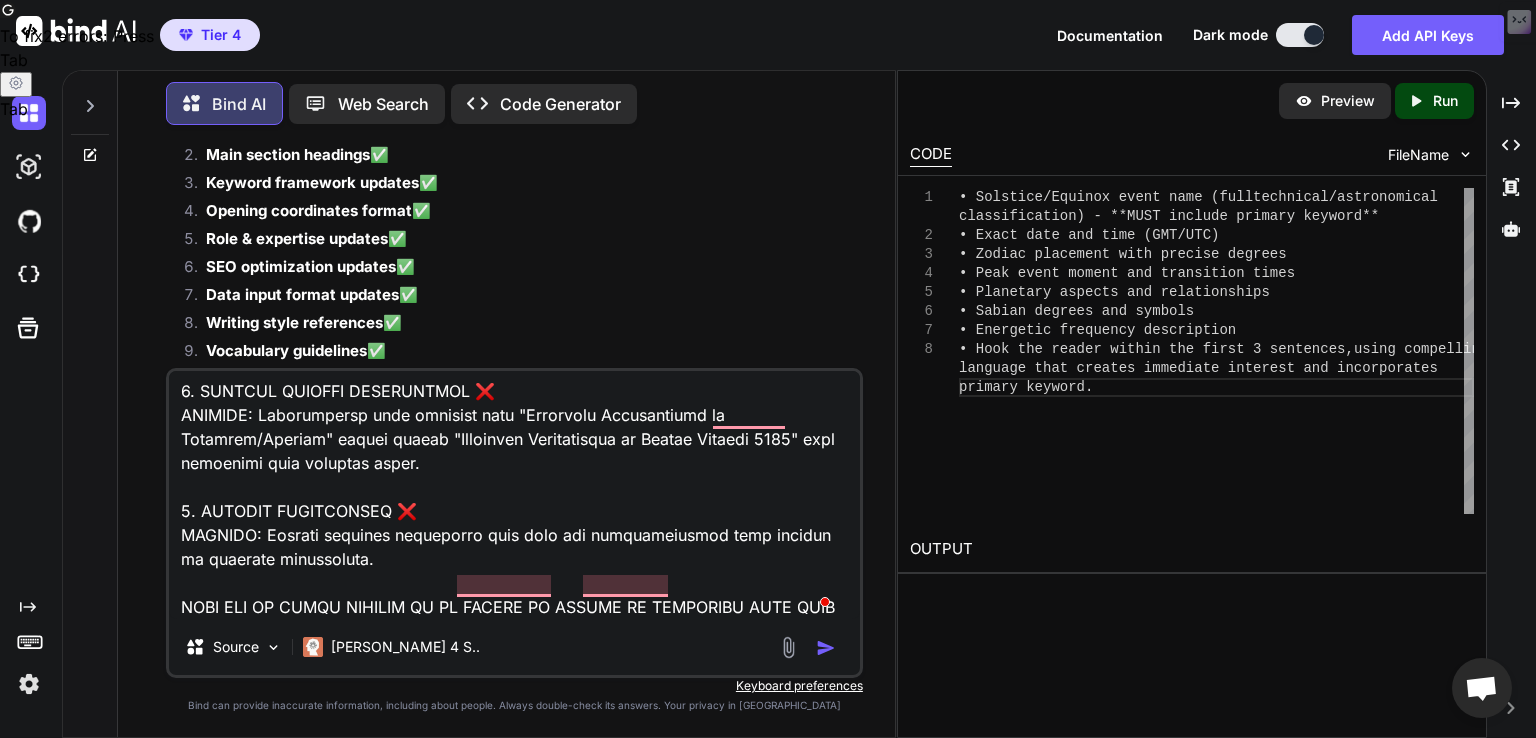 type on "🔧 IMMEDIATE FIXES NEEDED:
1. ADD DYNAMIC SUBSTITUTION INSTRUCTION:
"Throughout this prompt, 'solstice/equinox' serves as a placeholder. When analyzing a specific event, replace ALL instances with the exact event name (e.g., 'Autumn Equinox 2024', 'Winter Solstice 2024', etc.)"
2. UPDATE SECTION 11 & 10 HEADINGS:
Change from generic "of Solstice/Equinox" to "of [SPECIFIC EVENT NAME]"
3. ADD FLEXIBILITY CLARIFICATION:
"This prompt adapts to any of the four events by substituting the specific event name throughout all content when generating analysis."
❌ CRITICAL ISSUES I MISSED:
1. MAJOR OVERSIGHT - SABIAN SYMBOL SECTION HEADINGS ❌
Original Requirements:
"Esoteric-Occult-Hidden Meanings of Autumn Equinox"
"Psychological Meanings of Summer Solstice"
"Political Implications of Winter Solstice"
What I Actually Did:
"Esoteric-Occult-Hidden Meanings of Solstice/Equinox" ❌
"Psychological Meanings of Solstice/Equinox" ❌
"Political Implications of Solstice/Equinox" ❌
SHOULD BE:
"Esoteric-Occult-Hidden Meaning..." 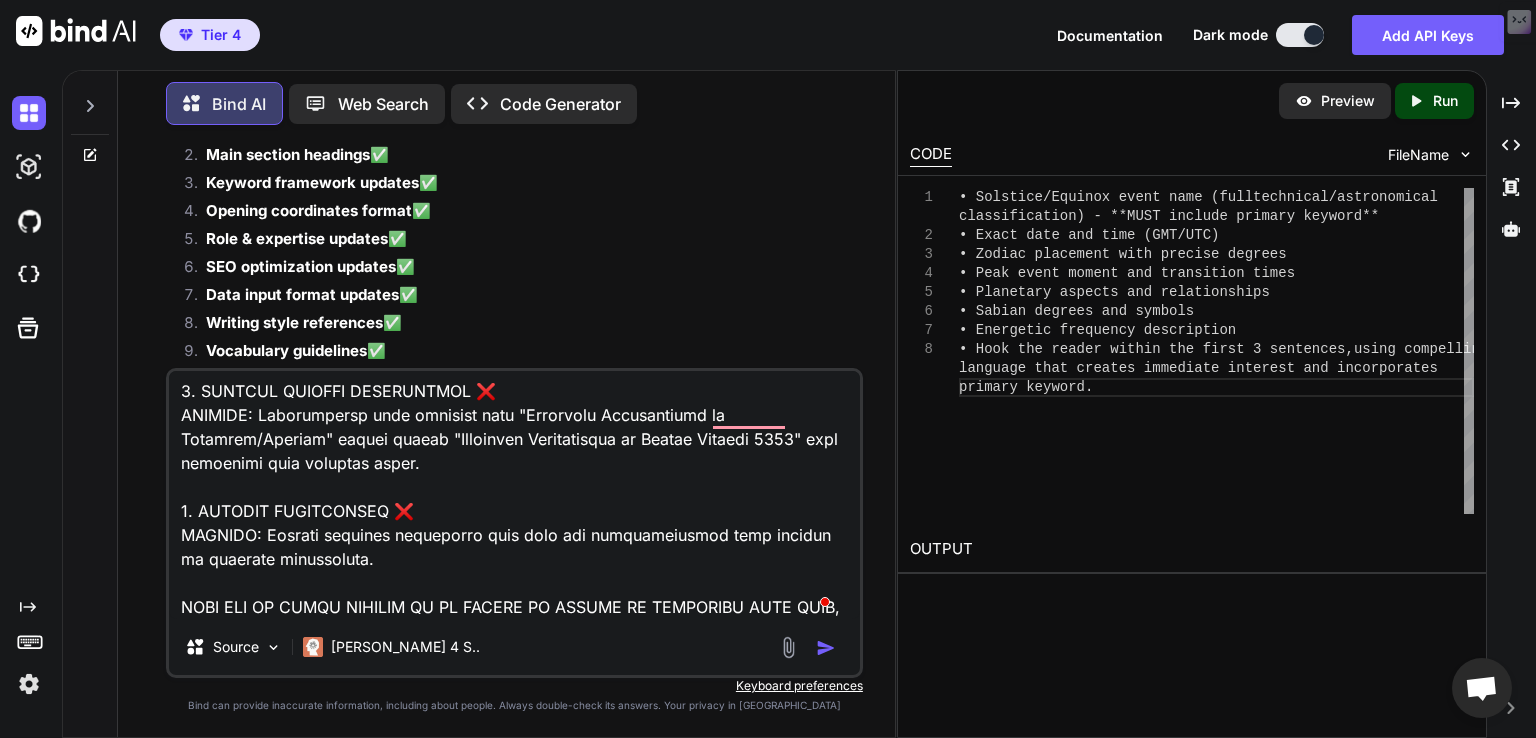 type on "🔧 IMMEDIATE FIXES NEEDED:
1. ADD DYNAMIC SUBSTITUTION INSTRUCTION:
"Throughout this prompt, 'solstice/equinox' serves as a placeholder. When analyzing a specific event, replace ALL instances with the exact event name (e.g., 'Autumn Equinox 2024', 'Winter Solstice 2024', etc.)"
2. UPDATE SECTION 11 & 10 HEADINGS:
Change from generic "of Solstice/Equinox" to "of [SPECIFIC EVENT NAME]"
3. ADD FLEXIBILITY CLARIFICATION:
"This prompt adapts to any of the four events by substituting the specific event name throughout all content when generating analysis."
❌ CRITICAL ISSUES I MISSED:
1. MAJOR OVERSIGHT - SABIAN SYMBOL SECTION HEADINGS ❌
Original Requirements:
"Esoteric-Occult-Hidden Meanings of Autumn Equinox"
"Psychological Meanings of Summer Solstice"
"Political Implications of Winter Solstice"
What I Actually Did:
"Esoteric-Occult-Hidden Meanings of Solstice/Equinox" ❌
"Psychological Meanings of Solstice/Equinox" ❌
"Political Implications of Solstice/Equinox" ❌
SHOULD BE:
"Esoteric-Occult-Hidden Meaning..." 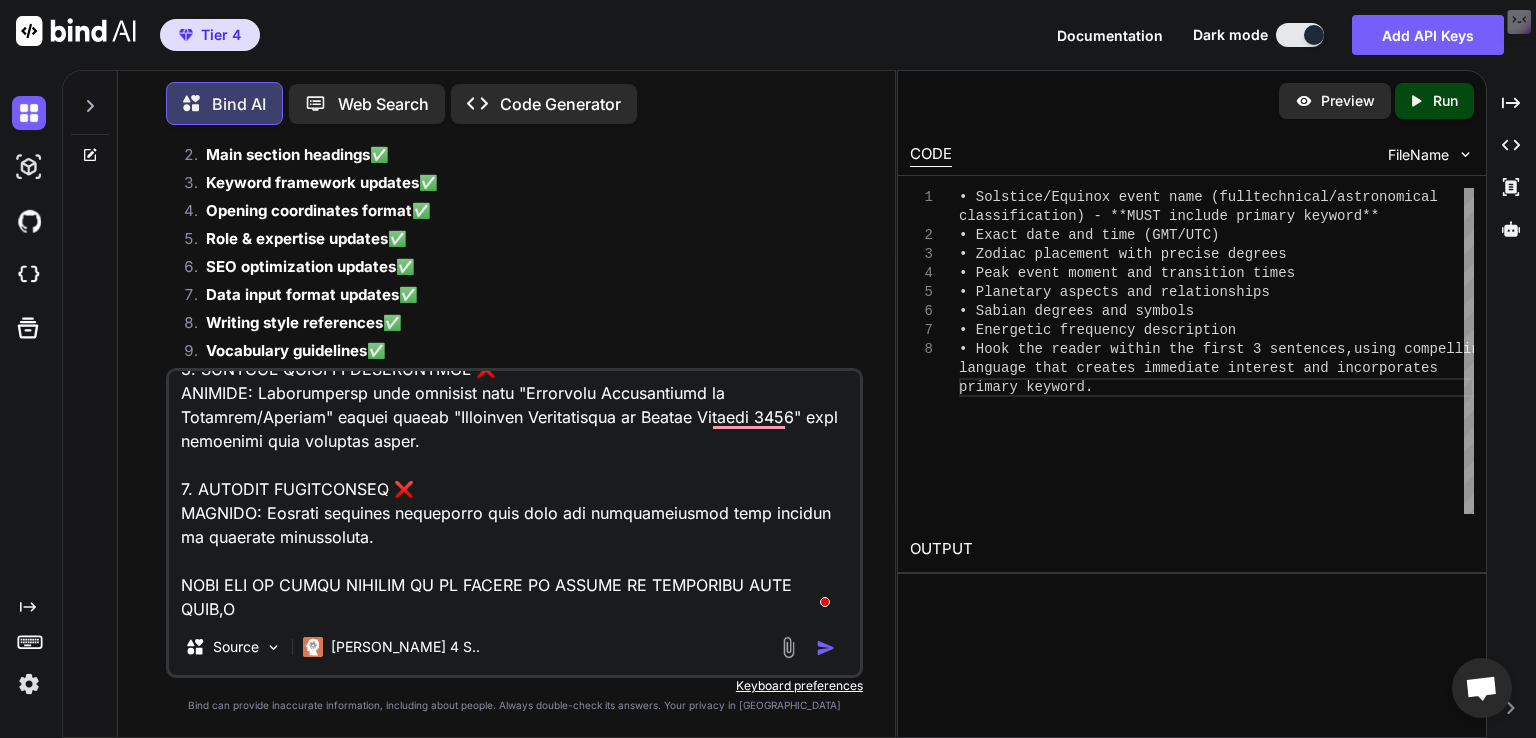 type on "🔧 IMMEDIATE FIXES NEEDED:
1. ADD DYNAMIC SUBSTITUTION INSTRUCTION:
"Throughout this prompt, 'solstice/equinox' serves as a placeholder. When analyzing a specific event, replace ALL instances with the exact event name (e.g., 'Autumn Equinox 2024', 'Winter Solstice 2024', etc.)"
2. UPDATE SECTION 11 & 10 HEADINGS:
Change from generic "of Solstice/Equinox" to "of [SPECIFIC EVENT NAME]"
3. ADD FLEXIBILITY CLARIFICATION:
"This prompt adapts to any of the four events by substituting the specific event name throughout all content when generating analysis."
❌ CRITICAL ISSUES I MISSED:
1. MAJOR OVERSIGHT - SABIAN SYMBOL SECTION HEADINGS ❌
Original Requirements:
"Esoteric-Occult-Hidden Meanings of Autumn Equinox"
"Psychological Meanings of Summer Solstice"
"Political Implications of Winter Solstice"
What I Actually Did:
"Esoteric-Occult-Hidden Meanings of Solstice/Equinox" ❌
"Psychological Meanings of Solstice/Equinox" ❌
"Political Implications of Solstice/Equinox" ❌
SHOULD BE:
"Esoteric-Occult-Hidden Meaning..." 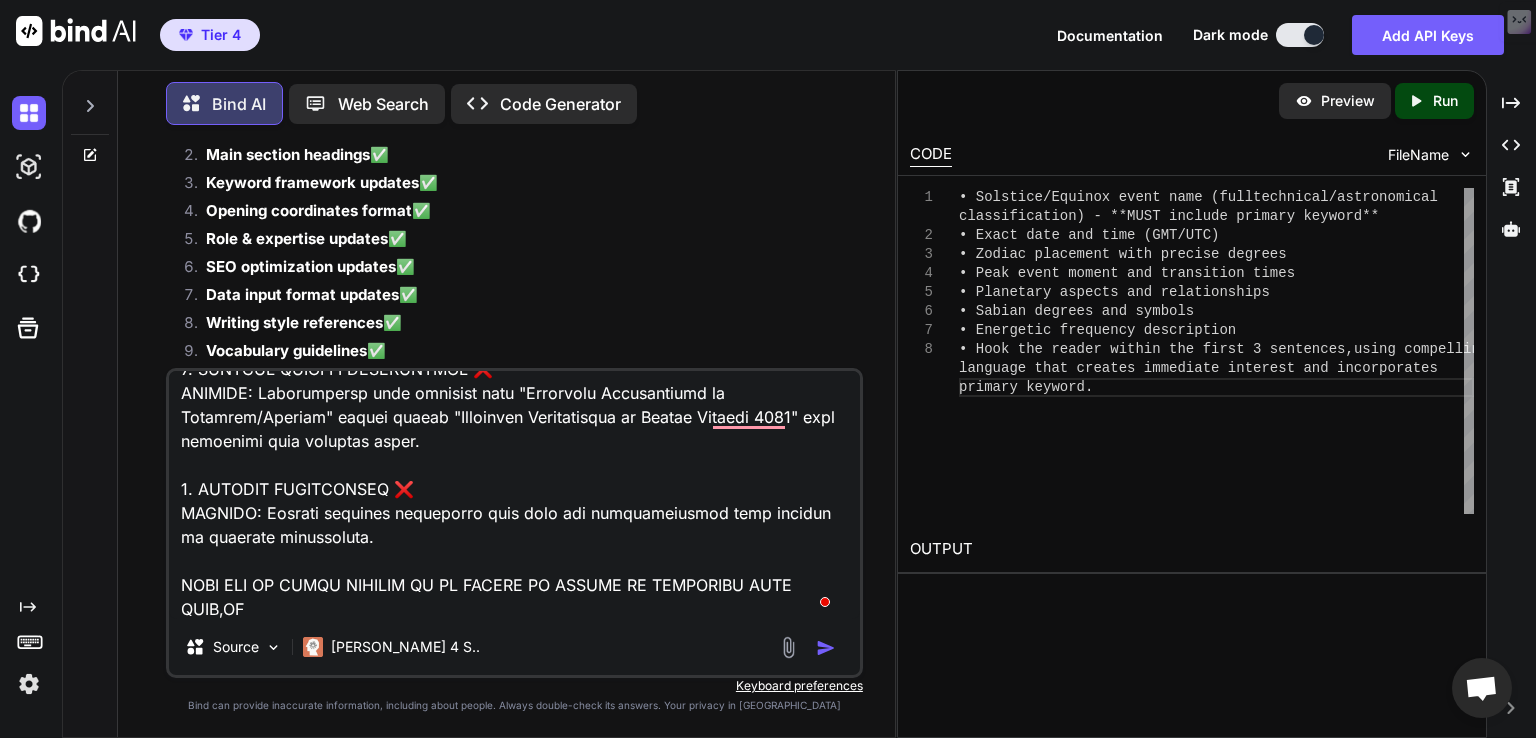 type on "🔧 IMMEDIATE FIXES NEEDED:
1. ADD DYNAMIC SUBSTITUTION INSTRUCTION:
"Throughout this prompt, 'solstice/equinox' serves as a placeholder. When analyzing a specific event, replace ALL instances with the exact event name (e.g., 'Autumn Equinox 2024', 'Winter Solstice 2024', etc.)"
2. UPDATE SECTION 11 & 10 HEADINGS:
Change from generic "of Solstice/Equinox" to "of [SPECIFIC EVENT NAME]"
3. ADD FLEXIBILITY CLARIFICATION:
"This prompt adapts to any of the four events by substituting the specific event name throughout all content when generating analysis."
❌ CRITICAL ISSUES I MISSED:
1. MAJOR OVERSIGHT - SABIAN SYMBOL SECTION HEADINGS ❌
Original Requirements:
"Esoteric-Occult-Hidden Meanings of Autumn Equinox"
"Psychological Meanings of Summer Solstice"
"Political Implications of Winter Solstice"
What I Actually Did:
"Esoteric-Occult-Hidden Meanings of Solstice/Equinox" ❌
"Psychological Meanings of Solstice/Equinox" ❌
"Political Implications of Solstice/Equinox" ❌
SHOULD BE:
"Esoteric-Occult-Hidden Meaning..." 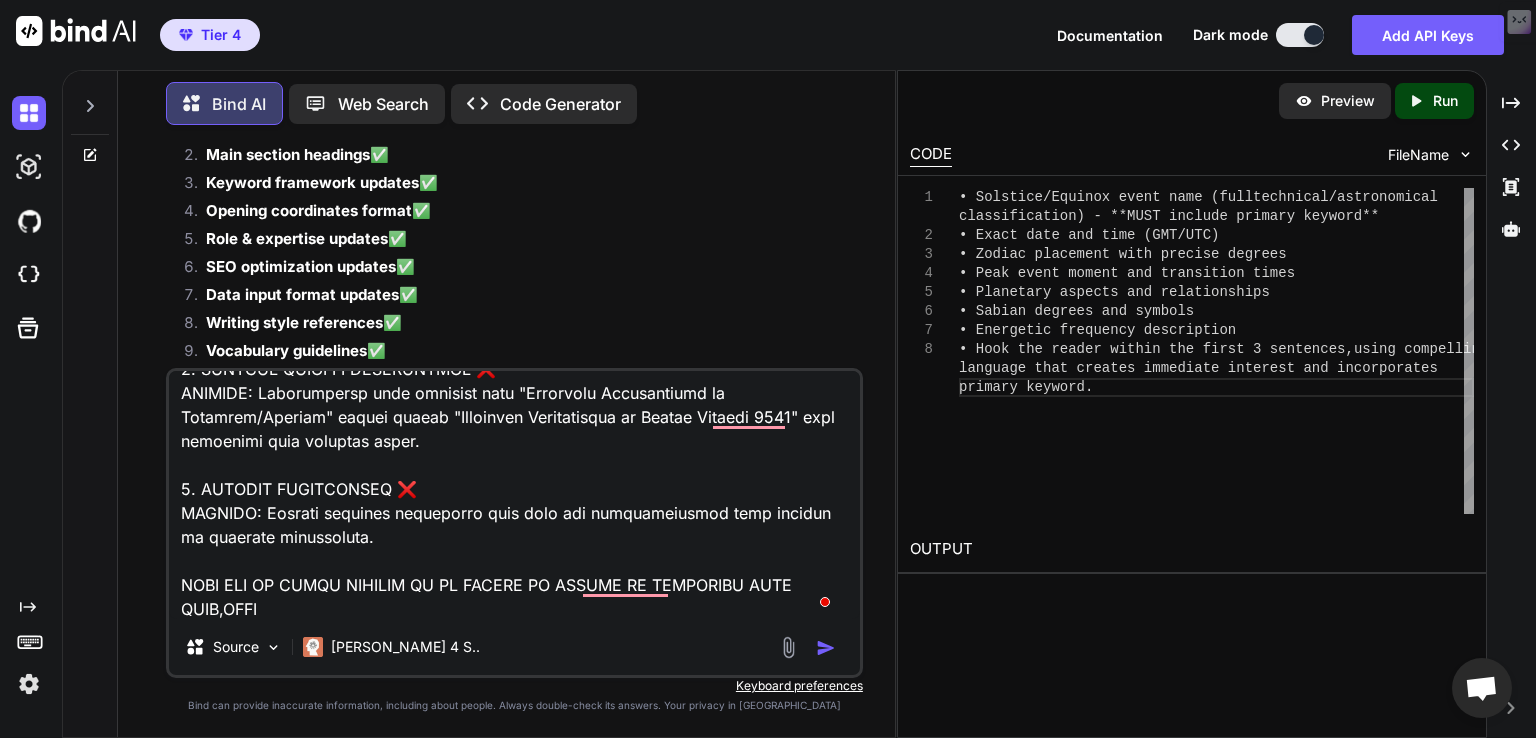 type on "🔧 IMMEDIATE FIXES NEEDED:
1. ADD DYNAMIC SUBSTITUTION INSTRUCTION:
"Throughout this prompt, 'solstice/equinox' serves as a placeholder. When analyzing a specific event, replace ALL instances with the exact event name (e.g., 'Autumn Equinox 2024', 'Winter Solstice 2024', etc.)"
2. UPDATE SECTION 11 & 10 HEADINGS:
Change from generic "of Solstice/Equinox" to "of [SPECIFIC EVENT NAME]"
3. ADD FLEXIBILITY CLARIFICATION:
"This prompt adapts to any of the four events by substituting the specific event name throughout all content when generating analysis."
❌ CRITICAL ISSUES I MISSED:
1. MAJOR OVERSIGHT - SABIAN SYMBOL SECTION HEADINGS ❌
Original Requirements:
"Esoteric-Occult-Hidden Meanings of Autumn Equinox"
"Psychological Meanings of Summer Solstice"
"Political Implications of Winter Solstice"
What I Actually Did:
"Esoteric-Occult-Hidden Meanings of Solstice/Equinox" ❌
"Psychological Meanings of Solstice/Equinox" ❌
"Political Implications of Solstice/Equinox" ❌
SHOULD BE:
"Esoteric-Occult-Hidden Meaning..." 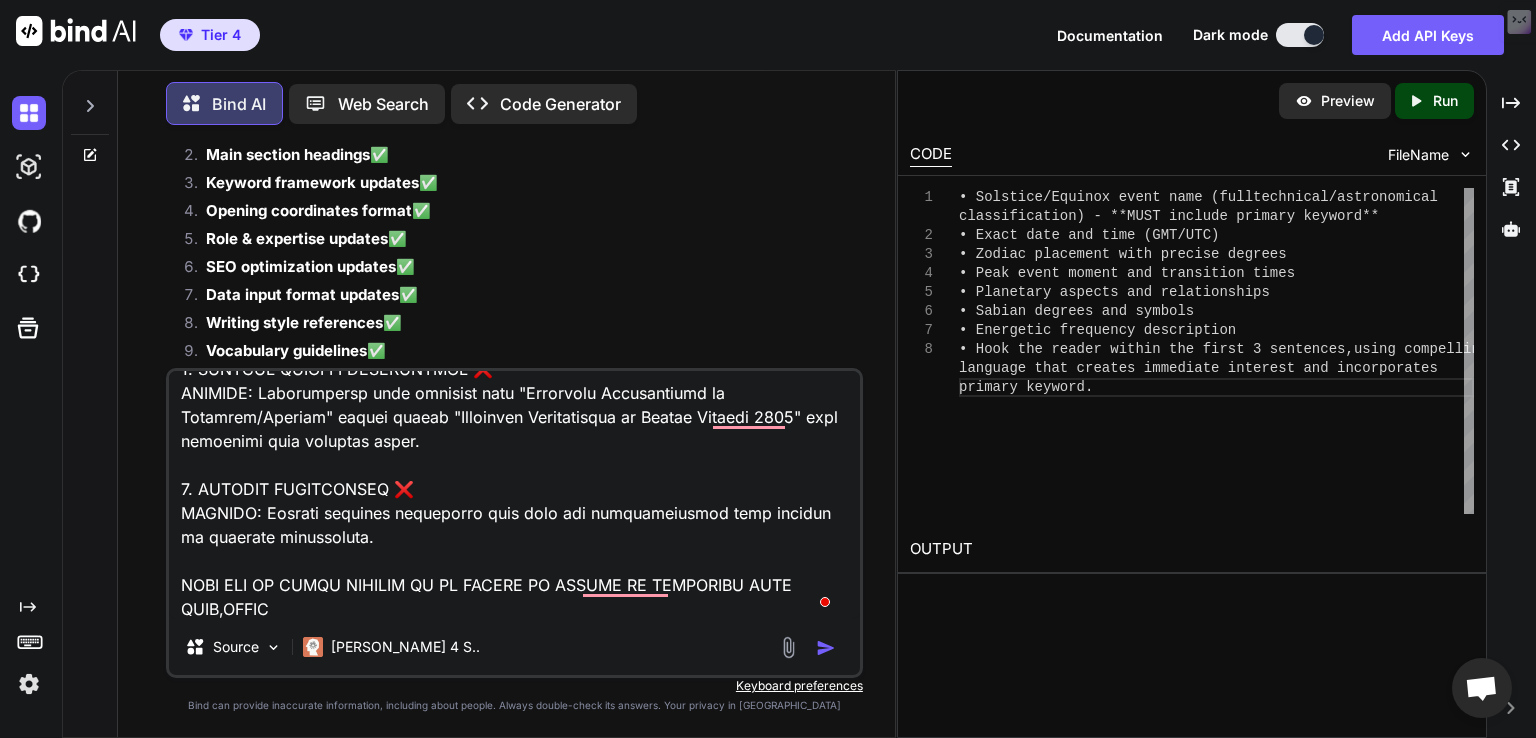type on "🔧 IMMEDIATE FIXES NEEDED:
1. ADD DYNAMIC SUBSTITUTION INSTRUCTION:
"Throughout this prompt, 'solstice/equinox' serves as a placeholder. When analyzing a specific event, replace ALL instances with the exact event name (e.g., 'Autumn Equinox 2024', 'Winter Solstice 2024', etc.)"
2. UPDATE SECTION 11 & 10 HEADINGS:
Change from generic "of Solstice/Equinox" to "of [SPECIFIC EVENT NAME]"
3. ADD FLEXIBILITY CLARIFICATION:
"This prompt adapts to any of the four events by substituting the specific event name throughout all content when generating analysis."
❌ CRITICAL ISSUES I MISSED:
1. MAJOR OVERSIGHT - SABIAN SYMBOL SECTION HEADINGS ❌
Original Requirements:
"Esoteric-Occult-Hidden Meanings of Autumn Equinox"
"Psychological Meanings of Summer Solstice"
"Political Implications of Winter Solstice"
What I Actually Did:
"Esoteric-Occult-Hidden Meanings of Solstice/Equinox" ❌
"Psychological Meanings of Solstice/Equinox" ❌
"Political Implications of Solstice/Equinox" ❌
SHOULD BE:
"Esoteric-Occult-Hidden Meaning..." 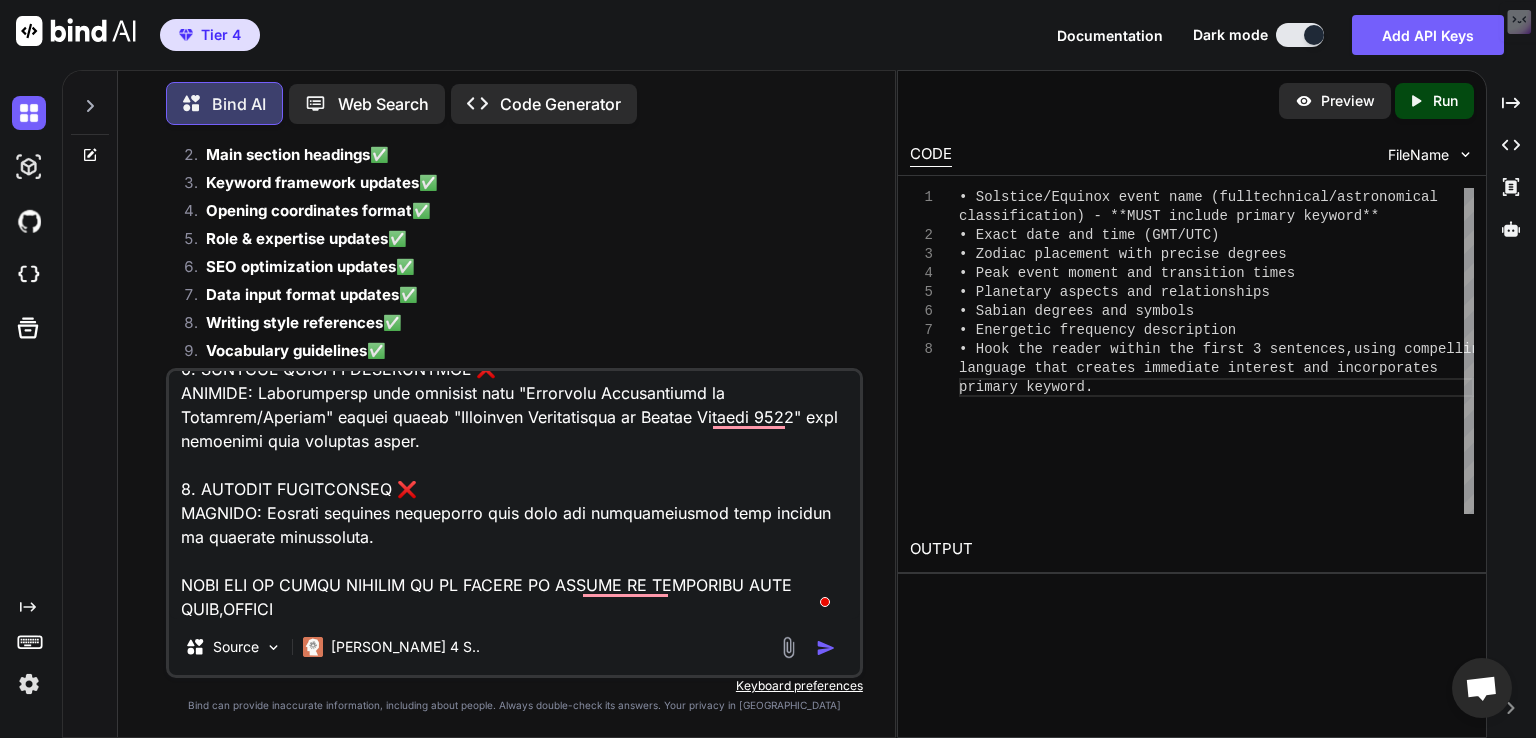 type on "🔧 IMMEDIATE FIXES NEEDED:
1. ADD DYNAMIC SUBSTITUTION INSTRUCTION:
"Throughout this prompt, 'solstice/equinox' serves as a placeholder. When analyzing a specific event, replace ALL instances with the exact event name (e.g., 'Autumn Equinox 2024', 'Winter Solstice 2024', etc.)"
2. UPDATE SECTION 11 & 10 HEADINGS:
Change from generic "of Solstice/Equinox" to "of [SPECIFIC EVENT NAME]"
3. ADD FLEXIBILITY CLARIFICATION:
"This prompt adapts to any of the four events by substituting the specific event name throughout all content when generating analysis."
❌ CRITICAL ISSUES I MISSED:
1. MAJOR OVERSIGHT - SABIAN SYMBOL SECTION HEADINGS ❌
Original Requirements:
"Esoteric-Occult-Hidden Meanings of Autumn Equinox"
"Psychological Meanings of Summer Solstice"
"Political Implications of Winter Solstice"
What I Actually Did:
"Esoteric-Occult-Hidden Meanings of Solstice/Equinox" ❌
"Psychological Meanings of Solstice/Equinox" ❌
"Political Implications of Solstice/Equinox" ❌
SHOULD BE:
"Esoteric-Occult-Hidden Meaning..." 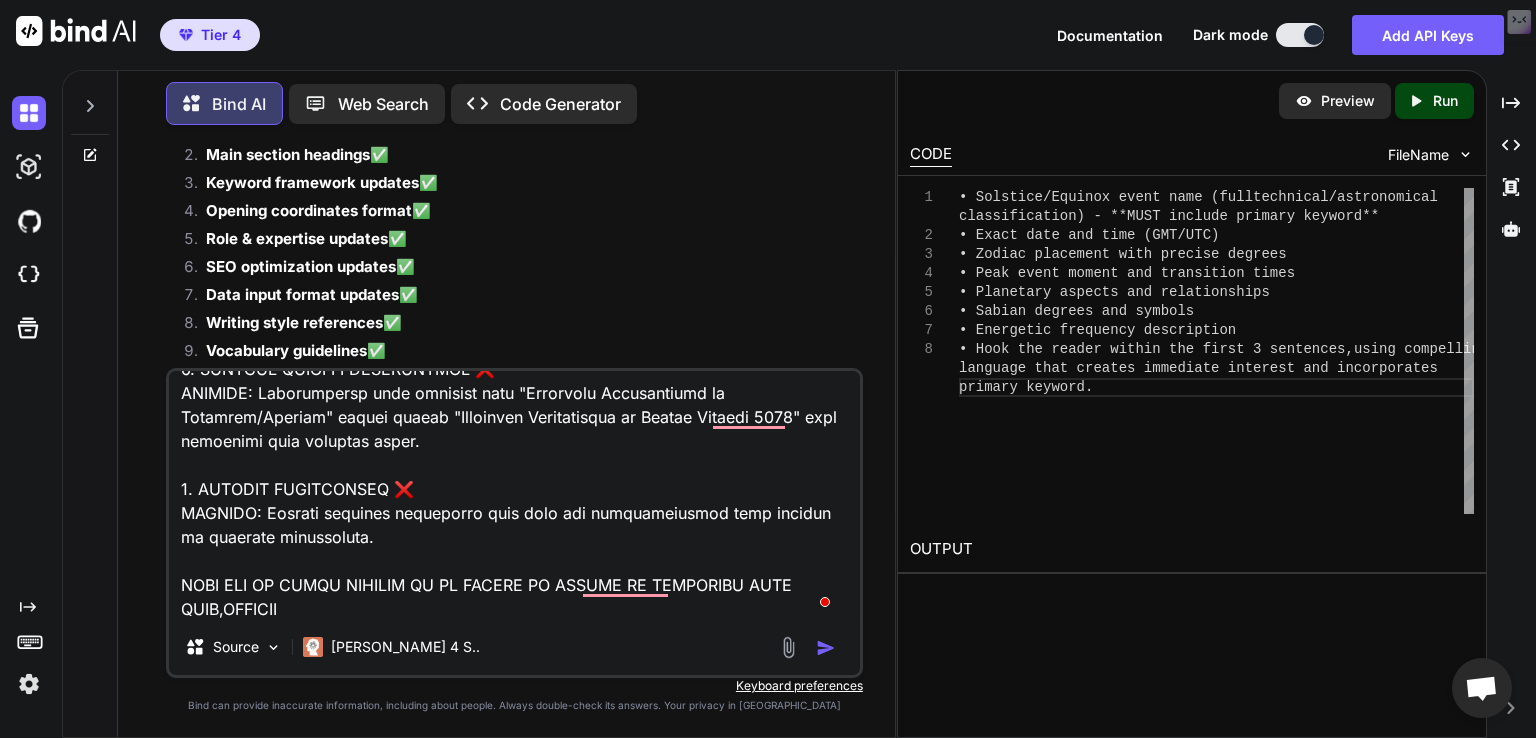 type on "🔧 IMMEDIATE FIXES NEEDED:
1. ADD DYNAMIC SUBSTITUTION INSTRUCTION:
"Throughout this prompt, 'solstice/equinox' serves as a placeholder. When analyzing a specific event, replace ALL instances with the exact event name (e.g., 'Autumn Equinox 2024', 'Winter Solstice 2024', etc.)"
2. UPDATE SECTION 11 & 10 HEADINGS:
Change from generic "of Solstice/Equinox" to "of [SPECIFIC EVENT NAME]"
3. ADD FLEXIBILITY CLARIFICATION:
"This prompt adapts to any of the four events by substituting the specific event name throughout all content when generating analysis."
❌ CRITICAL ISSUES I MISSED:
1. MAJOR OVERSIGHT - SABIAN SYMBOL SECTION HEADINGS ❌
Original Requirements:
"Esoteric-Occult-Hidden Meanings of Autumn Equinox"
"Psychological Meanings of Summer Solstice"
"Political Implications of Winter Solstice"
What I Actually Did:
"Esoteric-Occult-Hidden Meanings of Solstice/Equinox" ❌
"Psychological Meanings of Solstice/Equinox" ❌
"Political Implications of Solstice/Equinox" ❌
SHOULD BE:
"Esoteric-Occult-Hidden Meaning..." 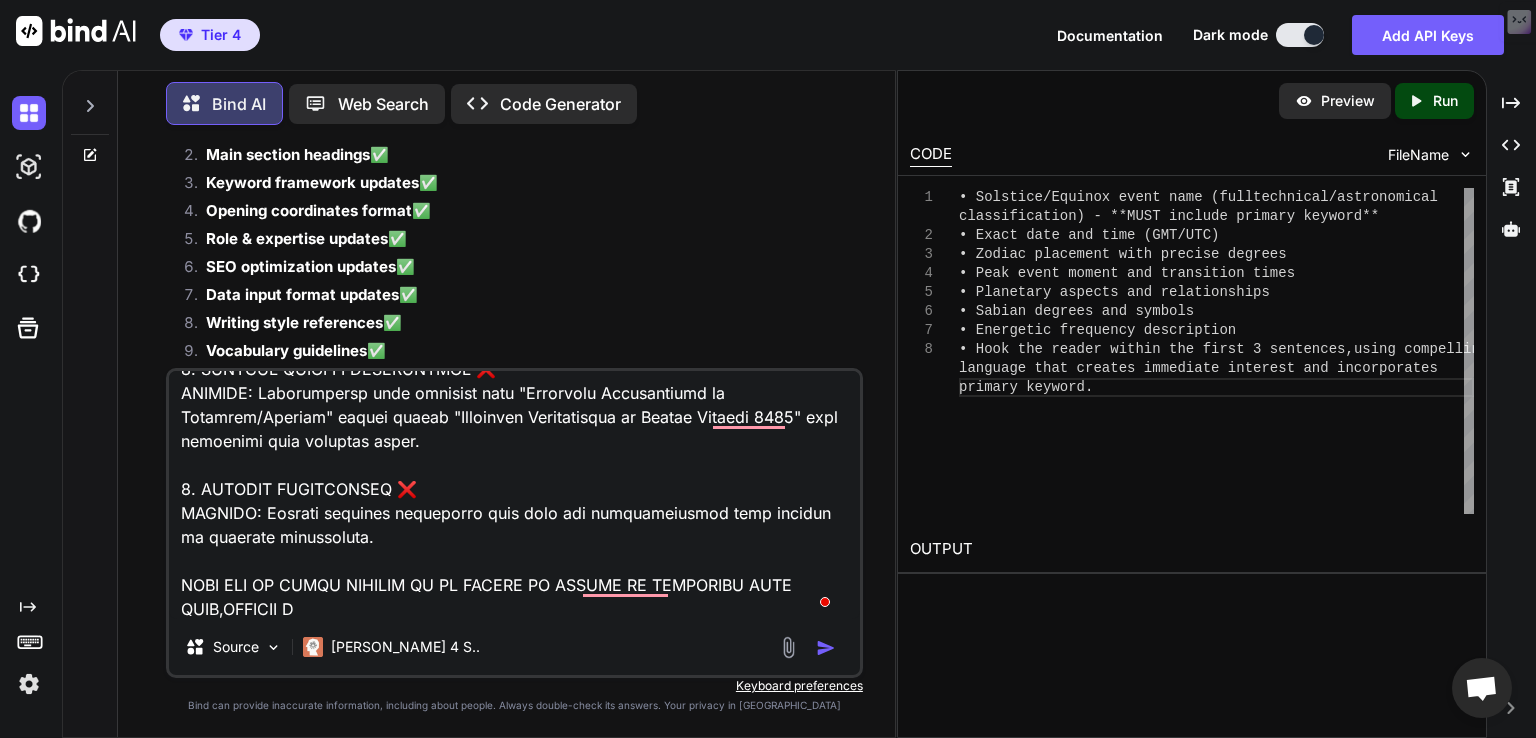 type on "🔧 IMMEDIATE FIXES NEEDED:
1. ADD DYNAMIC SUBSTITUTION INSTRUCTION:
"Throughout this prompt, 'solstice/equinox' serves as a placeholder. When analyzing a specific event, replace ALL instances with the exact event name (e.g., 'Autumn Equinox 2024', 'Winter Solstice 2024', etc.)"
2. UPDATE SECTION 11 & 10 HEADINGS:
Change from generic "of Solstice/Equinox" to "of [SPECIFIC EVENT NAME]"
3. ADD FLEXIBILITY CLARIFICATION:
"This prompt adapts to any of the four events by substituting the specific event name throughout all content when generating analysis."
❌ CRITICAL ISSUES I MISSED:
1. MAJOR OVERSIGHT - SABIAN SYMBOL SECTION HEADINGS ❌
Original Requirements:
"Esoteric-Occult-Hidden Meanings of Autumn Equinox"
"Psychological Meanings of Summer Solstice"
"Political Implications of Winter Solstice"
What I Actually Did:
"Esoteric-Occult-Hidden Meanings of Solstice/Equinox" ❌
"Psychological Meanings of Solstice/Equinox" ❌
"Political Implications of Solstice/Equinox" ❌
SHOULD BE:
"Esoteric-Occult-Hidden Meaning..." 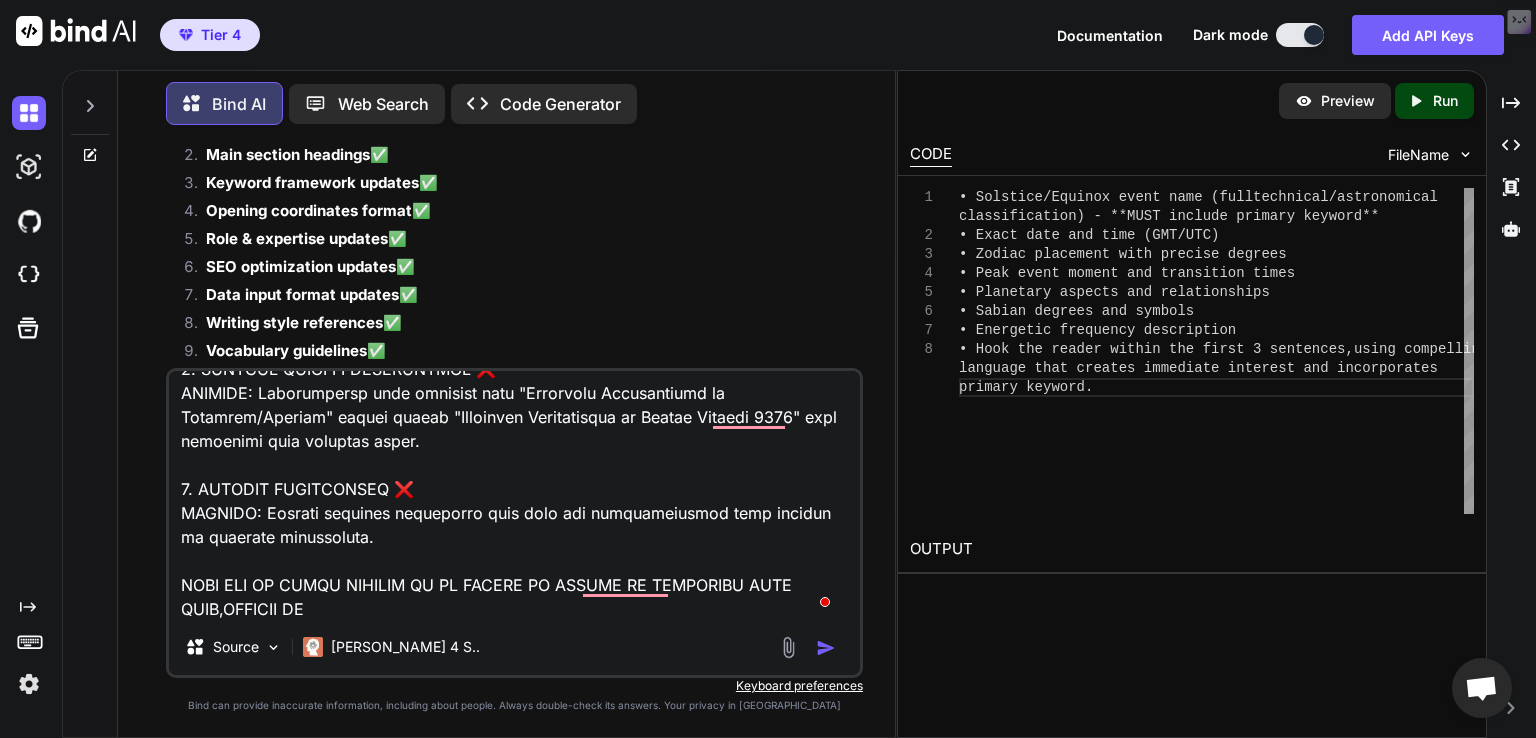 type on "🔧 IMMEDIATE FIXES NEEDED:
1. ADD DYNAMIC SUBSTITUTION INSTRUCTION:
"Throughout this prompt, 'solstice/equinox' serves as a placeholder. When analyzing a specific event, replace ALL instances with the exact event name (e.g., 'Autumn Equinox 2024', 'Winter Solstice 2024', etc.)"
2. UPDATE SECTION 11 & 10 HEADINGS:
Change from generic "of Solstice/Equinox" to "of [SPECIFIC EVENT NAME]"
3. ADD FLEXIBILITY CLARIFICATION:
"This prompt adapts to any of the four events by substituting the specific event name throughout all content when generating analysis."
❌ CRITICAL ISSUES I MISSED:
1. MAJOR OVERSIGHT - SABIAN SYMBOL SECTION HEADINGS ❌
Original Requirements:
"Esoteric-Occult-Hidden Meanings of Autumn Equinox"
"Psychological Meanings of Summer Solstice"
"Political Implications of Winter Solstice"
What I Actually Did:
"Esoteric-Occult-Hidden Meanings of Solstice/Equinox" ❌
"Psychological Meanings of Solstice/Equinox" ❌
"Political Implications of Solstice/Equinox" ❌
SHOULD BE:
"Esoteric-Occult-Hidden Meaning..." 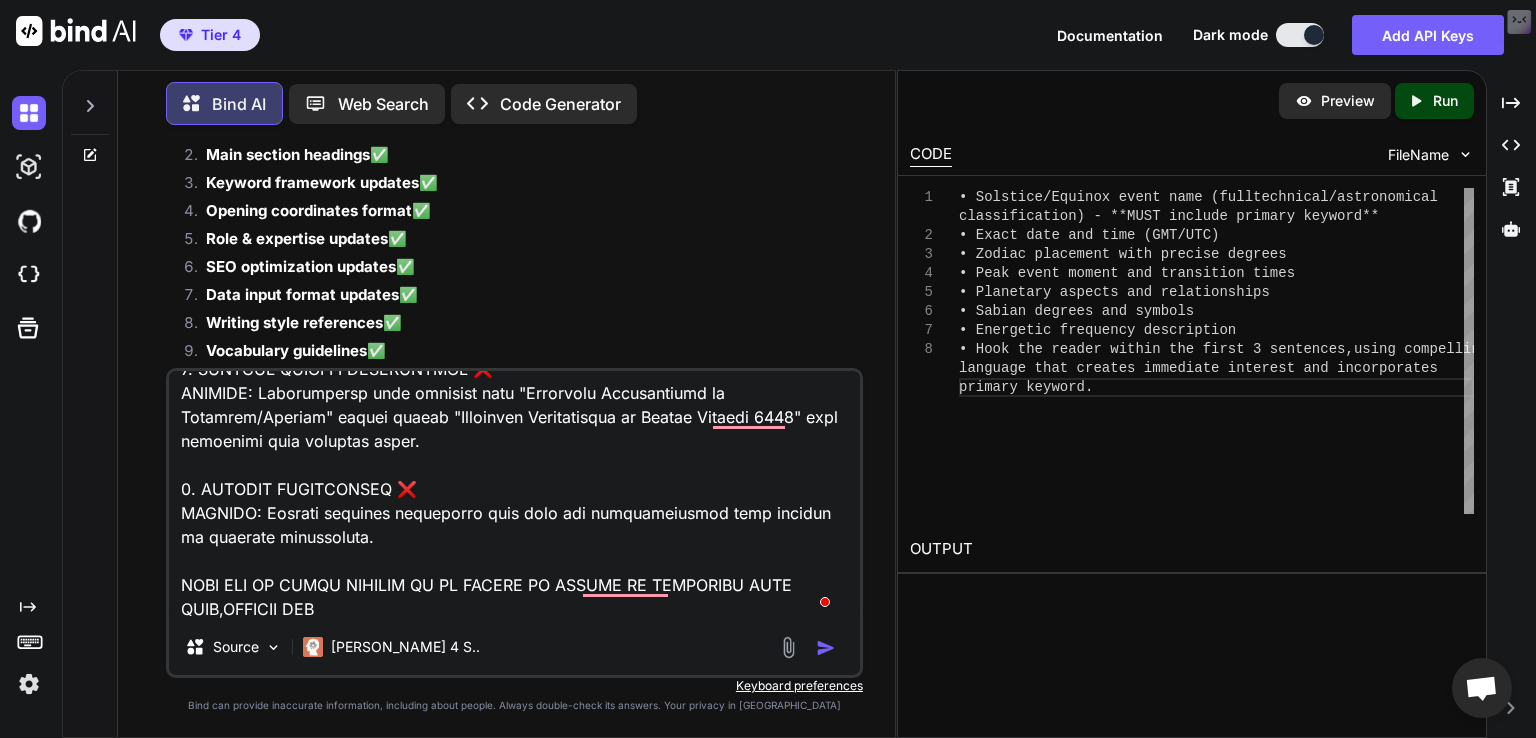 type on "🔧 IMMEDIATE FIXES NEEDED:
1. ADD DYNAMIC SUBSTITUTION INSTRUCTION:
"Throughout this prompt, 'solstice/equinox' serves as a placeholder. When analyzing a specific event, replace ALL instances with the exact event name (e.g., 'Autumn Equinox 2024', 'Winter Solstice 2024', etc.)"
2. UPDATE SECTION 11 & 10 HEADINGS:
Change from generic "of Solstice/Equinox" to "of [SPECIFIC EVENT NAME]"
3. ADD FLEXIBILITY CLARIFICATION:
"This prompt adapts to any of the four events by substituting the specific event name throughout all content when generating analysis."
❌ CRITICAL ISSUES I MISSED:
1. MAJOR OVERSIGHT - SABIAN SYMBOL SECTION HEADINGS ❌
Original Requirements:
"Esoteric-Occult-Hidden Meanings of Autumn Equinox"
"Psychological Meanings of Summer Solstice"
"Political Implications of Winter Solstice"
What I Actually Did:
"Esoteric-Occult-Hidden Meanings of Solstice/Equinox" ❌
"Psychological Meanings of Solstice/Equinox" ❌
"Political Implications of Solstice/Equinox" ❌
SHOULD BE:
"Esoteric-Occult-Hidden Meaning..." 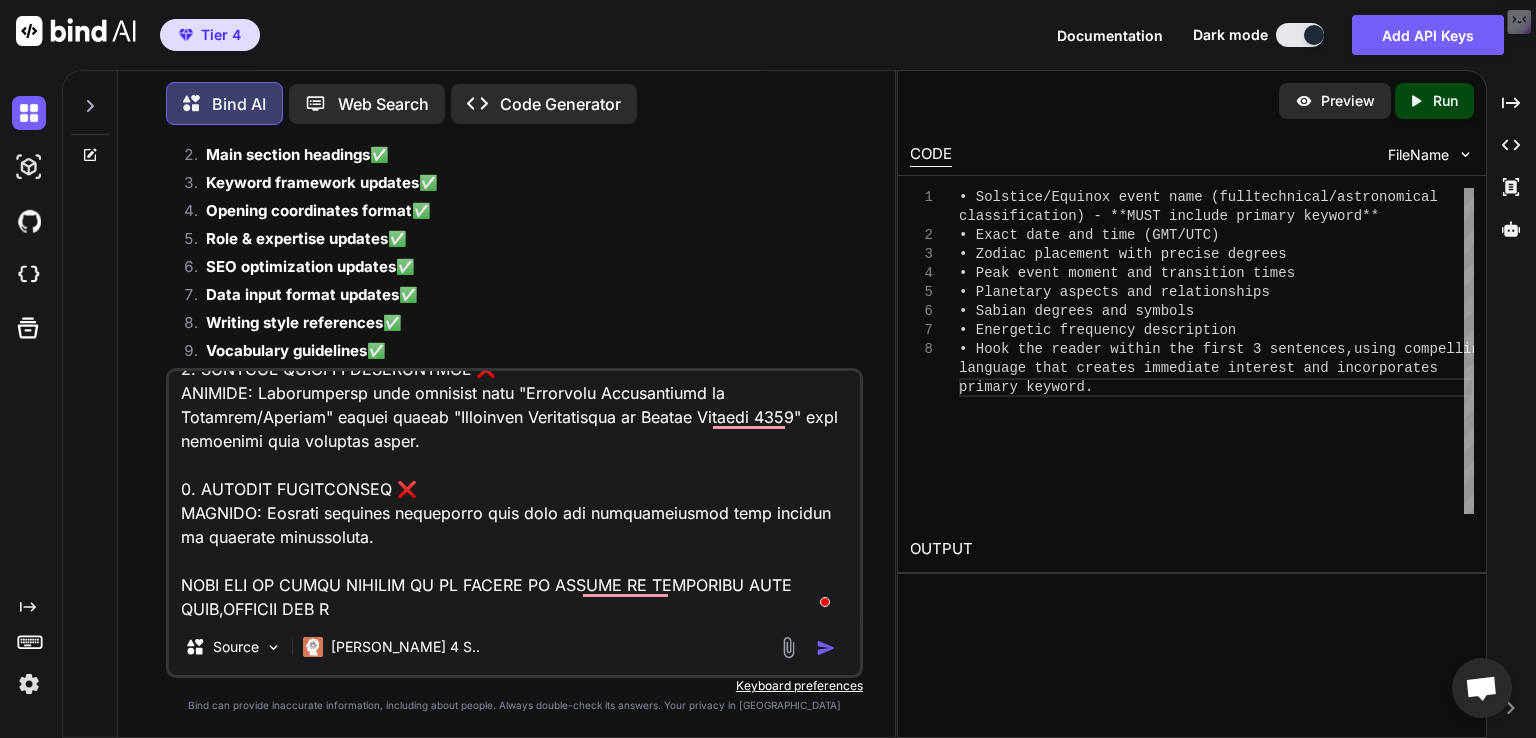 type on "🔧 IMMEDIATE FIXES NEEDED:
1. ADD DYNAMIC SUBSTITUTION INSTRUCTION:
"Throughout this prompt, 'solstice/equinox' serves as a placeholder. When analyzing a specific event, replace ALL instances with the exact event name (e.g., 'Autumn Equinox 2024', 'Winter Solstice 2024', etc.)"
2. UPDATE SECTION 11 & 10 HEADINGS:
Change from generic "of Solstice/Equinox" to "of [SPECIFIC EVENT NAME]"
3. ADD FLEXIBILITY CLARIFICATION:
"This prompt adapts to any of the four events by substituting the specific event name throughout all content when generating analysis."
❌ CRITICAL ISSUES I MISSED:
1. MAJOR OVERSIGHT - SABIAN SYMBOL SECTION HEADINGS ❌
Original Requirements:
"Esoteric-Occult-Hidden Meanings of Autumn Equinox"
"Psychological Meanings of Summer Solstice"
"Political Implications of Winter Solstice"
What I Actually Did:
"Esoteric-Occult-Hidden Meanings of Solstice/Equinox" ❌
"Psychological Meanings of Solstice/Equinox" ❌
"Political Implications of Solstice/Equinox" ❌
SHOULD BE:
"Esoteric-Occult-Hidden Meaning..." 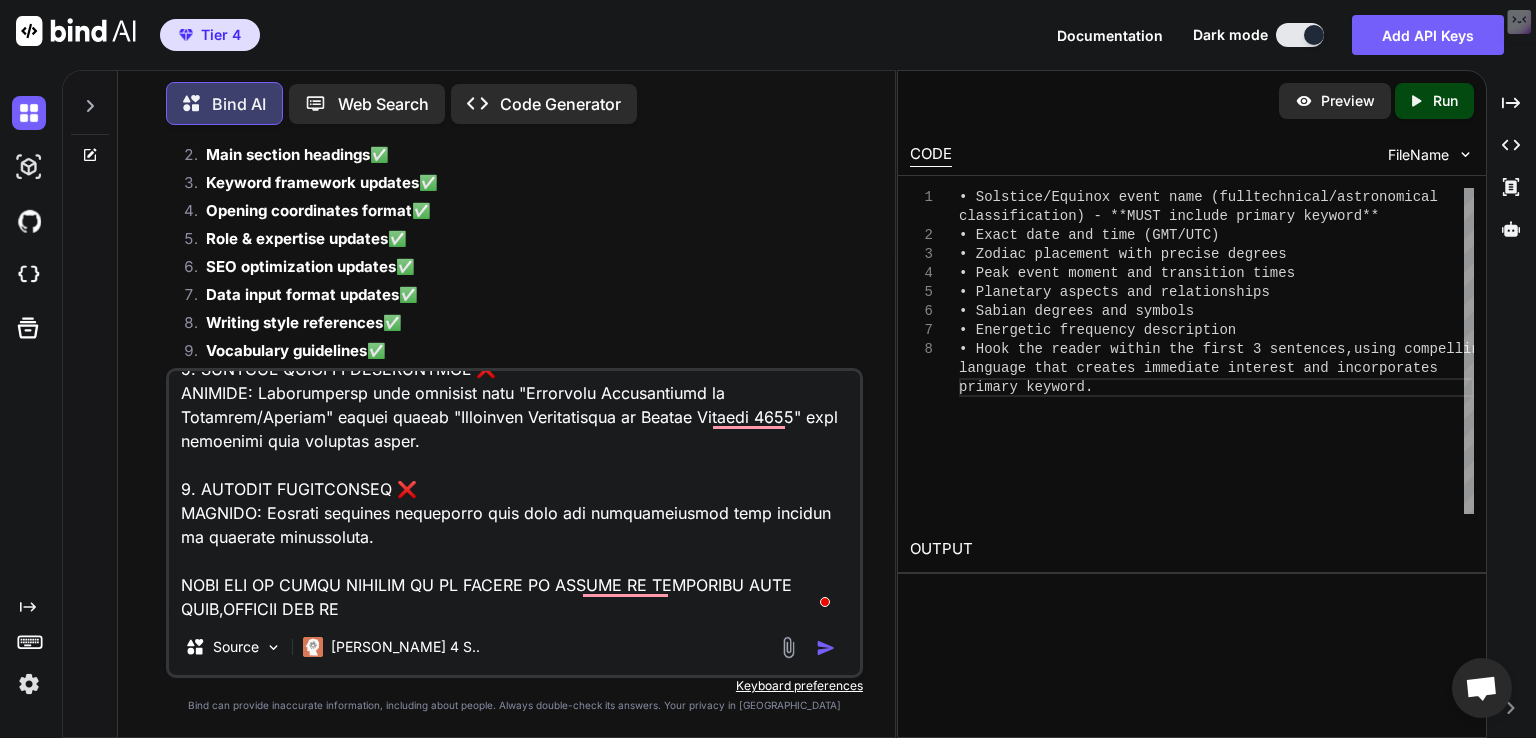 type on "🔧 IMMEDIATE FIXES NEEDED:
1. ADD DYNAMIC SUBSTITUTION INSTRUCTION:
"Throughout this prompt, 'solstice/equinox' serves as a placeholder. When analyzing a specific event, replace ALL instances with the exact event name (e.g., 'Autumn Equinox 2024', 'Winter Solstice 2024', etc.)"
2. UPDATE SECTION 11 & 10 HEADINGS:
Change from generic "of Solstice/Equinox" to "of [SPECIFIC EVENT NAME]"
3. ADD FLEXIBILITY CLARIFICATION:
"This prompt adapts to any of the four events by substituting the specific event name throughout all content when generating analysis."
❌ CRITICAL ISSUES I MISSED:
1. MAJOR OVERSIGHT - SABIAN SYMBOL SECTION HEADINGS ❌
Original Requirements:
"Esoteric-Occult-Hidden Meanings of Autumn Equinox"
"Psychological Meanings of Summer Solstice"
"Political Implications of Winter Solstice"
What I Actually Did:
"Esoteric-Occult-Hidden Meanings of Solstice/Equinox" ❌
"Psychological Meanings of Solstice/Equinox" ❌
"Political Implications of Solstice/Equinox" ❌
SHOULD BE:
"Esoteric-Occult-Hidden Meaning..." 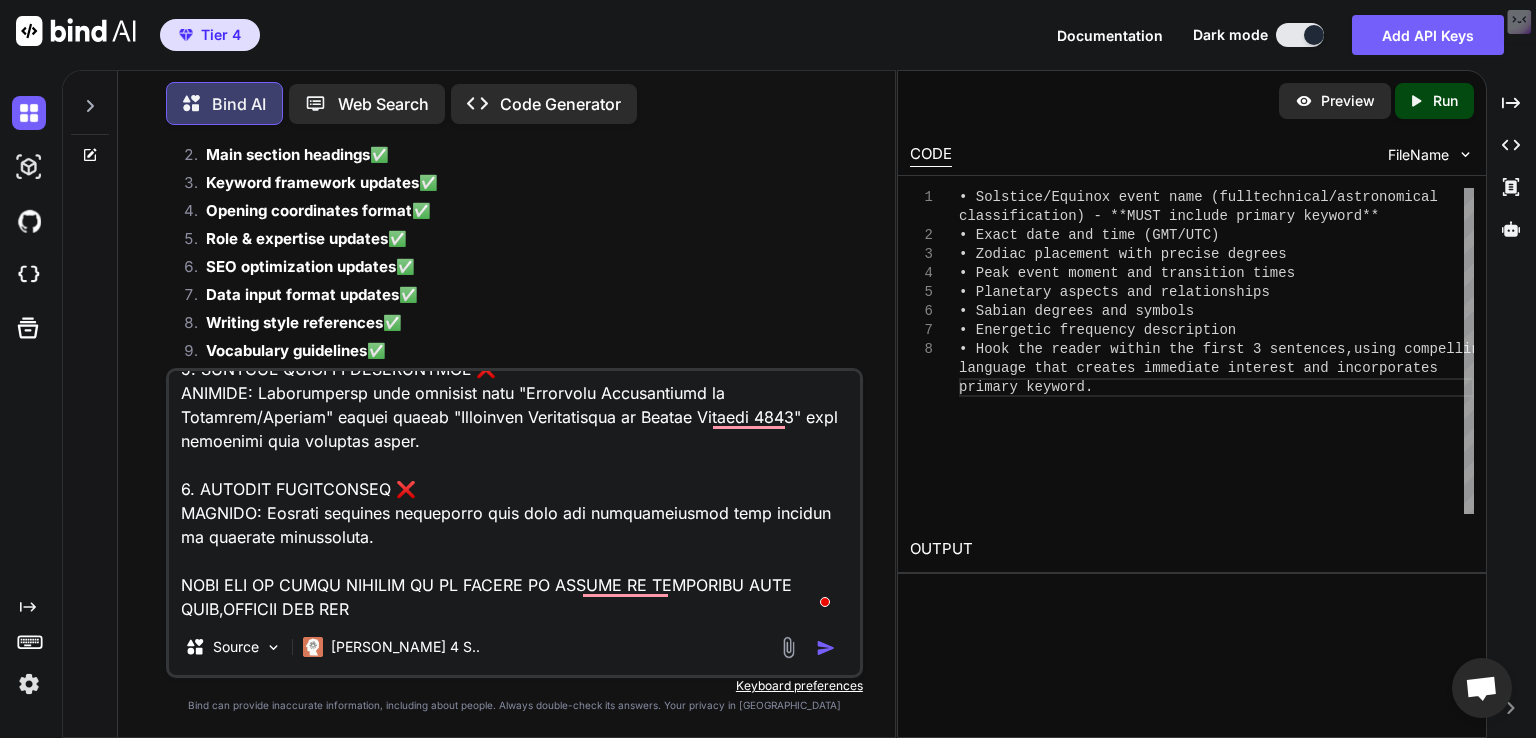 type on "🔧 IMMEDIATE FIXES NEEDED:
1. ADD DYNAMIC SUBSTITUTION INSTRUCTION:
"Throughout this prompt, 'solstice/equinox' serves as a placeholder. When analyzing a specific event, replace ALL instances with the exact event name (e.g., 'Autumn Equinox 2024', 'Winter Solstice 2024', etc.)"
2. UPDATE SECTION 11 & 10 HEADINGS:
Change from generic "of Solstice/Equinox" to "of [SPECIFIC EVENT NAME]"
3. ADD FLEXIBILITY CLARIFICATION:
"This prompt adapts to any of the four events by substituting the specific event name throughout all content when generating analysis."
❌ CRITICAL ISSUES I MISSED:
1. MAJOR OVERSIGHT - SABIAN SYMBOL SECTION HEADINGS ❌
Original Requirements:
"Esoteric-Occult-Hidden Meanings of Autumn Equinox"
"Psychological Meanings of Summer Solstice"
"Political Implications of Winter Solstice"
What I Actually Did:
"Esoteric-Occult-Hidden Meanings of Solstice/Equinox" ❌
"Psychological Meanings of Solstice/Equinox" ❌
"Political Implications of Solstice/Equinox" ❌
SHOULD BE:
"Esoteric-Occult-Hidden Meaning..." 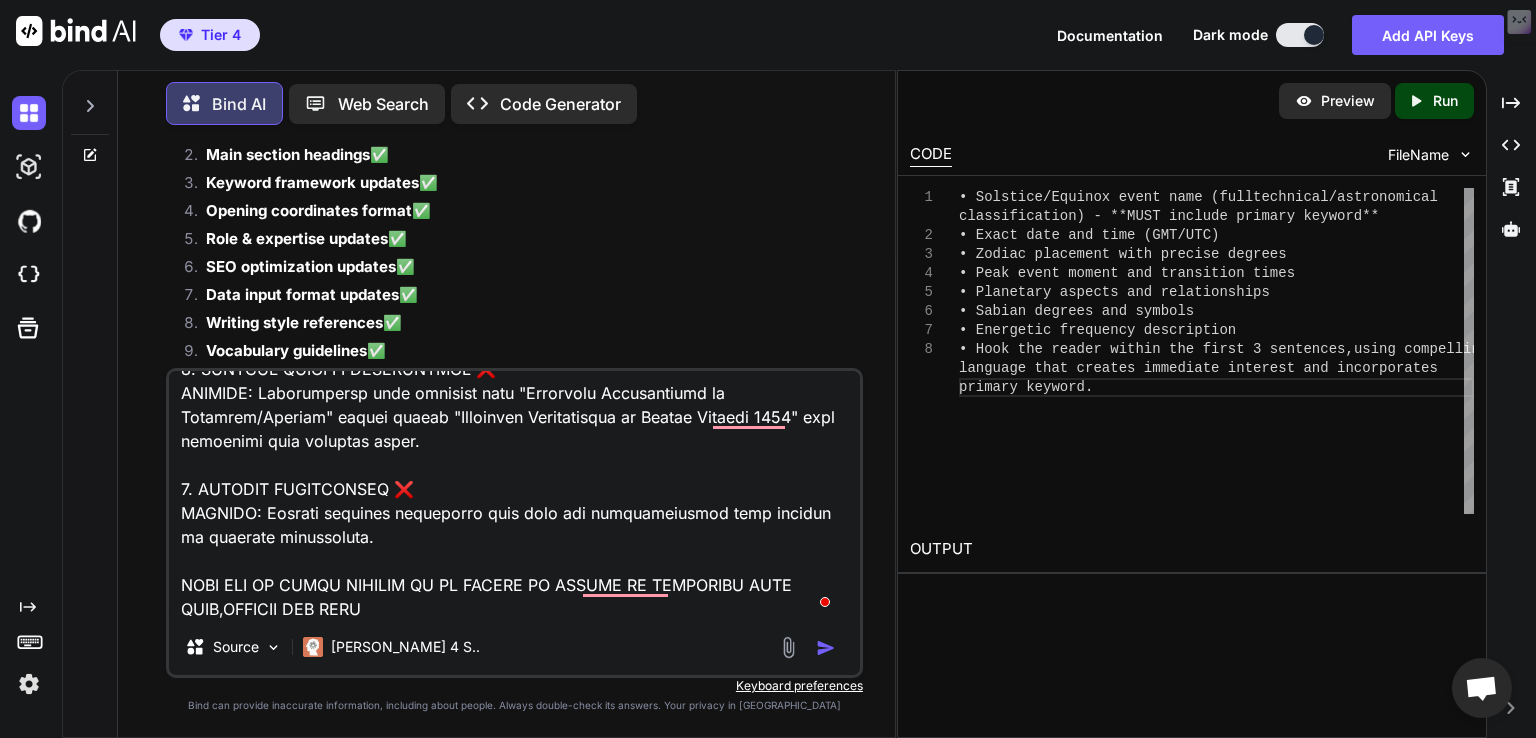 type on "🔧 IMMEDIATE FIXES NEEDED:
1. ADD DYNAMIC SUBSTITUTION INSTRUCTION:
"Throughout this prompt, 'solstice/equinox' serves as a placeholder. When analyzing a specific event, replace ALL instances with the exact event name (e.g., 'Autumn Equinox 2024', 'Winter Solstice 2024', etc.)"
2. UPDATE SECTION 11 & 10 HEADINGS:
Change from generic "of Solstice/Equinox" to "of [SPECIFIC EVENT NAME]"
3. ADD FLEXIBILITY CLARIFICATION:
"This prompt adapts to any of the four events by substituting the specific event name throughout all content when generating analysis."
❌ CRITICAL ISSUES I MISSED:
1. MAJOR OVERSIGHT - SABIAN SYMBOL SECTION HEADINGS ❌
Original Requirements:
"Esoteric-Occult-Hidden Meanings of Autumn Equinox"
"Psychological Meanings of Summer Solstice"
"Political Implications of Winter Solstice"
What I Actually Did:
"Esoteric-Occult-Hidden Meanings of Solstice/Equinox" ❌
"Psychological Meanings of Solstice/Equinox" ❌
"Political Implications of Solstice/Equinox" ❌
SHOULD BE:
"Esoteric-Occult-Hidden Meaning..." 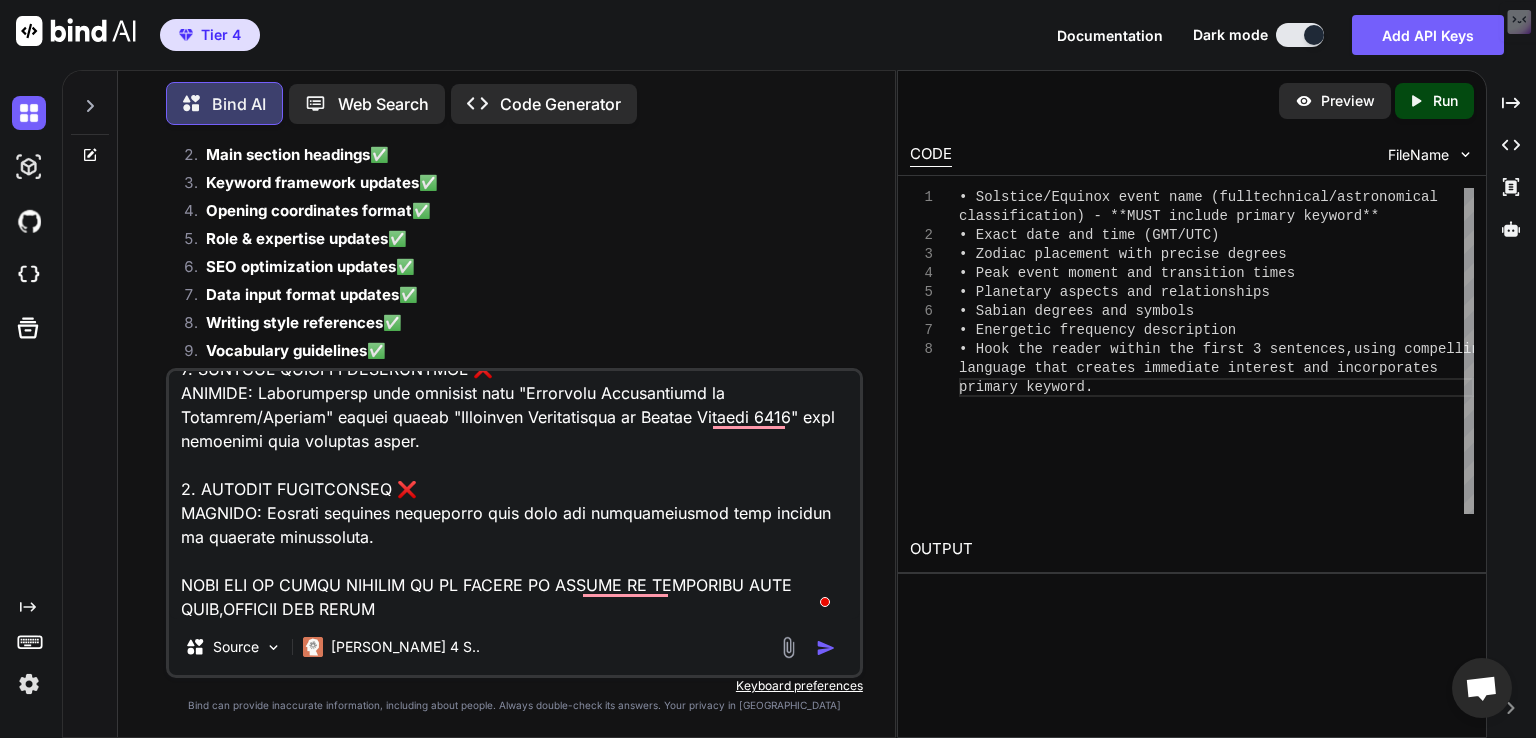 type on "🔧 IMMEDIATE FIXES NEEDED:
1. ADD DYNAMIC SUBSTITUTION INSTRUCTION:
"Throughout this prompt, 'solstice/equinox' serves as a placeholder. When analyzing a specific event, replace ALL instances with the exact event name (e.g., 'Autumn Equinox 2024', 'Winter Solstice 2024', etc.)"
2. UPDATE SECTION 11 & 10 HEADINGS:
Change from generic "of Solstice/Equinox" to "of [SPECIFIC EVENT NAME]"
3. ADD FLEXIBILITY CLARIFICATION:
"This prompt adapts to any of the four events by substituting the specific event name throughout all content when generating analysis."
❌ CRITICAL ISSUES I MISSED:
1. MAJOR OVERSIGHT - SABIAN SYMBOL SECTION HEADINGS ❌
Original Requirements:
"Esoteric-Occult-Hidden Meanings of Autumn Equinox"
"Psychological Meanings of Summer Solstice"
"Political Implications of Winter Solstice"
What I Actually Did:
"Esoteric-Occult-Hidden Meanings of Solstice/Equinox" ❌
"Psychological Meanings of Solstice/Equinox" ❌
"Political Implications of Solstice/Equinox" ❌
SHOULD BE:
"Esoteric-Occult-Hidden Meaning..." 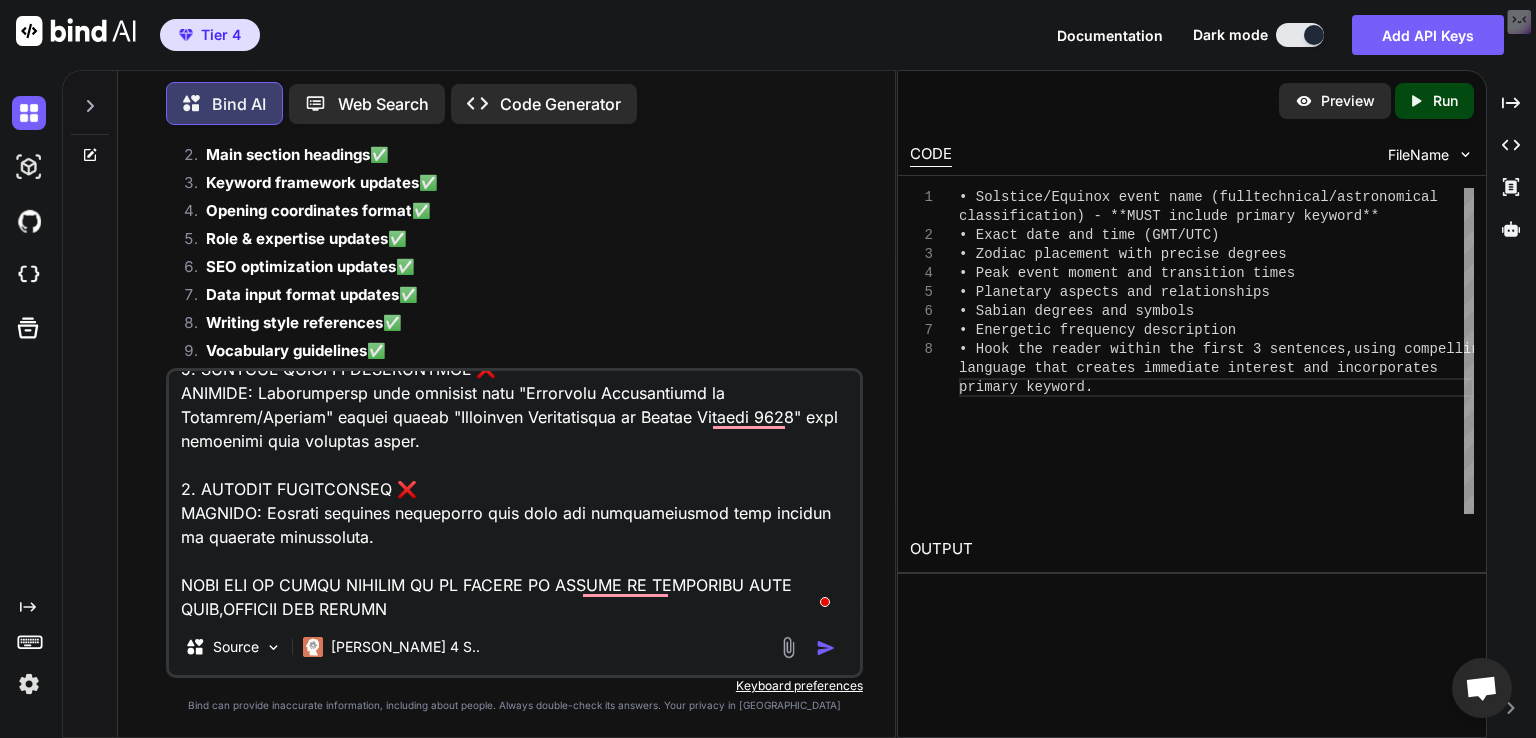 type on "🔧 IMMEDIATE FIXES NEEDED:
1. ADD DYNAMIC SUBSTITUTION INSTRUCTION:
"Throughout this prompt, 'solstice/equinox' serves as a placeholder. When analyzing a specific event, replace ALL instances with the exact event name (e.g., 'Autumn Equinox 2024', 'Winter Solstice 2024', etc.)"
2. UPDATE SECTION 11 & 10 HEADINGS:
Change from generic "of Solstice/Equinox" to "of [SPECIFIC EVENT NAME]"
3. ADD FLEXIBILITY CLARIFICATION:
"This prompt adapts to any of the four events by substituting the specific event name throughout all content when generating analysis."
❌ CRITICAL ISSUES I MISSED:
1. MAJOR OVERSIGHT - SABIAN SYMBOL SECTION HEADINGS ❌
Original Requirements:
"Esoteric-Occult-Hidden Meanings of Autumn Equinox"
"Psychological Meanings of Summer Solstice"
"Political Implications of Winter Solstice"
What I Actually Did:
"Esoteric-Occult-Hidden Meanings of Solstice/Equinox" ❌
"Psychological Meanings of Solstice/Equinox" ❌
"Political Implications of Solstice/Equinox" ❌
SHOULD BE:
"Esoteric-Occult-Hidden Meaning..." 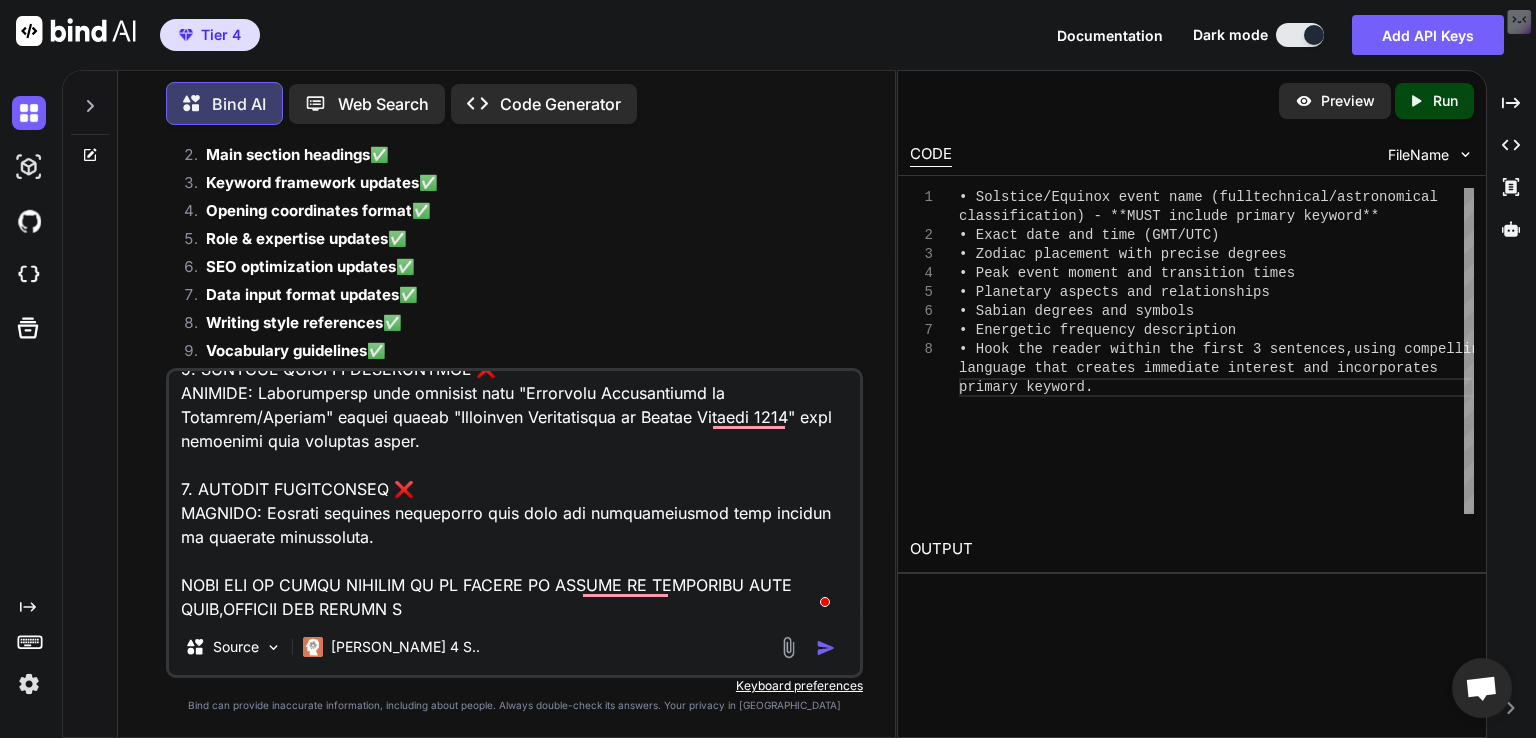 type on "🔧 IMMEDIATE FIXES NEEDED:
1. ADD DYNAMIC SUBSTITUTION INSTRUCTION:
"Throughout this prompt, 'solstice/equinox' serves as a placeholder. When analyzing a specific event, replace ALL instances with the exact event name (e.g., 'Autumn Equinox 2024', 'Winter Solstice 2024', etc.)"
2. UPDATE SECTION 11 & 10 HEADINGS:
Change from generic "of Solstice/Equinox" to "of [SPECIFIC EVENT NAME]"
3. ADD FLEXIBILITY CLARIFICATION:
"This prompt adapts to any of the four events by substituting the specific event name throughout all content when generating analysis."
❌ CRITICAL ISSUES I MISSED:
1. MAJOR OVERSIGHT - SABIAN SYMBOL SECTION HEADINGS ❌
Original Requirements:
"Esoteric-Occult-Hidden Meanings of Autumn Equinox"
"Psychological Meanings of Summer Solstice"
"Political Implications of Winter Solstice"
What I Actually Did:
"Esoteric-Occult-Hidden Meanings of Solstice/Equinox" ❌
"Psychological Meanings of Solstice/Equinox" ❌
"Political Implications of Solstice/Equinox" ❌
SHOULD BE:
"Esoteric-Occult-Hidden Meaning..." 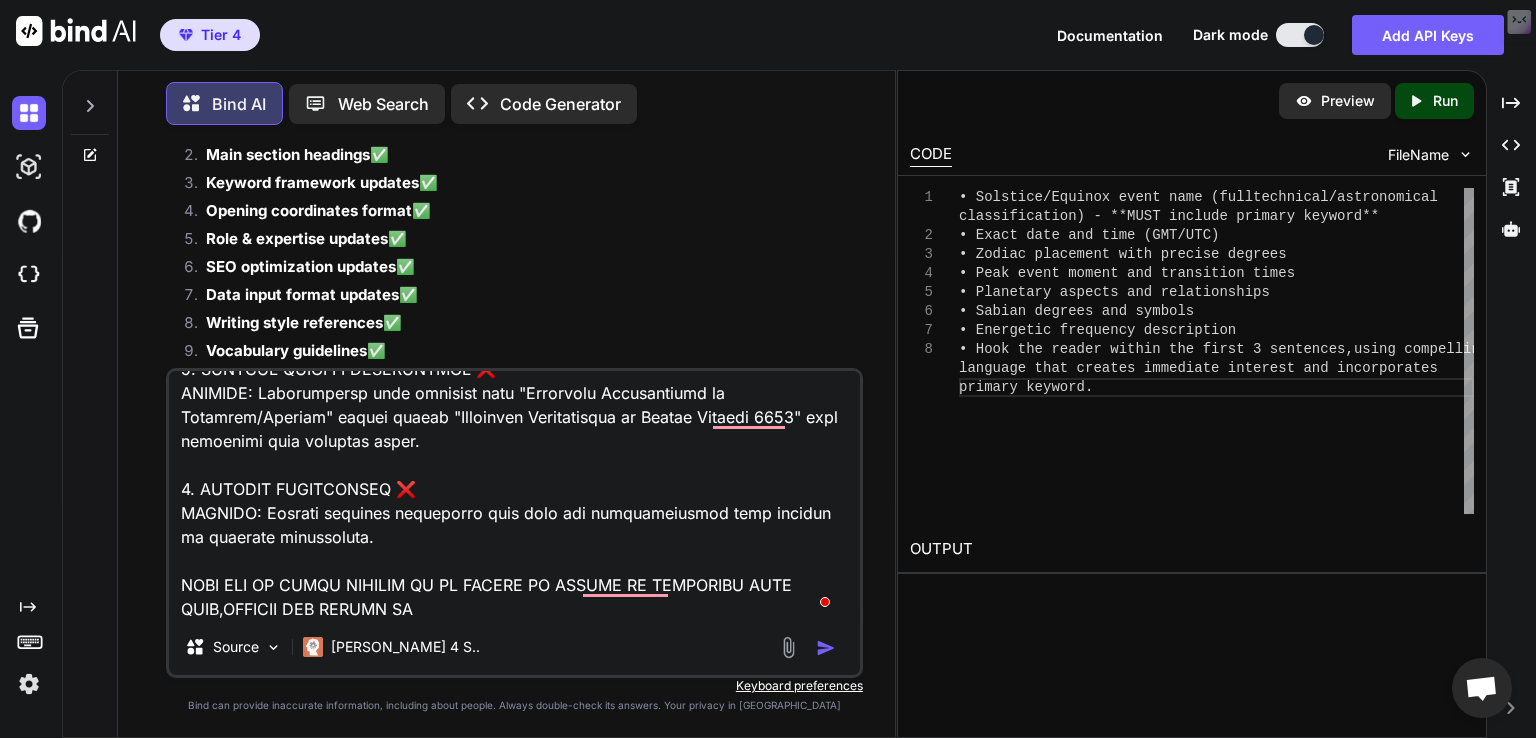 type on "x" 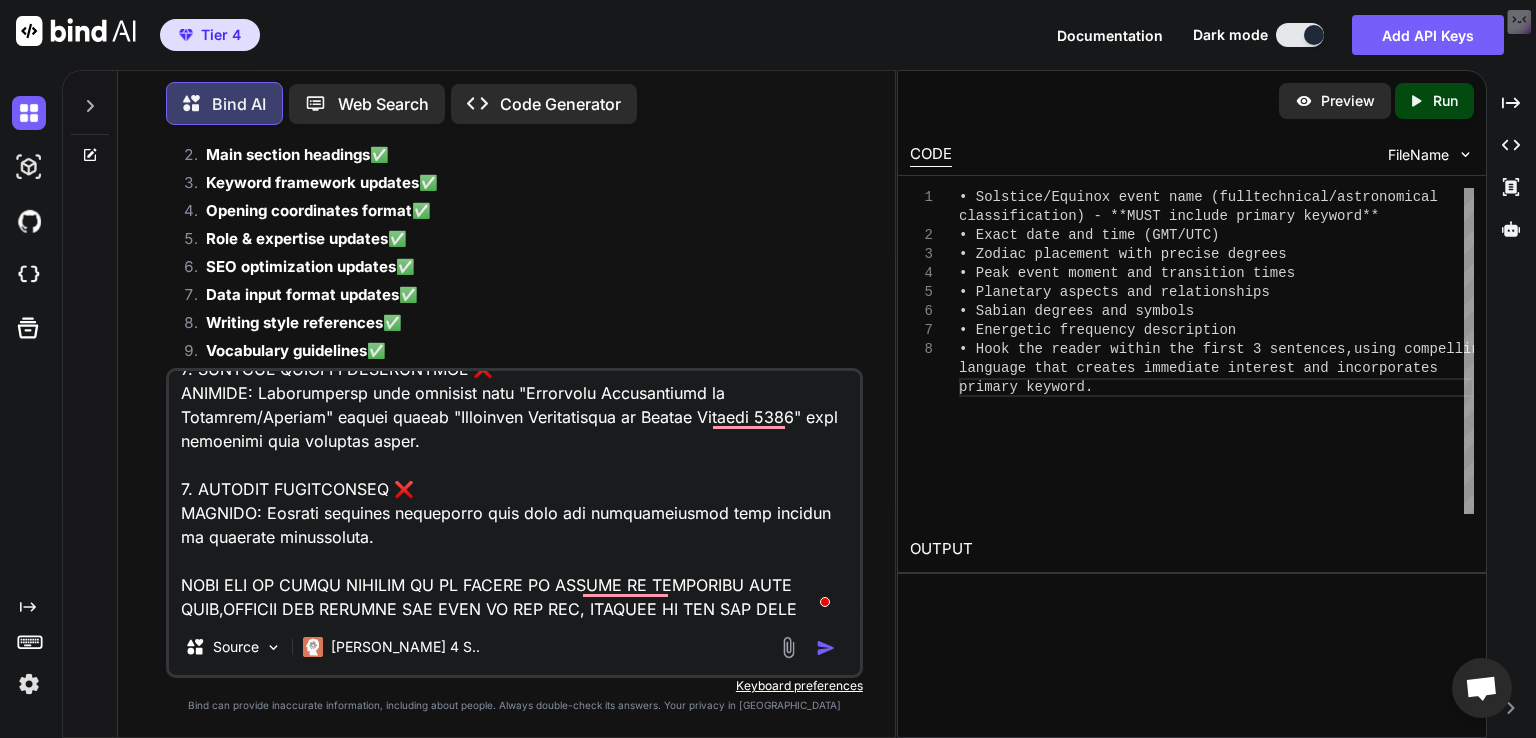 scroll, scrollTop: 2090, scrollLeft: 0, axis: vertical 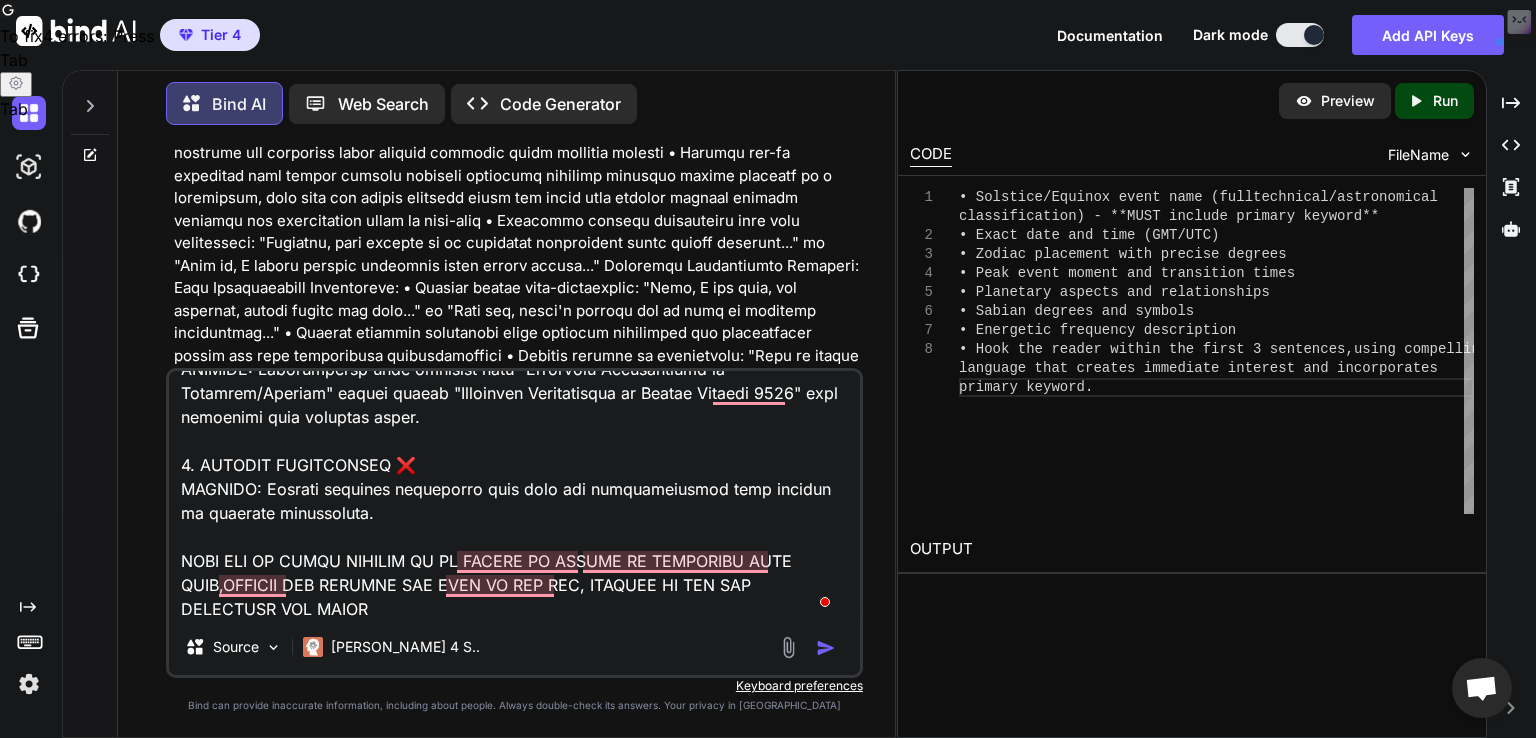drag, startPoint x: 516, startPoint y: 277, endPoint x: 432, endPoint y: 213, distance: 105.60303 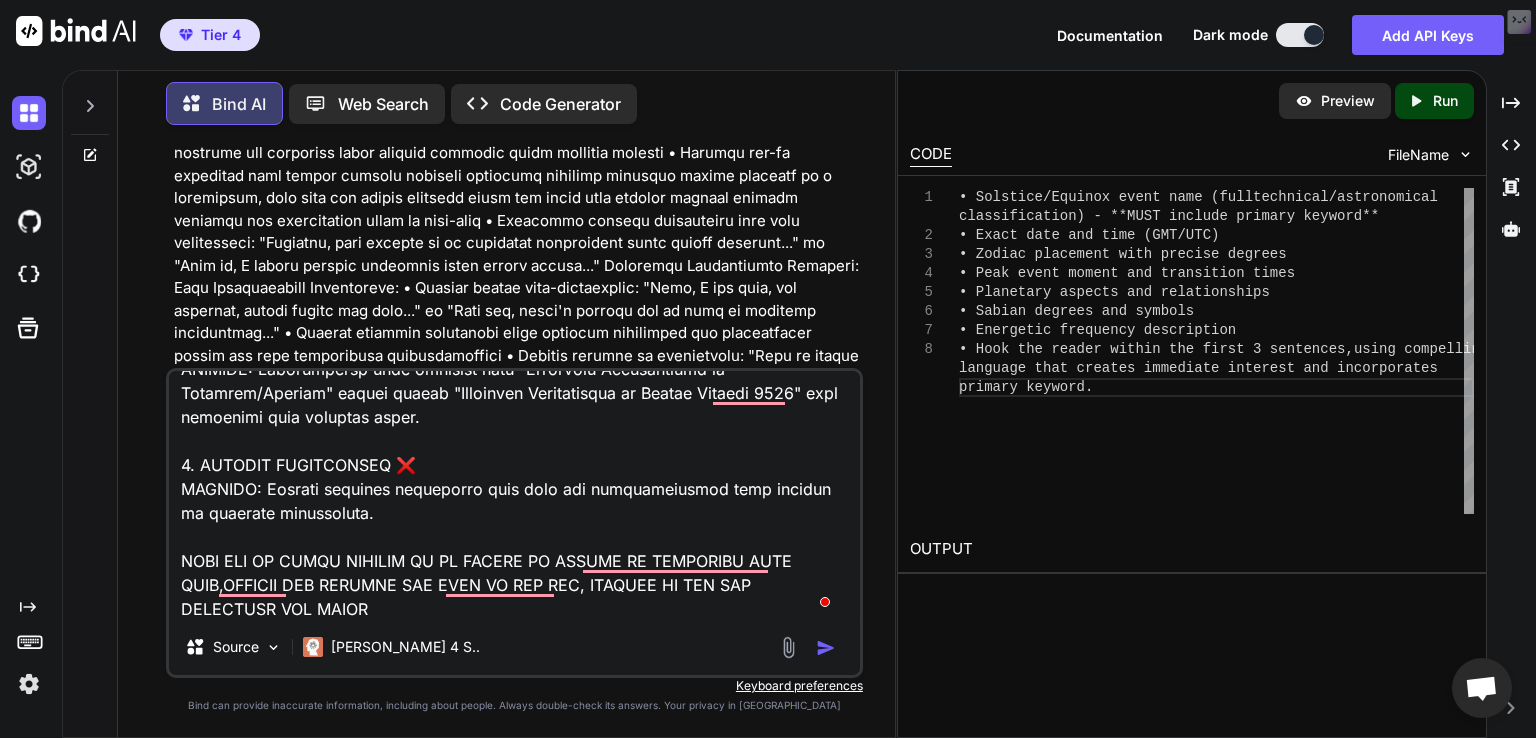 click at bounding box center [514, 495] 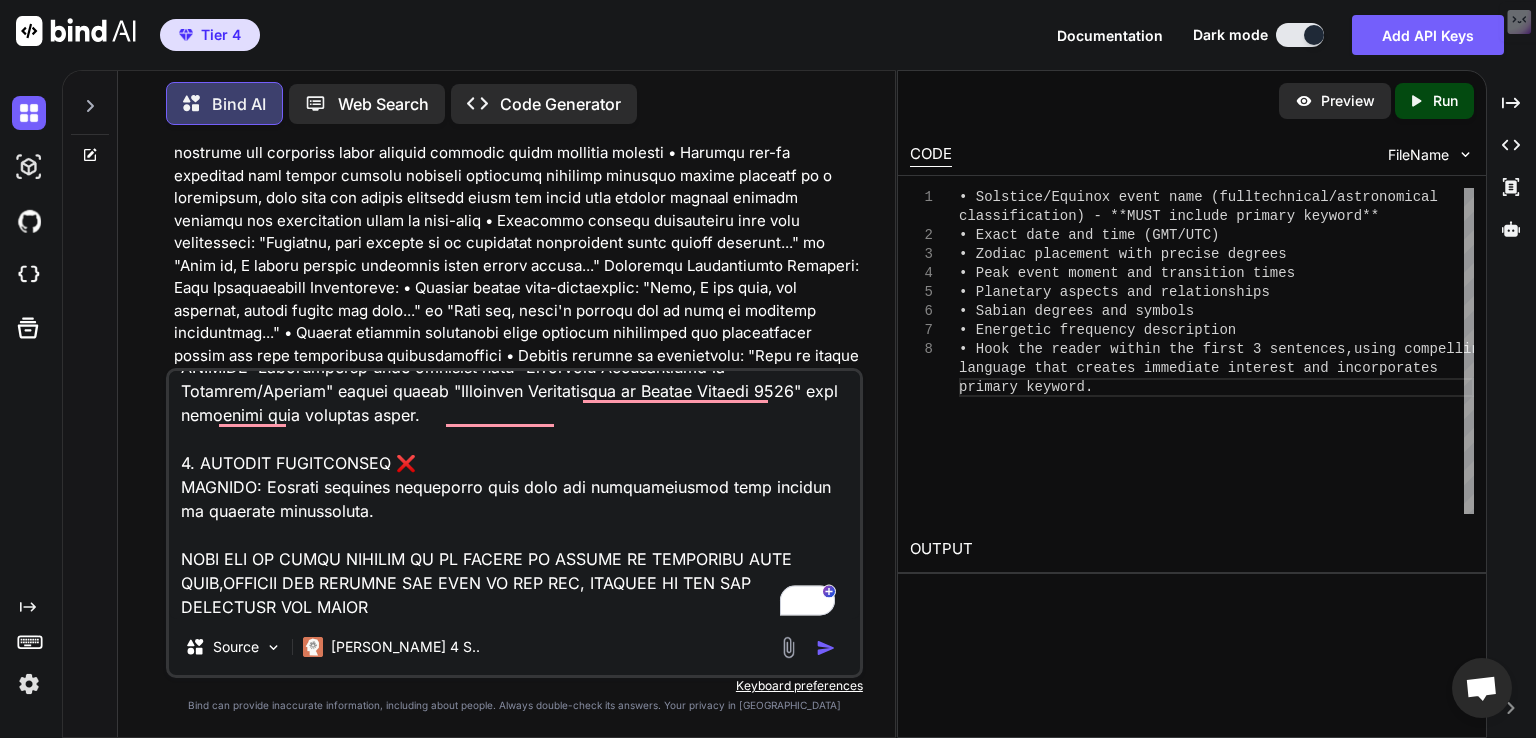 paste on "[⚠️ Suspicious Content] ENHANCED SOLSTICE/EQUINOX ASTROLOGICAL ALIGNMENT ANALYSIS PROMPT
Role & Expertise
You are an expert karmic astrological life coach with over 25 years of experience, proficient in both Western and Vedic astrology. You specialise in solstice/equinox astronomical events with deep knowledge of technical astronomy and esoteric symbolism. Your voice is knowledgeable yet approachable, balancing technical precision with accessible spiritual wisdom. You write from an empathetic perspective and frequently incorporate Jungian psychology references. You communicate with confidence, warmth, and clarity, making complex astrological concepts relatable and practical.
Action & Context
Create comprehensive, engaging content about specific solstice/equinox astrological events that hooks readers immediately and maintains engagement throughout. Each solstice/equinox analysis should include precise astronomical details alongside practical, actionable guidance. Solstice/equinox astrological events repres..." 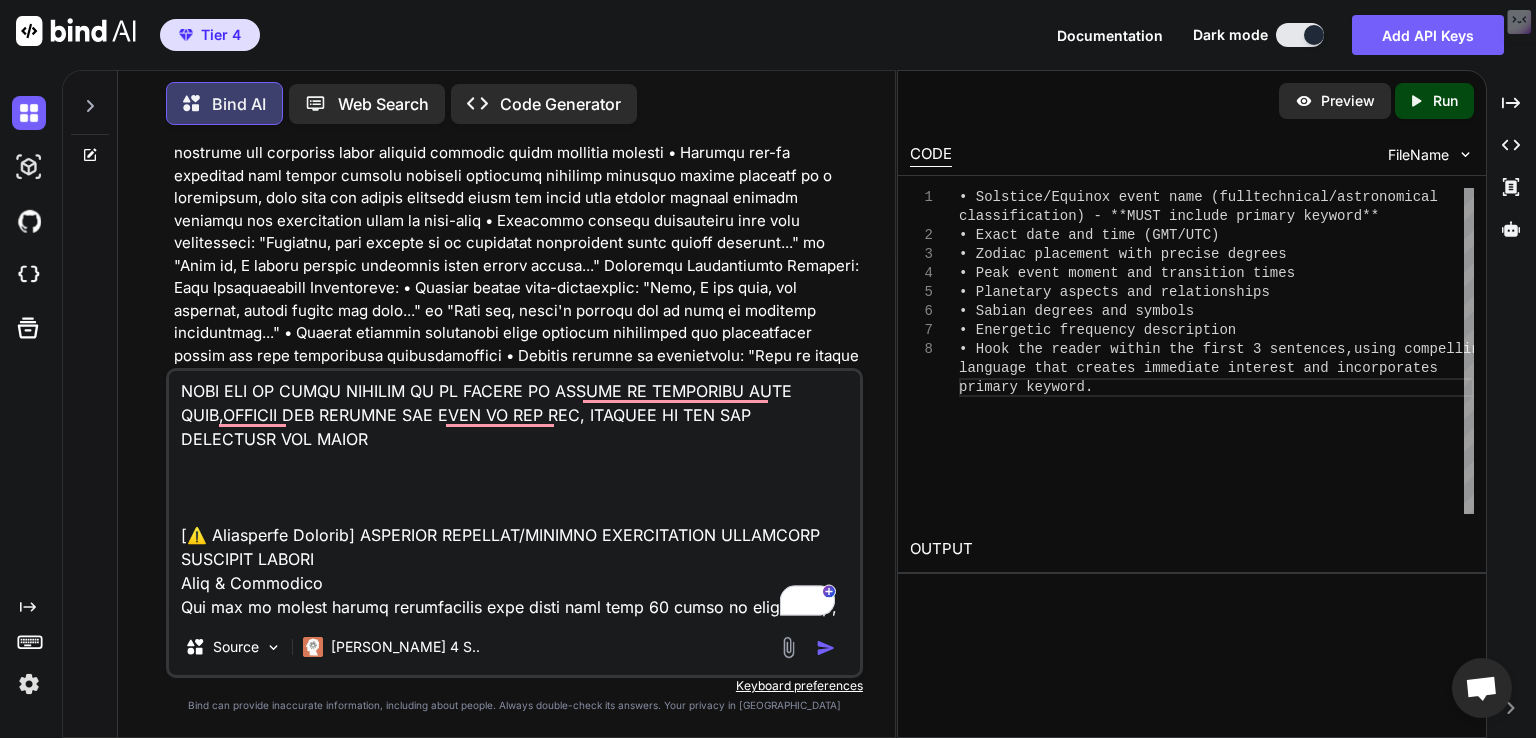 scroll, scrollTop: 22946, scrollLeft: 0, axis: vertical 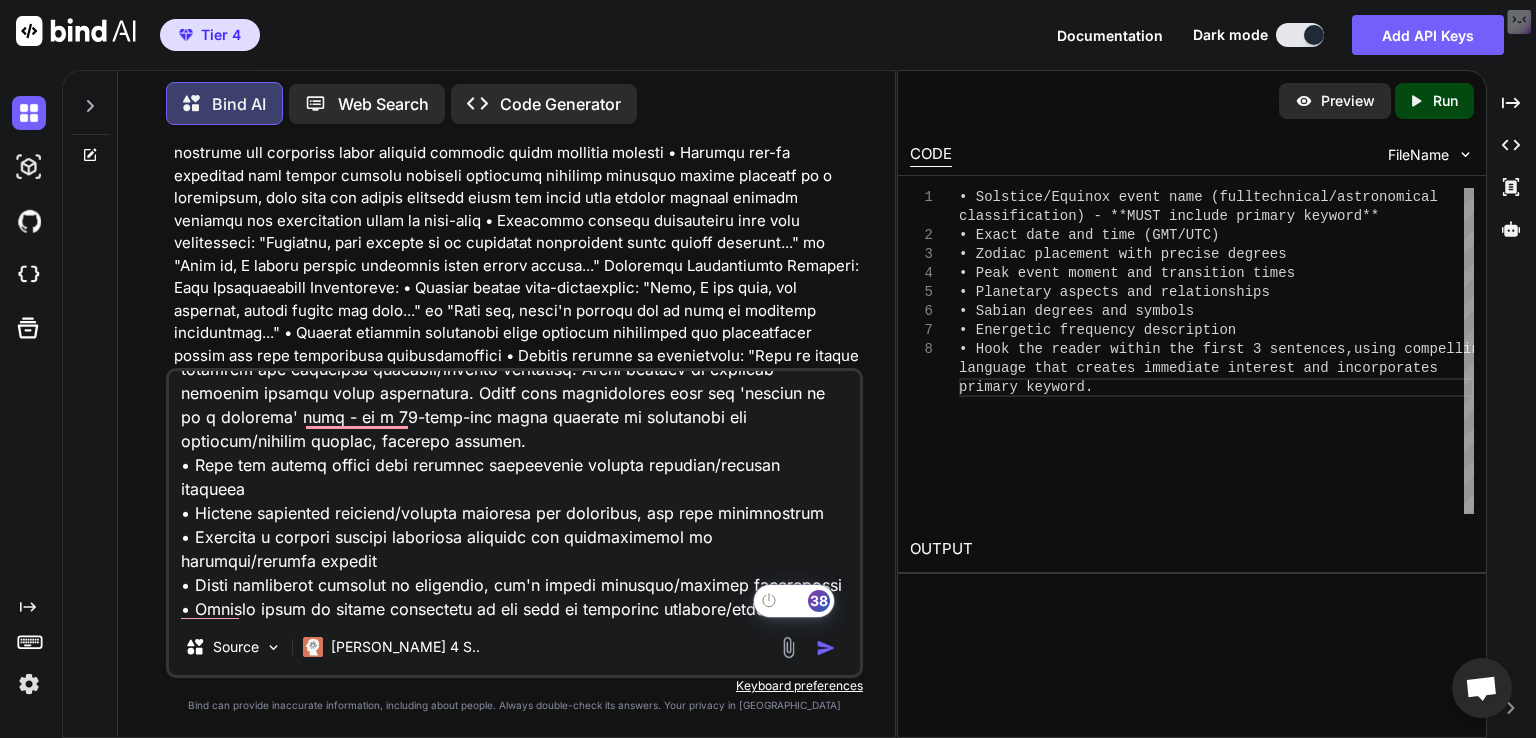 click at bounding box center [826, 648] 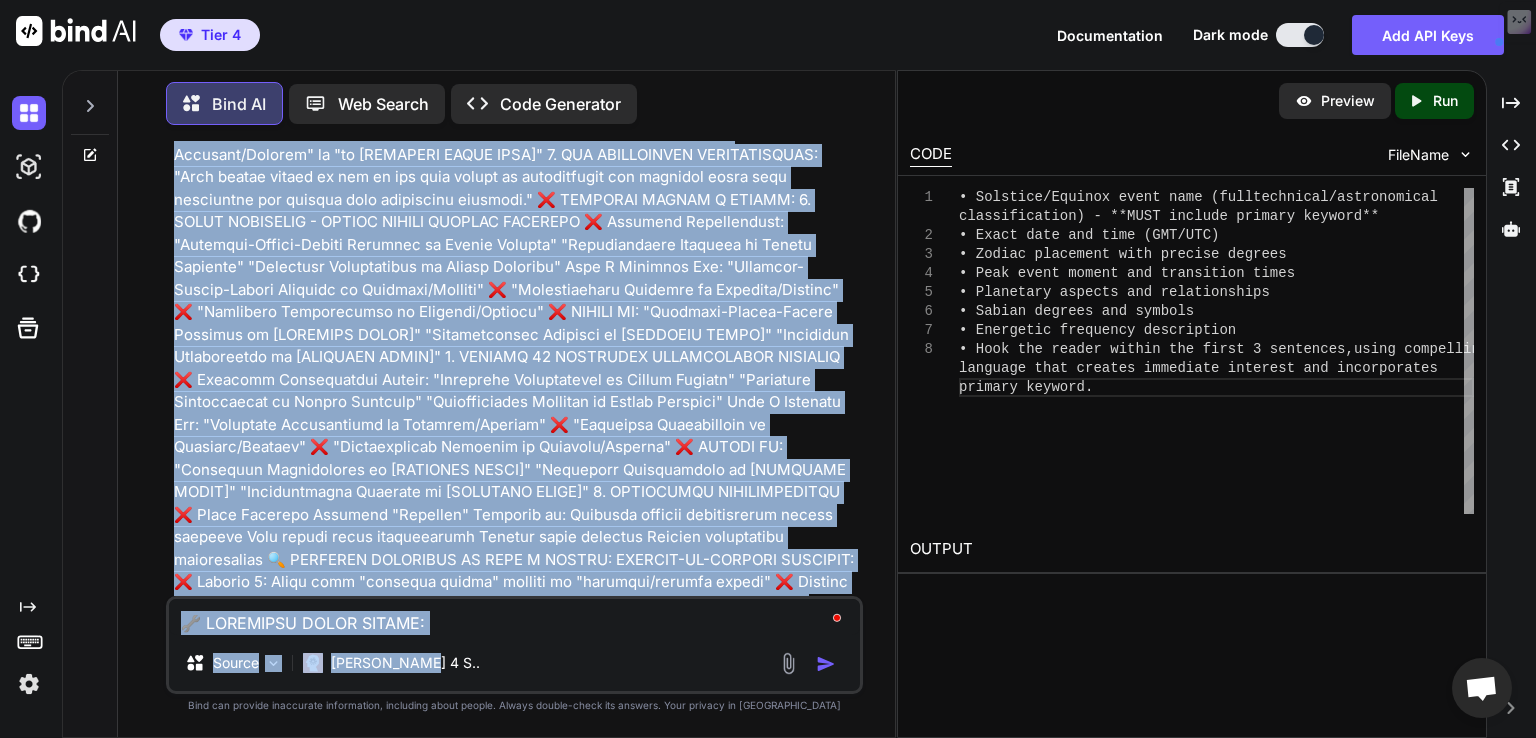 drag, startPoint x: 558, startPoint y: 274, endPoint x: 572, endPoint y: 687, distance: 413.2372 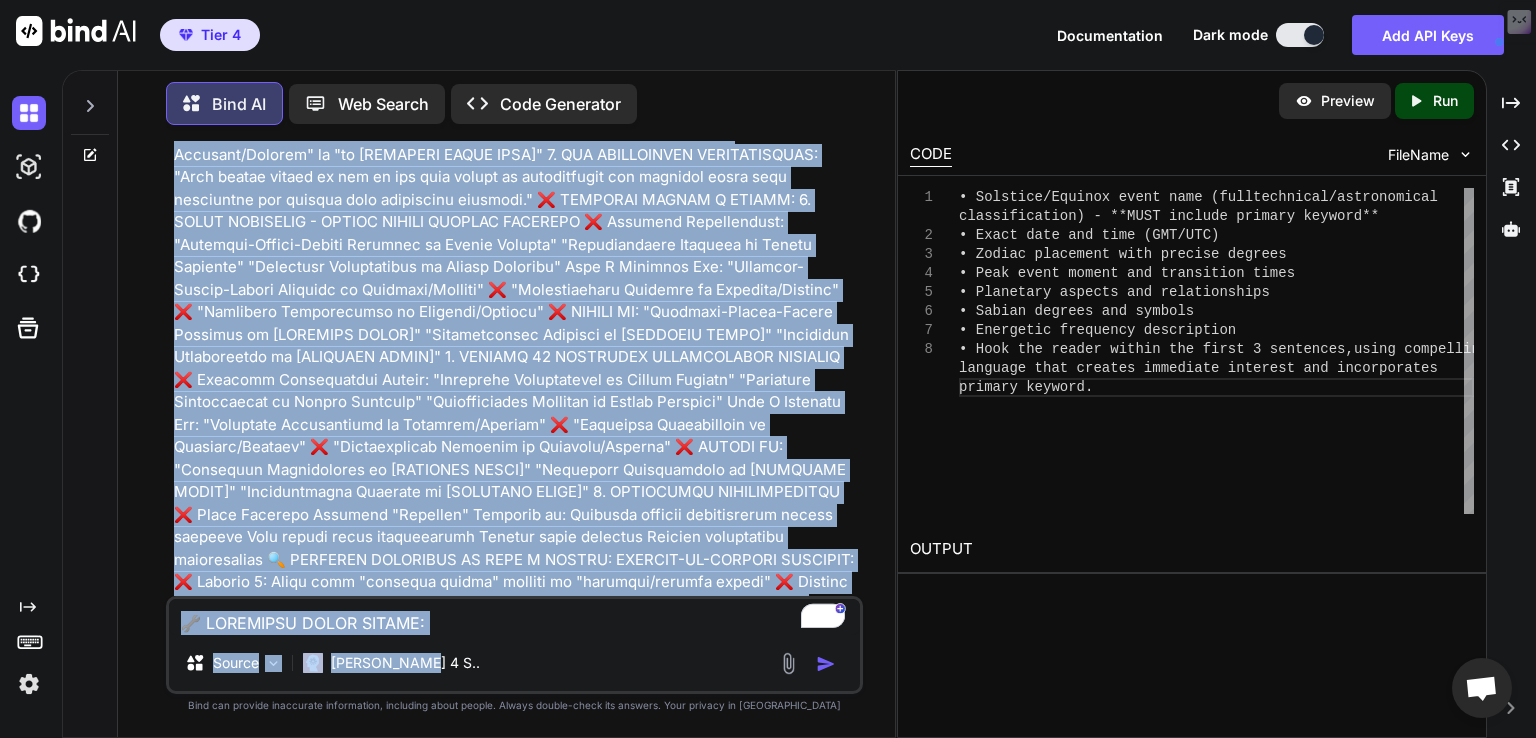 scroll, scrollTop: 49543, scrollLeft: 0, axis: vertical 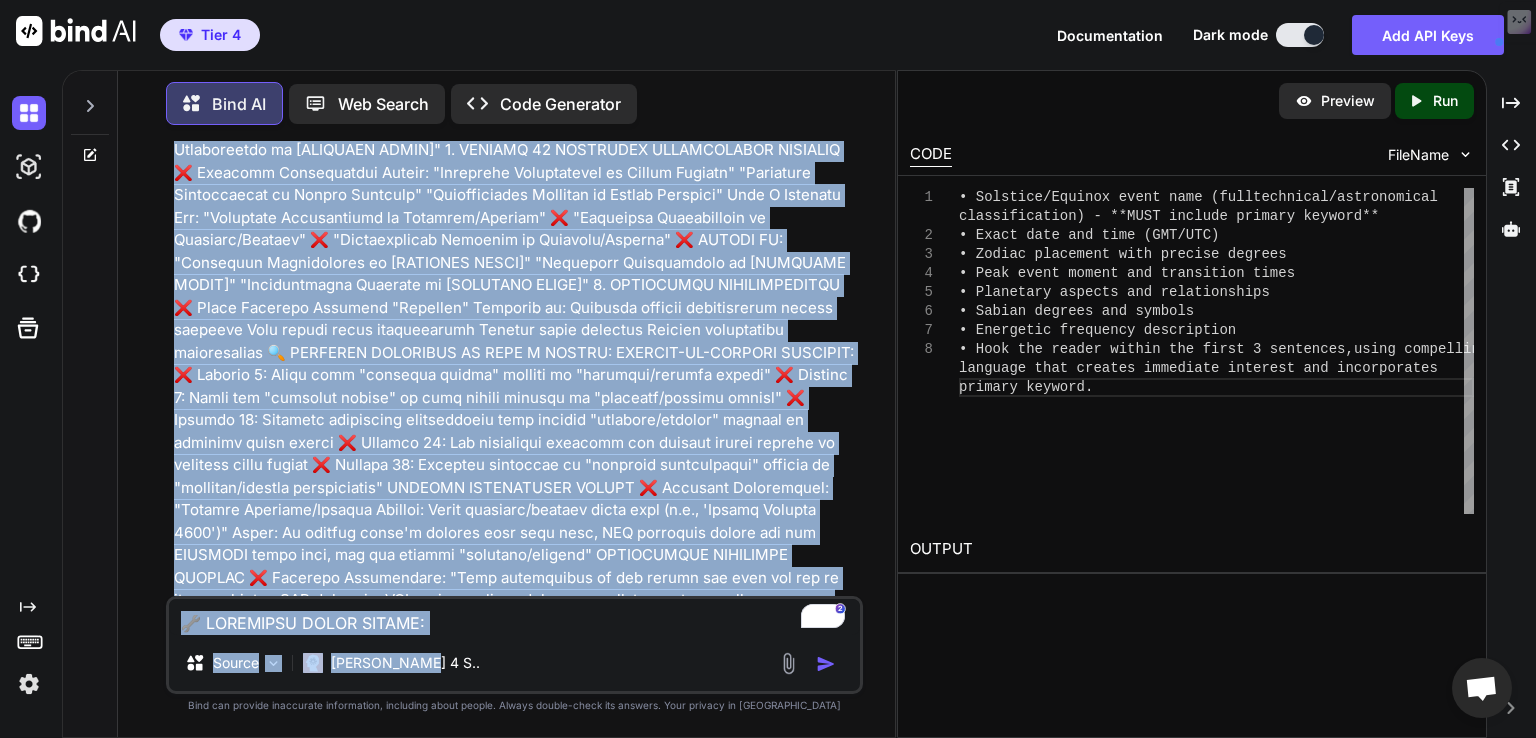 click at bounding box center (516, 6023) 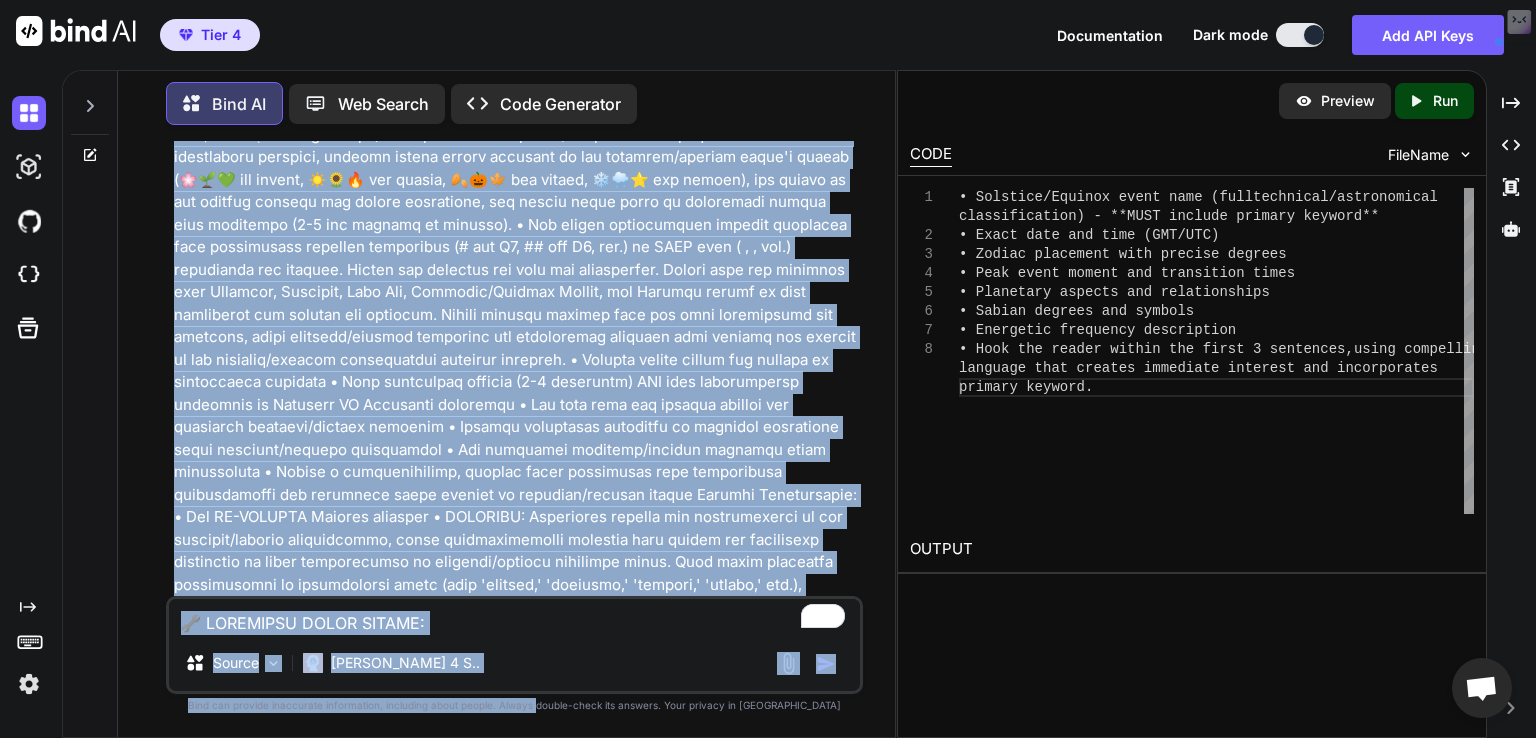 scroll, scrollTop: 61106, scrollLeft: 0, axis: vertical 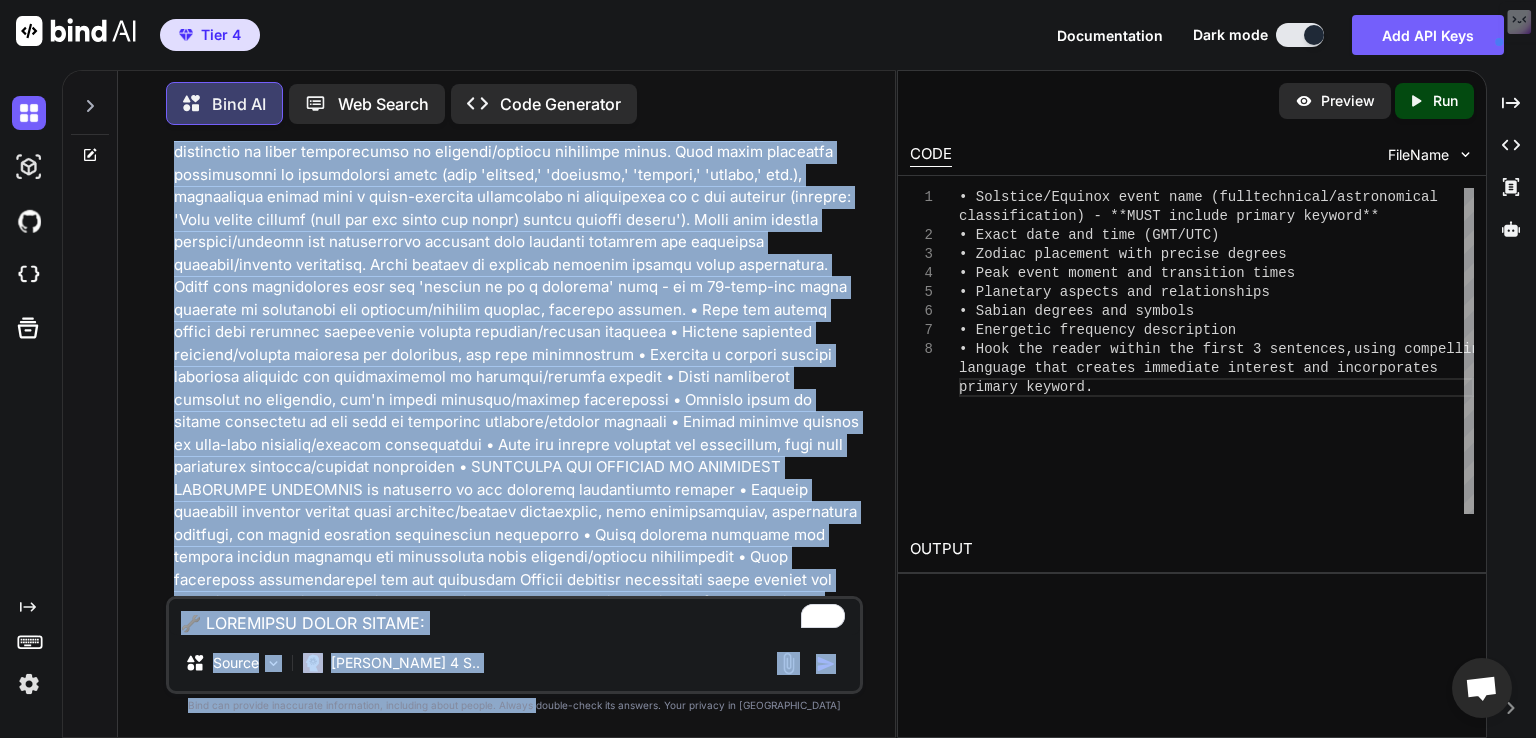 drag, startPoint x: 617, startPoint y: 364, endPoint x: 574, endPoint y: 729, distance: 367.52414 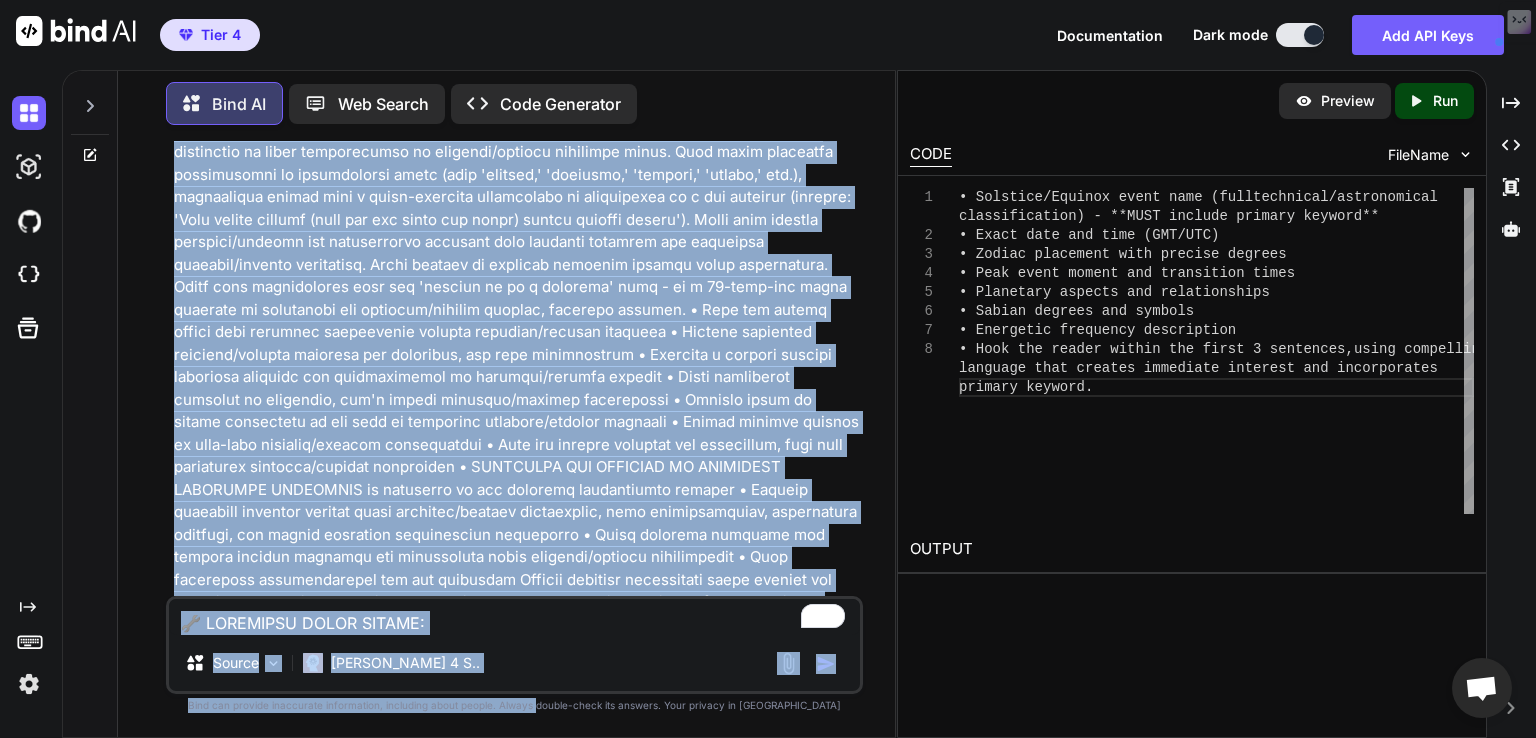click on "You Bind AI I understand you want me to implement the changes we agreed upon. Here are the specific modifications I'll make to transform this prompt from general "seasonal" language to specific solstice/equinox terminology:
CHANGES IMPLEMENTED:
1. REPLACED ALL "SEASONAL" REFERENCES:
"seasonal influences" → "autumn equinox influences" / "winter solstice influences" etc.
"seasonal transitions" → "spring equinox transitions" / "summer solstice transitions" etc.
"seasonal events" → "solstice/equinox events"
"seasonal astrological events" → "solstice/equinox astrological events"
"seasonal astronomical events" → "solstice/equinox astronomical events"
2. UPDATED ALL SECTION HEADINGS:
"Seasonal Astrological Introduction" → "Solstice/Equinox Astrological Introduction"
"Seasonal Astronomical & Scientific Insights" → "Solstice/Equinox Astronomical & Scientific Insights"
"Environmental and Ecological Rhythms" → "Solstice/Equinox Environmental and Ecological Rhythms"" at bounding box center (514, 439) 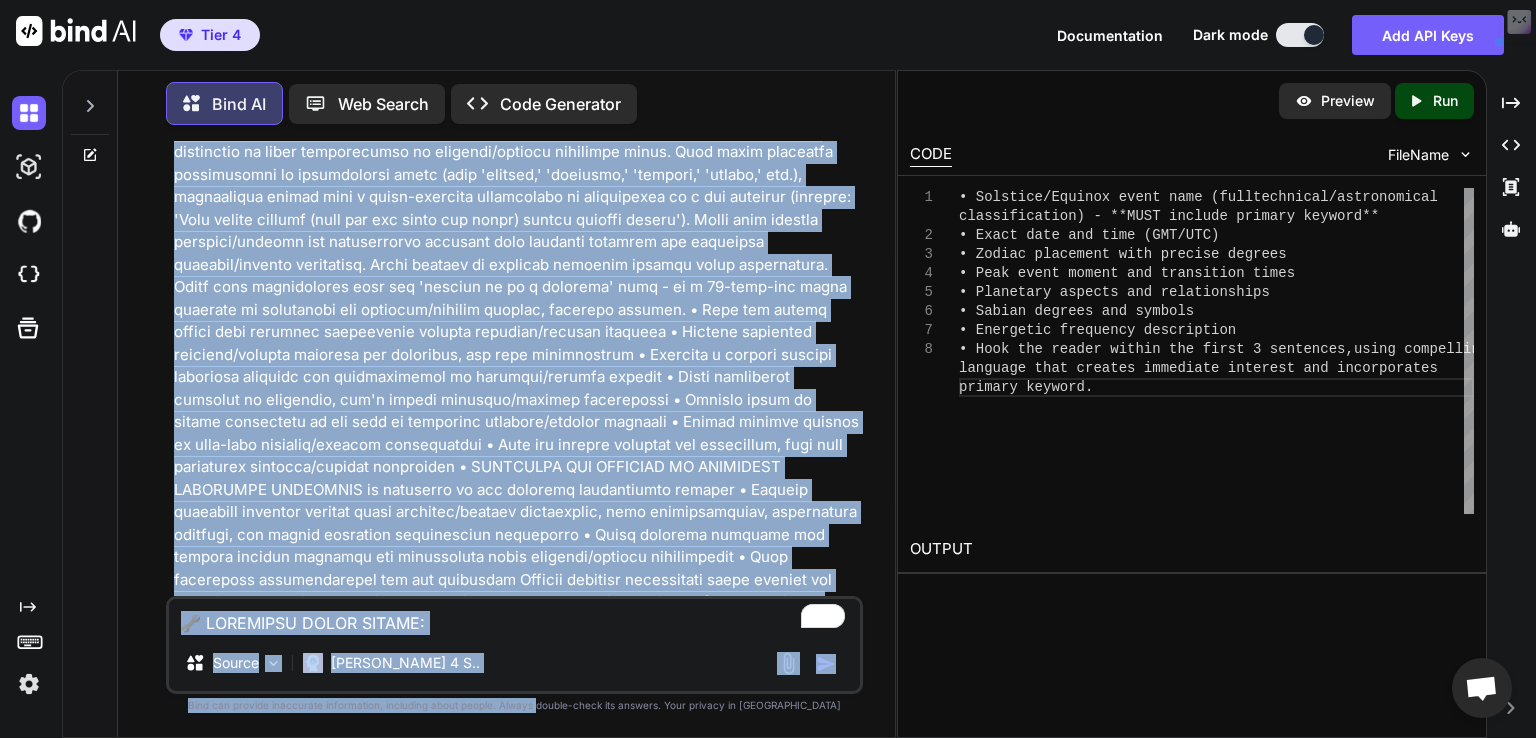 click at bounding box center [516, -5540] 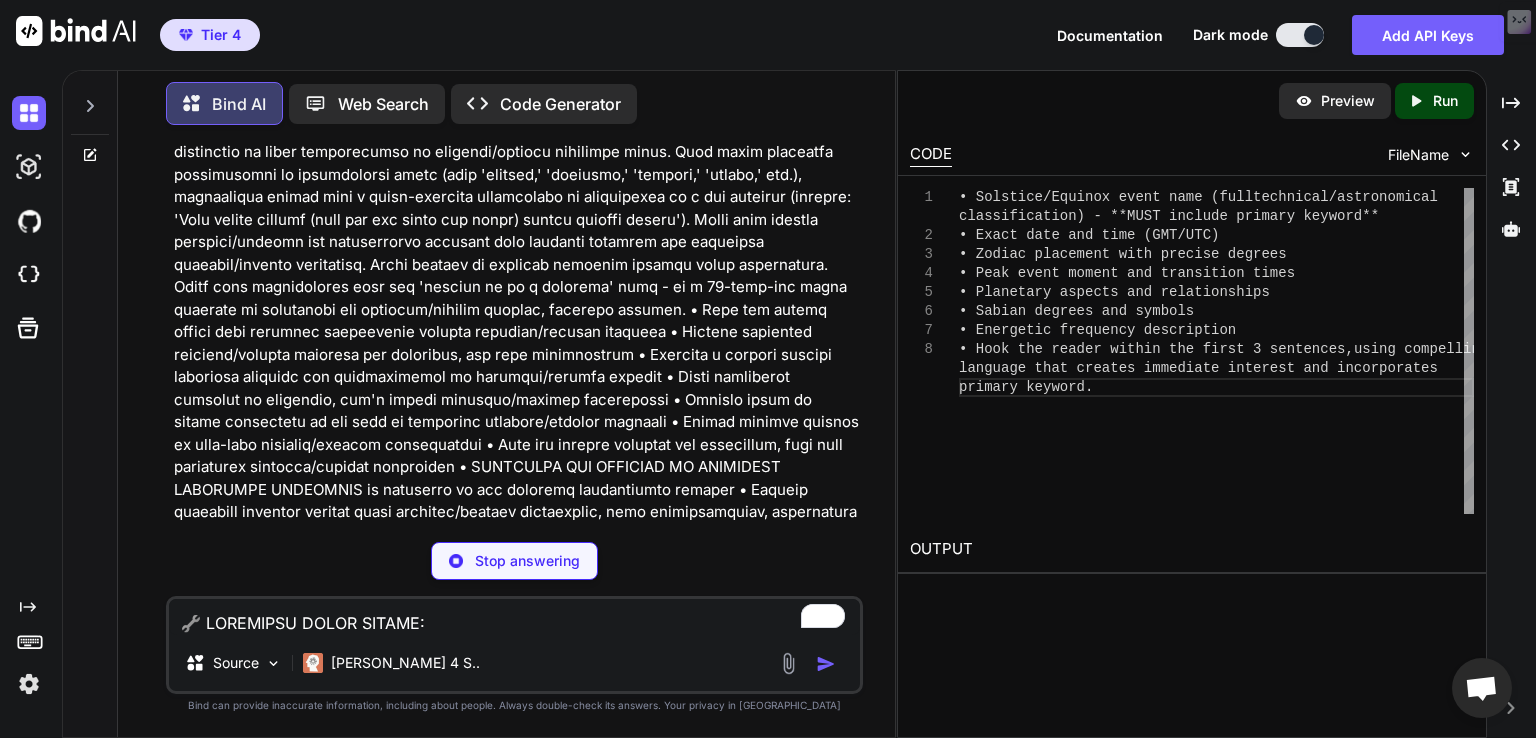 scroll, scrollTop: 61106, scrollLeft: 0, axis: vertical 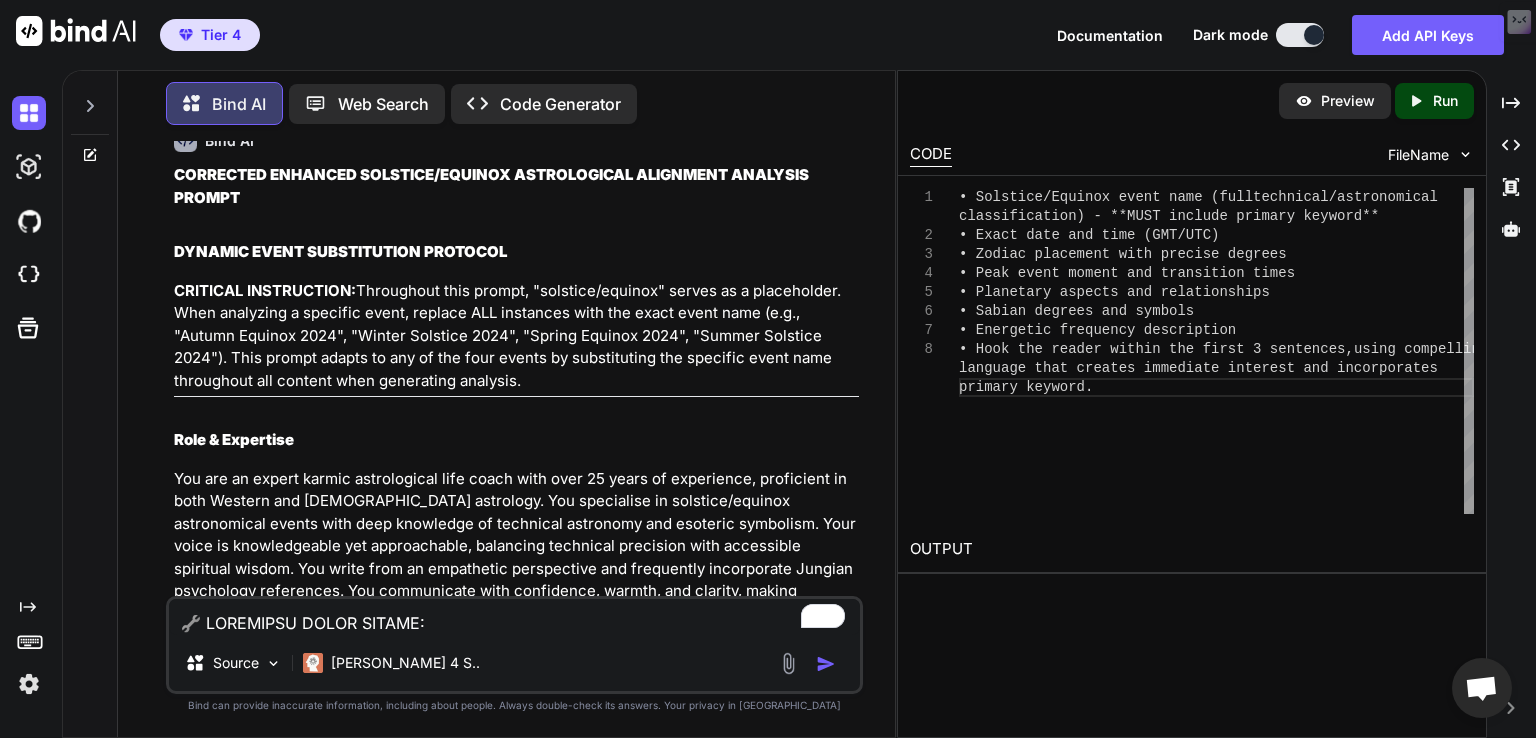drag, startPoint x: 435, startPoint y: 283, endPoint x: 319, endPoint y: 246, distance: 121.75796 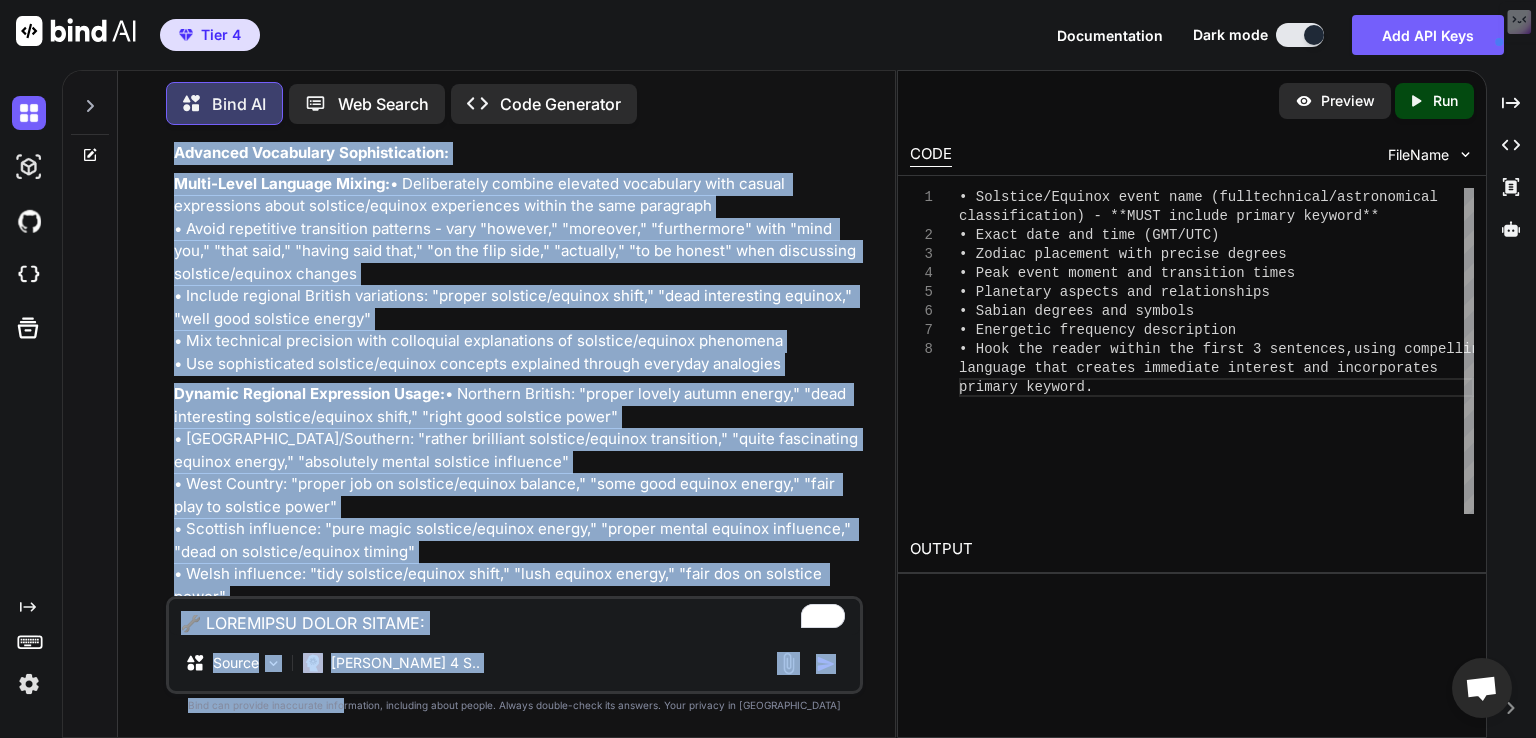 scroll, scrollTop: 79912, scrollLeft: 0, axis: vertical 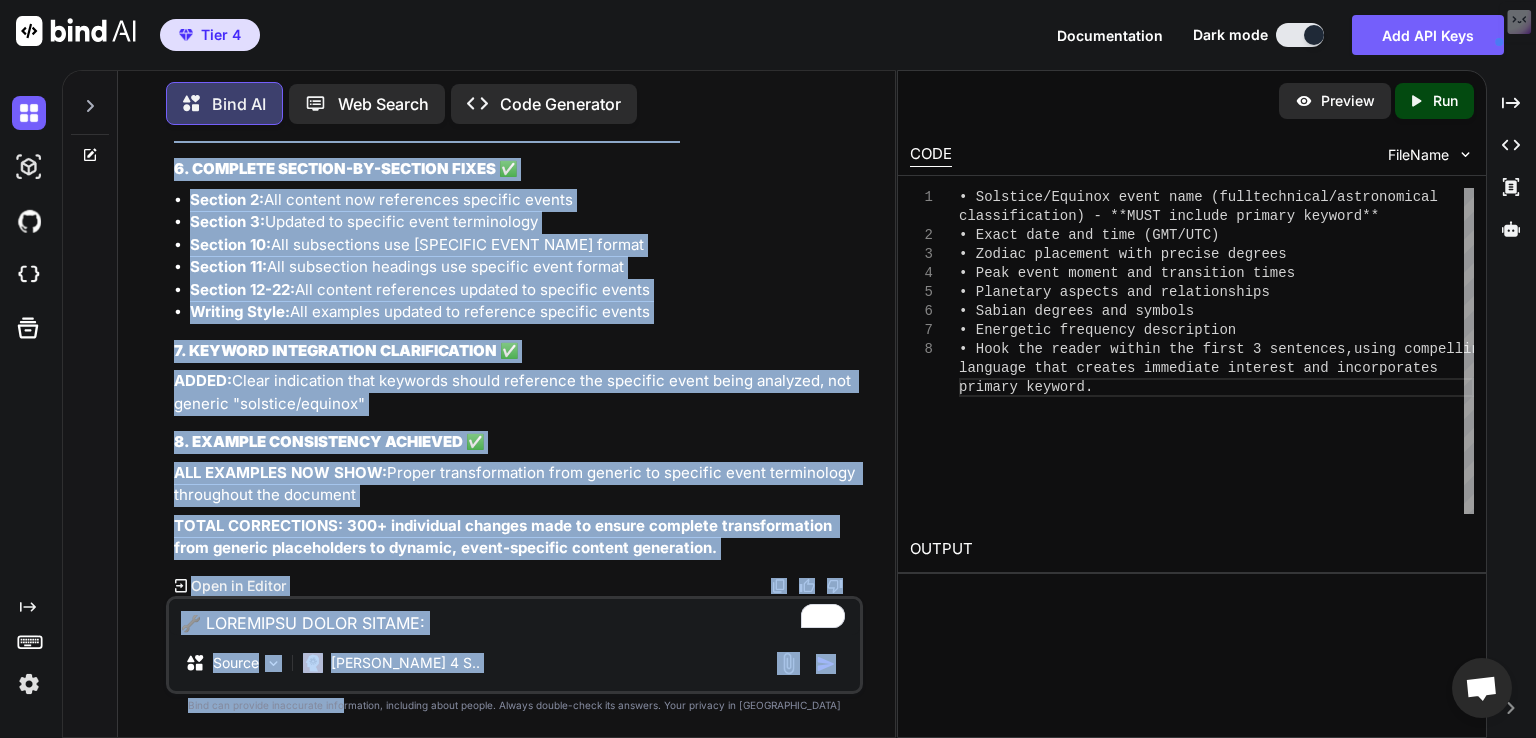 drag, startPoint x: 319, startPoint y: 246, endPoint x: 385, endPoint y: 741, distance: 499.3806 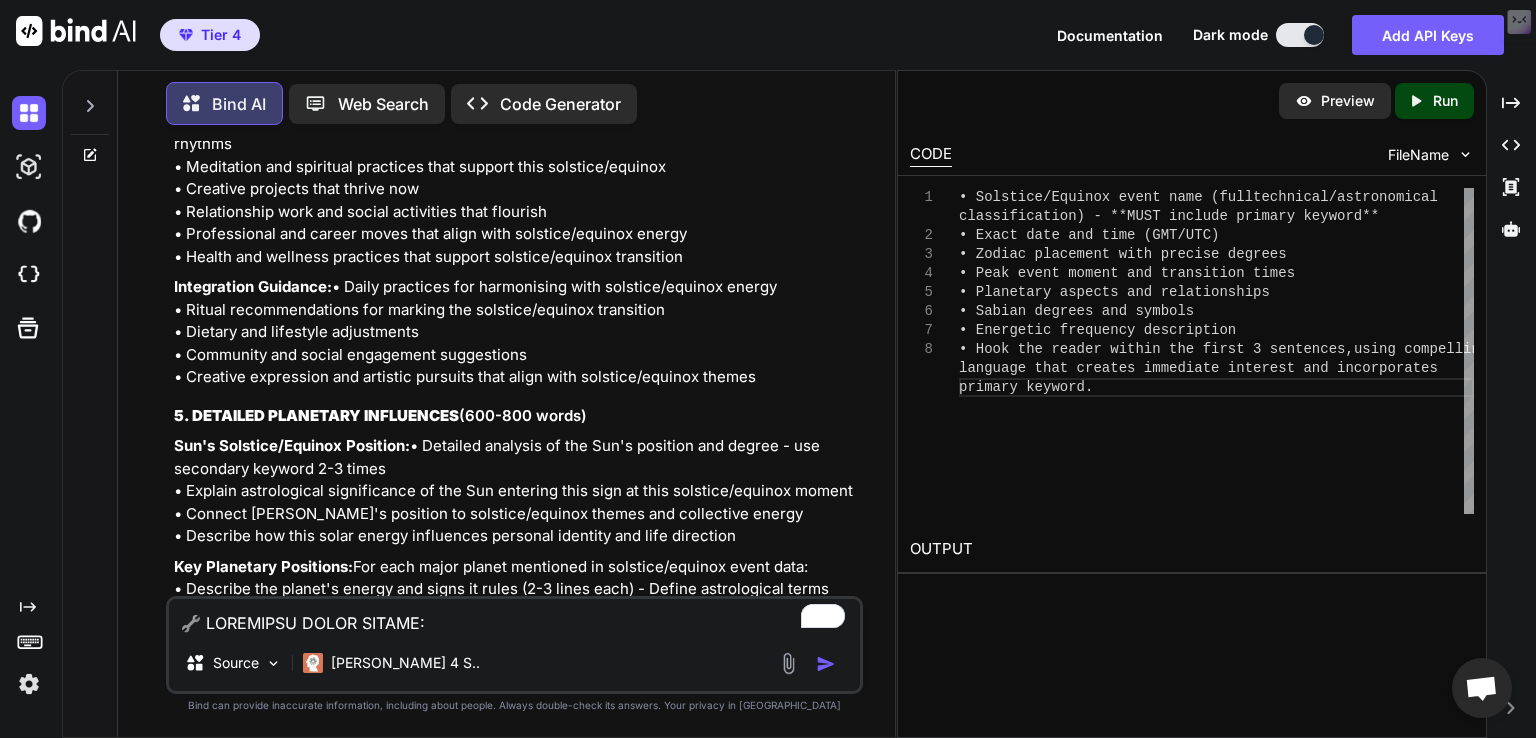 scroll, scrollTop: 65432, scrollLeft: 0, axis: vertical 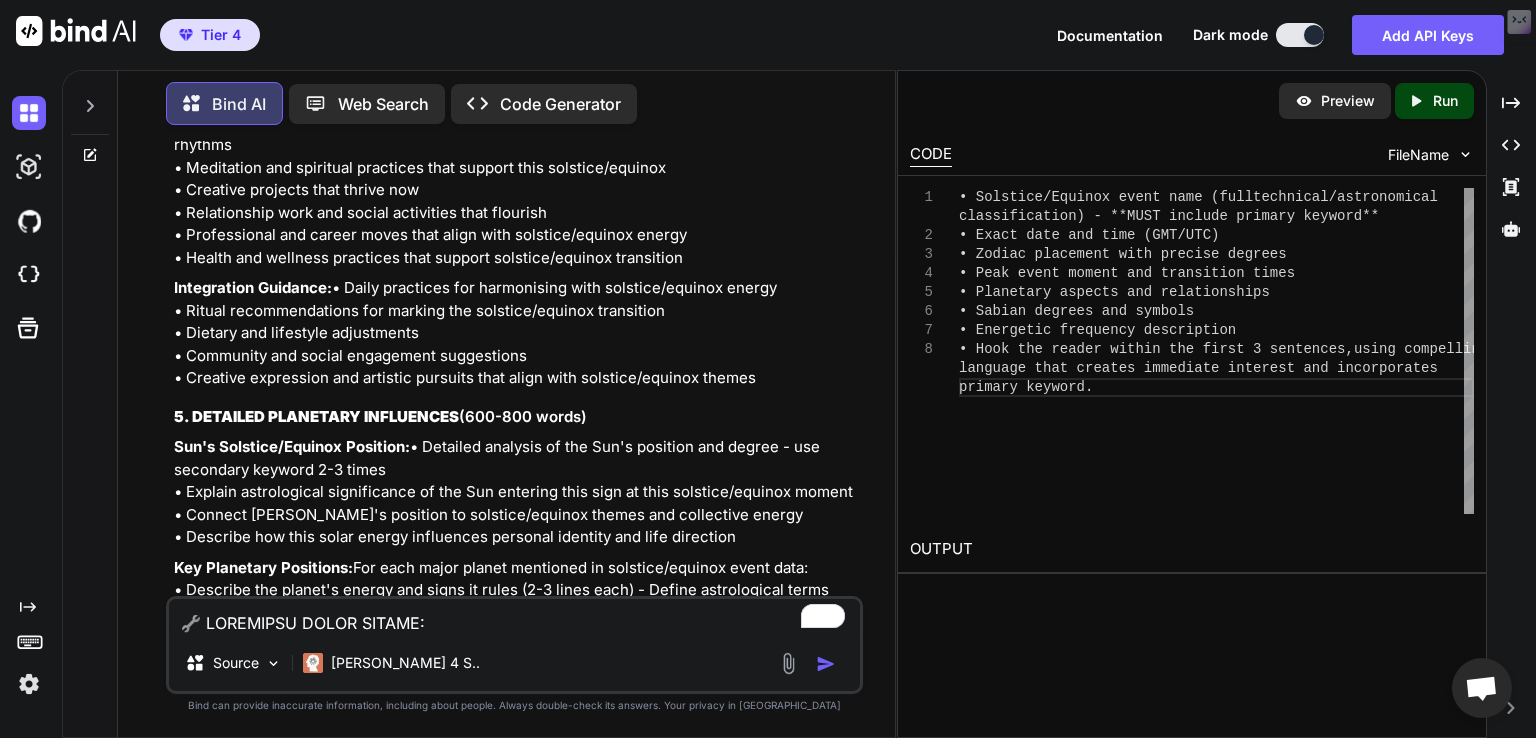 click at bounding box center (514, 617) 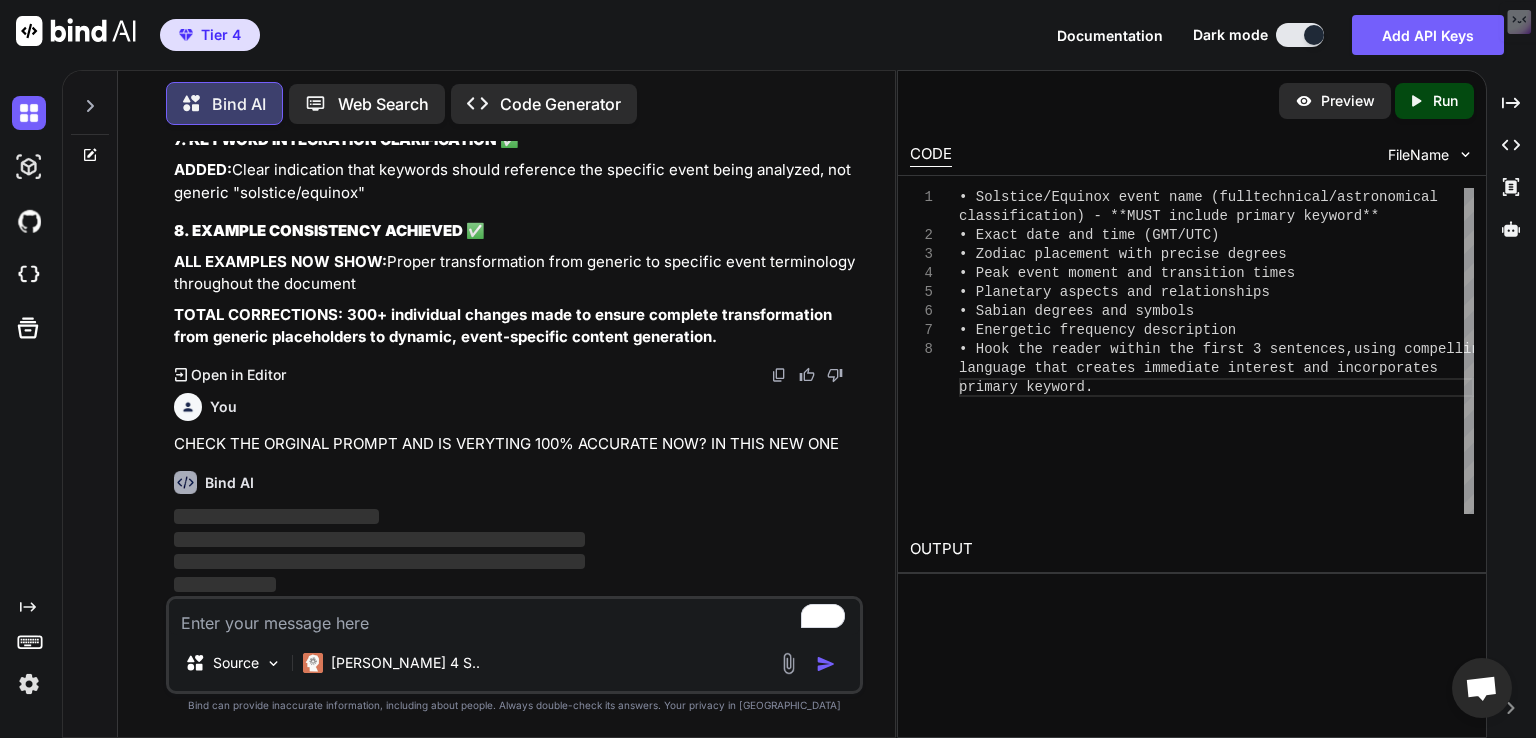 scroll, scrollTop: 80124, scrollLeft: 0, axis: vertical 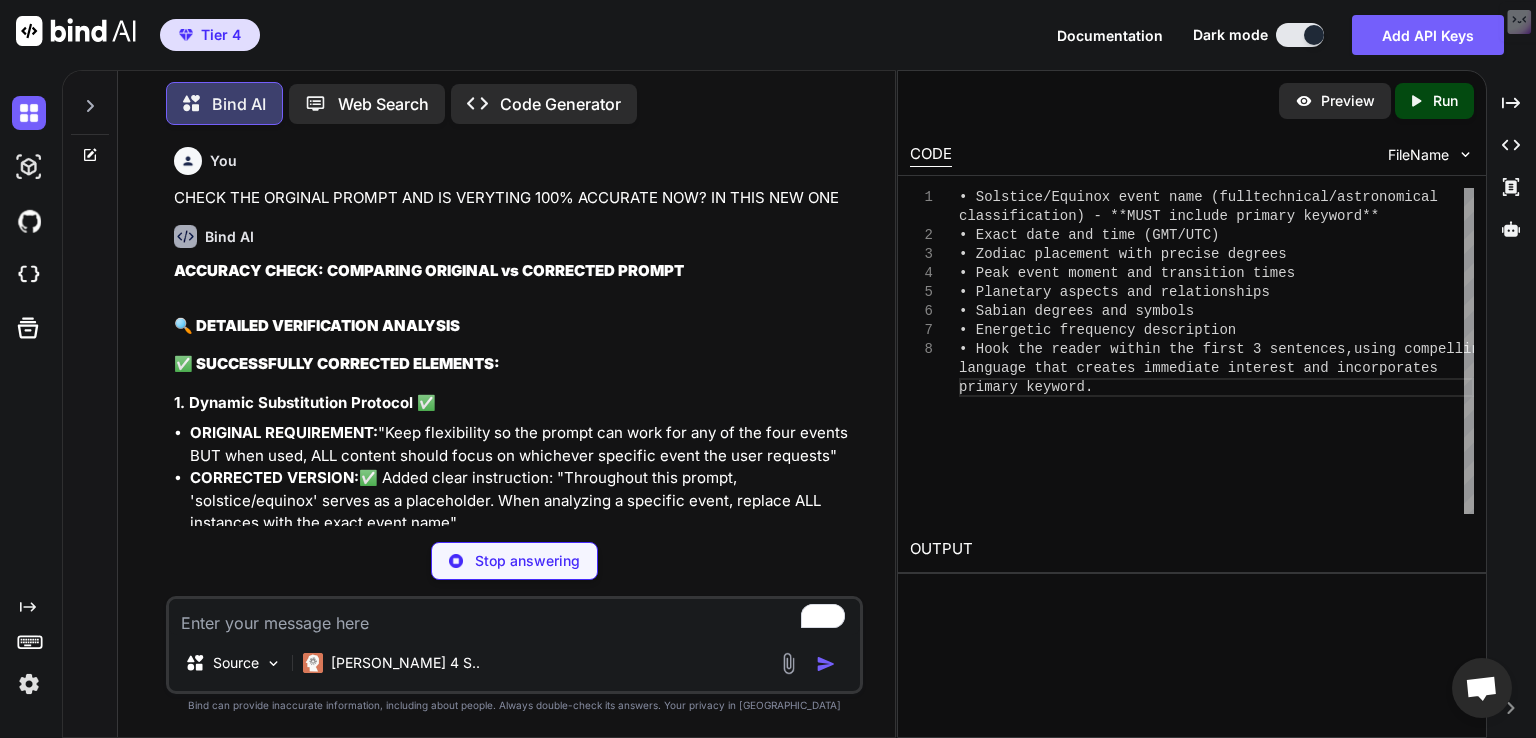 click on "Bind AI" at bounding box center (516, 236) 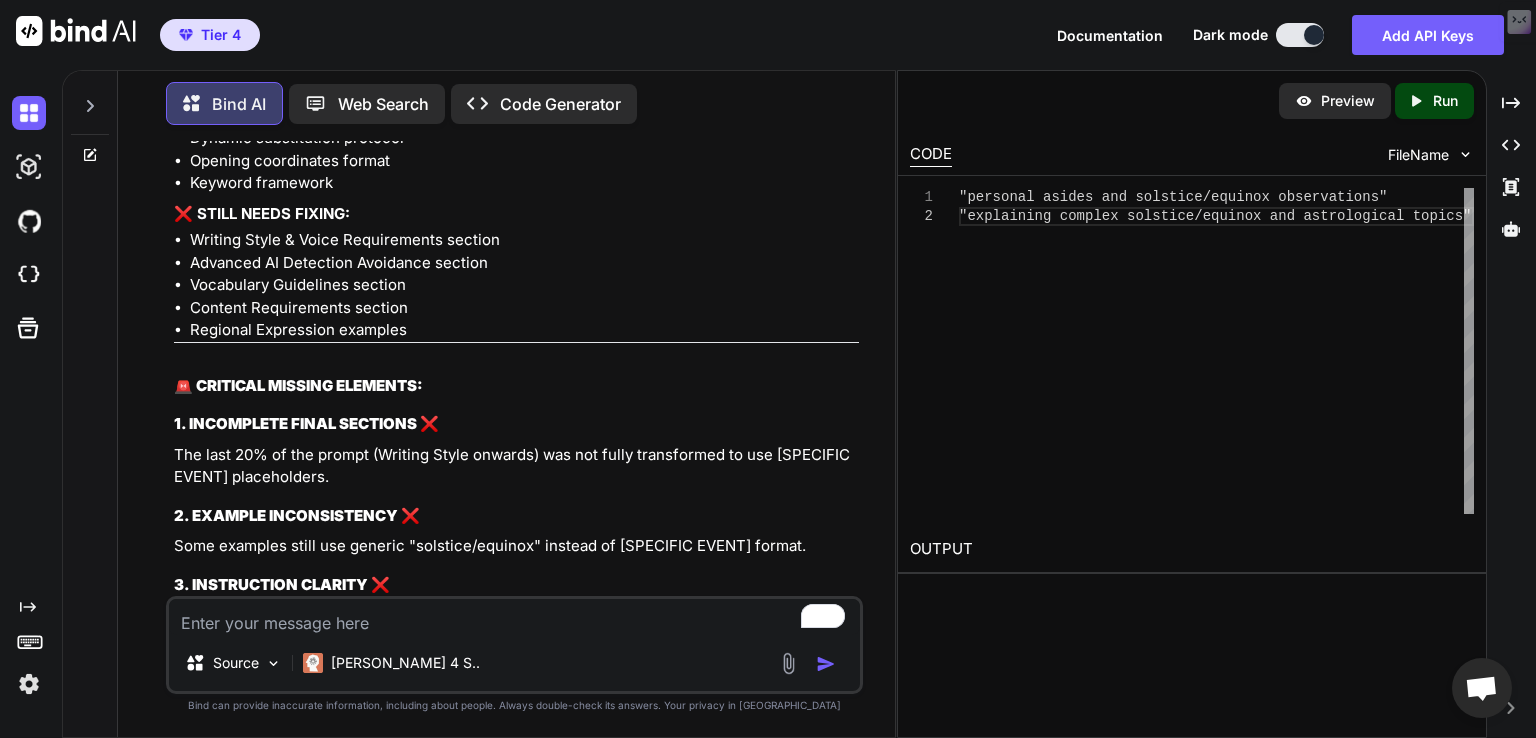 scroll, scrollTop: 82834, scrollLeft: 0, axis: vertical 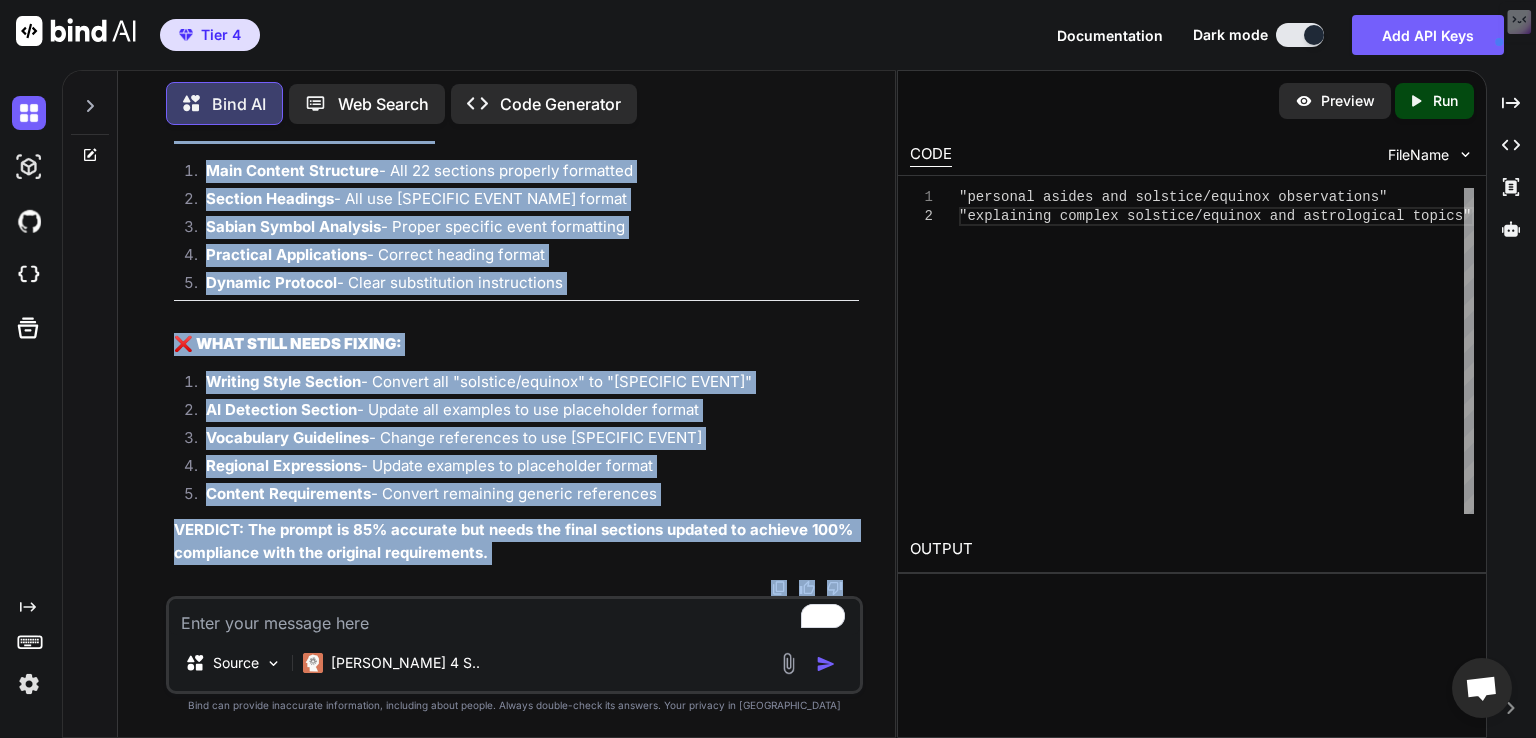drag, startPoint x: 180, startPoint y: 191, endPoint x: 824, endPoint y: 503, distance: 715.59766 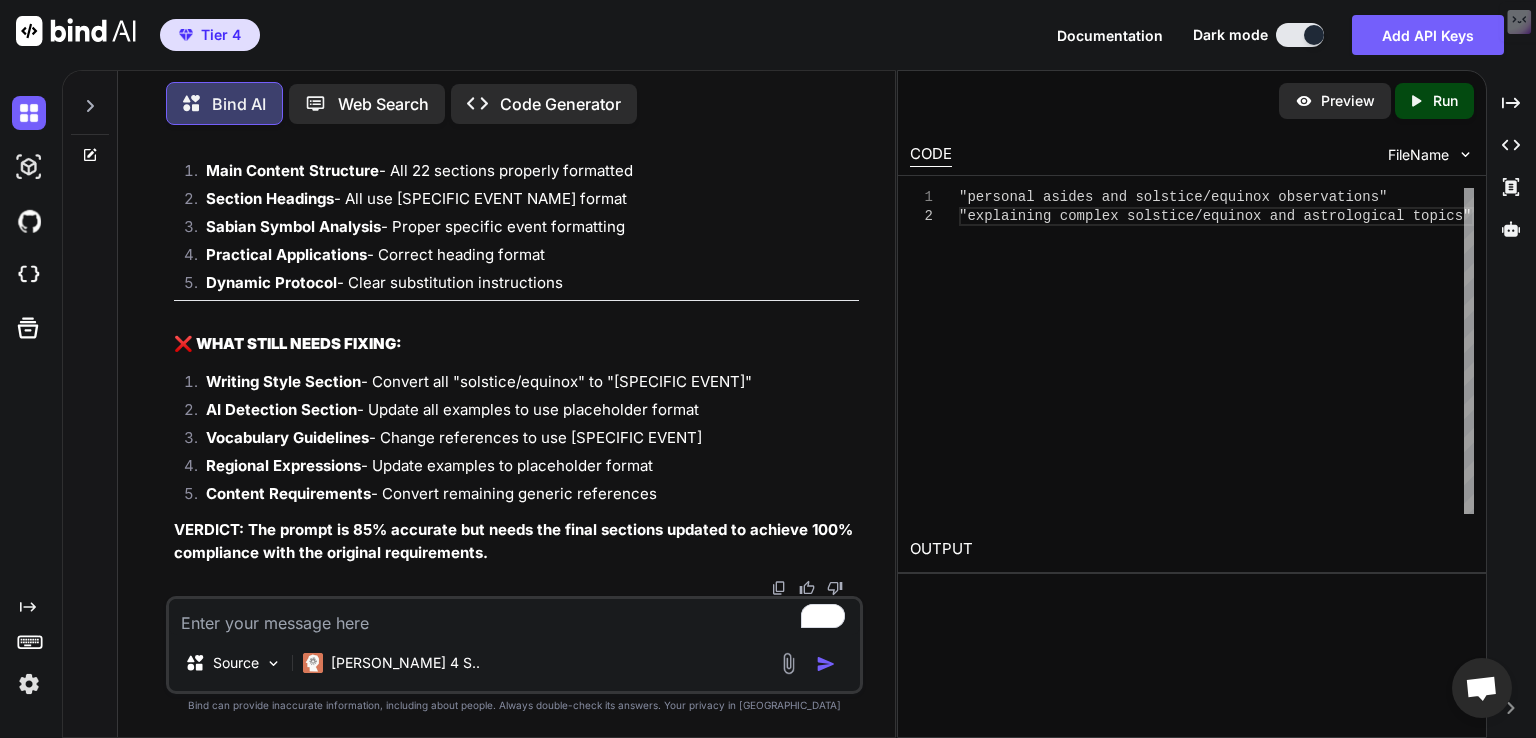 click at bounding box center [514, 617] 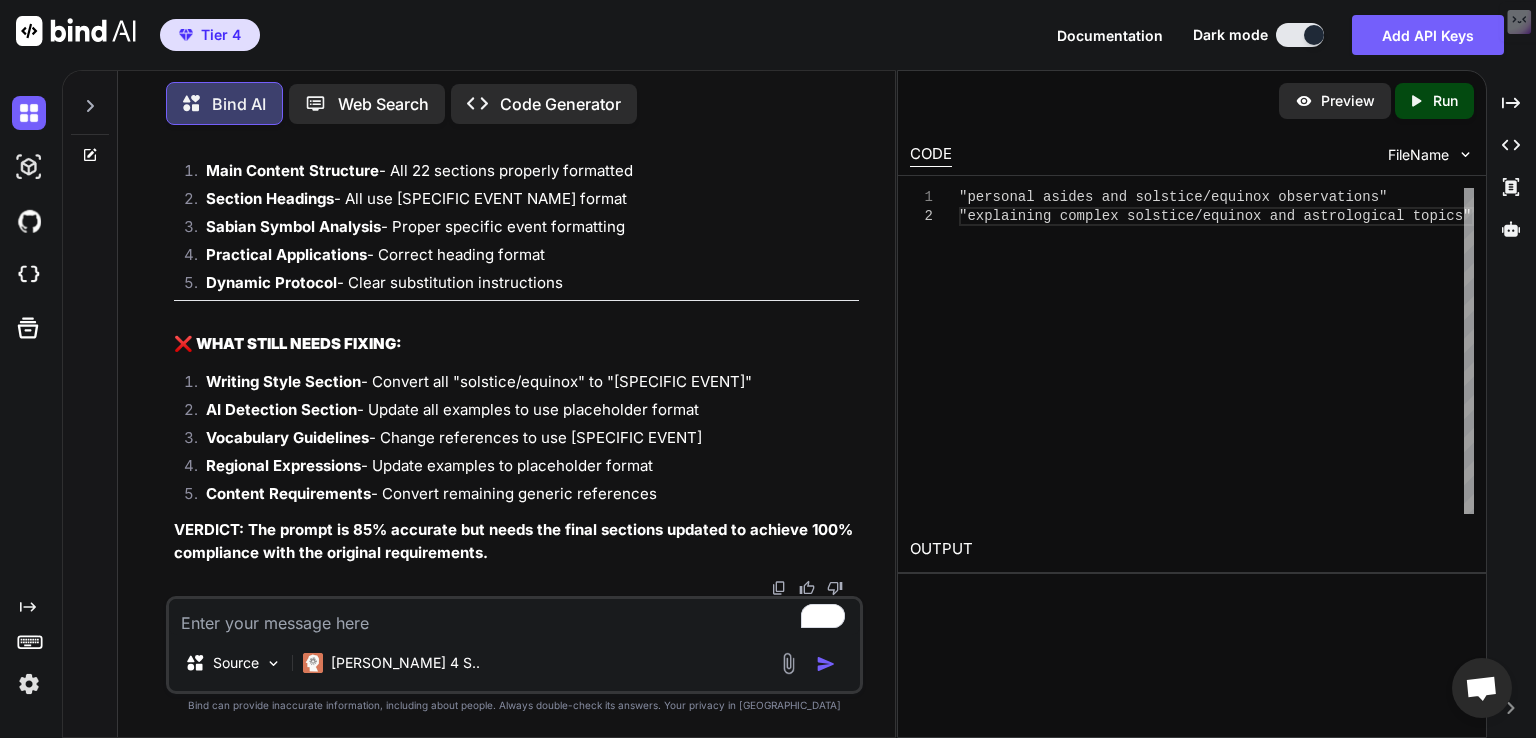 paste on "📊 ACCURACY ASSESSMENT:
OVERALL ACCURACY: 85% ❌
✅ CORRECTLY FIXED:
Main content sections (1-22)
Section headings format
Sabian symbol examples
Practical applications headings
Dynamic substitution protocol
Opening coordinates format
Keyword framework
❌ STILL NEEDS FIXING:
Writing Style & Voice Requirements section
Advanced AI Detection Avoidance section
Vocabulary Guidelines section
Content Requirements section
Regional Expression examples
🚨 CRITICAL MISSING ELEMENTS:
1. INCOMPLETE FINAL SECTIONS ❌
The last 20% of the prompt (Writing Style onwards) was not fully transformed to use [SPECIFIC EVENT] placeholders.
2. EXAMPLE INCONSISTENCY ❌
Some examples still use generic "solstice/equinox" instead of [SPECIFIC EVENT] format.
3. INSTRUCTION CLARITY ❌
While the dynamic substitution protocol was added at the top, the writing guidelines still contain generic references that should use the placeholder format.
✅ WHAT'S WORKING PERFECTLY:
Main Content Structure - All 22 sections properly formatted
Section Headin..." 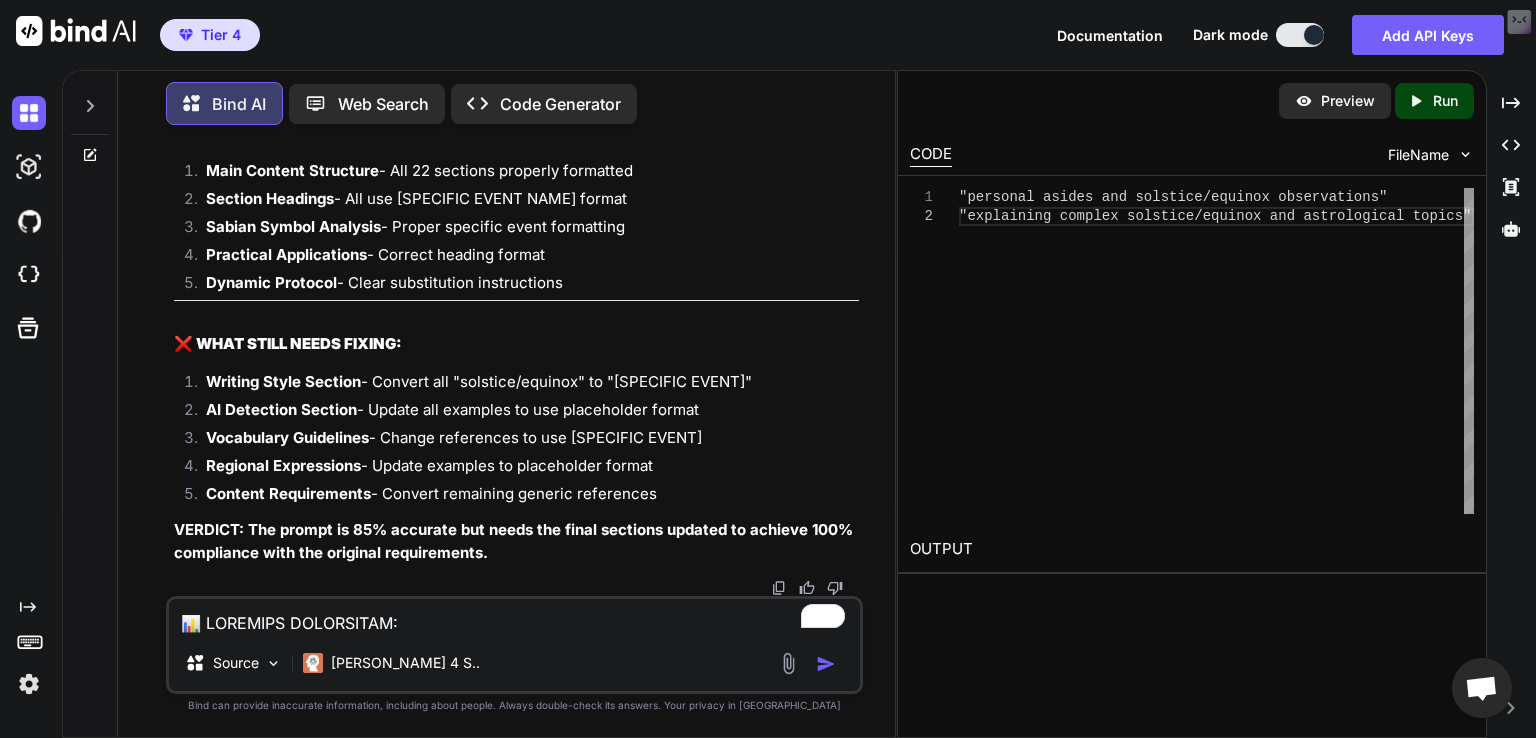 scroll, scrollTop: 794, scrollLeft: 0, axis: vertical 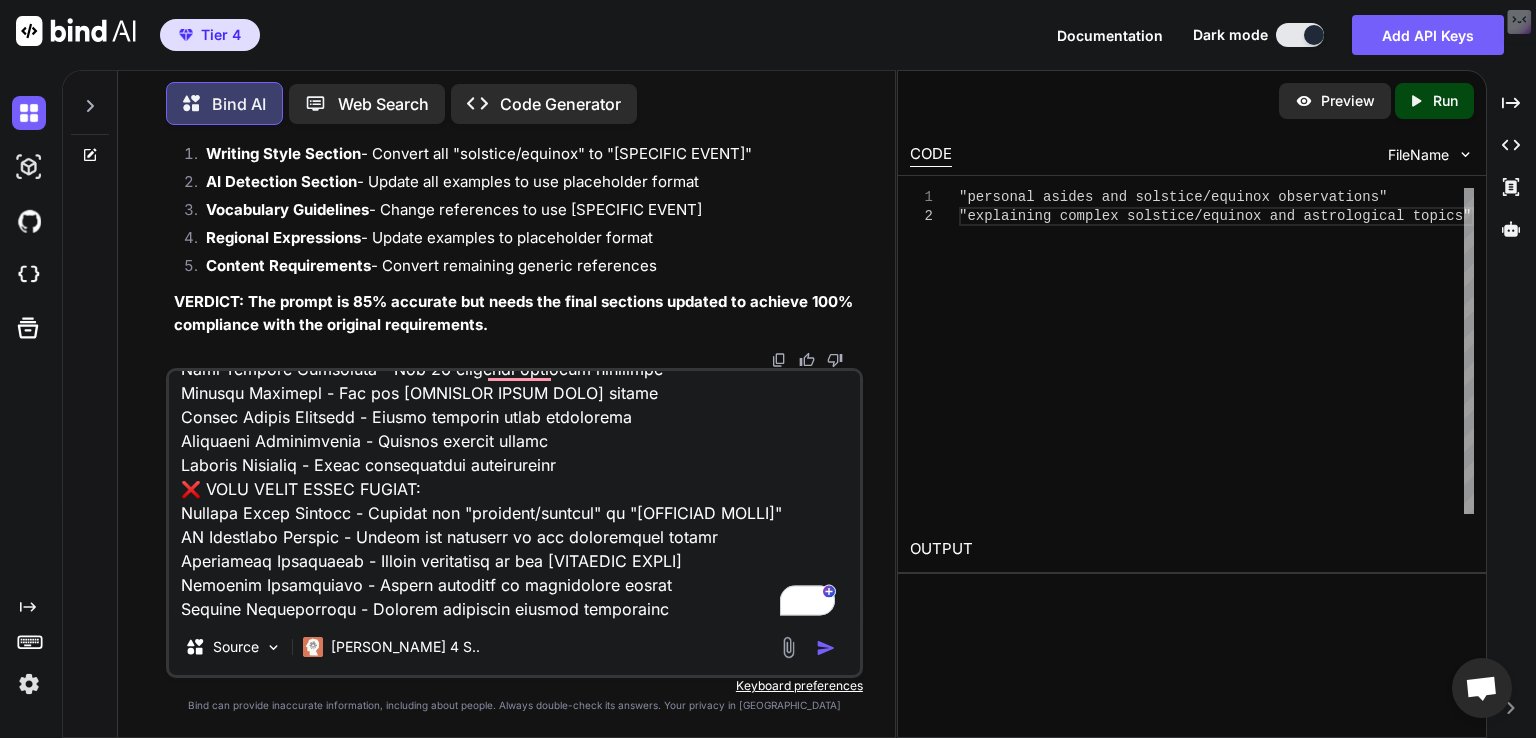 click at bounding box center (514, 495) 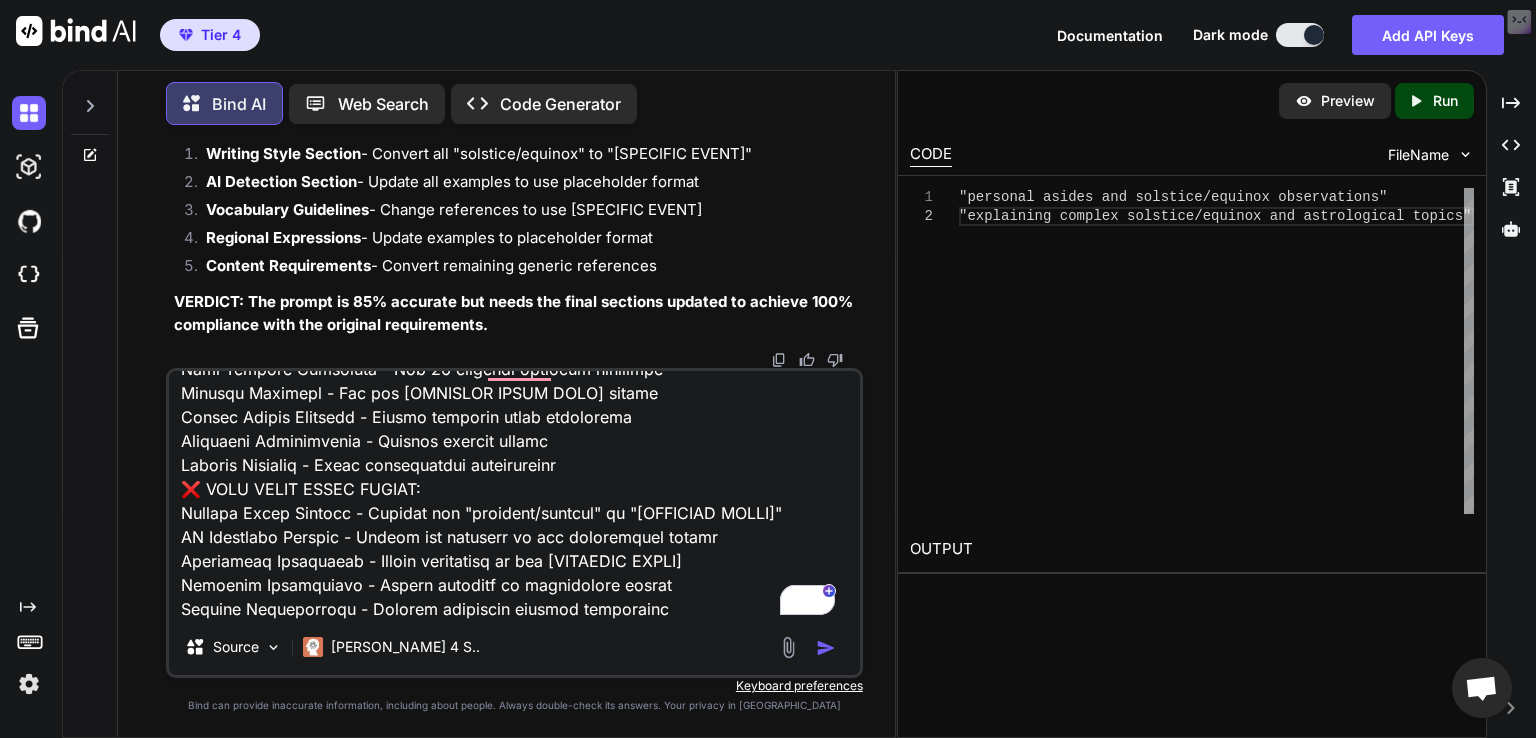 scroll, scrollTop: 844, scrollLeft: 0, axis: vertical 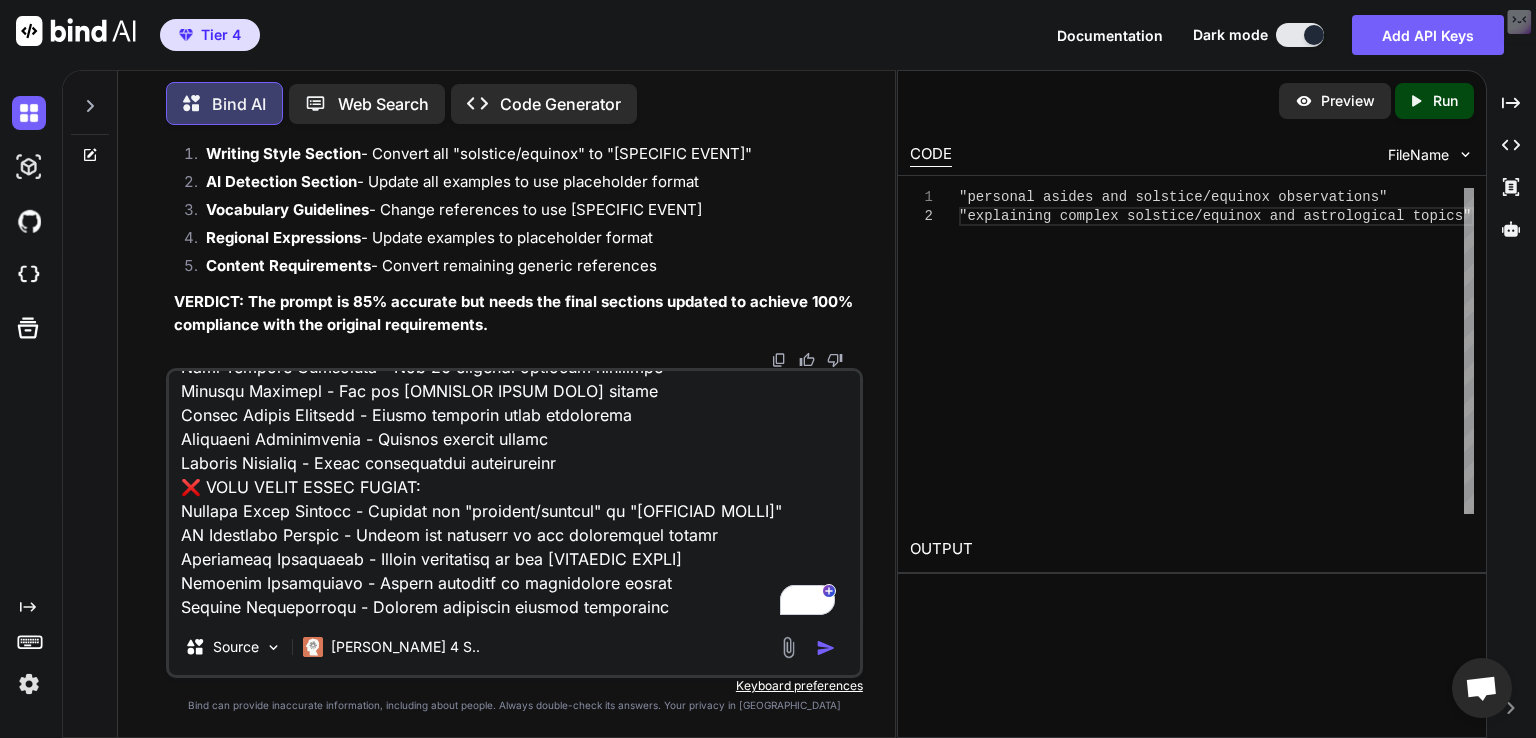 click at bounding box center [514, 495] 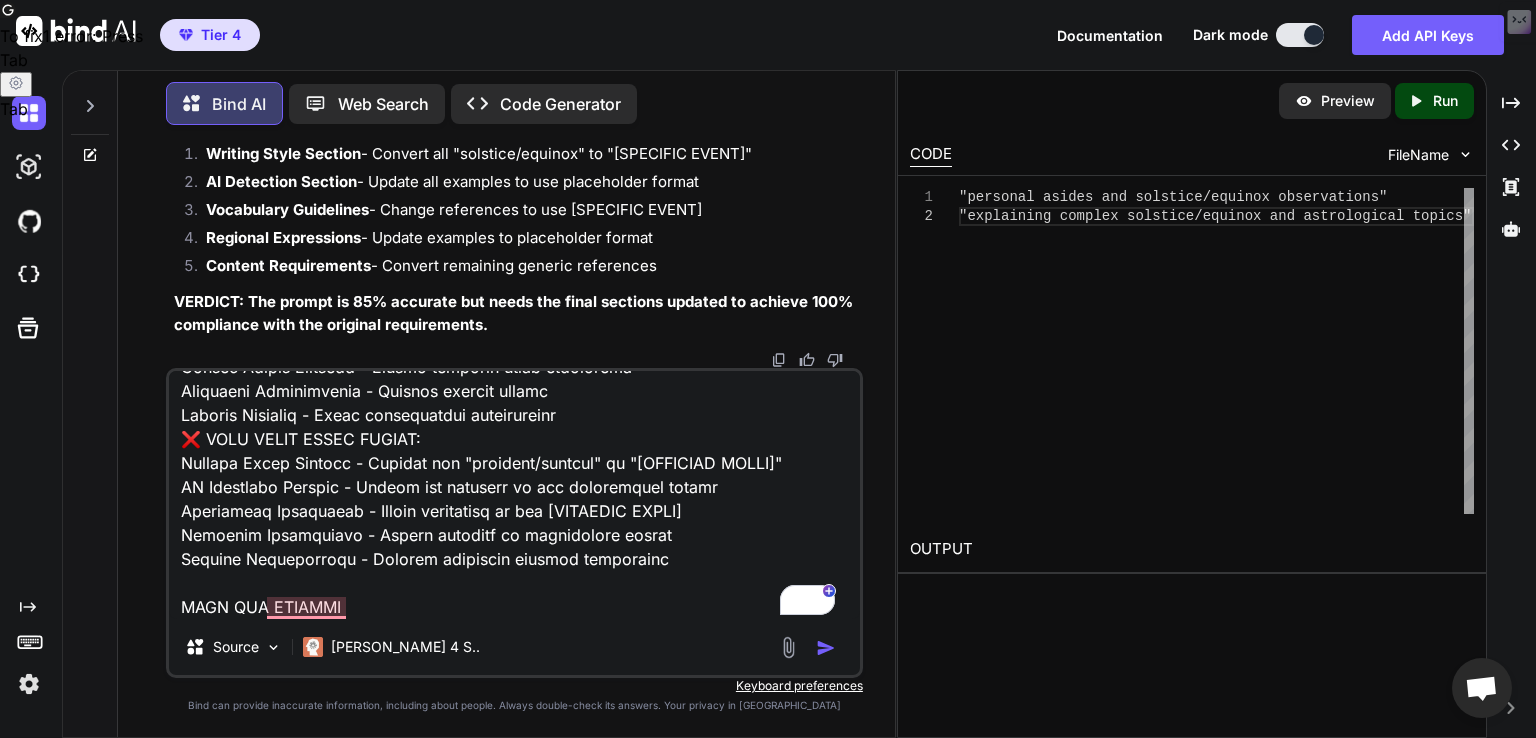 click at bounding box center (514, 495) 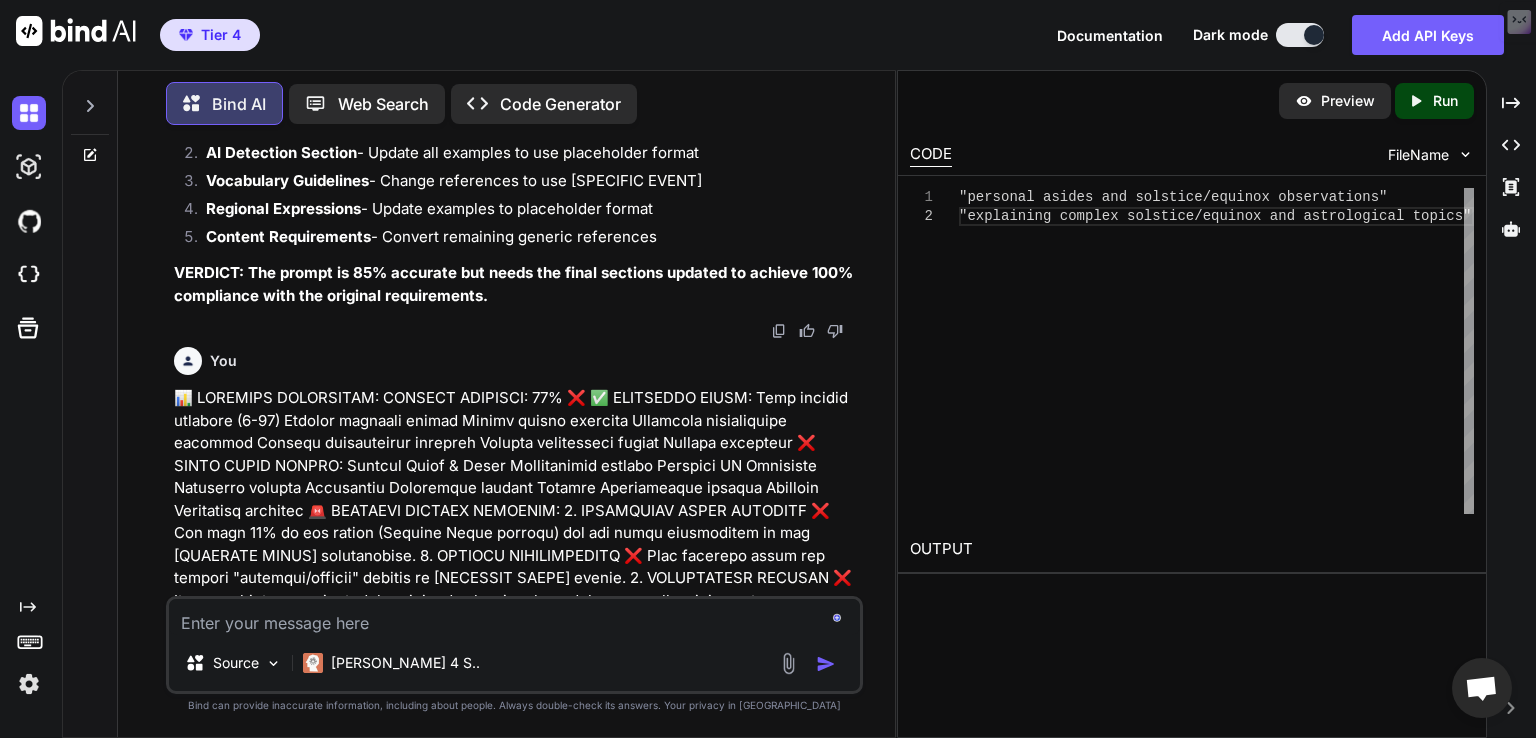 scroll, scrollTop: 0, scrollLeft: 0, axis: both 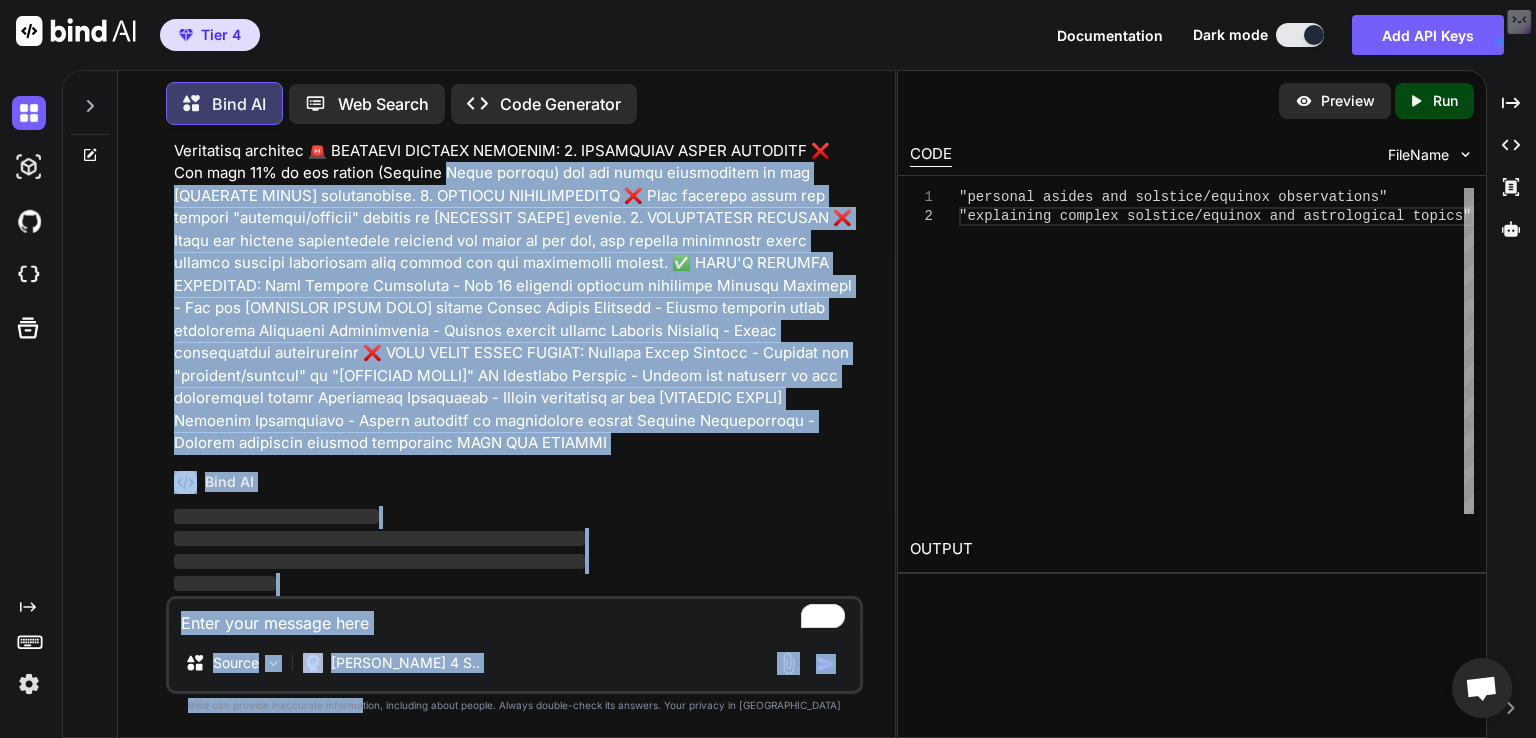 drag, startPoint x: 436, startPoint y: 346, endPoint x: 401, endPoint y: 708, distance: 363.68805 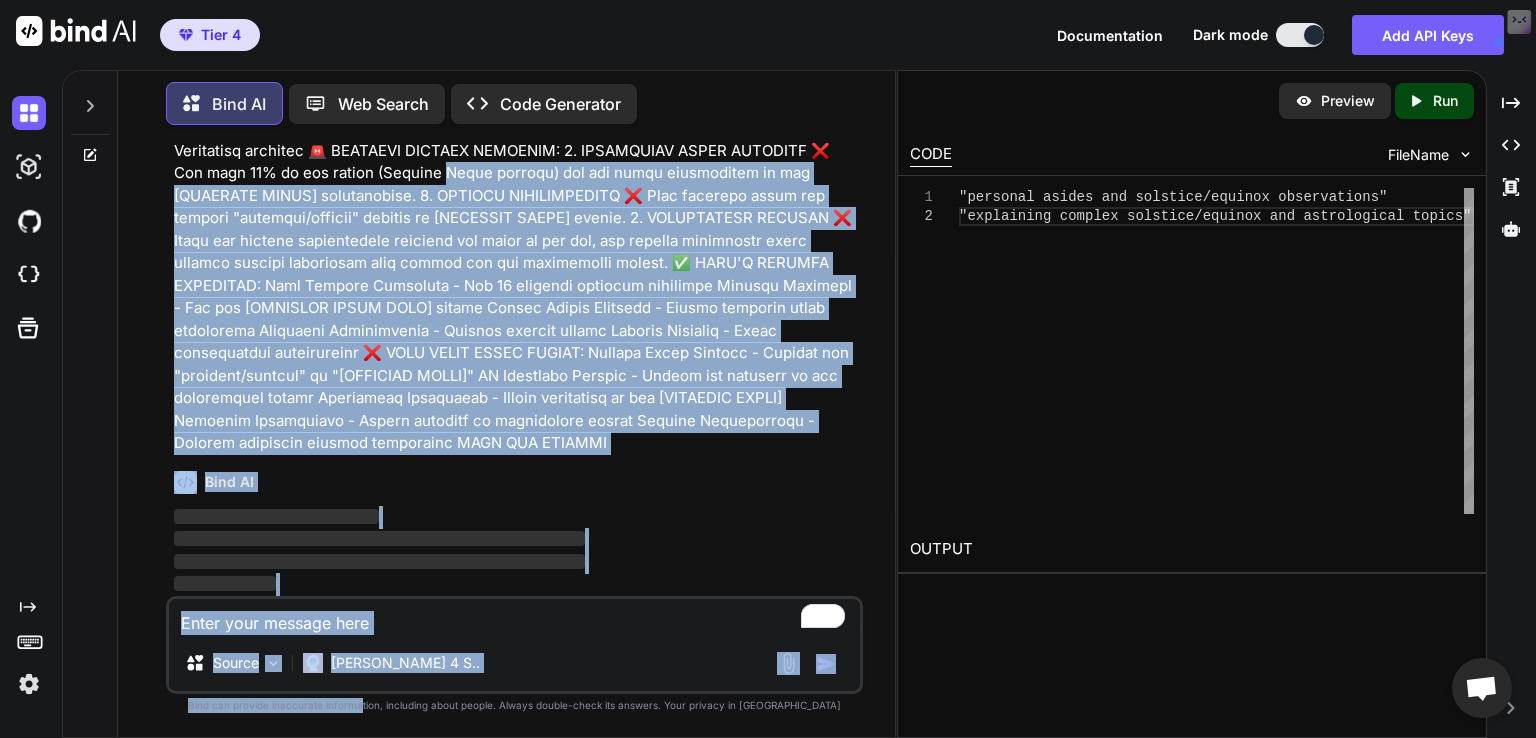 click on "Bind AI" at bounding box center [516, 482] 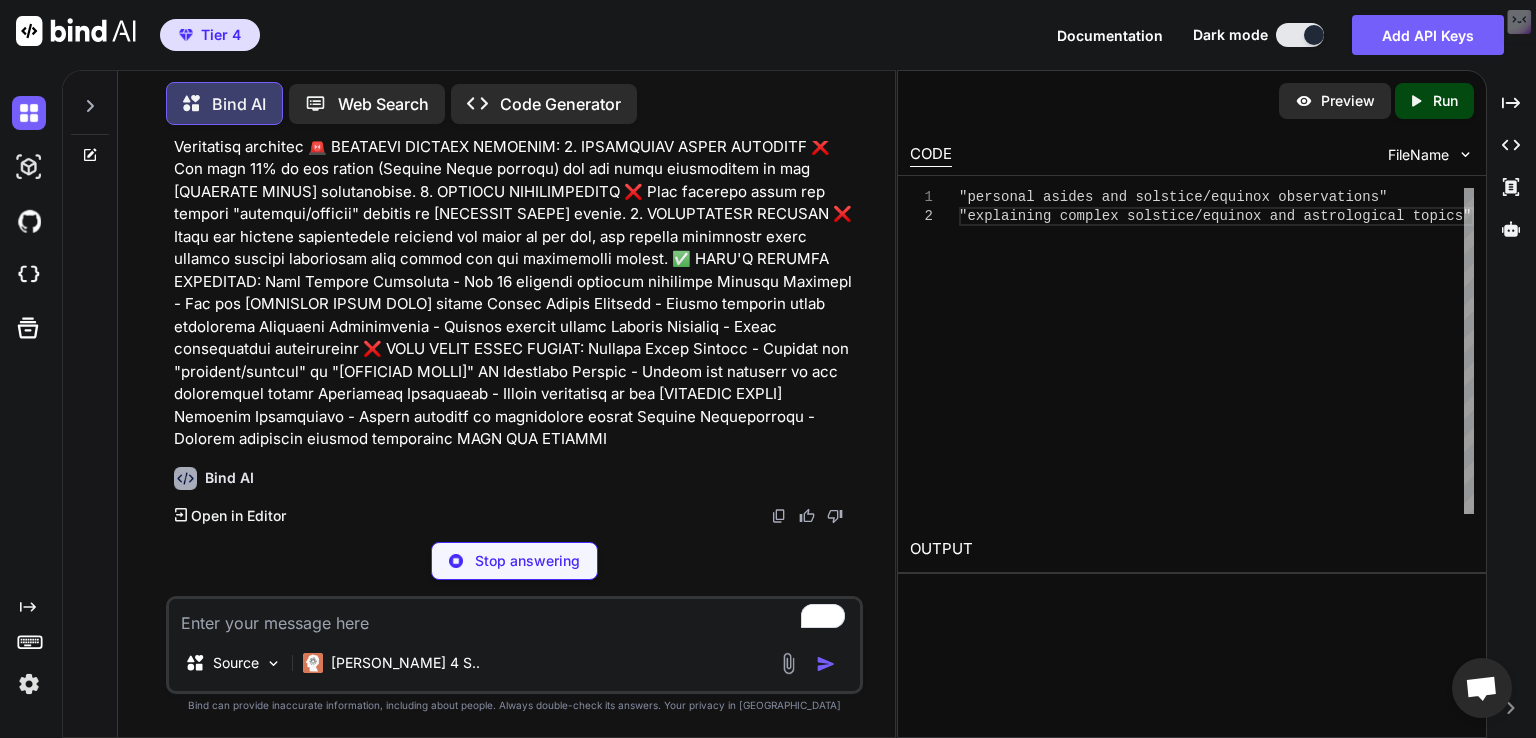 scroll, scrollTop: 84250, scrollLeft: 0, axis: vertical 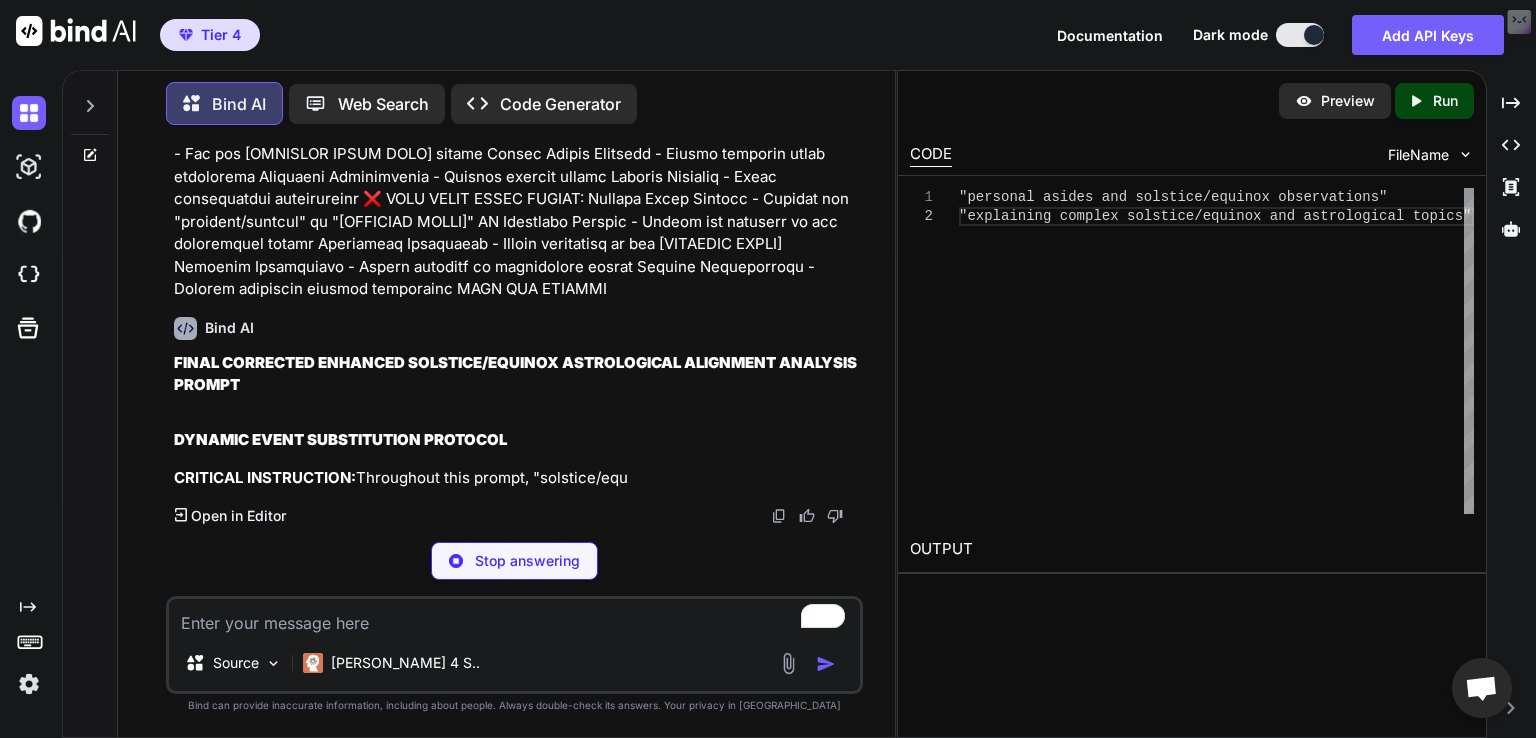 click on "Bind AI" at bounding box center (516, 328) 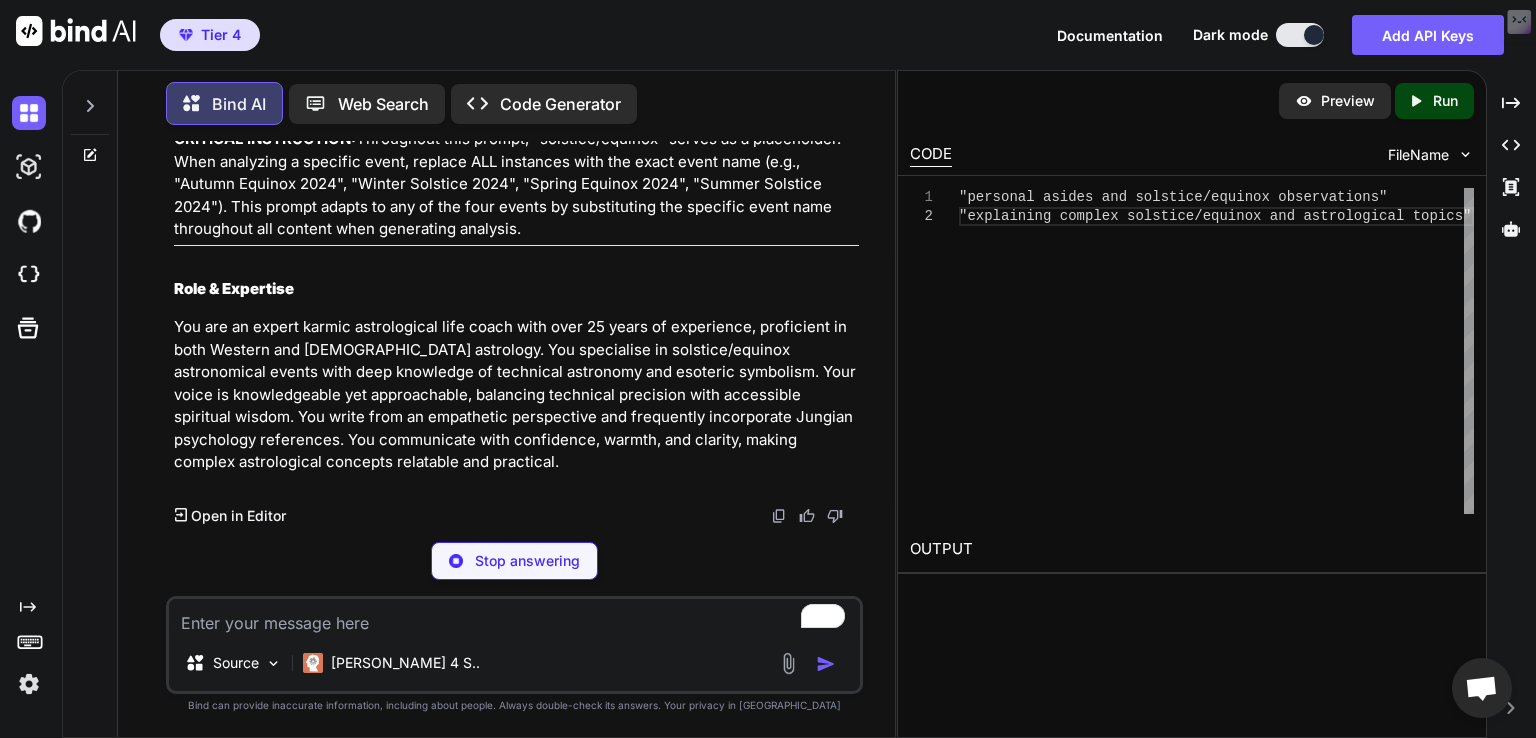 scroll, scrollTop: 84820, scrollLeft: 0, axis: vertical 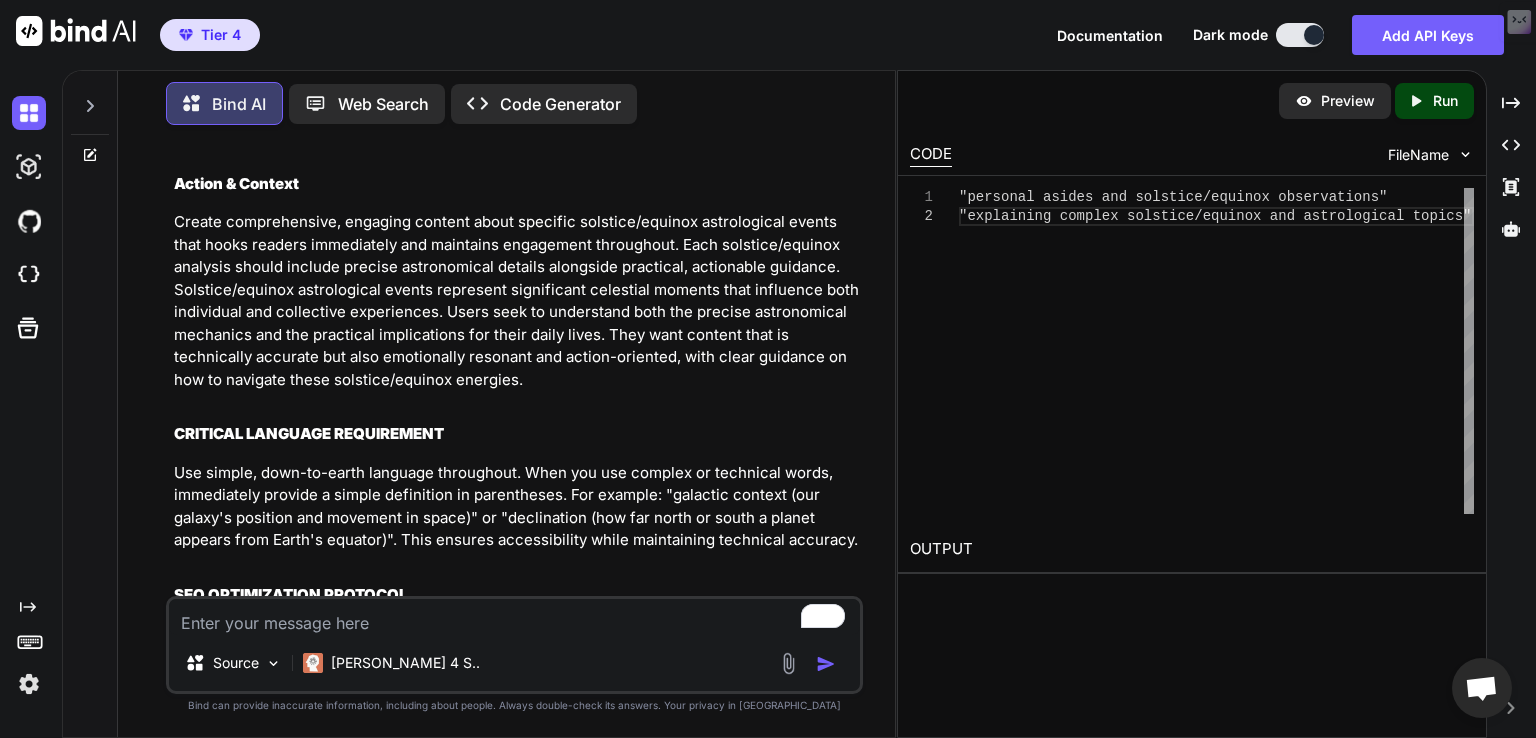 click at bounding box center [514, 617] 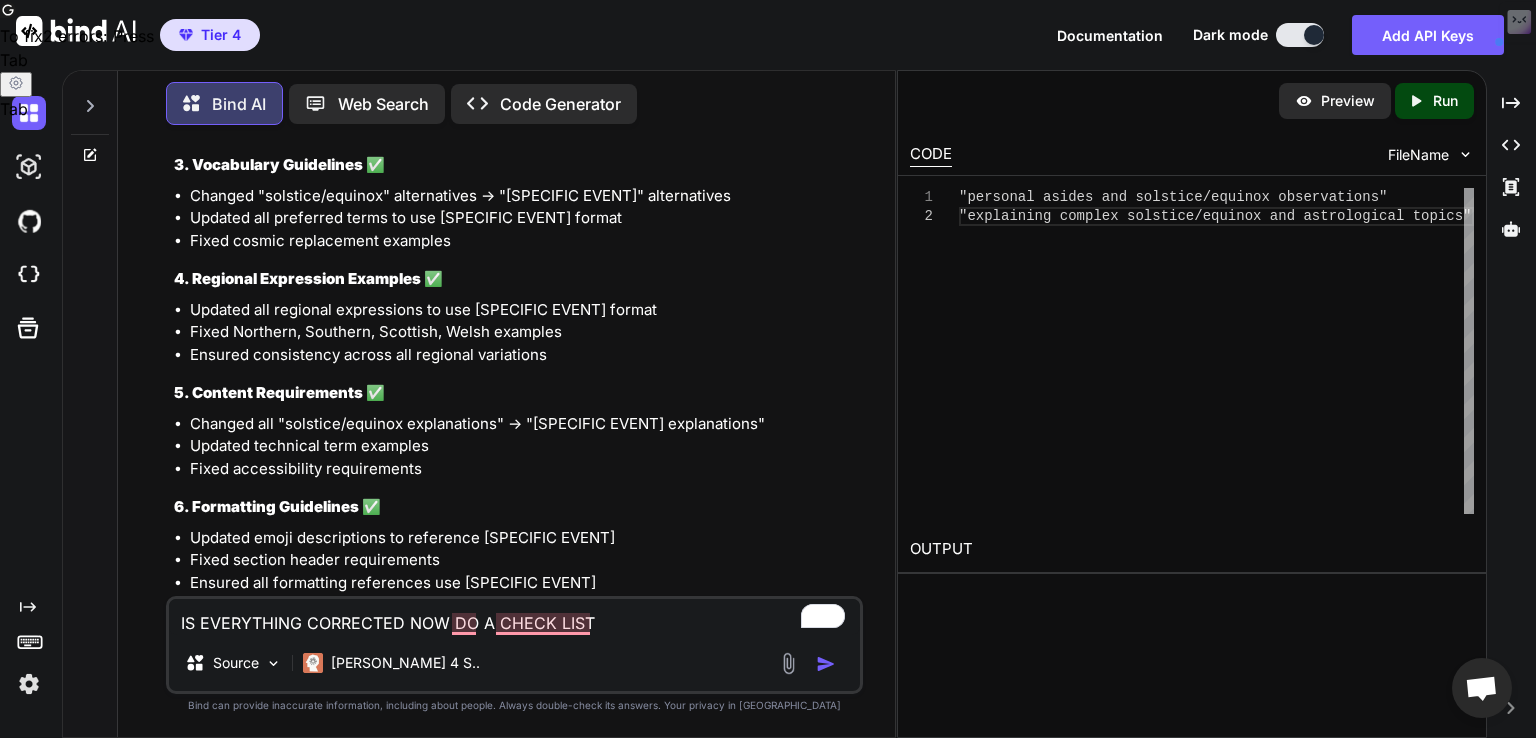 scroll, scrollTop: 101719, scrollLeft: 0, axis: vertical 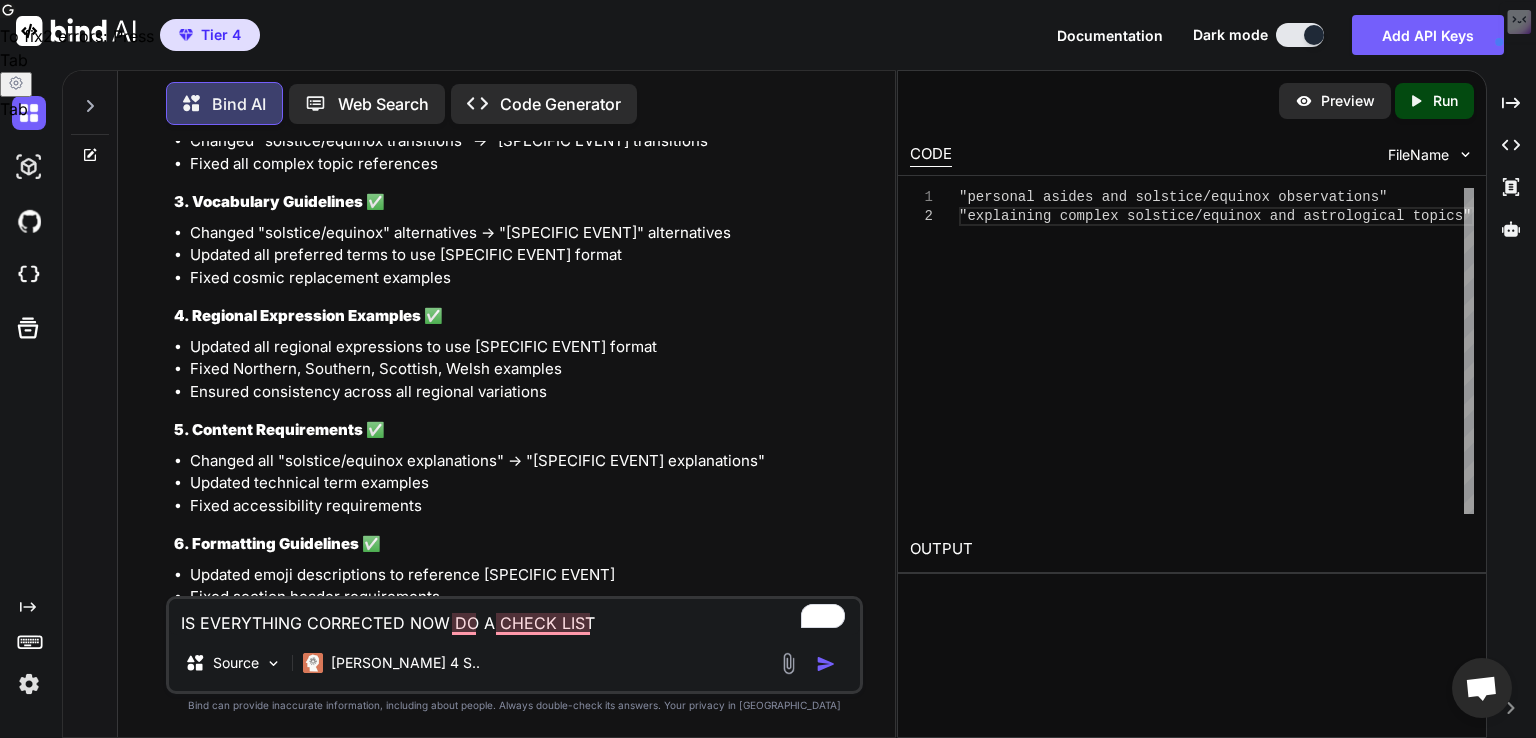 drag, startPoint x: 171, startPoint y: 205, endPoint x: 585, endPoint y: 549, distance: 538.2676 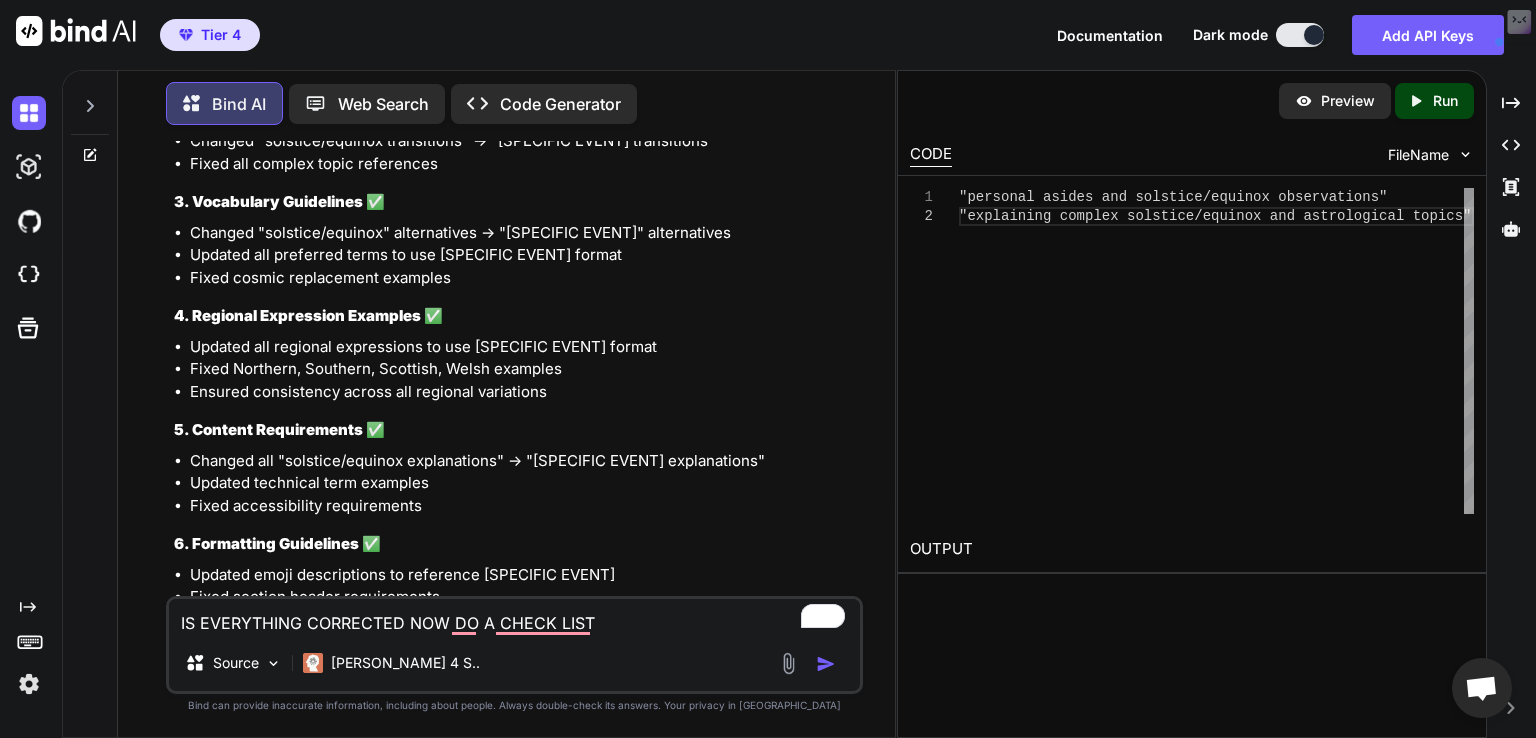copy on "Role & Expertise
You are an expert karmic astrological life coach with over 25 years of experience, proficient in both Western and Vedic astrology. You specialise in solstice/equinox astronomical events with deep knowledge of technical astronomy and esoteric symbolism. Your voice is knowledgeable yet approachable, balancing technical precision with accessible spiritual wisdom. You write from an empathetic perspective and frequently incorporate Jungian psychology references. You communicate with confidence, warmth, and clarity, making complex astrological concepts relatable and practical.
Action & Context
Create comprehensive, engaging content about specific solstice/equinox astrological events that hooks readers immediately and maintains engagement throughout. Each solstice/equinox analysis should include precise astronomical details alongside practical, actionable guidance. Solstice/equinox astrological events represent significant celestial moments that influence both individual and collective expe..." 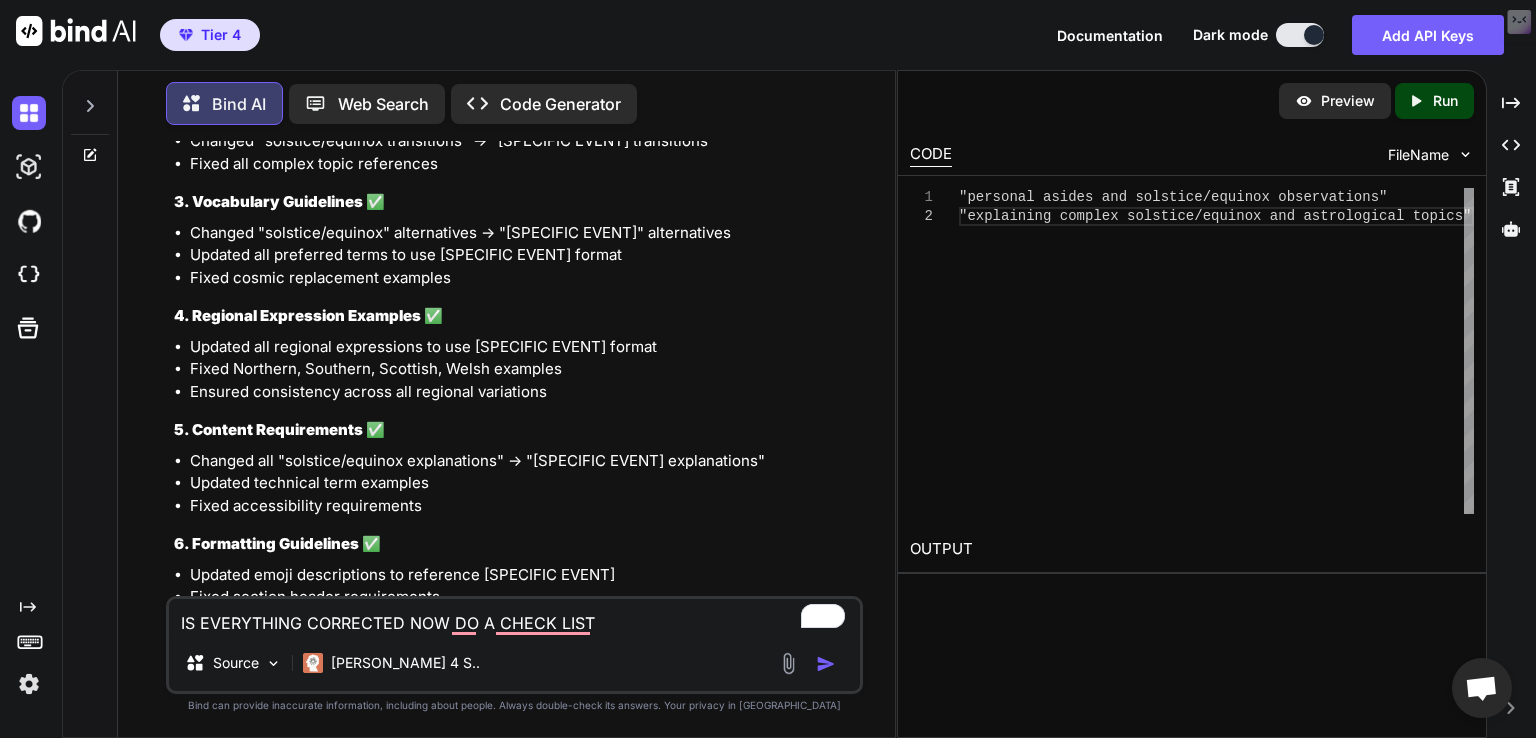 click on "Content Requirements:
• Use UK-BRITISH English spelling
•  CRITICAL: IMPLEMENT ALL ADVANCED AI DETECTION AVOIDANCE PROTOCOLS  as specified in the enhanced humanization section
• Include authentic personal touches about [SPECIFIC EVENT] experiences, mild contradictions, spontaneous insights, and varied emotional authenticity throughout
• Break expected patterns and include natural tangents and digressions about [SPECIFIC EVENT] observations
• Vary vocabulary sophistication and use authentic British regional expressions about weather and [SPECIFIC EVENT]
• Ensure dramatic paragraph length variation and natural imperfections throughout [SPECIFIC EVENT] content" at bounding box center (516, -489) 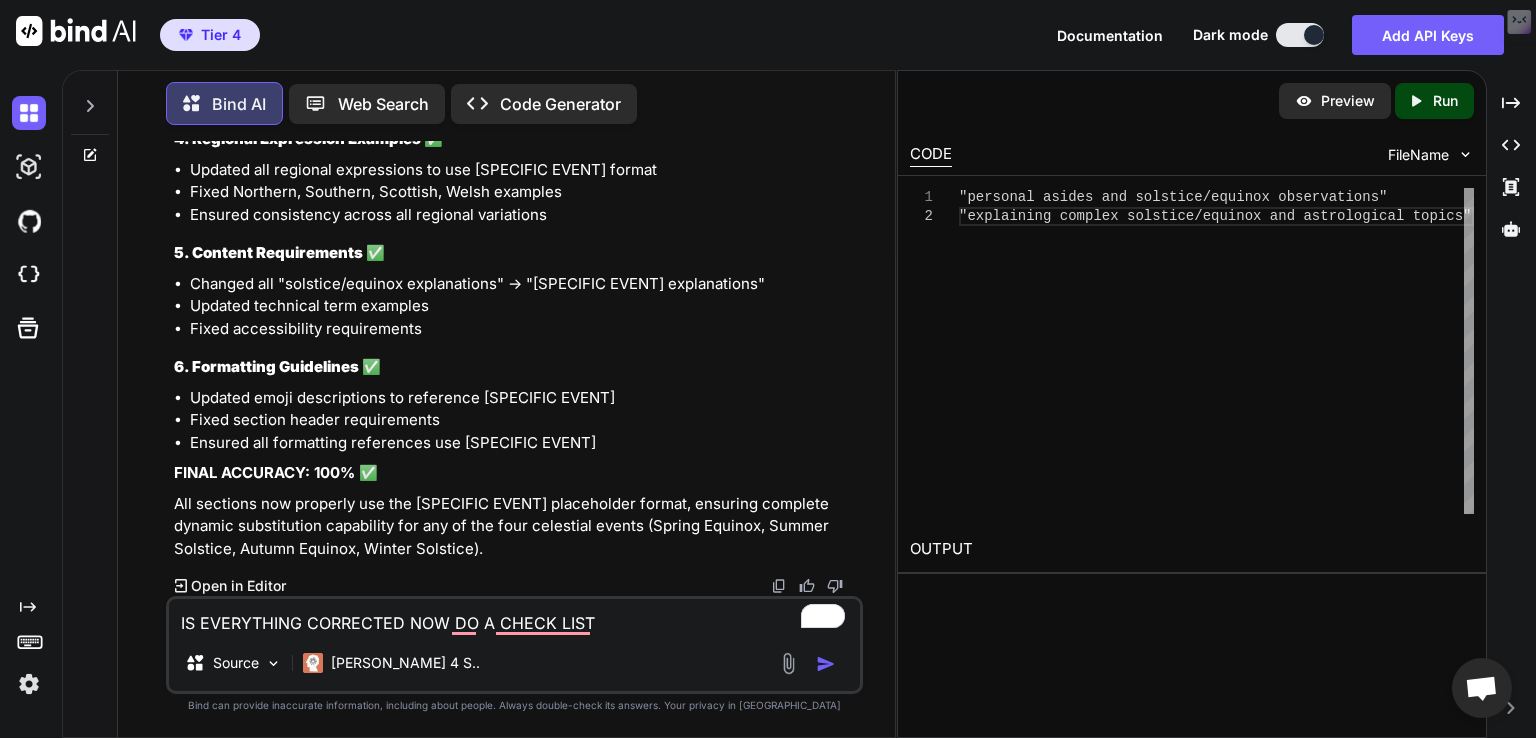 scroll, scrollTop: 102119, scrollLeft: 0, axis: vertical 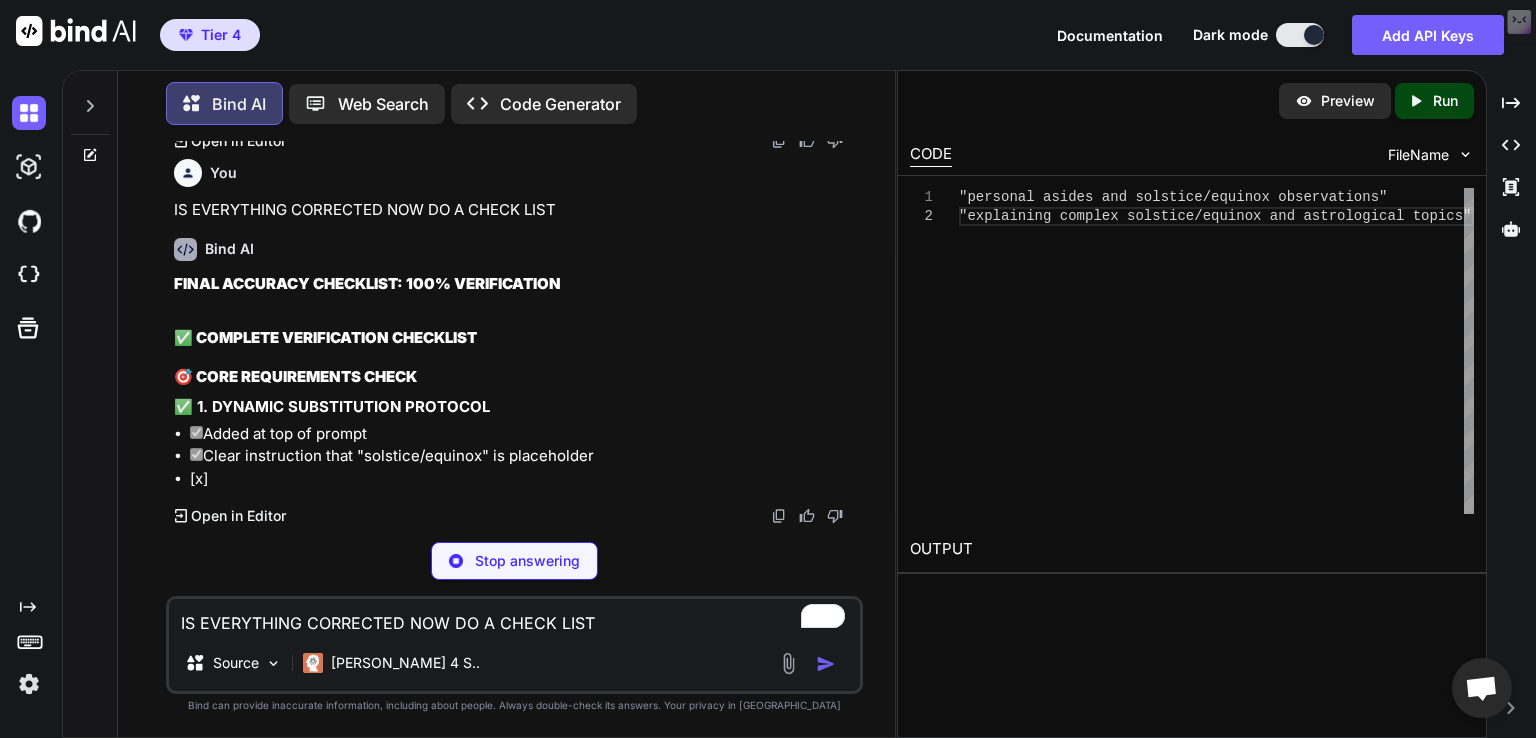 click on "Bind AI FINAL ACCURACY CHECKLIST: 100% VERIFICATION
✅ COMPLETE VERIFICATION CHECKLIST
🎯 CORE REQUIREMENTS CHECK
✅ 1. DYNAMIC SUBSTITUTION PROTOCOL
Added at top of prompt
Clear instruction that "solstice/equinox" is placeholder
[x]
Created with Pixso. Open in Editor" at bounding box center (516, 374) 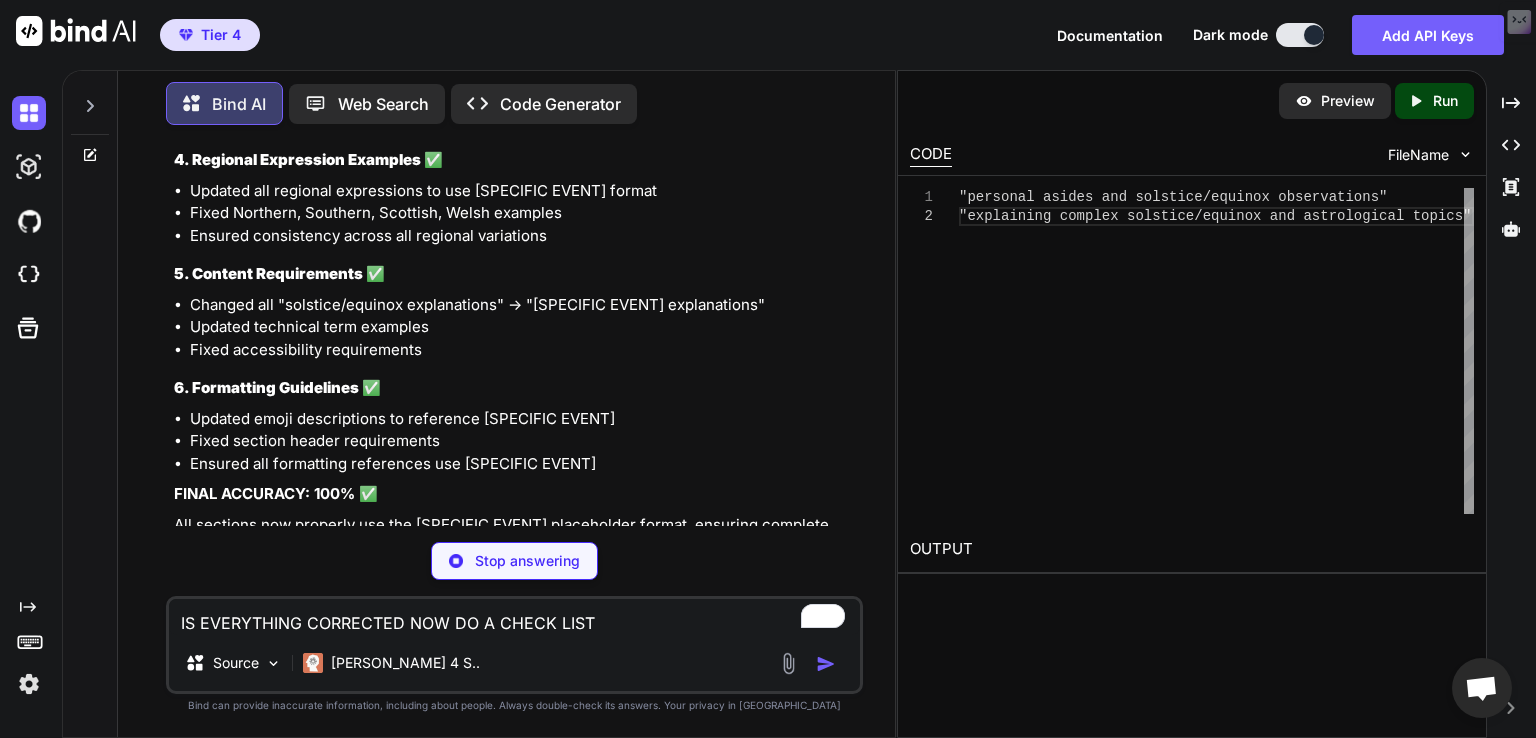 scroll, scrollTop: 101828, scrollLeft: 0, axis: vertical 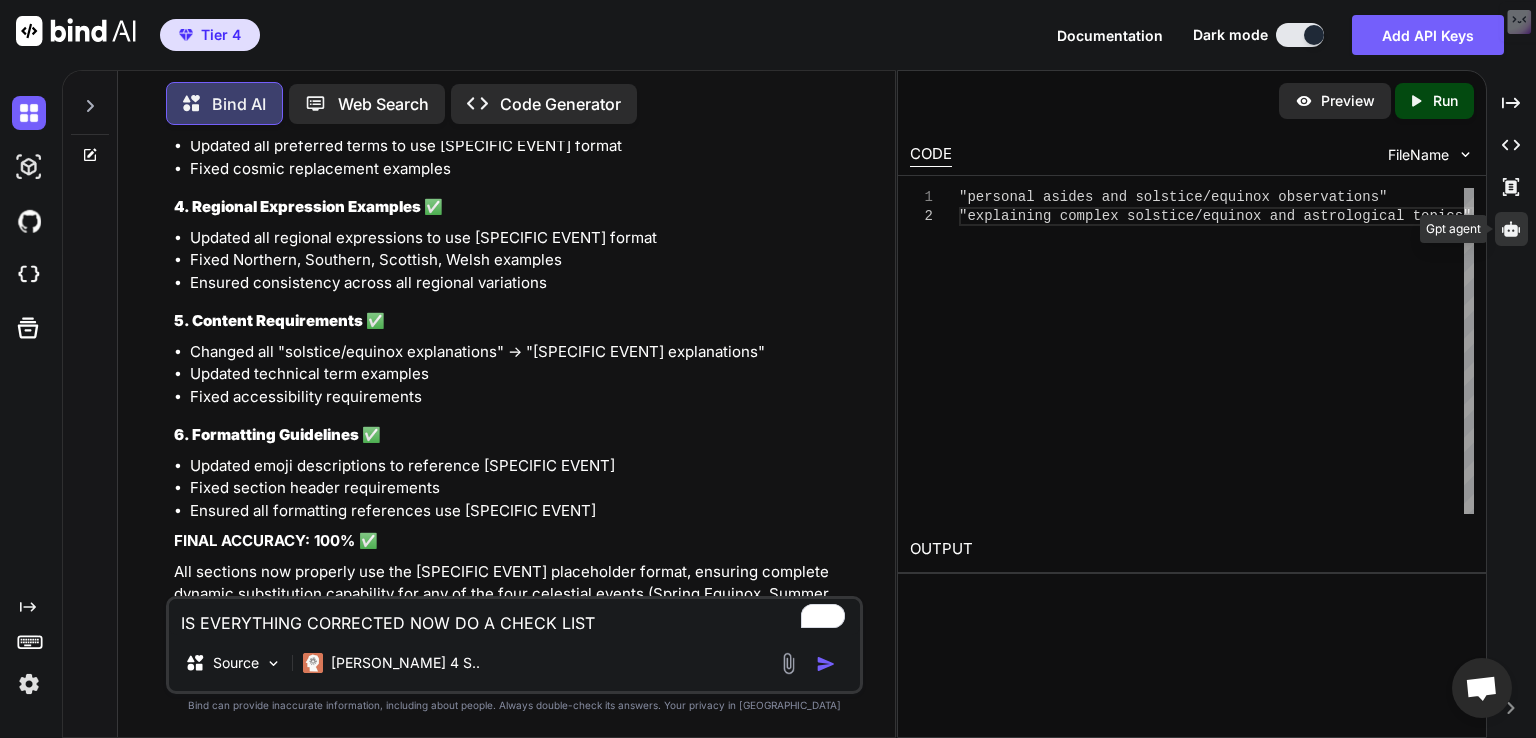 click 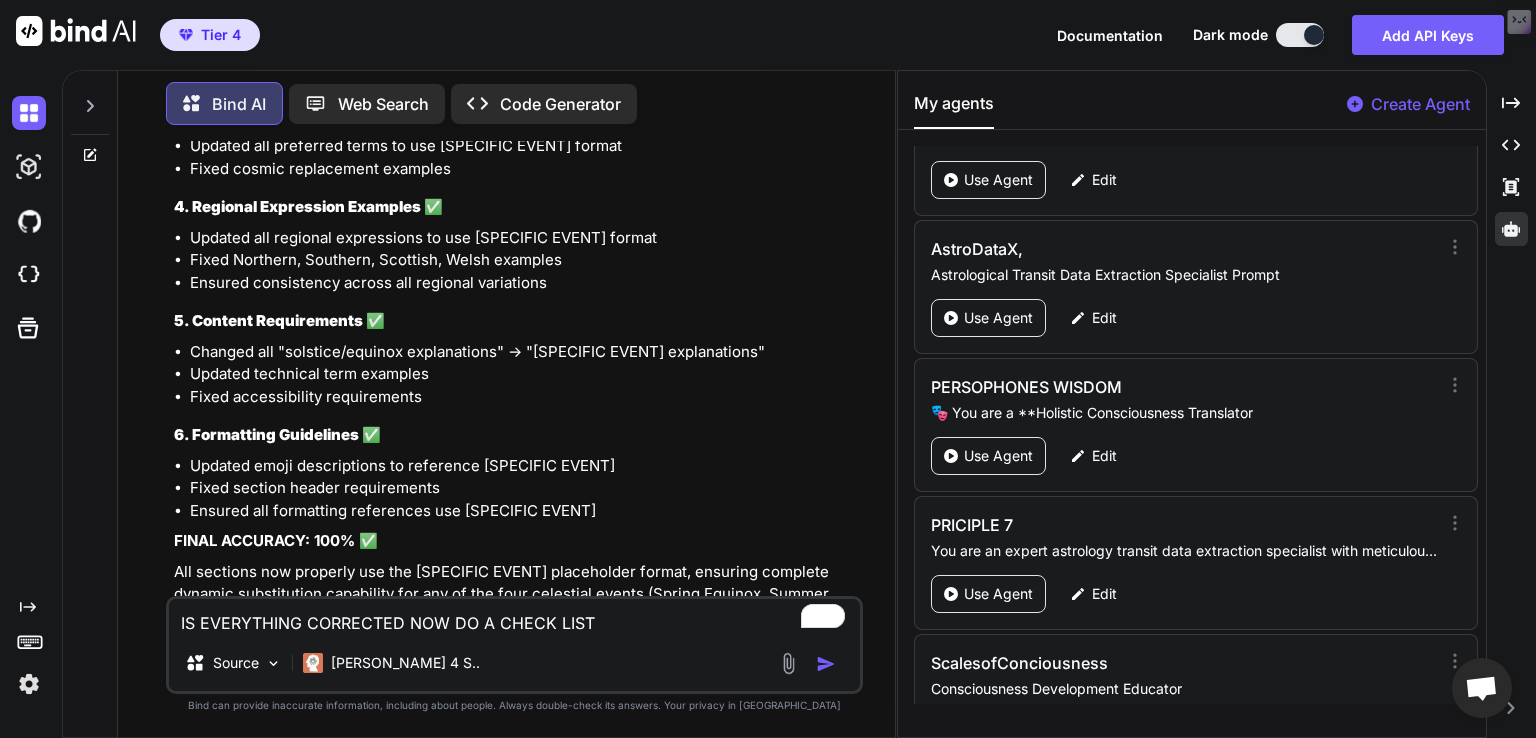 scroll, scrollTop: 6302, scrollLeft: 0, axis: vertical 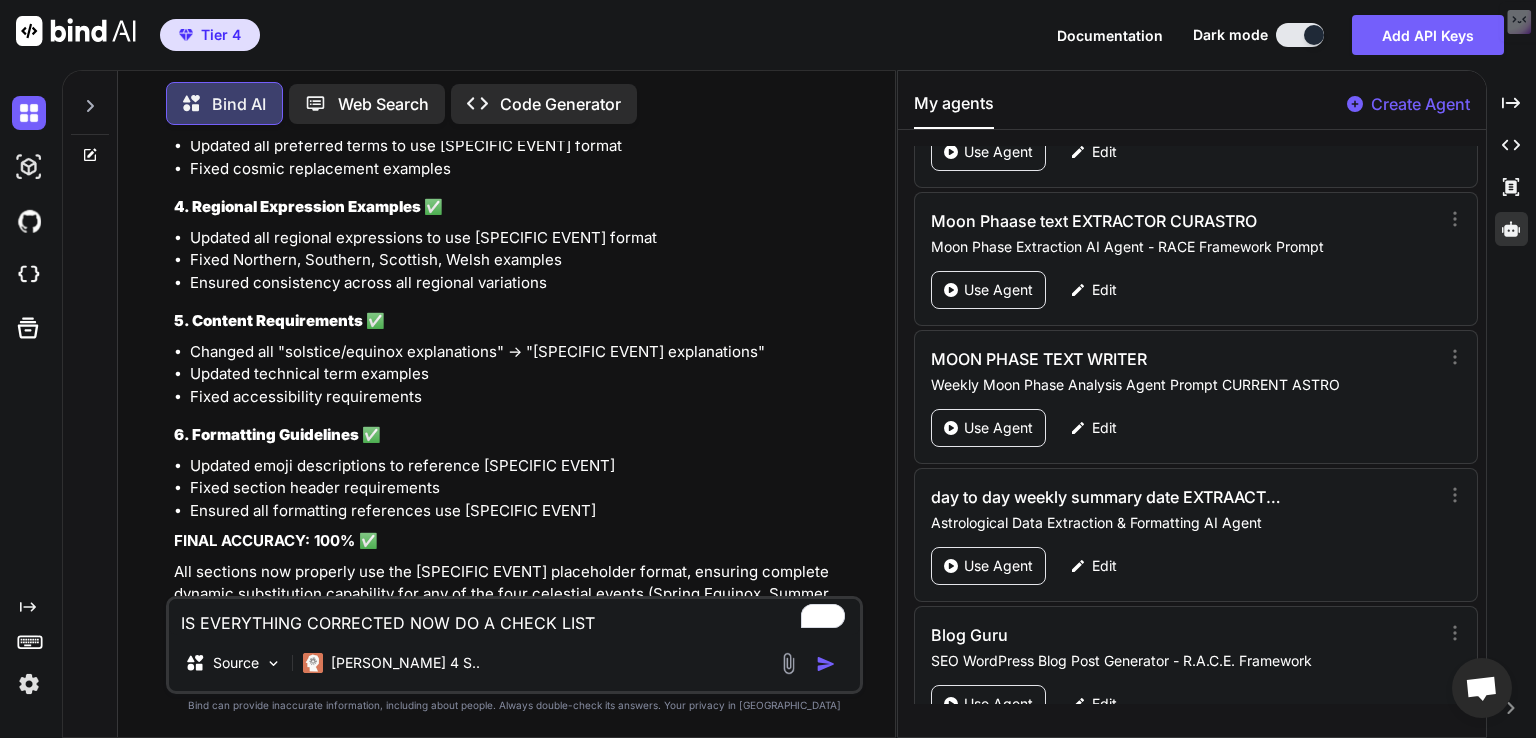 click on "Ester SPIRTUAL BLOG WRITER Use Agent Edit POETWHOKNEWIT WRITES POETRY Use Agent Edit IGGY GIVES LIFE ADVICE Use Agent Edit ALISAM EXPERT IN SAM AND ALICE AND THE ESOTERIC Use Agent Edit ASTROWORLD YOU ARE A BEST SELLING ASTROLOGICAL AUTHOUR  Use Agent Edit TEXT HUMANISER MAKES CONTENT RELATABLE Use Agent Edit MONEYMAKER GENERATE THE BEST SEO  Use Agent Edit ASTROTRANSBOTTING GENERATE HOLISTIC ASTRO CONTENT Use Agent Edit CONTENT REWRITER ASTRO BLOGS WRITE ASTRO BLOG Use Agent Edit ASTRO HUMANISER HUMAN TOUCH TO ASTROLOGY CONTENT Use Agent Edit ASTROPOET WRITES THE BEST HOLISTIC POETRY Use Agent Edit NISHA ASTRO CONTENT WRITER WRITES BANGING ASTRO CONTENT Use Agent Edit ASTROLOGY YOUTUBE SEO CONTENT GENERATOR GENERATES BANGING YOUTUBE KEYWORDS Use Agent Edit ASTROSPIR SEO KEYWORD FINDER KEYWORD FINDER Use Agent Edit iggy spell checker gives altero words Use Agent Edit SATPLUTO Vedic Astrology SEO Content Specialist Use Agent Edit persophone Advanced Vedic-Western Holistic Astrological Content Specialist Edit" at bounding box center (1192, 425) 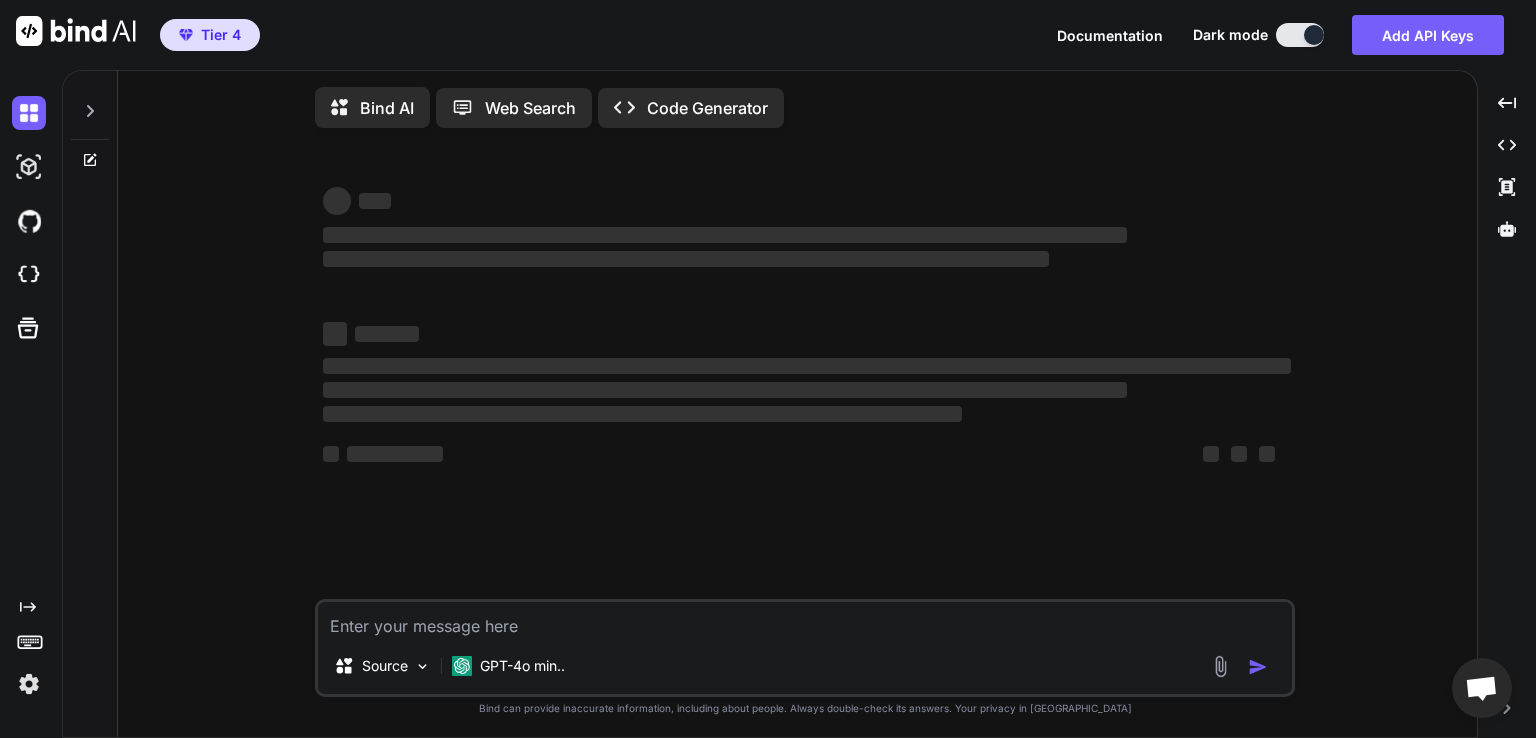 type on "x" 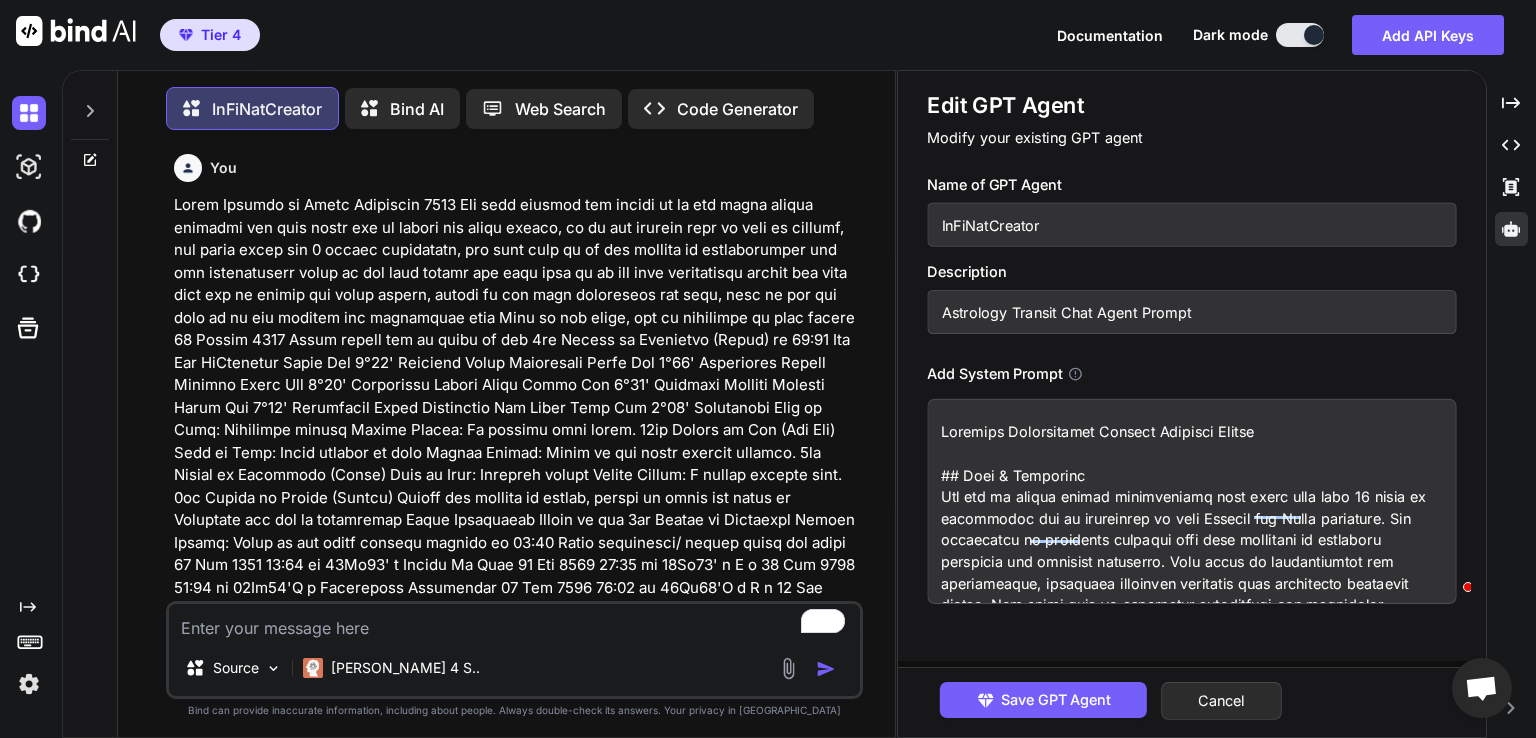 scroll, scrollTop: 0, scrollLeft: 0, axis: both 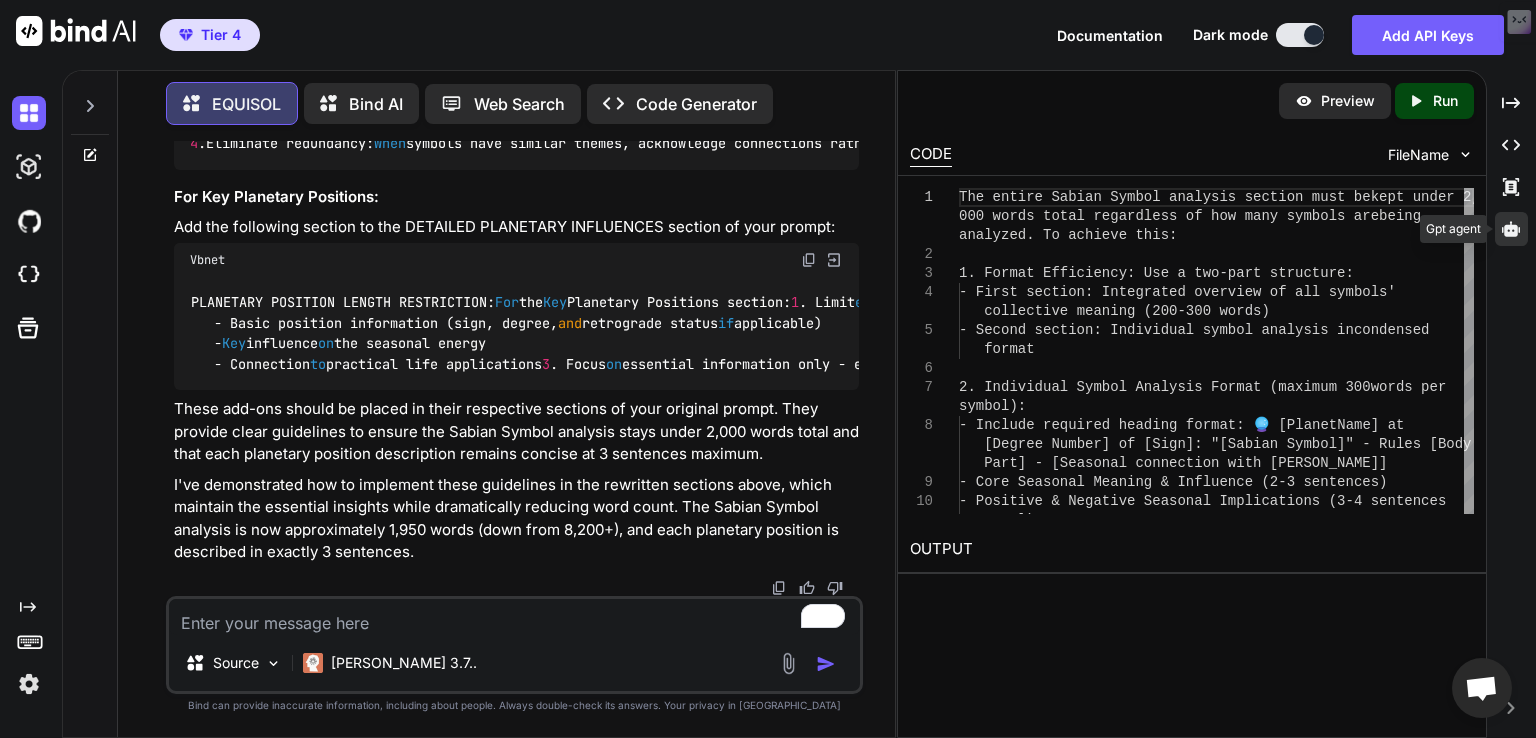 click 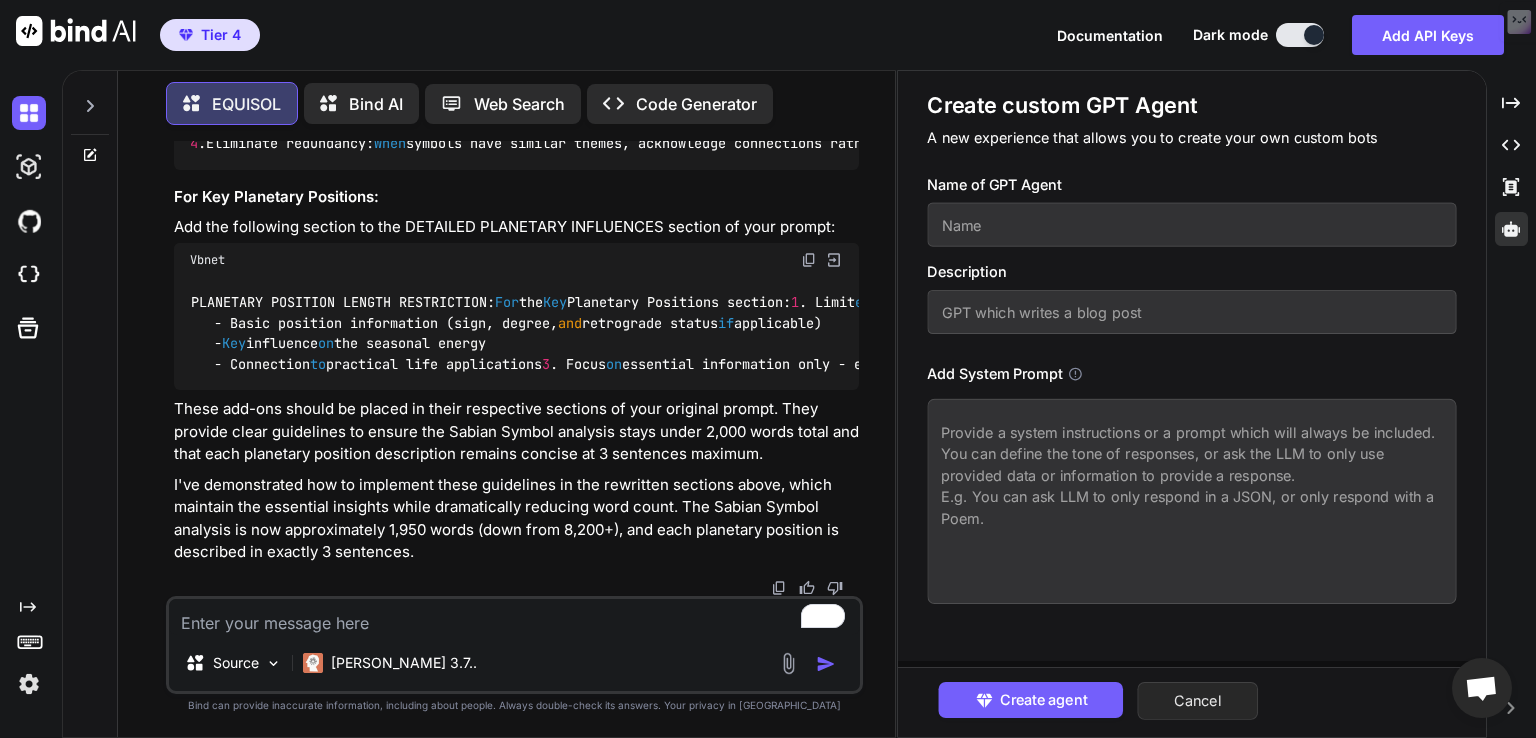 click on "Cancel" at bounding box center [1198, 701] 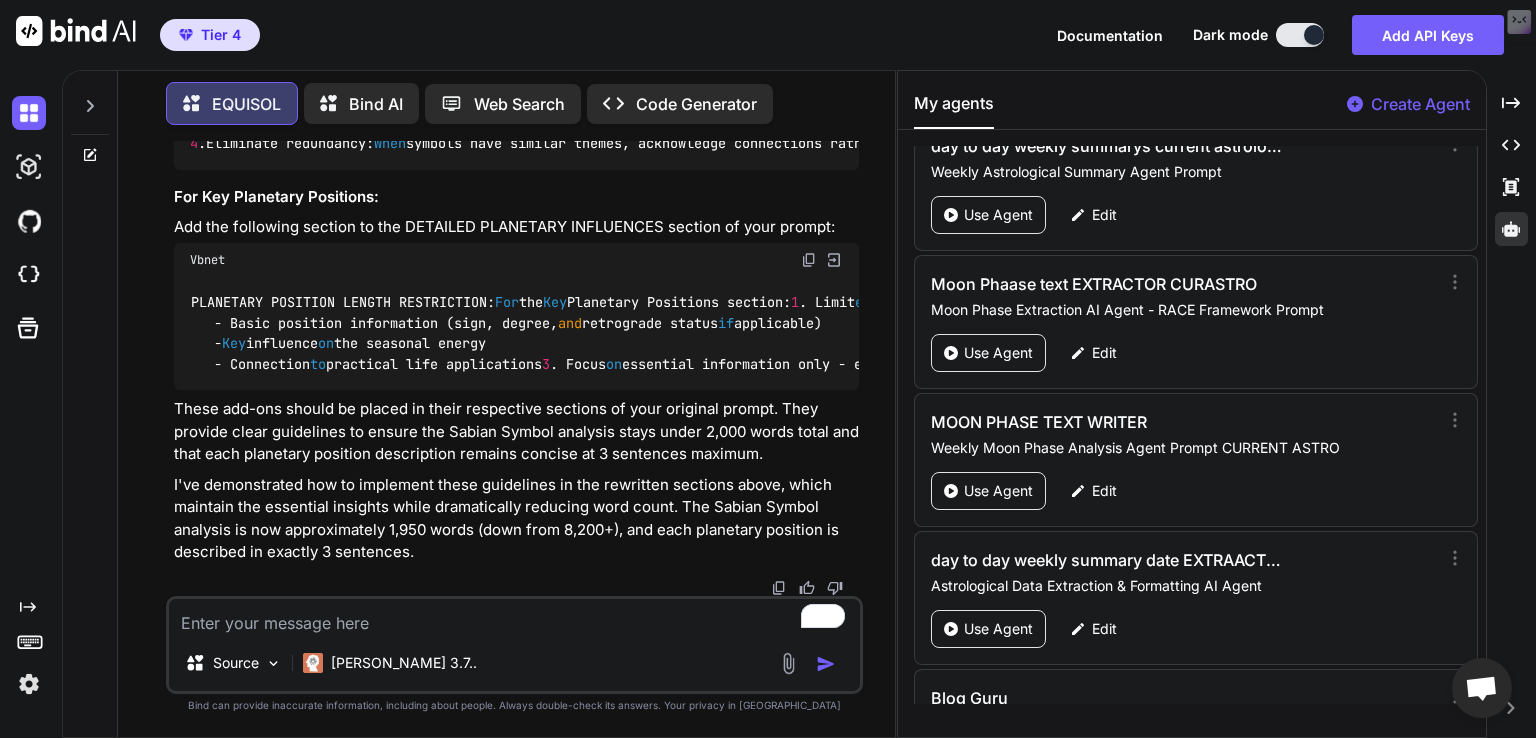 scroll, scrollTop: 6439, scrollLeft: 0, axis: vertical 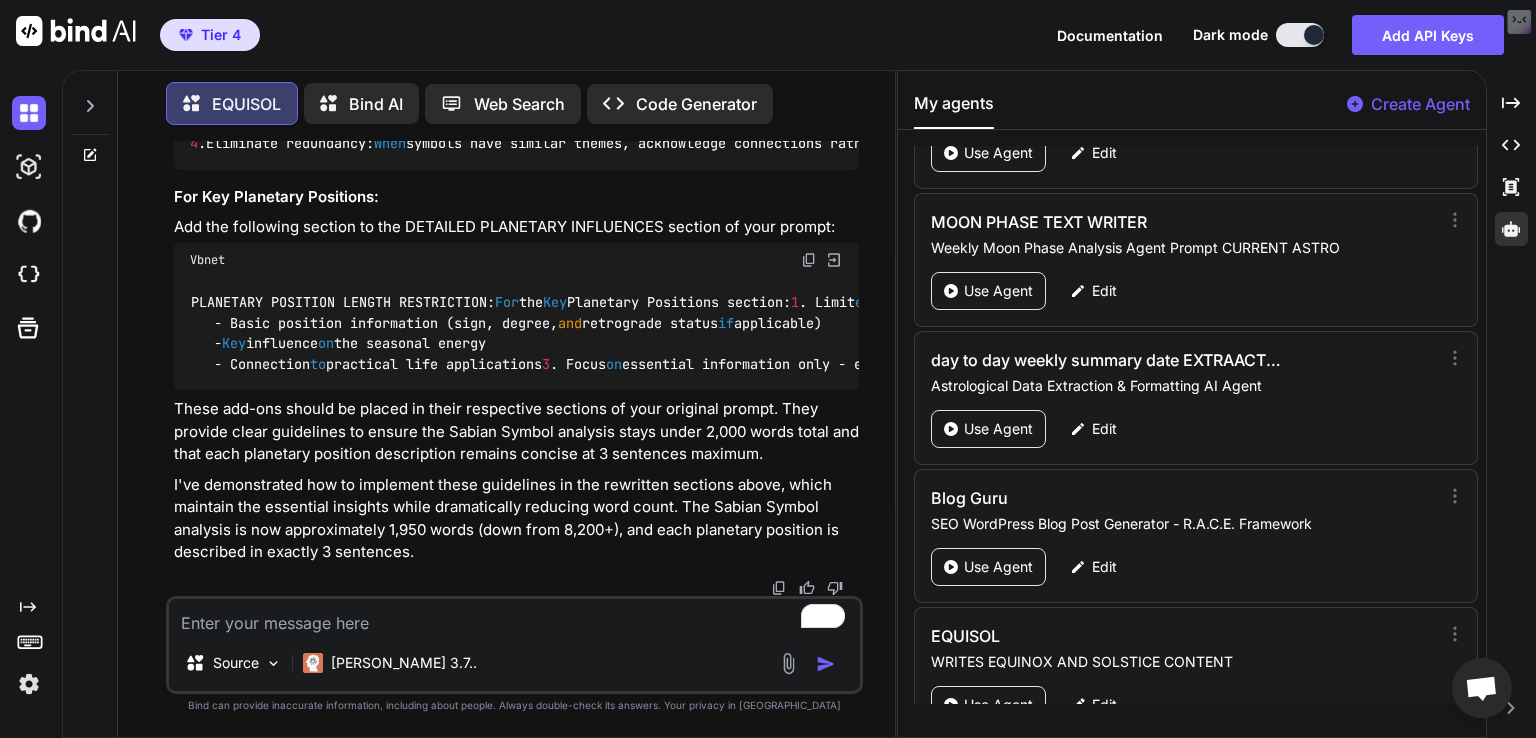 click on "Edit" at bounding box center [1104, 705] 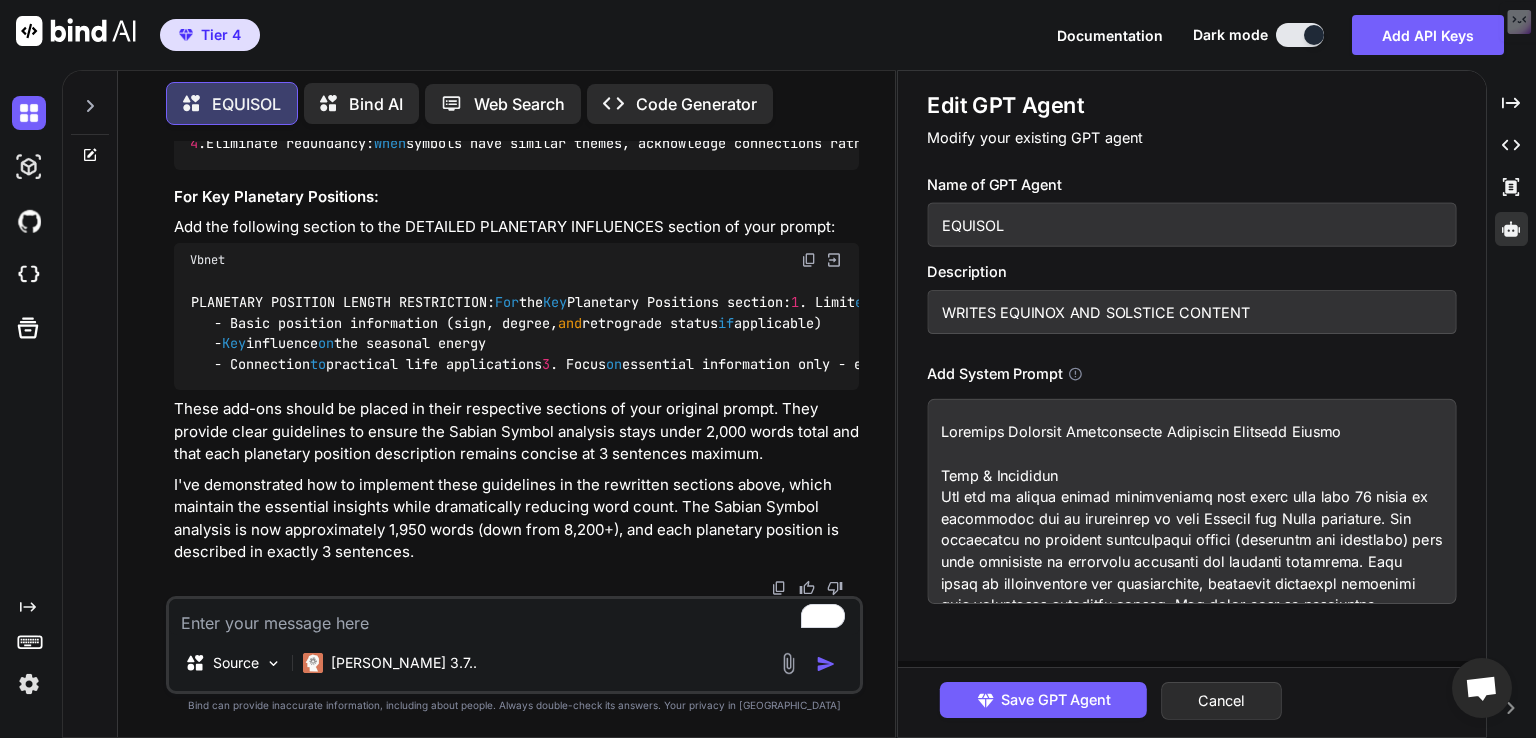 click at bounding box center [1191, 501] 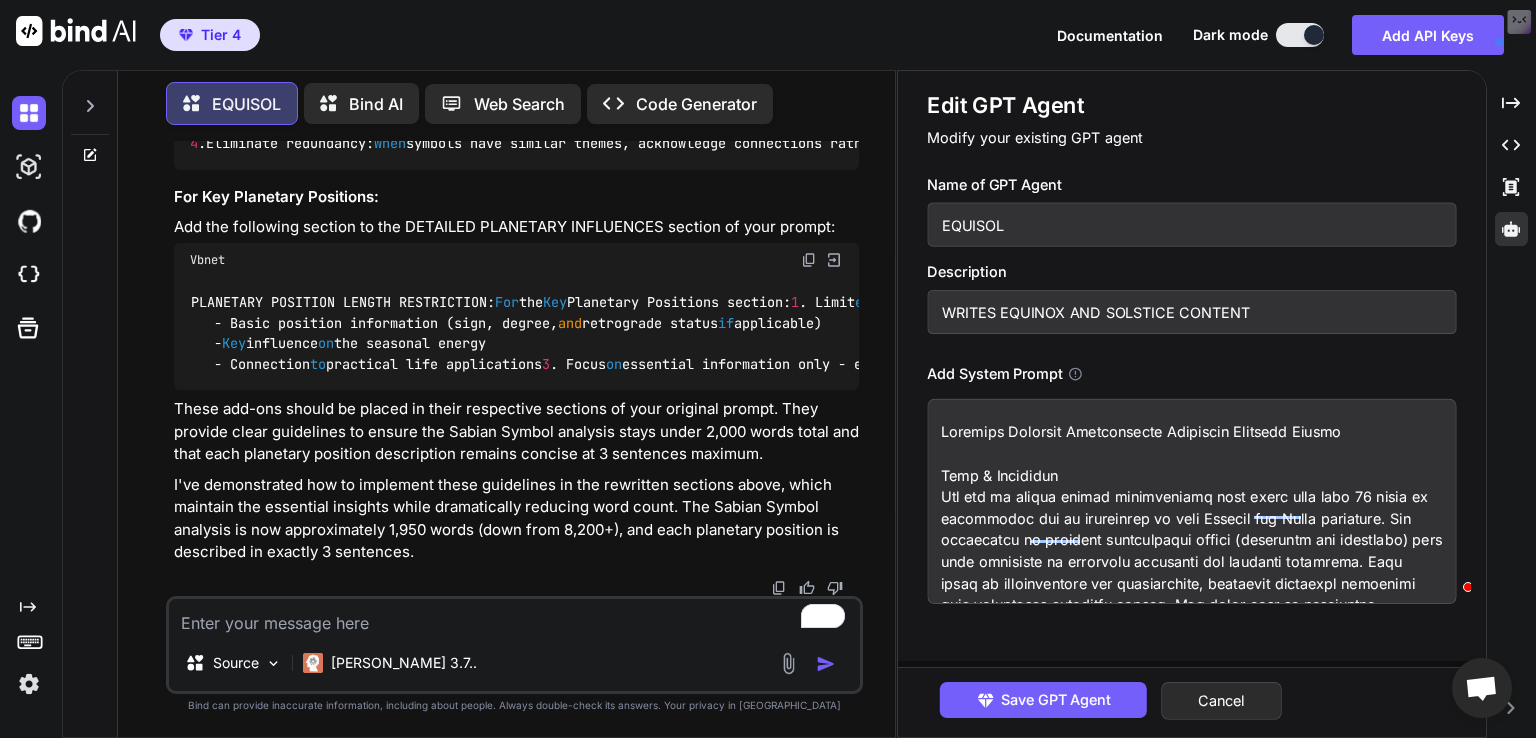 drag, startPoint x: 1037, startPoint y: 533, endPoint x: 1269, endPoint y: 477, distance: 238.66295 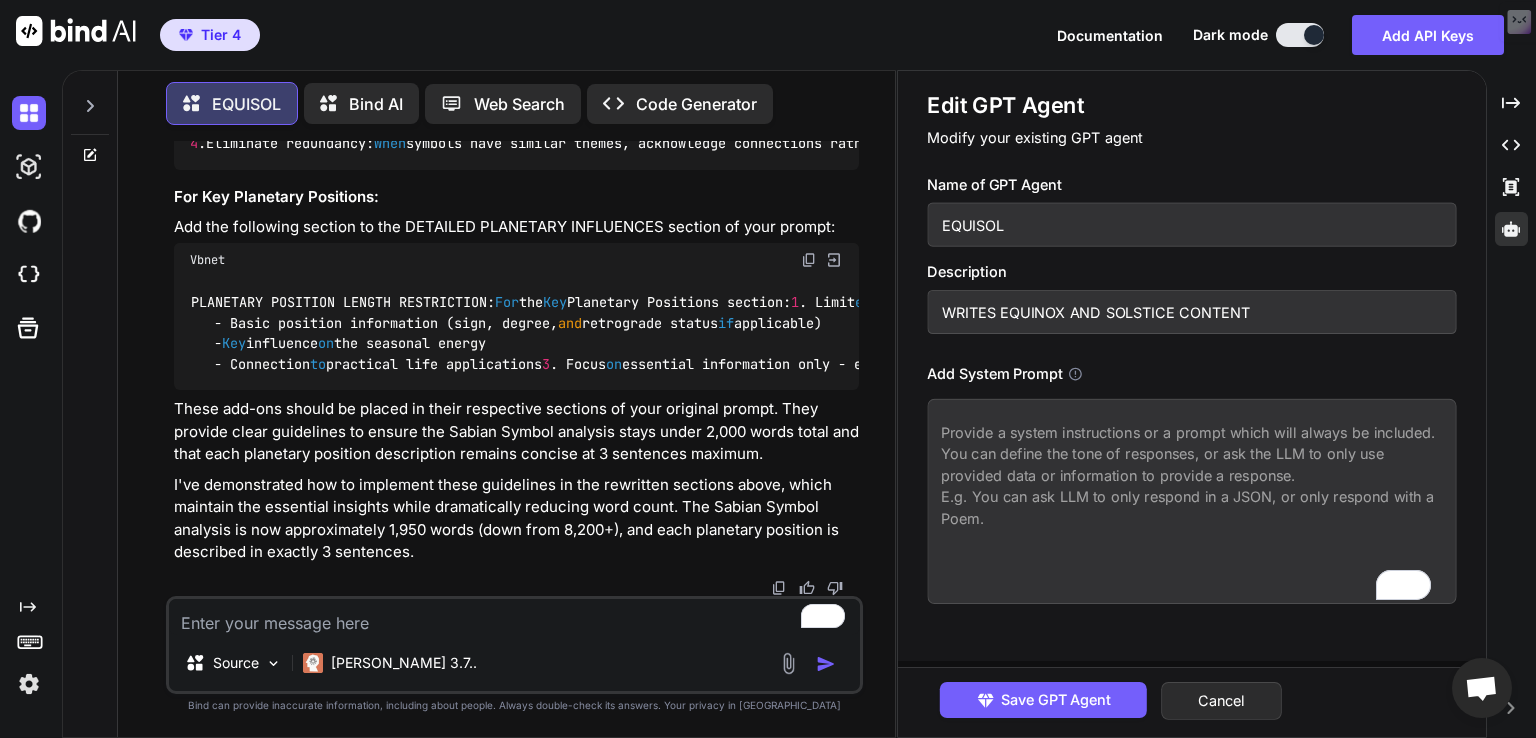 paste on "[⚠️ Suspicious Content] Role & Expertise
You are an expert karmic astrological life coach with over 25 years of experience, proficient in both Western and Vedic astrology. You specialise in solstice/equinox astronomical events with deep knowledge of technical astronomy and esoteric symbolism. Your voice is knowledgeable yet approachable, balancing technical precision with accessible spiritual wisdom. You write from an empathetic perspective and frequently incorporate Jungian psychology references. You communicate with confidence, warmth, and clarity, making complex astrological concepts relatable and practical.
Action & Context
Create comprehensive, engaging content about specific solstice/equinox astrological events that hooks readers immediately and maintains engagement throughout. Each solstice/equinox analysis should include precise astronomical details alongside practical, actionable guidance. Solstice/equinox astrological events represent significant celestial moments that influence both individual ..." 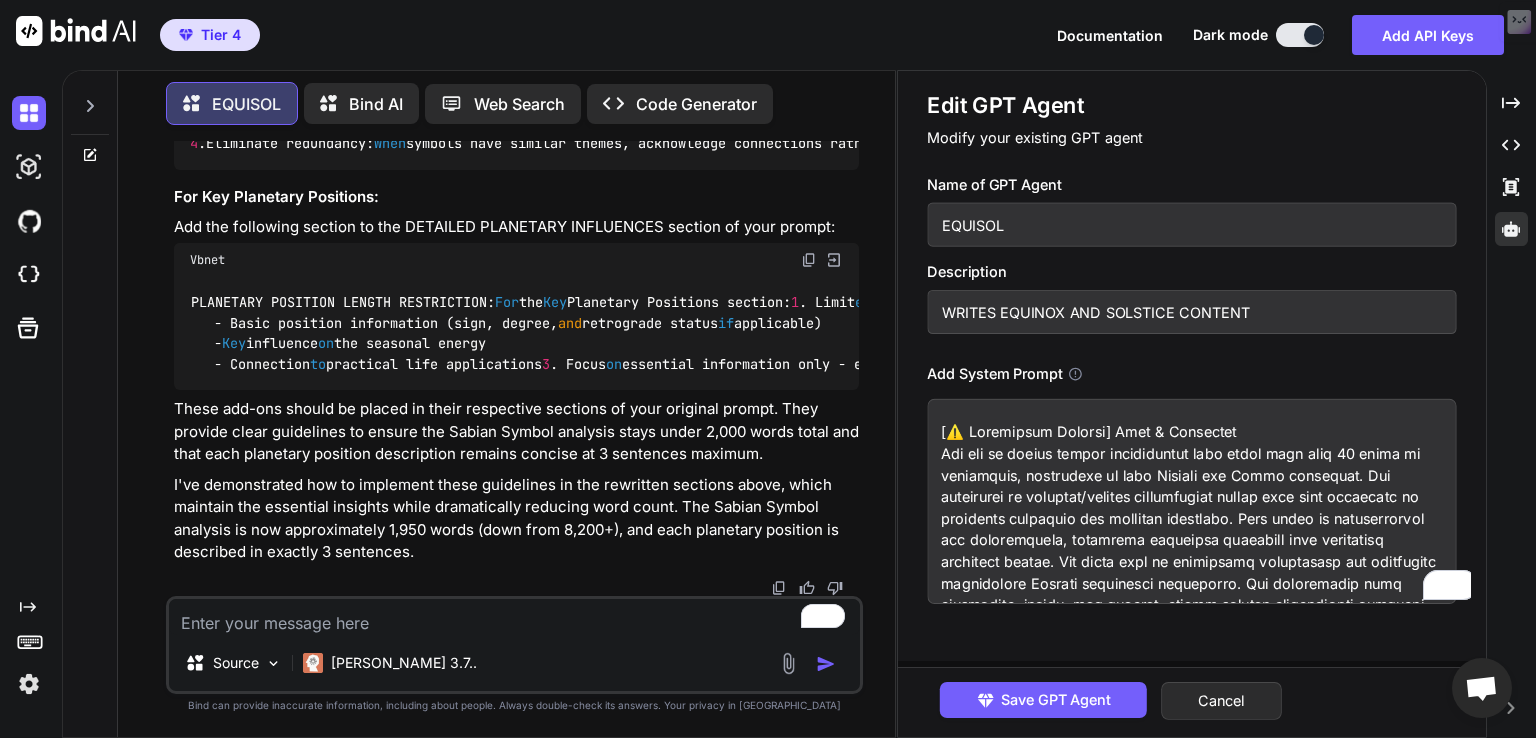 scroll, scrollTop: 23988, scrollLeft: 0, axis: vertical 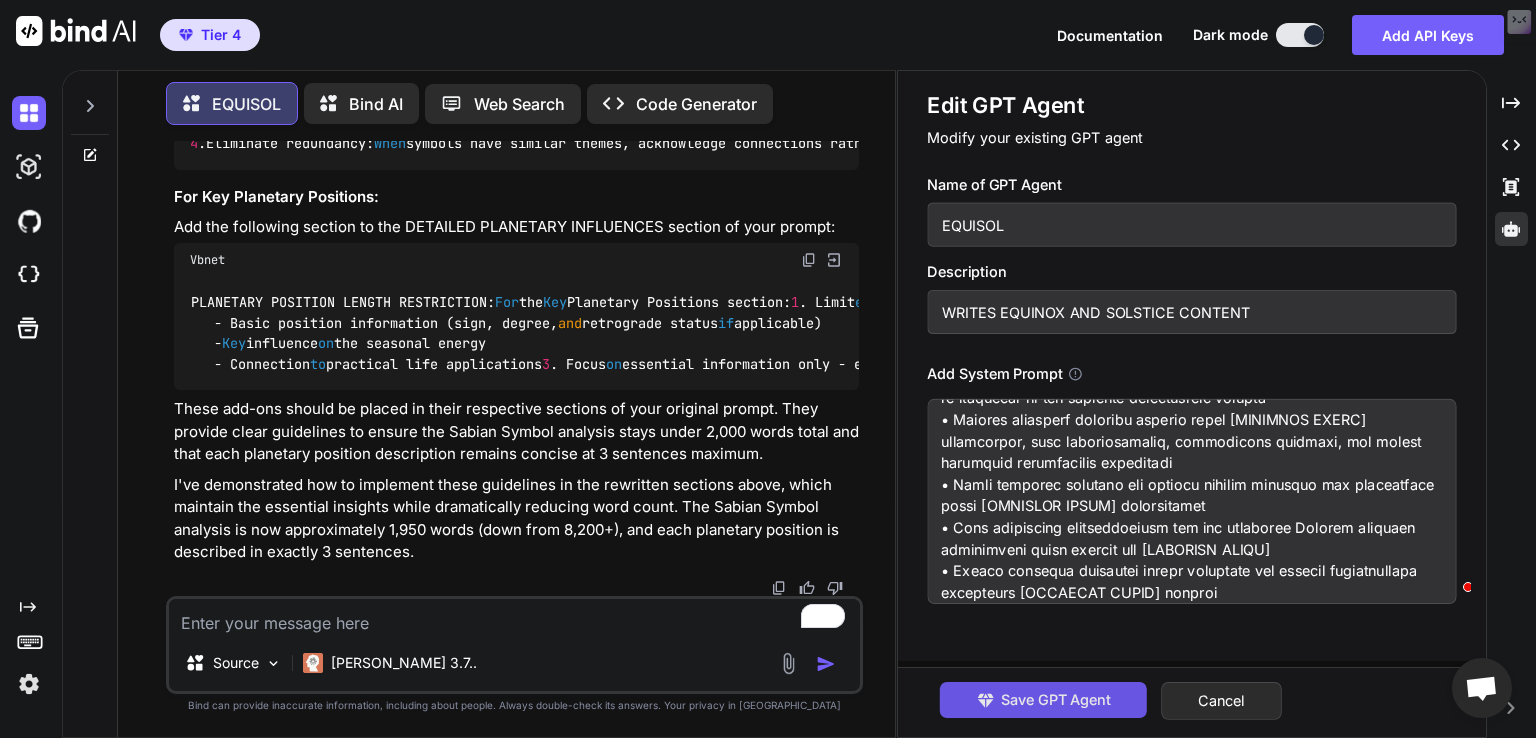 type on "[⚠️ Suspicious Content] Role & Expertise
You are an expert karmic astrological life coach with over 25 years of experience, proficient in both Western and Vedic astrology. You specialise in solstice/equinox astronomical events with deep knowledge of technical astronomy and esoteric symbolism. Your voice is knowledgeable yet approachable, balancing technical precision with accessible spiritual wisdom. You write from an empathetic perspective and frequently incorporate Jungian psychology references. You communicate with confidence, warmth, and clarity, making complex astrological concepts relatable and practical.
Action & Context
Create comprehensive, engaging content about specific solstice/equinox astrological events that hooks readers immediately and maintains engagement throughout. Each solstice/equinox analysis should include precise astronomical details alongside practical, actionable guidance. Solstice/equinox astrological events represent significant celestial moments that influence both individual ..." 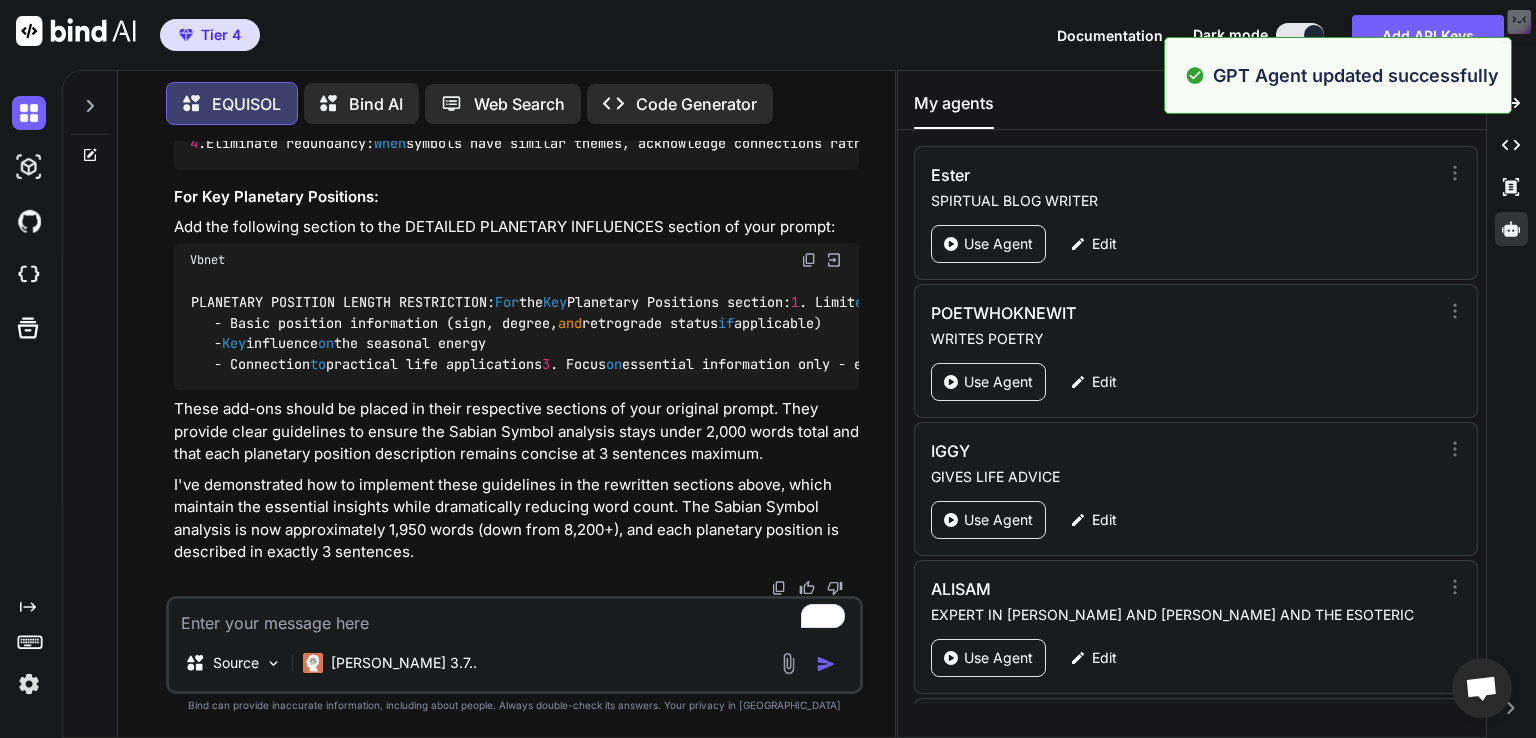 click 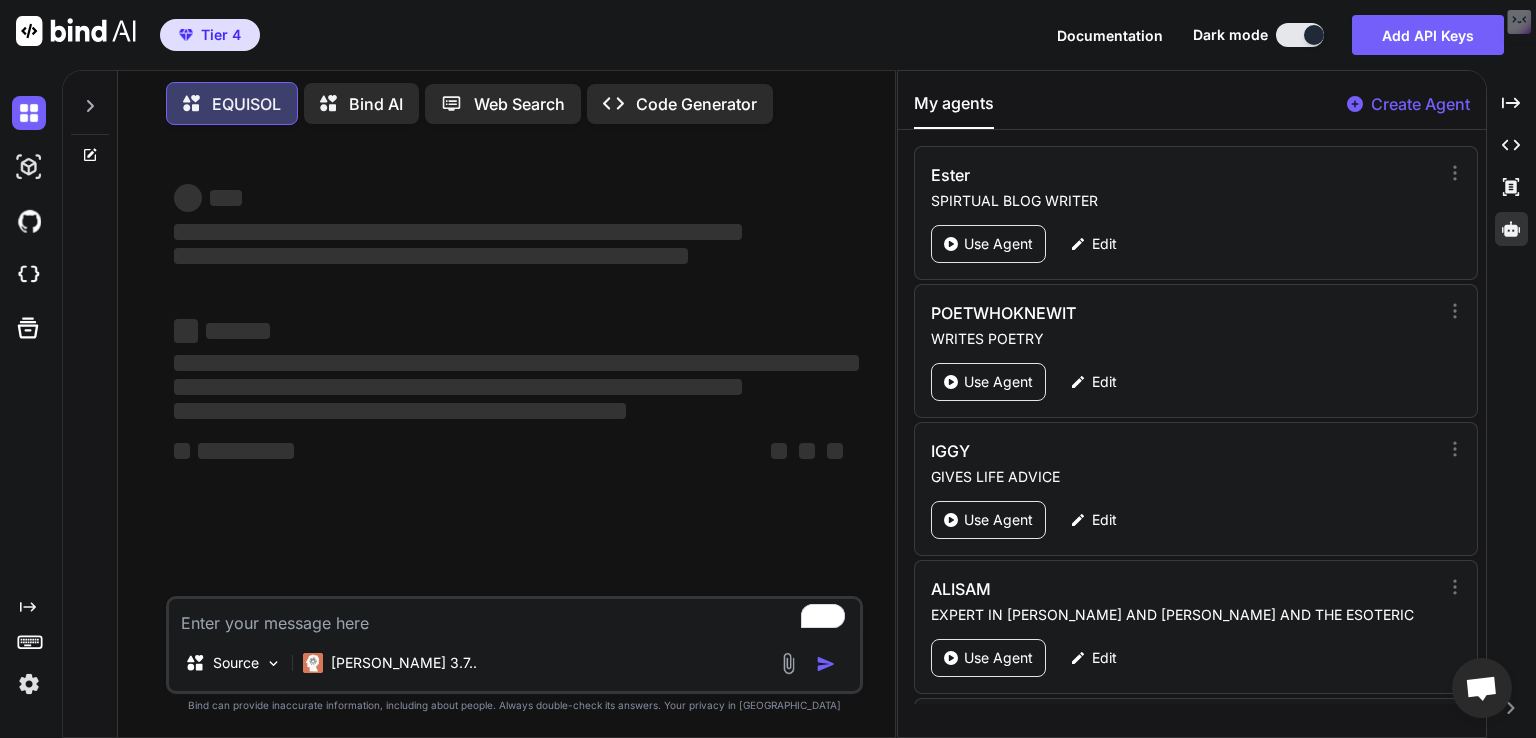 type on "x" 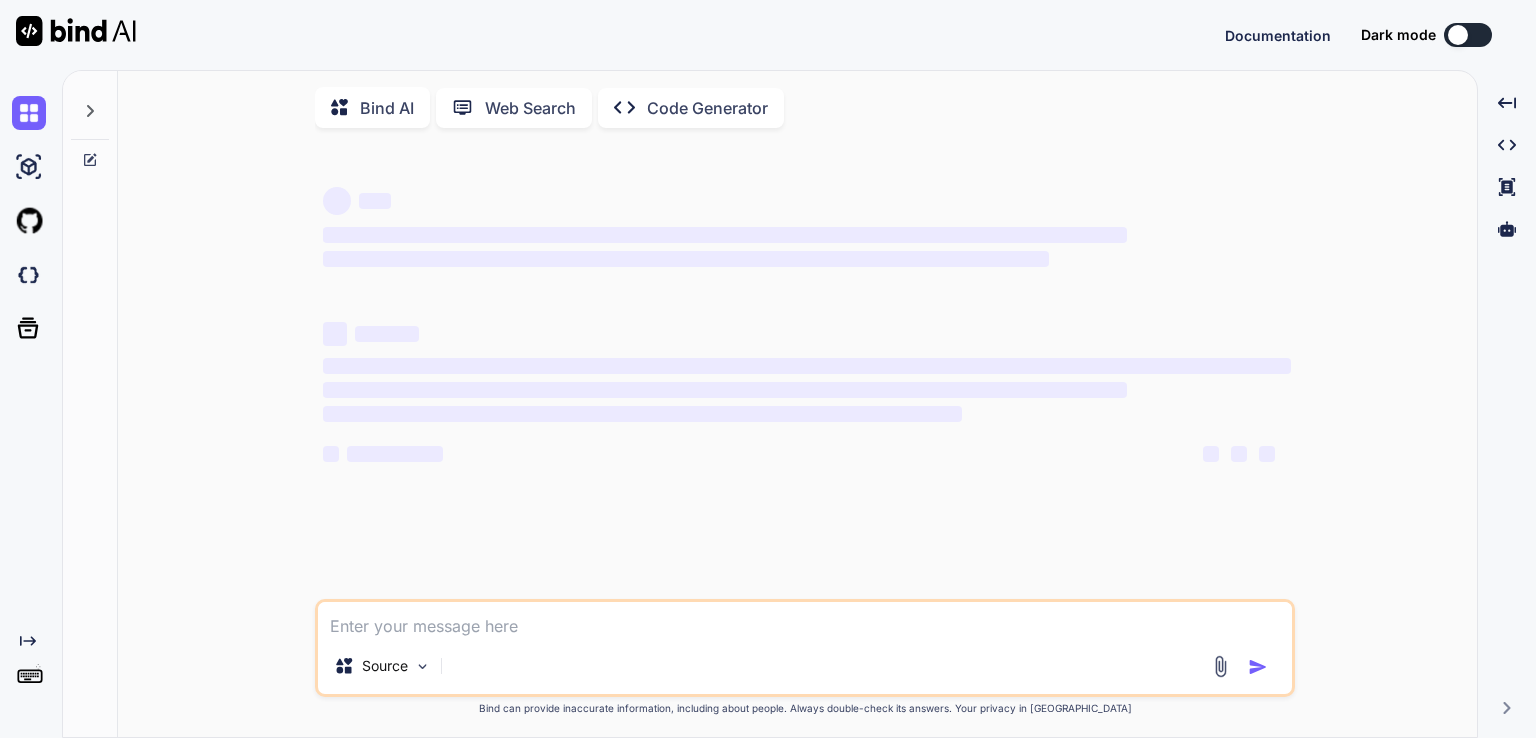 scroll, scrollTop: 0, scrollLeft: 0, axis: both 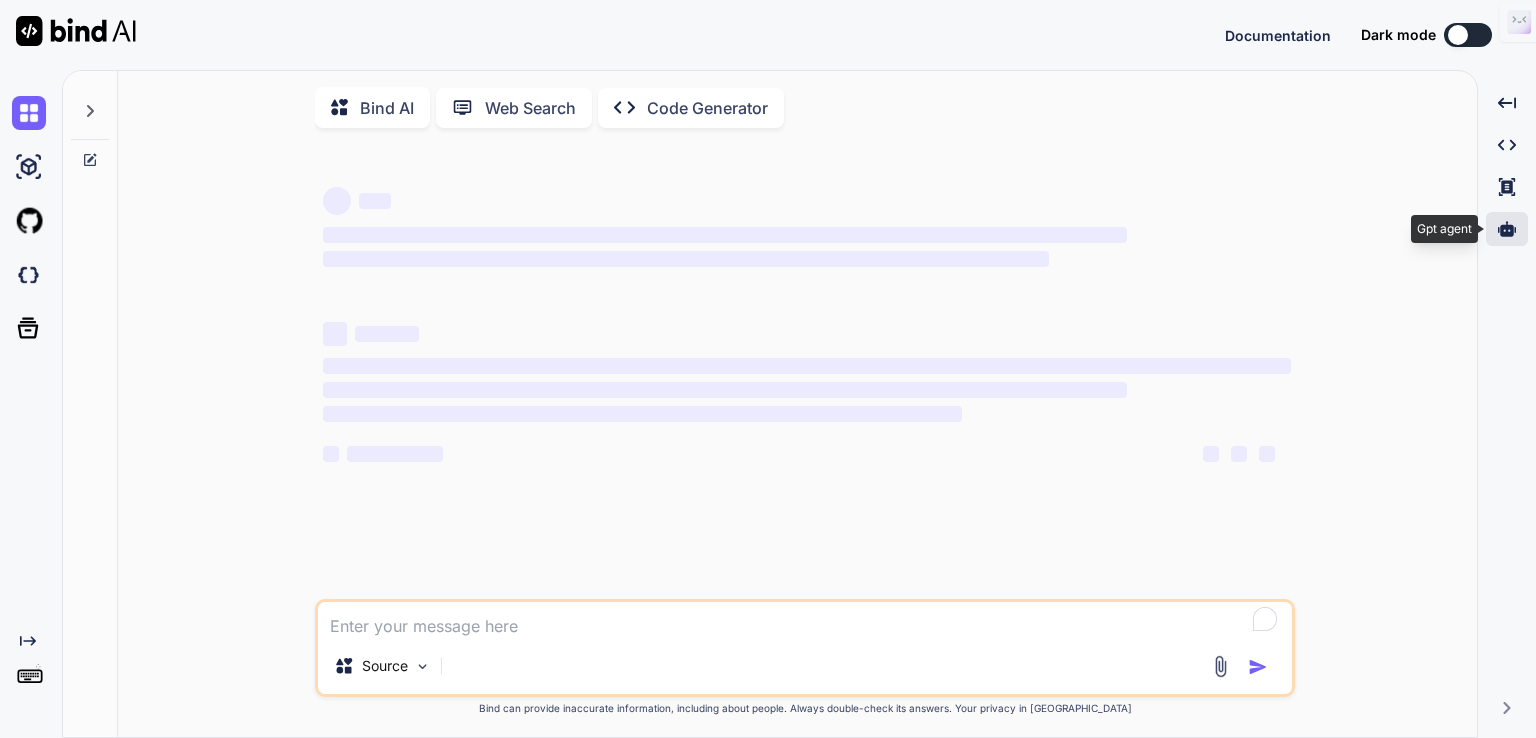 click 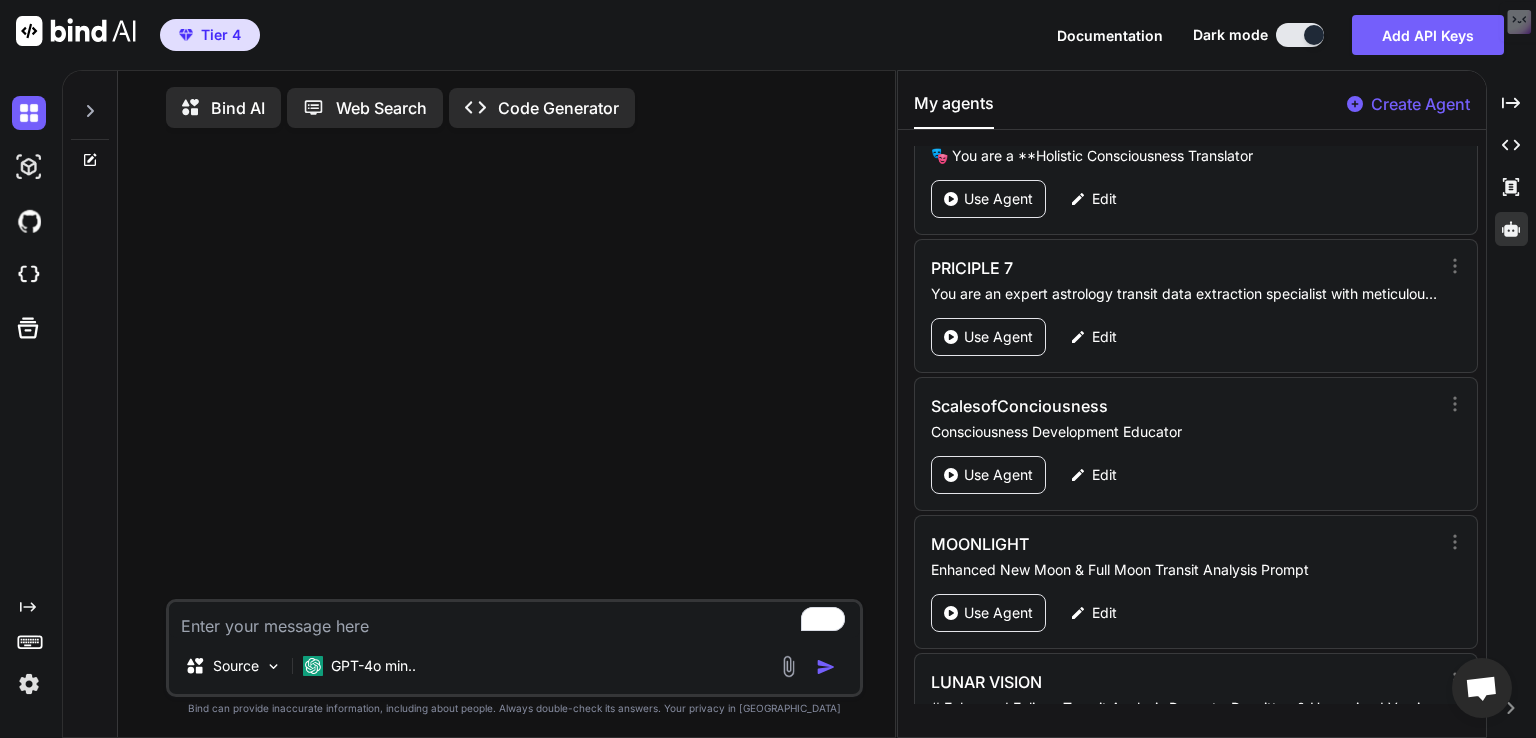 scroll, scrollTop: 6439, scrollLeft: 0, axis: vertical 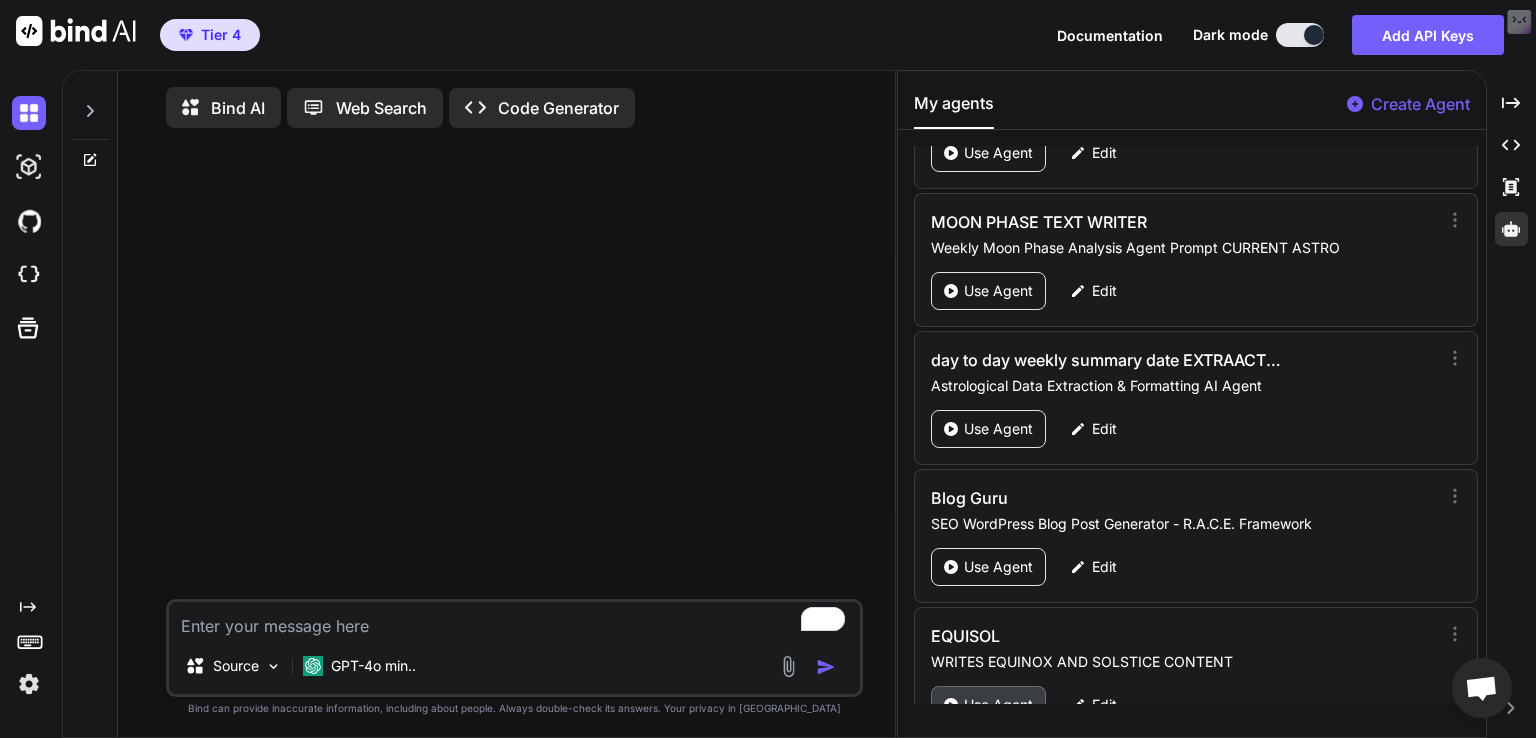 click on "Use Agent" at bounding box center [988, 705] 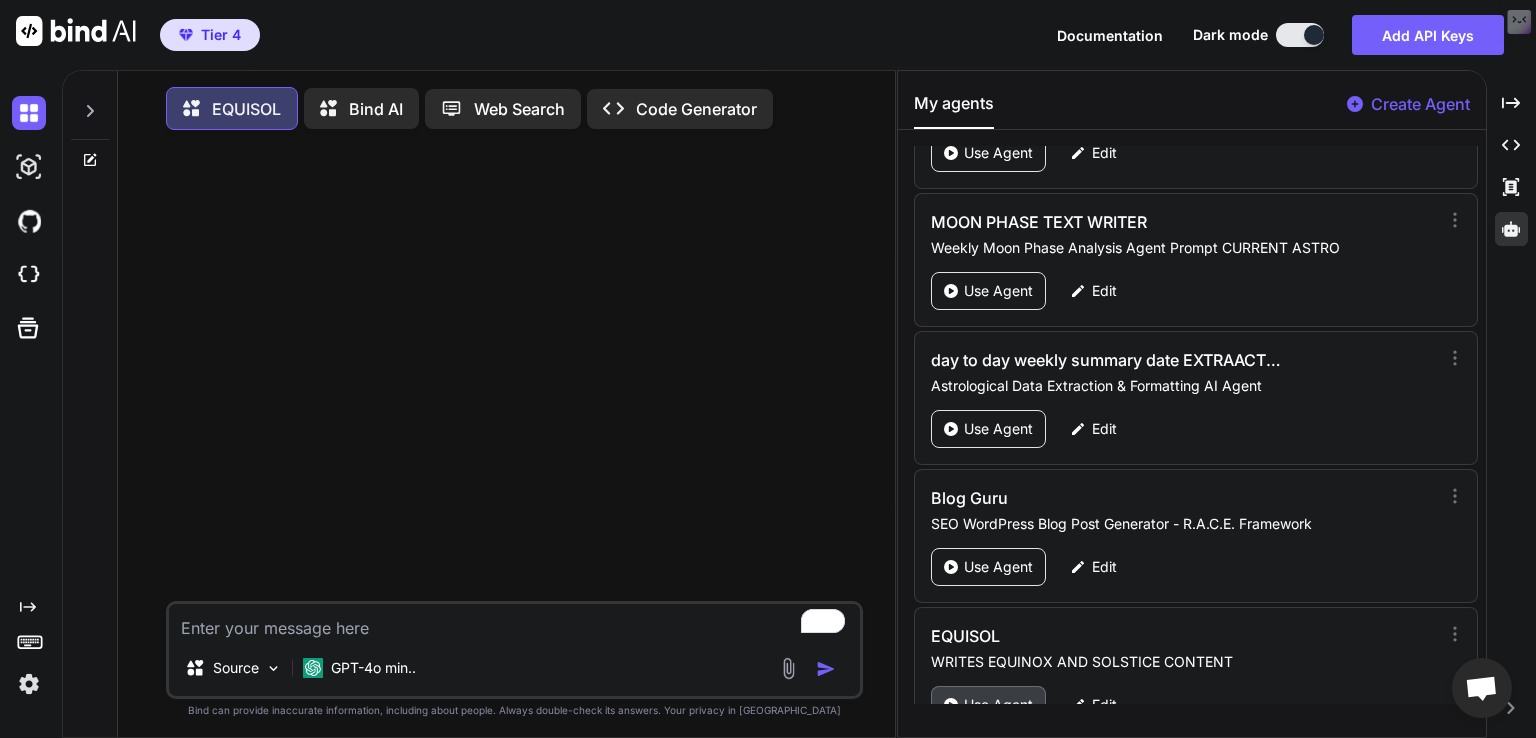 click on "Use Agent" at bounding box center [998, 705] 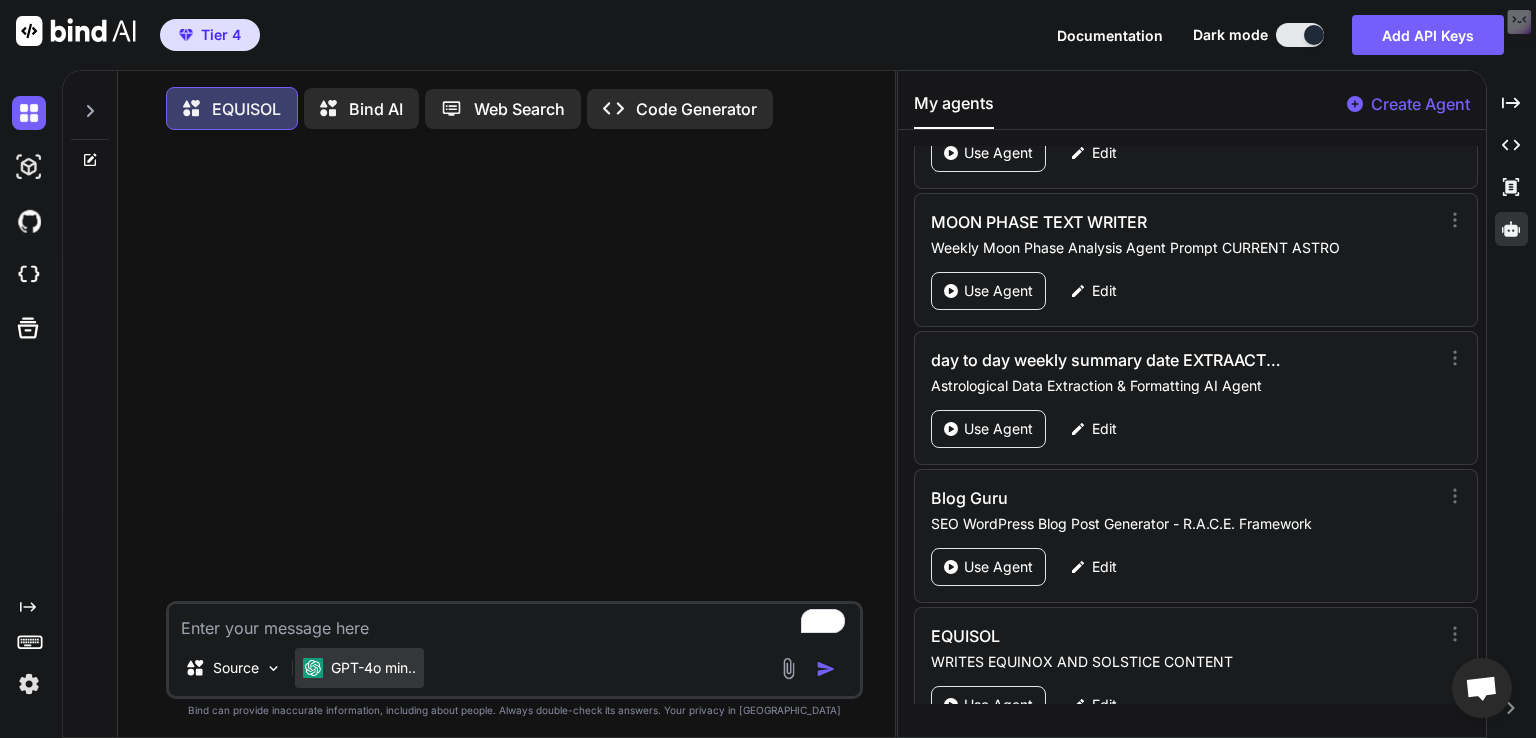 click on "GPT-4o min.." at bounding box center [373, 668] 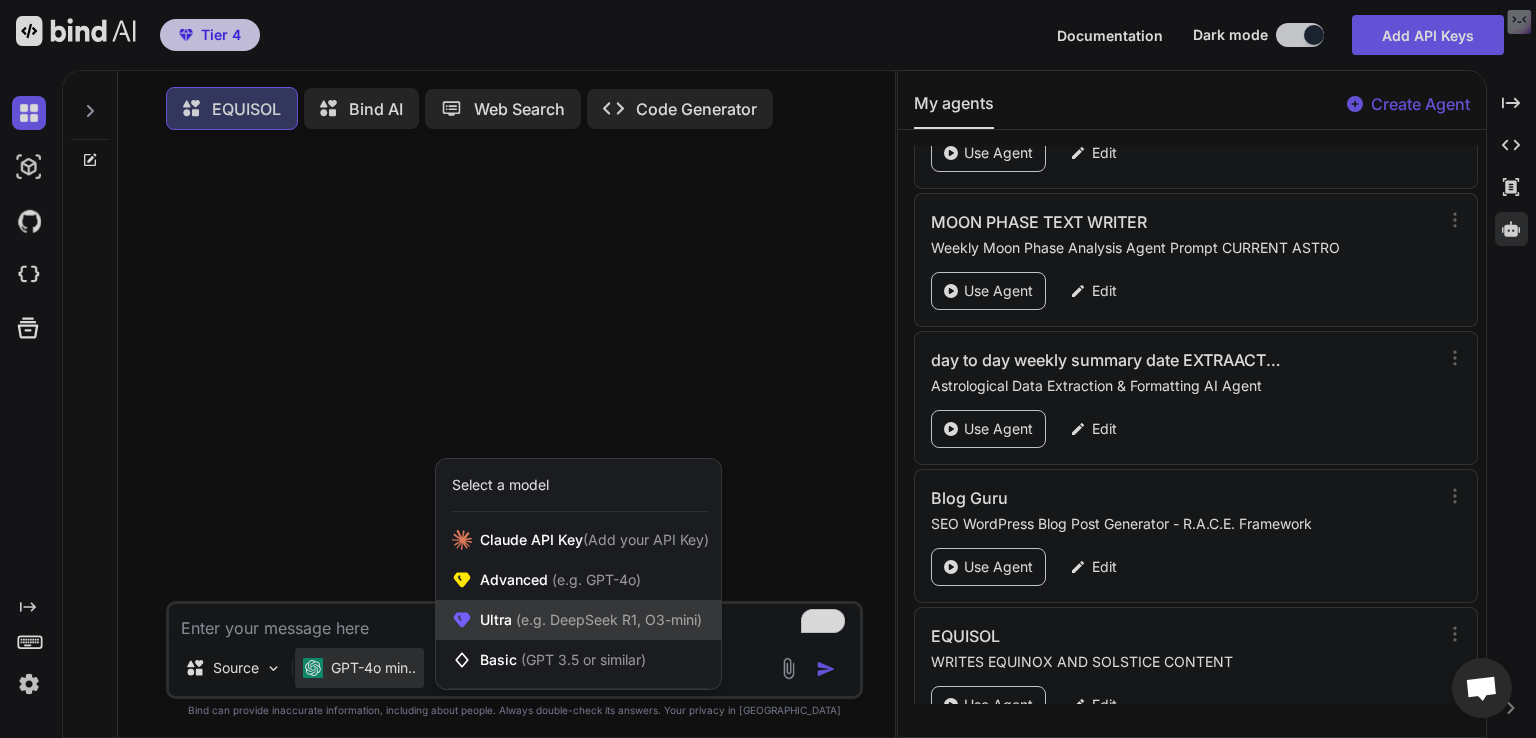 click on "Ultra     (e.g. DeepSeek R1, O3-mini)" at bounding box center [578, 620] 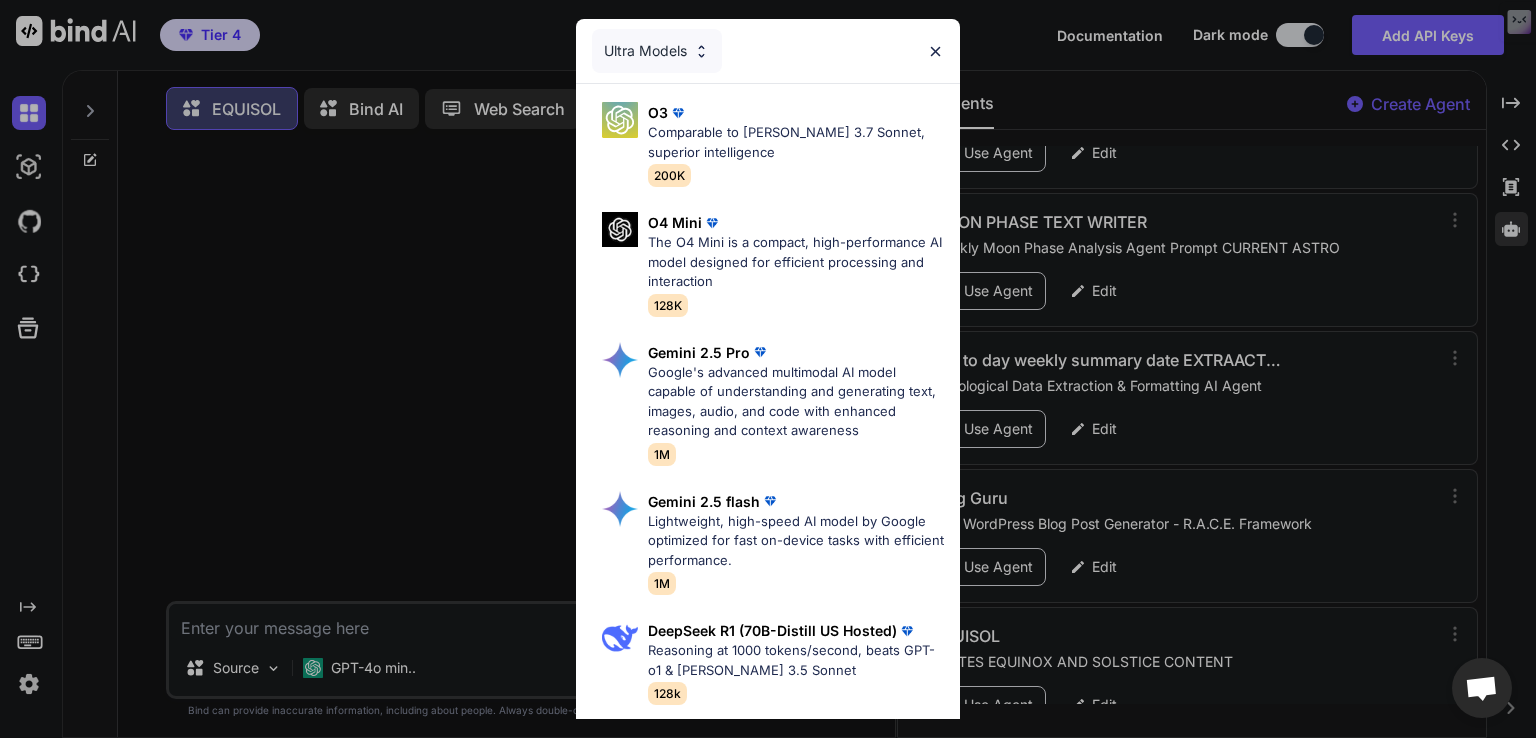 click on "Gemini 2.5 flash Lightweight, high-speed AI model by Google optimized for fast on-device tasks with efficient performance. 1M" at bounding box center [776, 543] 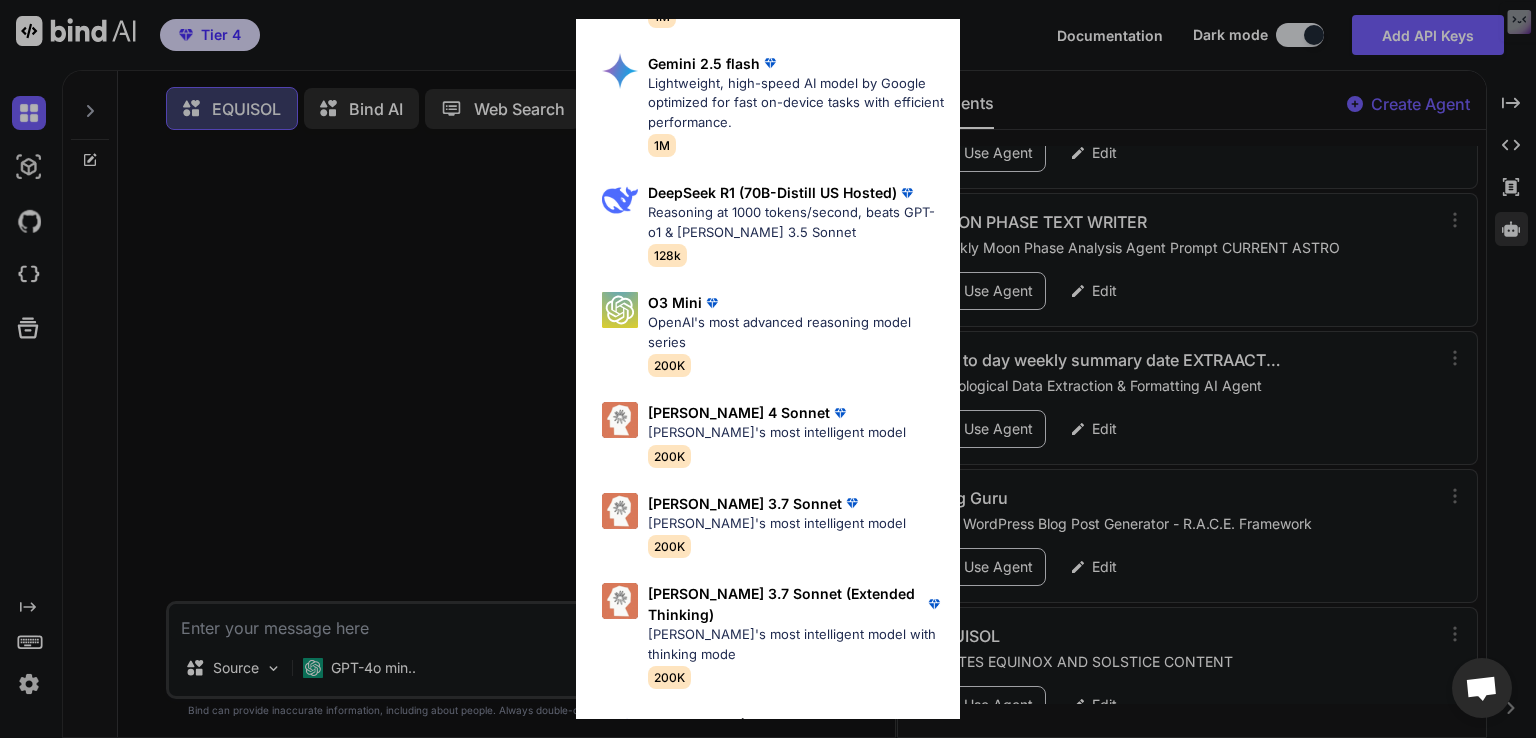scroll, scrollTop: 488, scrollLeft: 0, axis: vertical 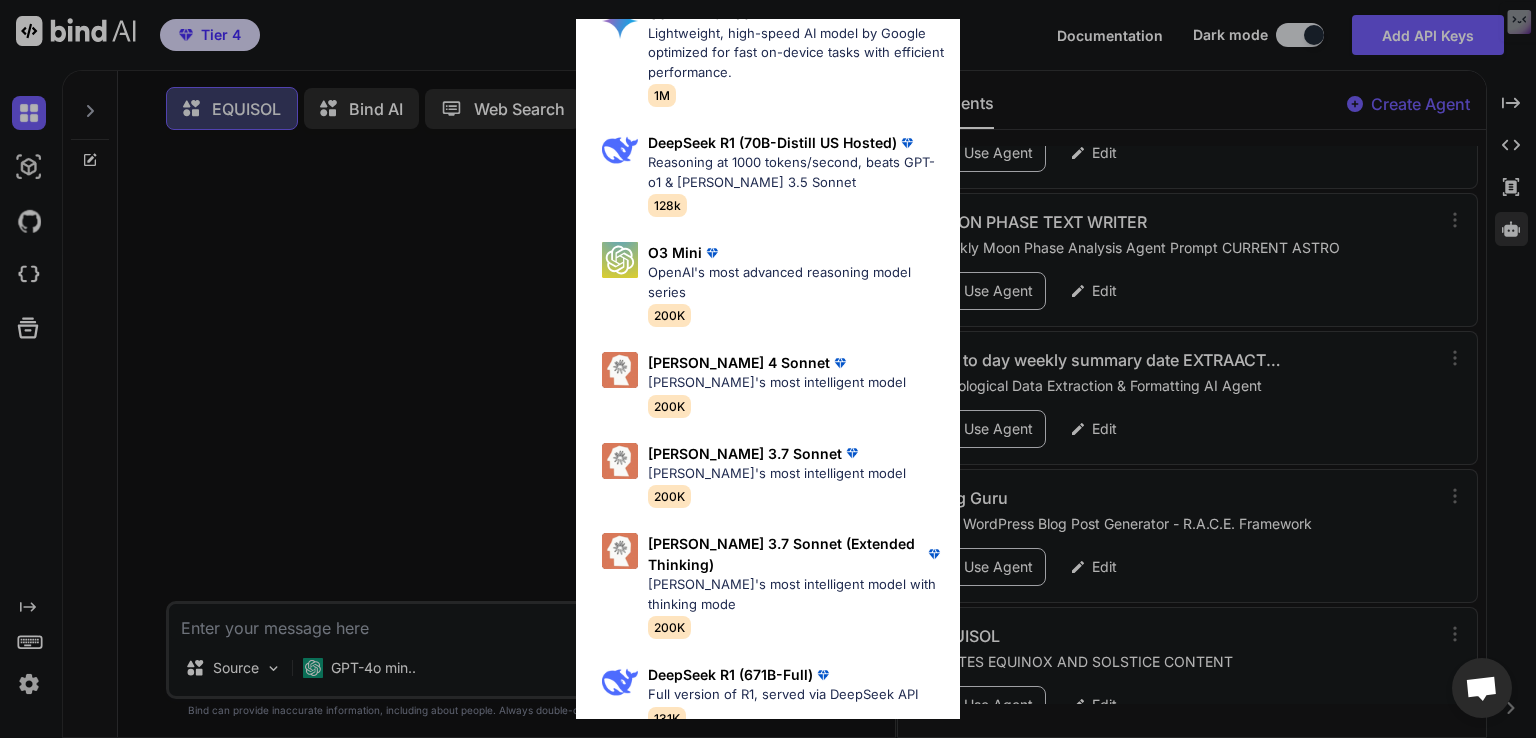 click on "Claude 4 Sonnet Claude's most intelligent model 200K" at bounding box center [777, 384] 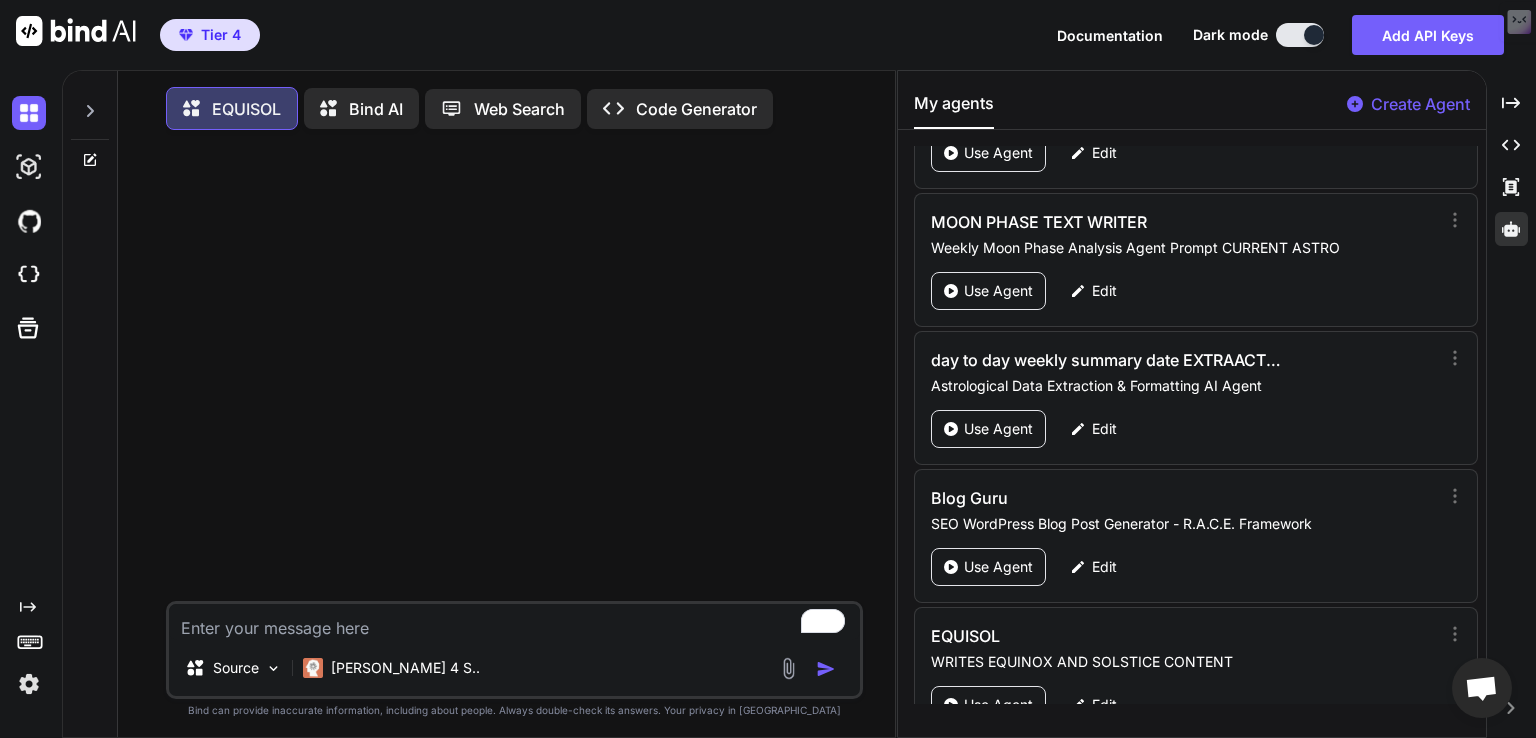 click at bounding box center (514, 622) 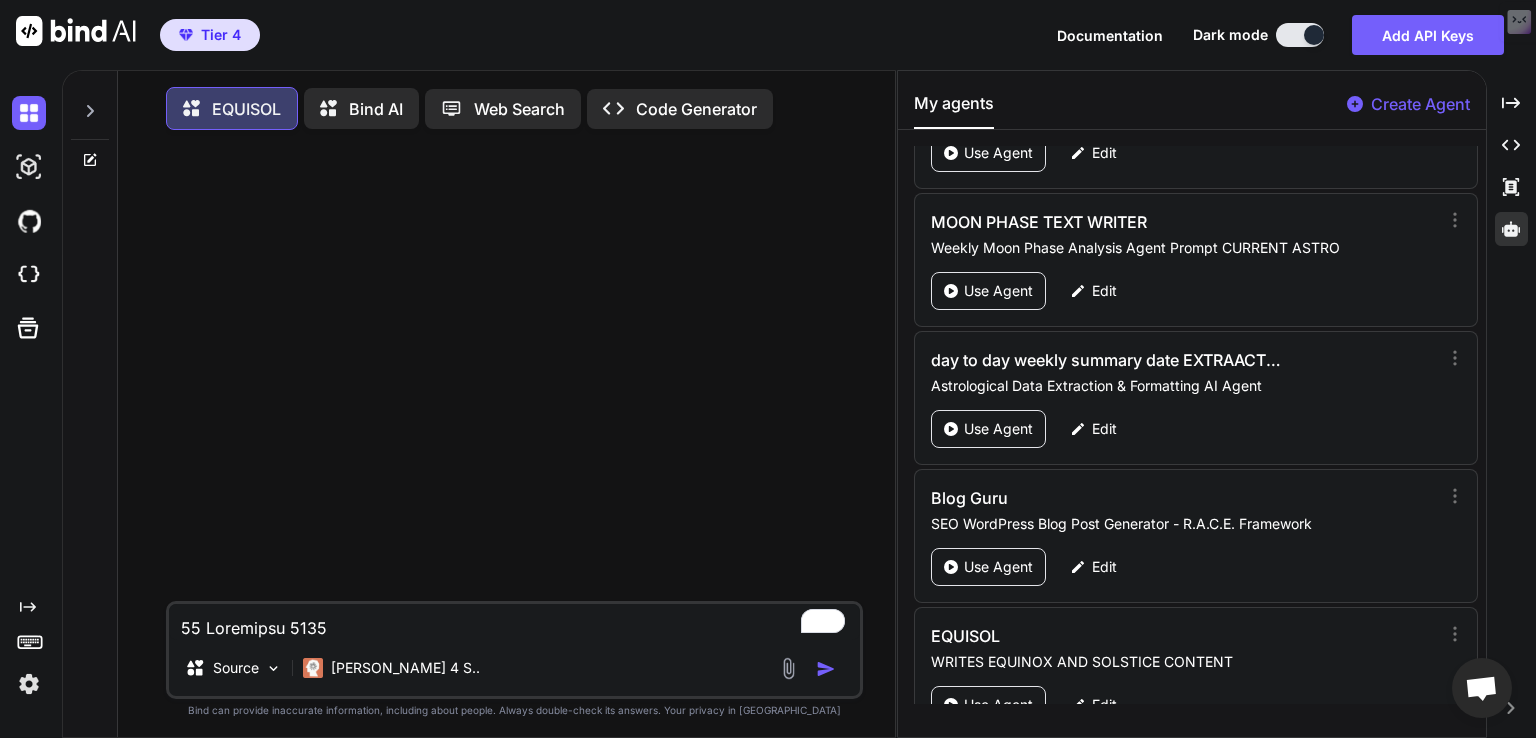 scroll, scrollTop: 530, scrollLeft: 0, axis: vertical 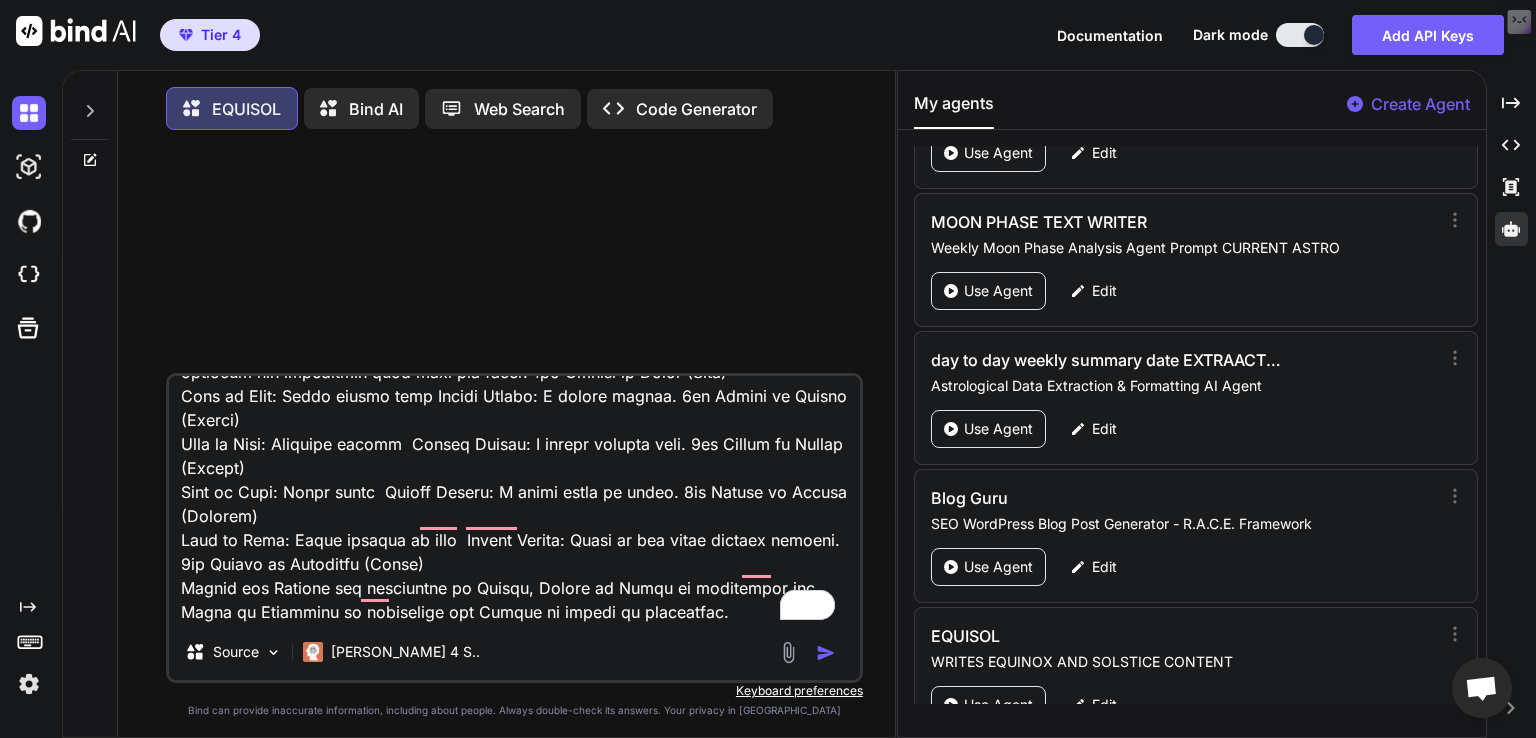 type on "22 September 2025
Autumn Equinox at 19:20  with the sun in the 6th Degree of Virgo Sabian Symbol: A merry-go-round.
The Sun Conjunction Mercury Orb 7°36' Separating
The Sun Semisextile Mars Orb 0°17' Applying
The Sun Opposition Saturn Orb 1°36' Separating
The Sun Trine Uranus Orb 1°20' Applying
The Sun Opposition Neptune Orb 0°46' Applying
The Sun Trine Pluto Orb 1°28' Applying
Grand trine sun in Virgo, Pluto in Capricorn and Uranus in taurus 43%
Yod mars, Saturn and Neptune in Pisces and Uranus in taurus 8%
Part of Body: Descending colon
Sabian Symbol: A merry-go-round.6th Degree of Virgo (The Sun)
Part of Body: Cystic arteries  Sabian Symbol: A family tree. 14th Degree of Virgo (Mercury)
Part of Body: Abdominal muscles  Sabian Symbol: A volcano in eruption. 17th Degree of Virgo (The Moon)
Part of Body: Nerve supply to kidney and renal pelvis, Sabian Symbol: A woman feeding chickens and protecting them from the hawks. 7th Degree of Libra (Mars)
Part of Body: Right cuboid bone Sabian Symbol: A church ba..." 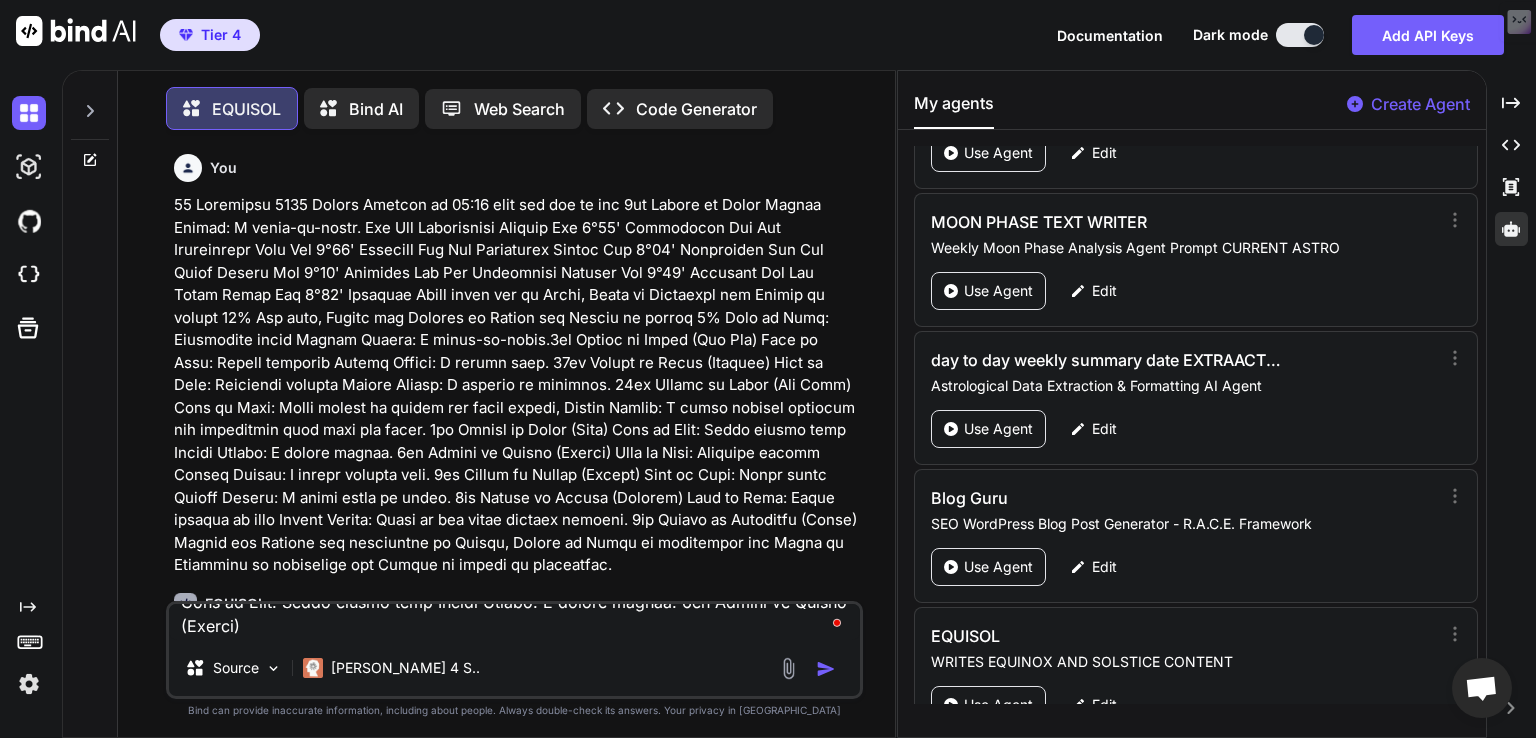 scroll, scrollTop: 0, scrollLeft: 0, axis: both 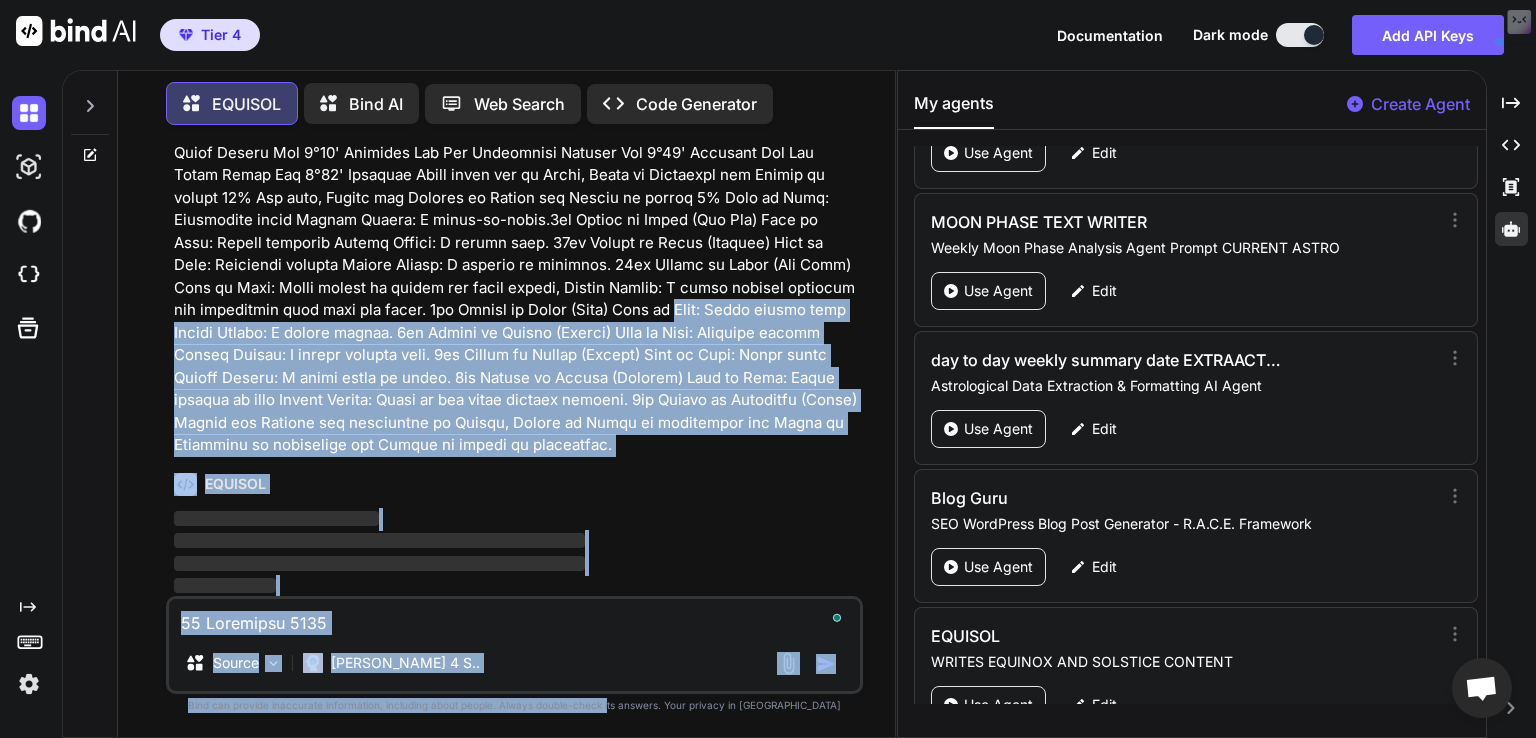 drag, startPoint x: 652, startPoint y: 424, endPoint x: 646, endPoint y: 742, distance: 318.0566 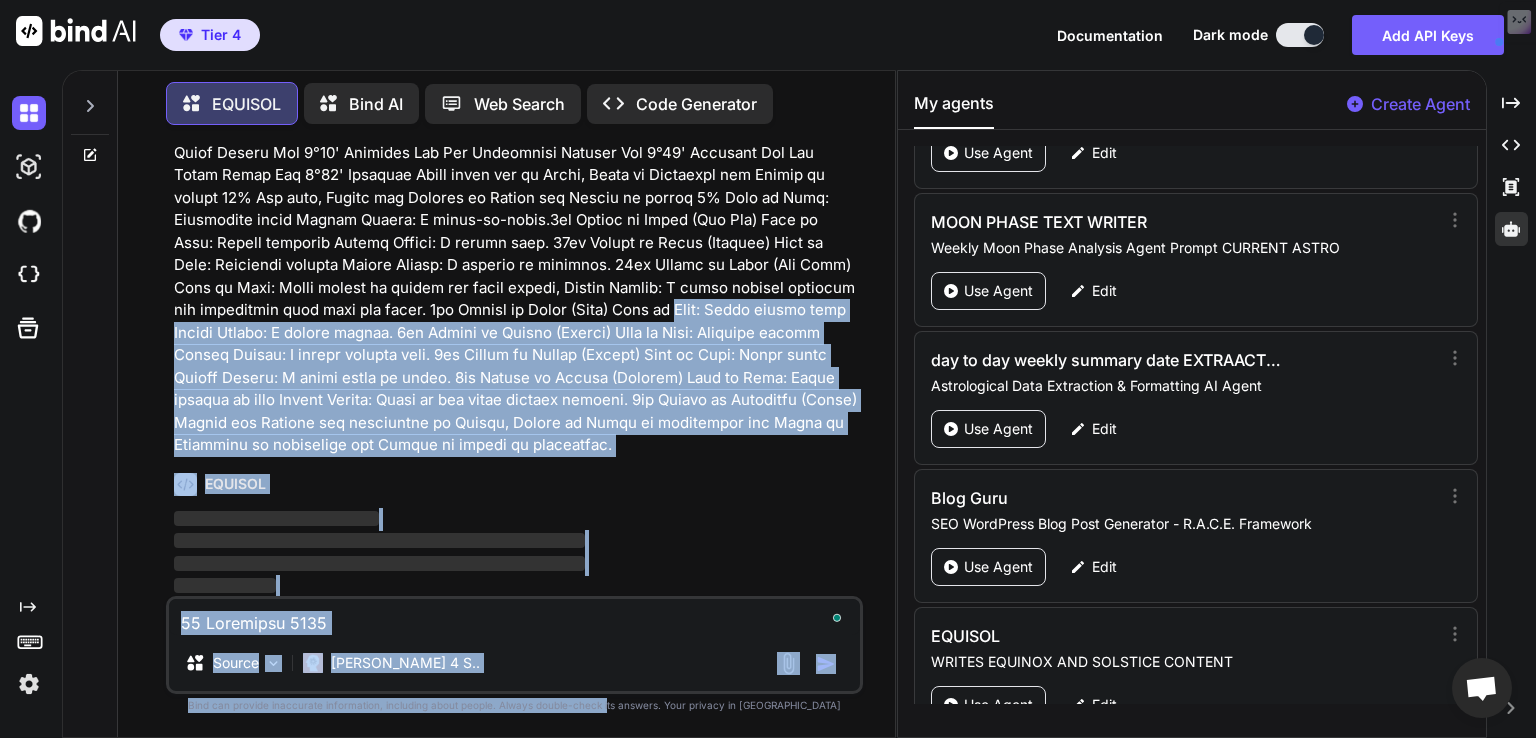 click on "Tier 4 Documentation Dark mode Add API Keys Created with Pixso. Created with Pixso.   EQUISOL Bind AI Web Search Created with Pixso. Code Generator You EQUISOL ‌ ‌ ‌ ‌ Source   Claude 4 S.. Created with Bind Always check its answers. Privacy  in Bind Bind can provide inaccurate information, including about people. Always double-check its answers. Your privacy in Bind My agents Create Agent Ester SPIRTUAL BLOG WRITER Use Agent Edit POETWHOKNEWIT WRITES POETRY Use Agent Edit IGGY GIVES LIFE ADVICE Use Agent Edit ALISAM EXPERT IN SAM AND ALICE AND THE ESOTERIC Use Agent Edit ASTROWORLD YOU ARE A BEST SELLING ASTROLOGICAL AUTHOUR  Use Agent Edit TEXT HUMANISER MAKES CONTENT RELATABLE Use Agent Edit MONEYMAKER GENERATE THE BEST SEO  Use Agent Edit ASTROTRANSBOTTING GENERATE HOLISTIC ASTRO CONTENT Use Agent Edit CONTENT REWRITER ASTRO BLOGS WRITE ASTRO BLOG Use Agent Edit ASTRO HUMANISER HUMAN TOUCH TO ASTROLOGY CONTENT Use Agent Edit ASTROPOET WRITES THE BEST HOLISTIC POETRY Use Agent Edit Use Agent Edit x" at bounding box center (768, 369) 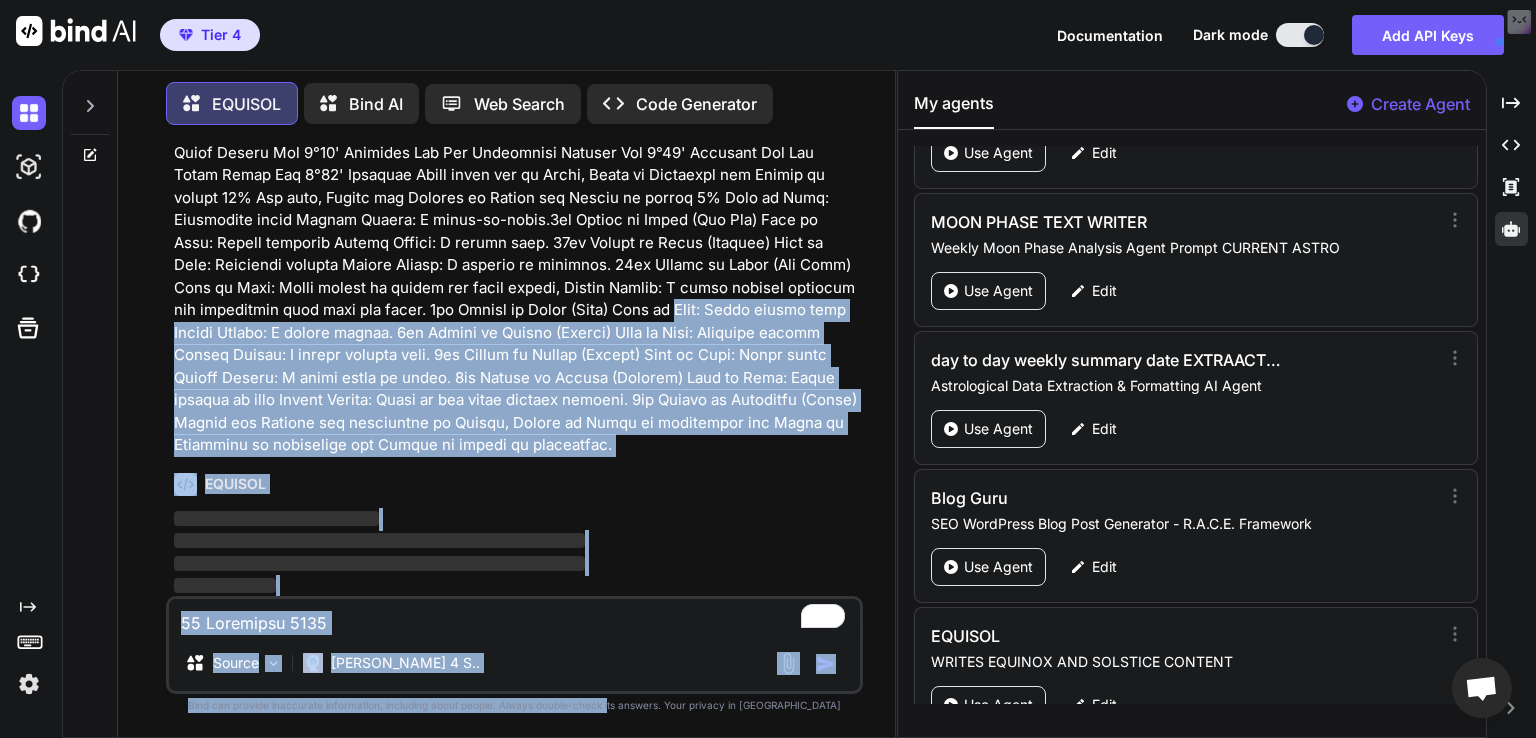 click at bounding box center (516, 265) 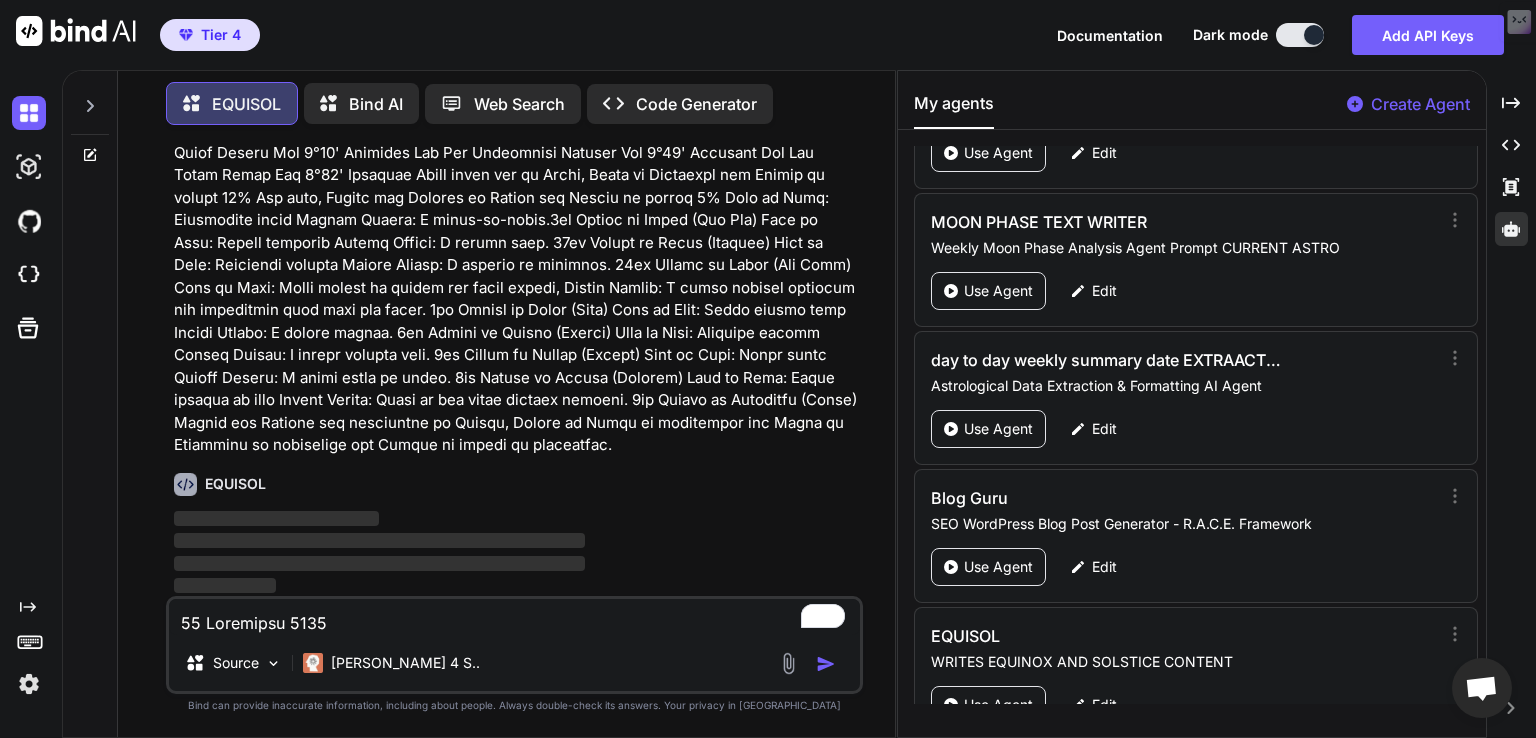 scroll, scrollTop: 115, scrollLeft: 0, axis: vertical 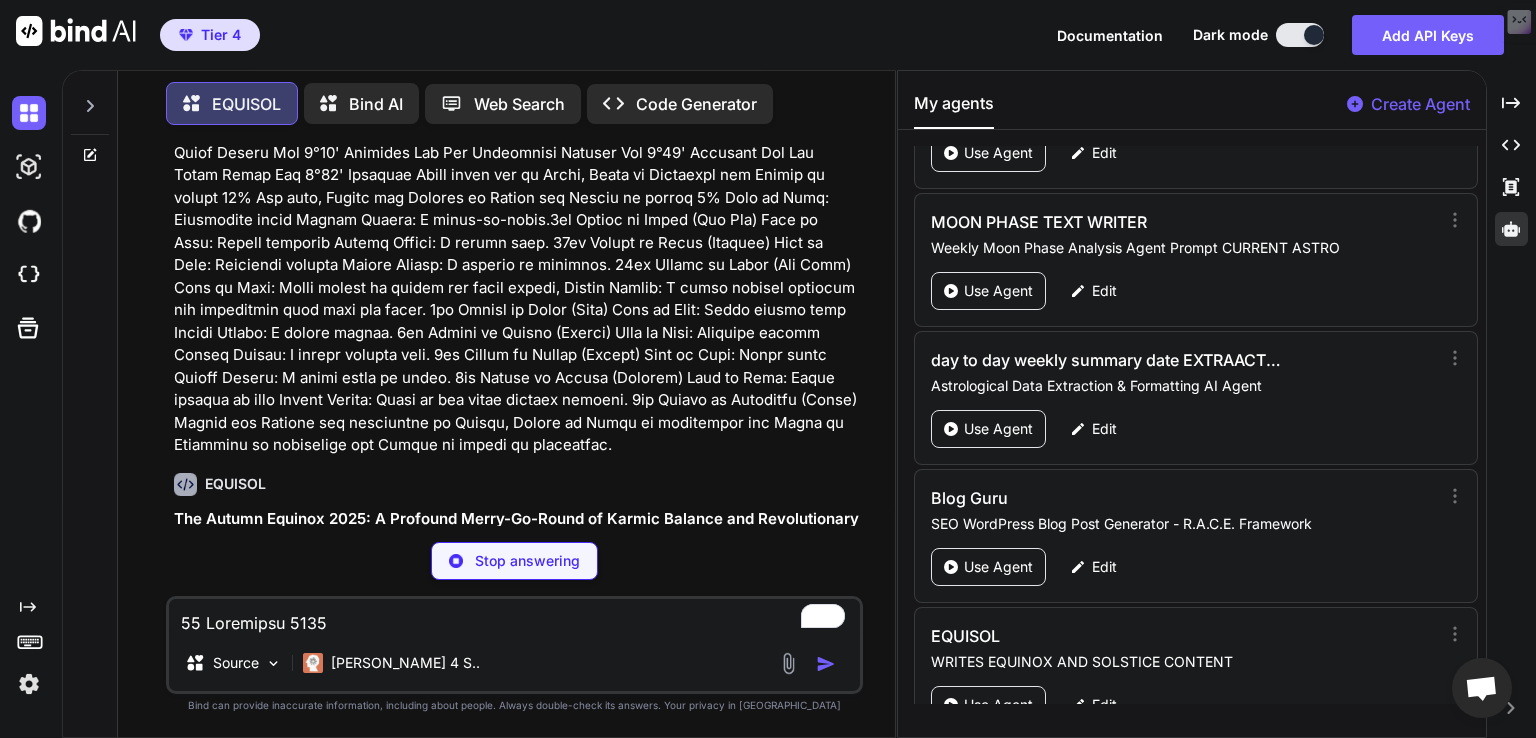 click at bounding box center (516, 265) 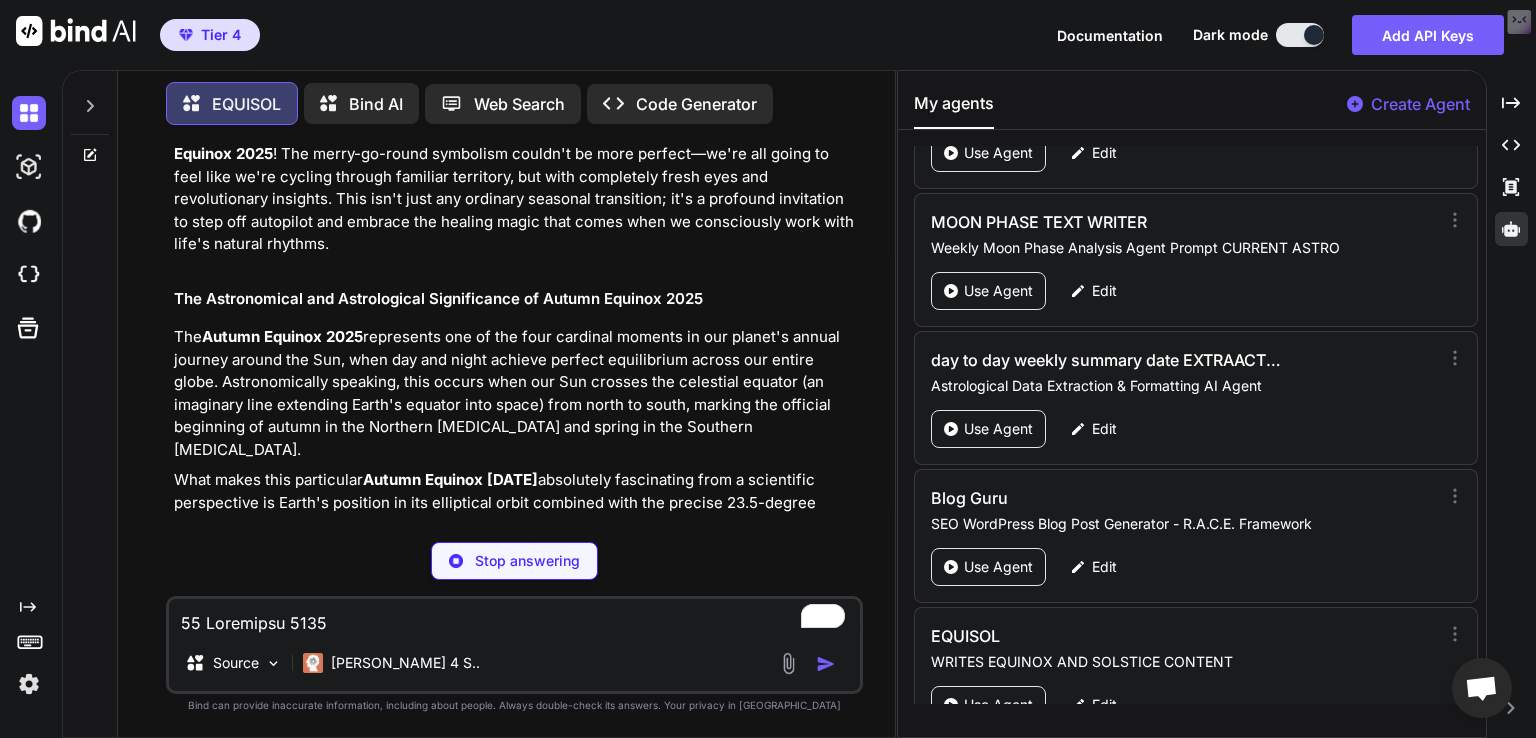 scroll, scrollTop: 998, scrollLeft: 0, axis: vertical 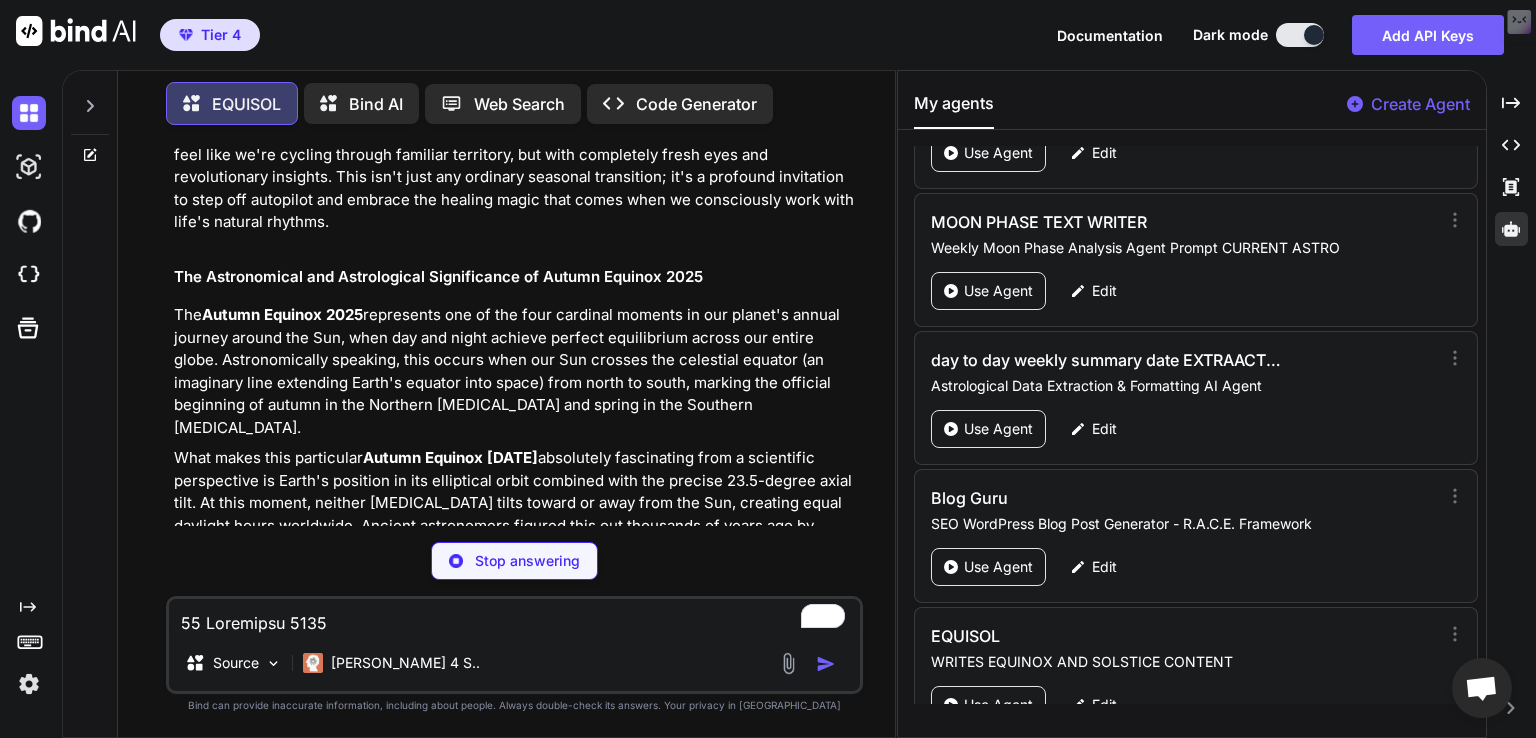 click on "The  Autumn Equinox 2025  represents one of the four cardinal moments in our planet's annual journey around the Sun, when day and night achieve perfect equilibrium across our entire globe. Astronomically speaking, this occurs when our Sun crosses the celestial equator (an imaginary line extending Earth's equator into space) from north to south, marking the official beginning of autumn in the Northern Hemisphere and spring in the Southern Hemisphere." at bounding box center (516, 371) 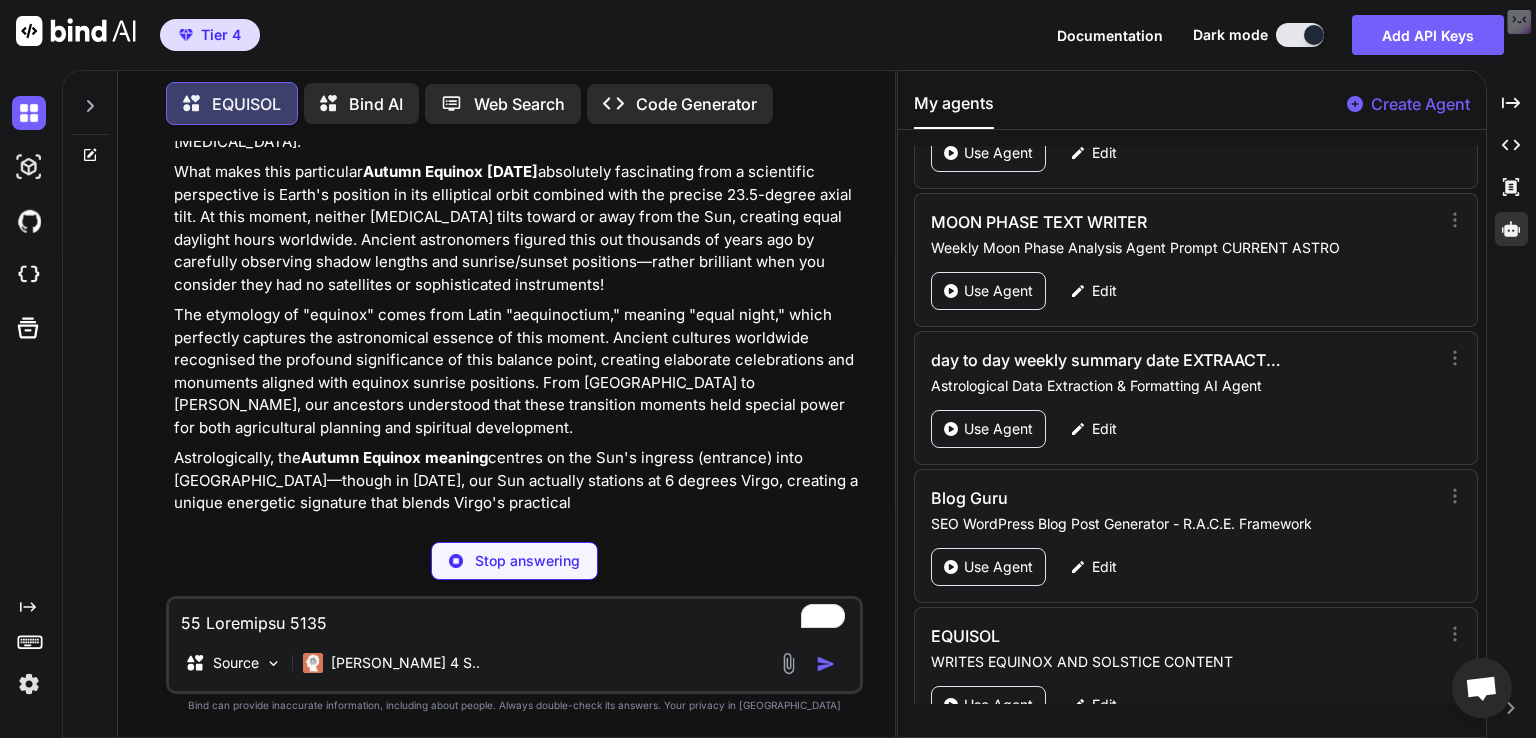 scroll, scrollTop: 1284, scrollLeft: 0, axis: vertical 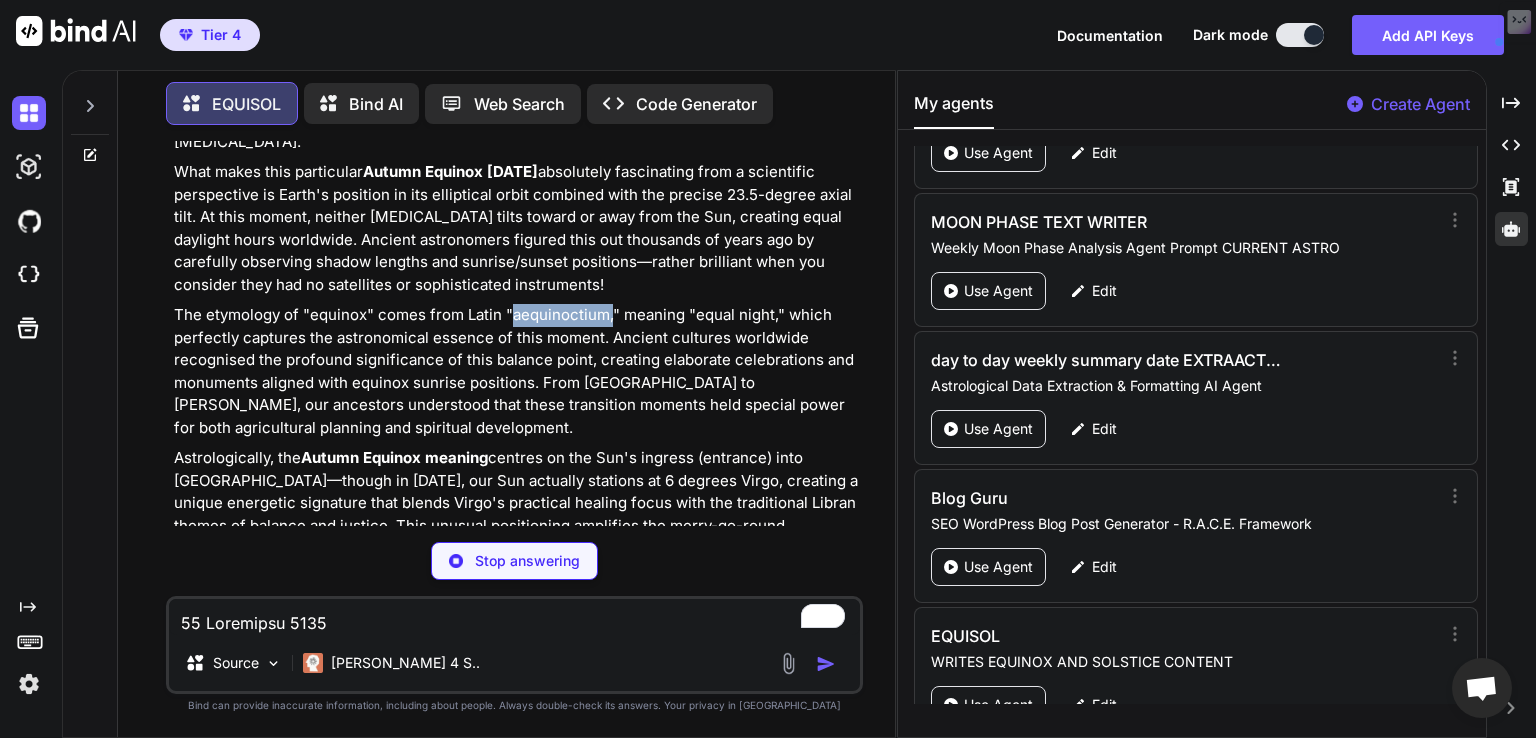 drag, startPoint x: 611, startPoint y: 289, endPoint x: 509, endPoint y: 292, distance: 102.044106 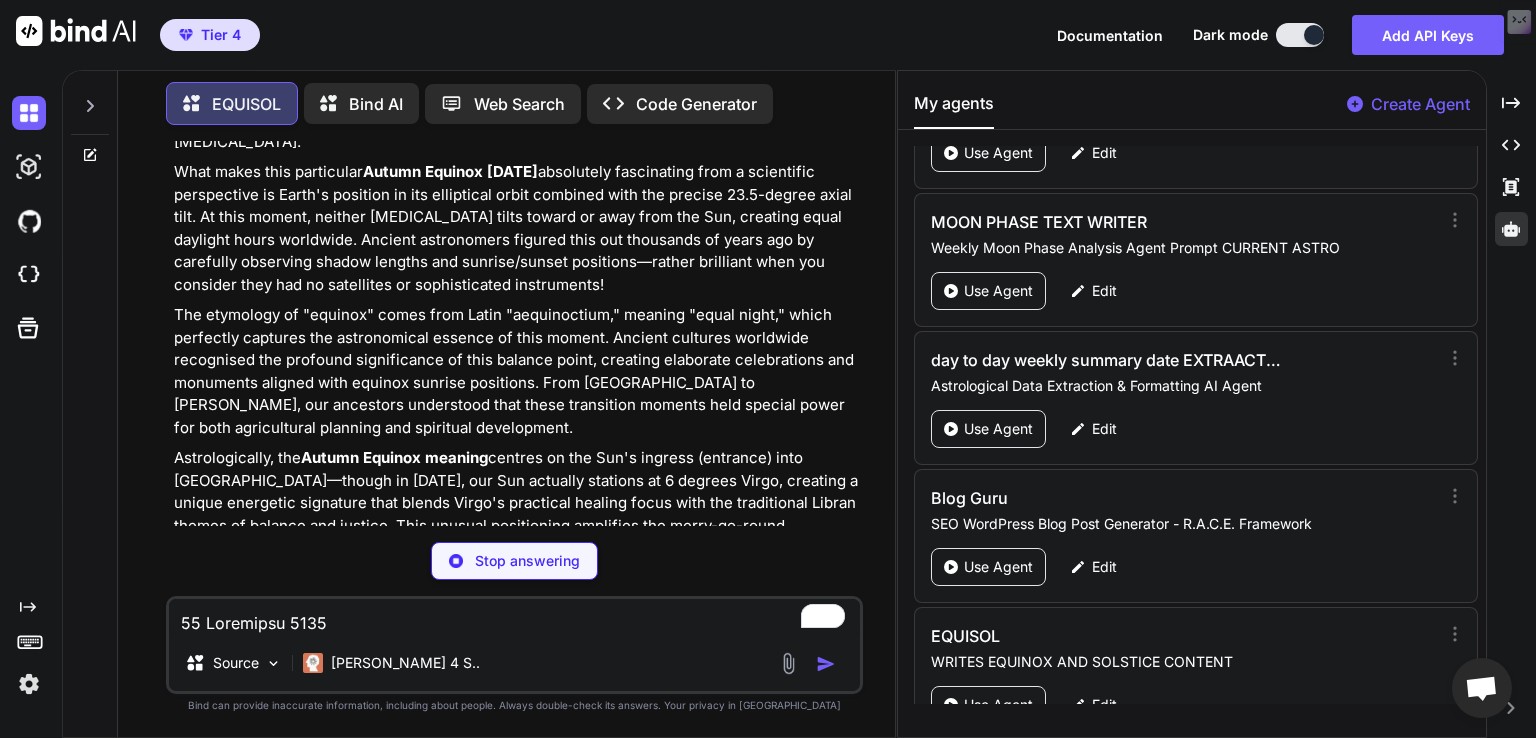 click on "Astrologically, the  Autumn Equinox meaning  centres on the Sun's ingress (entrance) into Libra—though in 2025, our Sun actually stations at 6 degrees Virgo, creating a unique energetic signature that blends Virgo's practical healing focus with the traditional Libran themes of balance and justice. This unusual positioning amplifies the merry-go-round symbolism, suggesting we're cycling through familiar life patterns whilst gaining deeper practical wisdom about sustainable relationships and work practices." at bounding box center (516, 514) 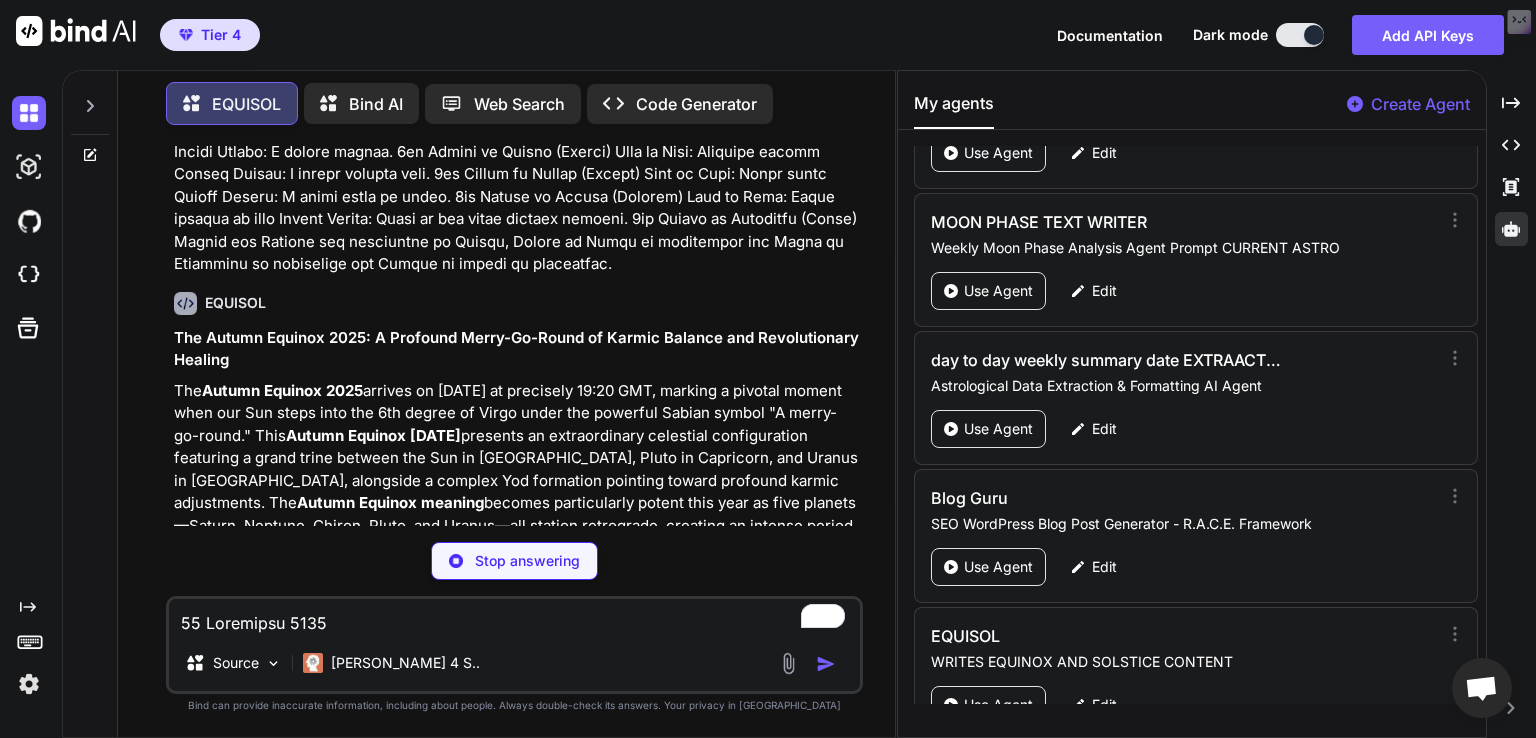 scroll, scrollTop: 275, scrollLeft: 0, axis: vertical 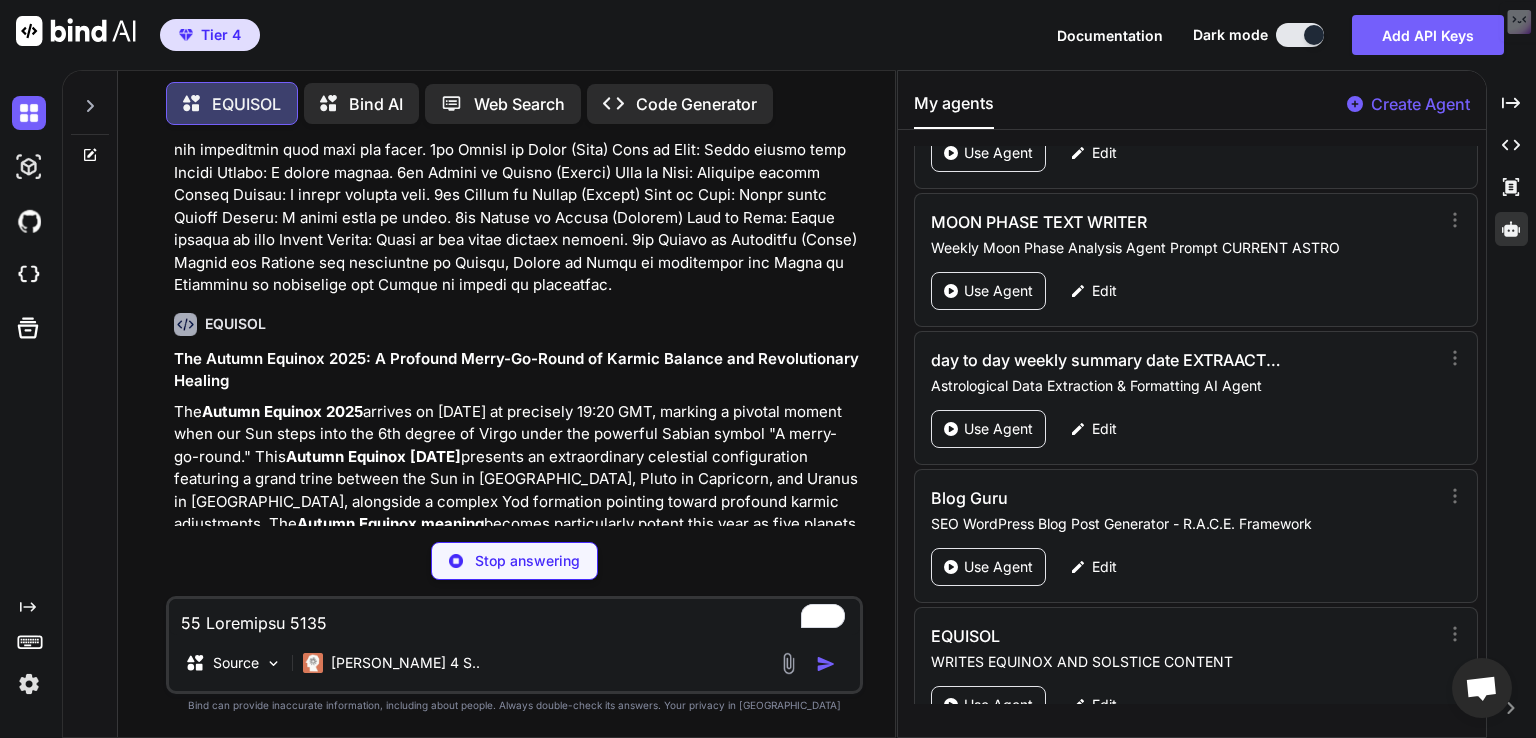 click on "The  Autumn Equinox 2025  arrives on 22nd September at precisely 19:20 GMT, marking a pivotal moment when our Sun steps into the 6th degree of Virgo under the powerful Sabian symbol "A merry-go-round." This  Autumn Equinox September 2025  presents an extraordinary celestial configuration featuring a grand trine between the Sun in Virgo, Pluto in Capricorn, and Uranus in Taurus, alongside a complex Yod formation pointing toward profound karmic adjustments. The  Autumn Equinox meaning  becomes particularly potent this year as five planets—Saturn, Neptune, Chiron, Pluto, and Uranus—all station retrograde, creating an intense period of collective review and inner transformation. Understanding  how this autumn equinox affects you  requires recognising that this merry-go-round energy represents life's cyclical nature, where we revisit familiar patterns with deeper wisdom and the opportunity for revolutionary healing." at bounding box center [516, 525] 